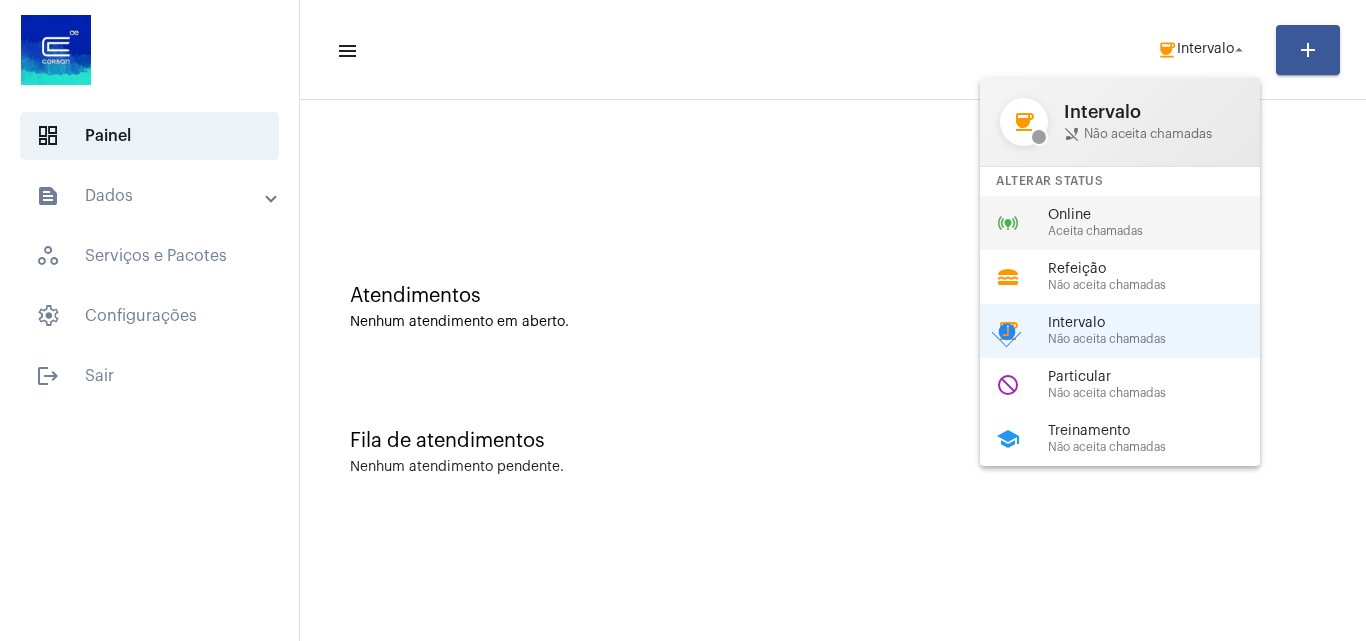 scroll, scrollTop: 0, scrollLeft: 0, axis: both 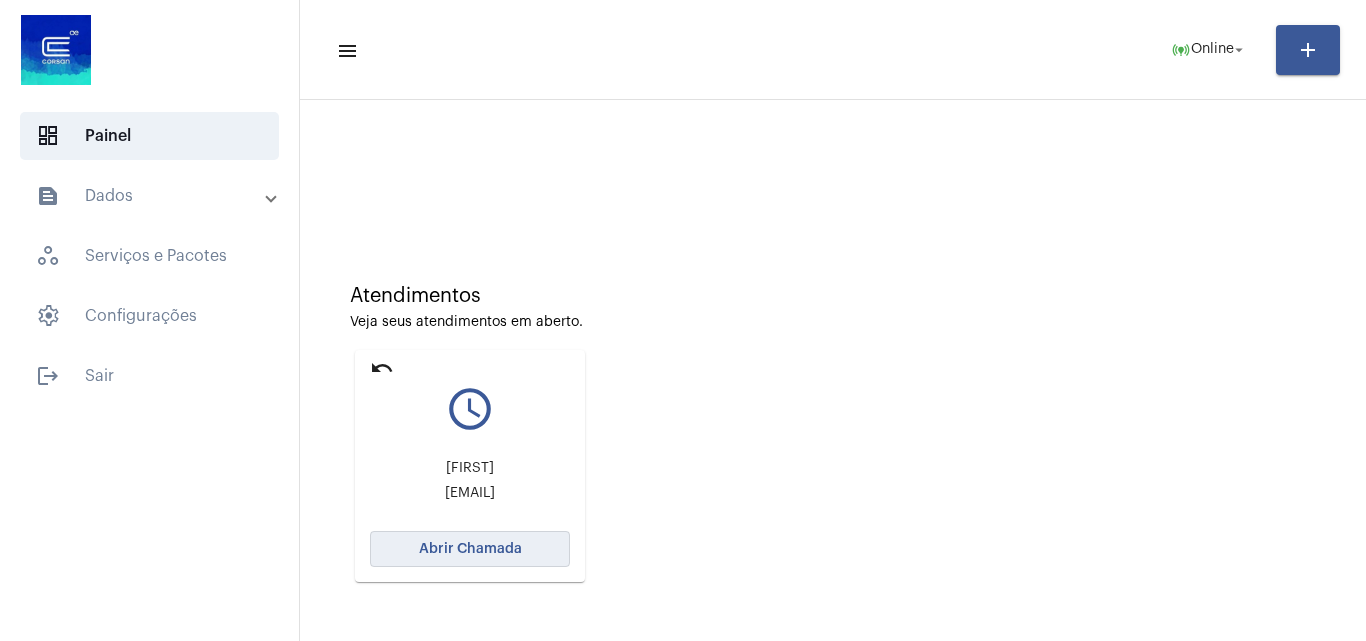 click on "Abrir Chamada" 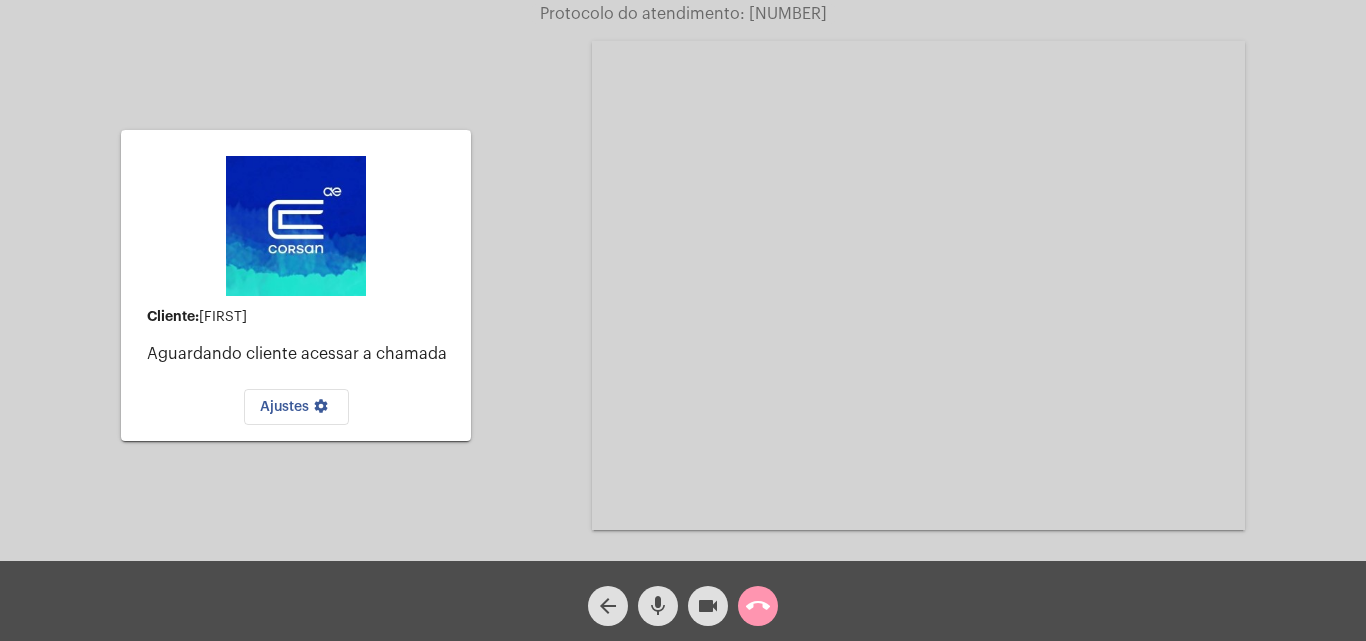 click on "Cliente:   Neuda   Aguardando cliente acessar a chamada   Ajustes settings" 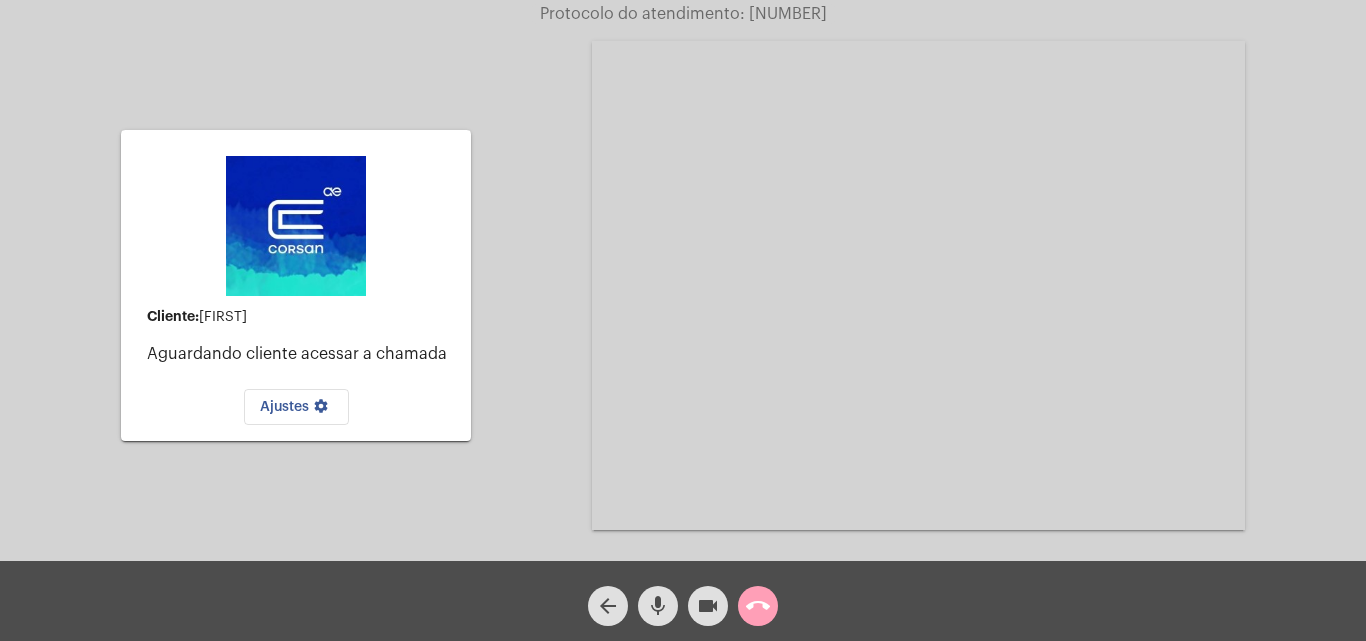 click on "call_end" 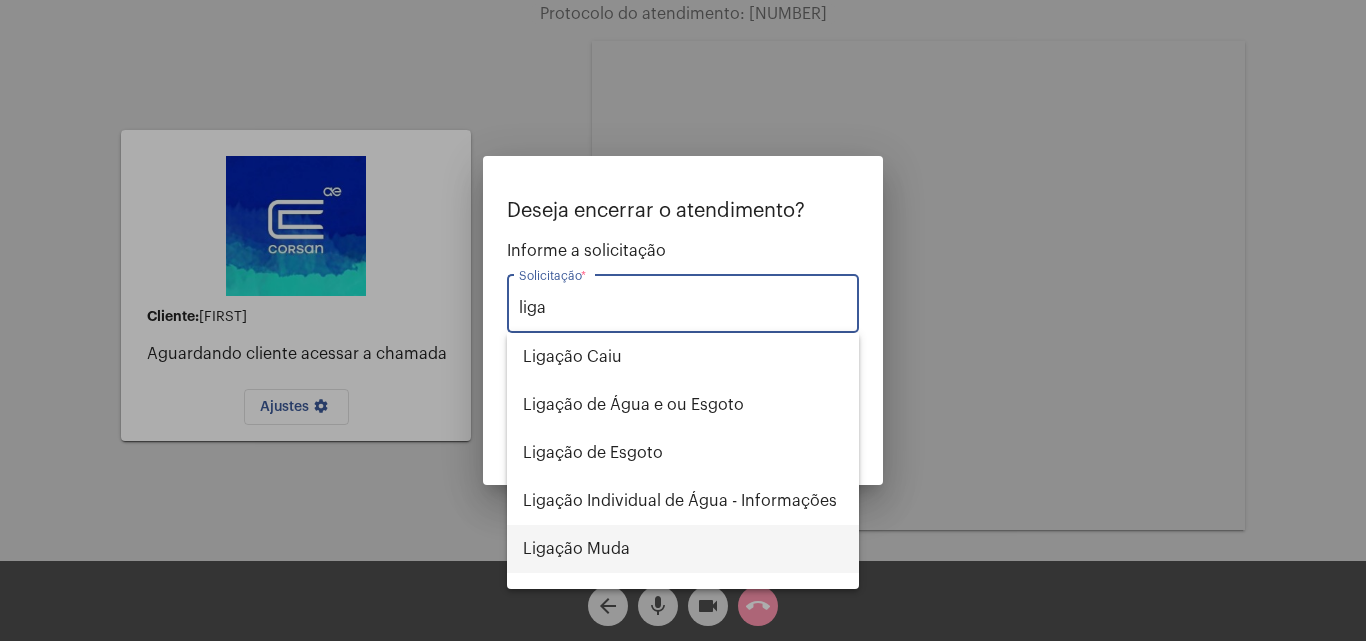 click on "Ligação Muda" at bounding box center [683, 549] 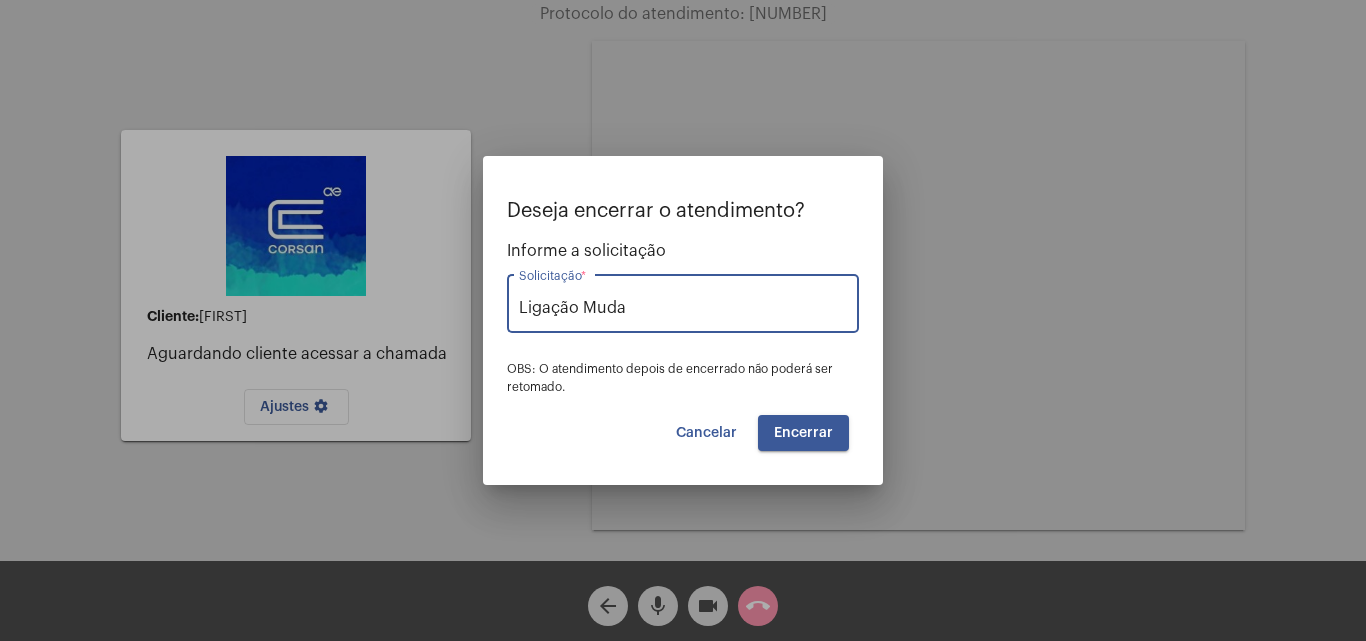 click on "Encerrar" at bounding box center (803, 433) 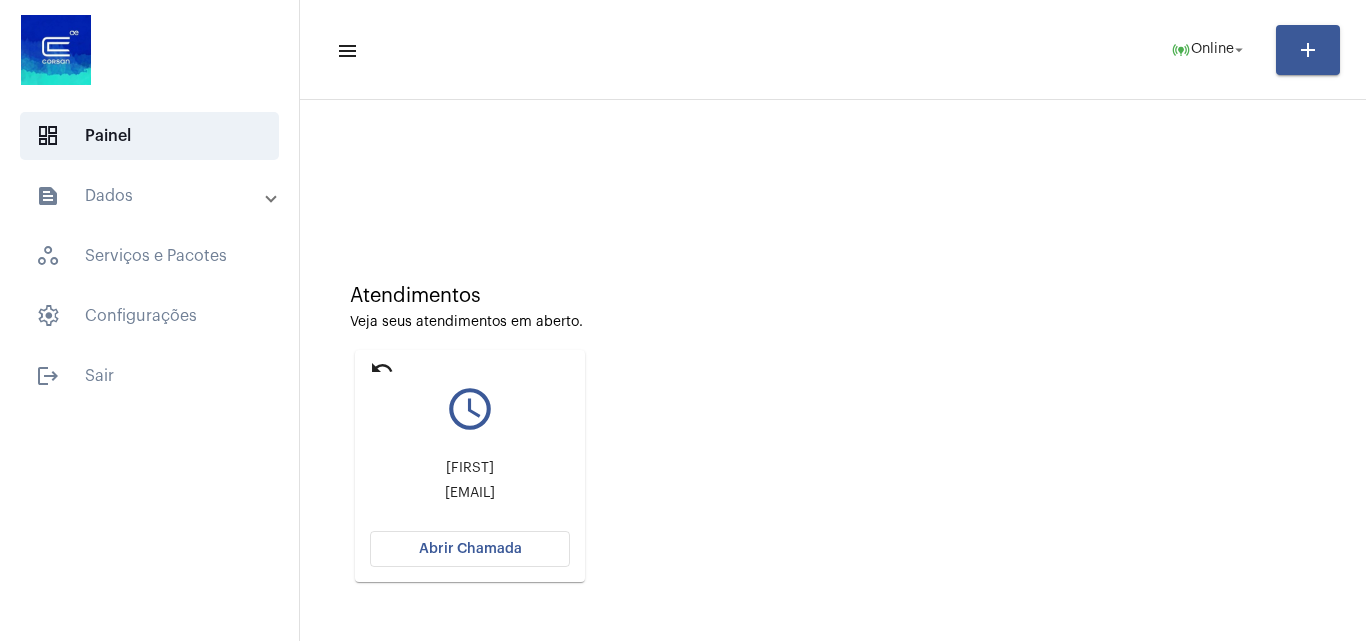 click on "Abrir Chamada" 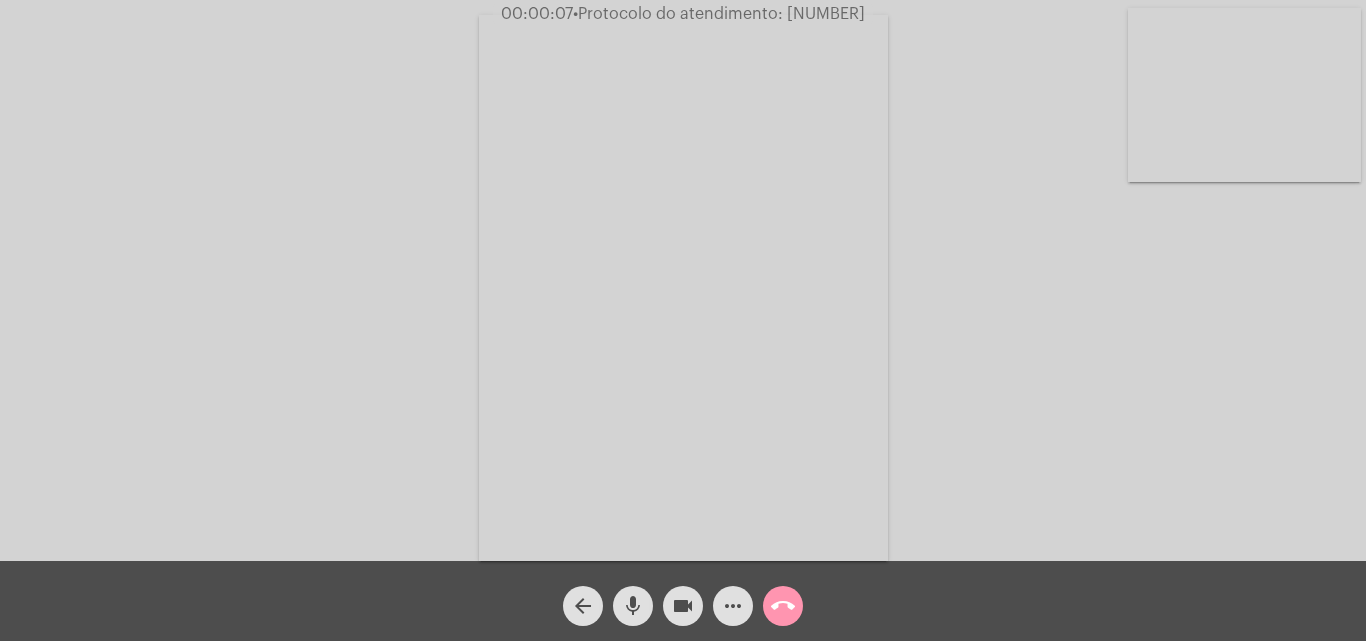 click on "Acessando Câmera e Microfone..." 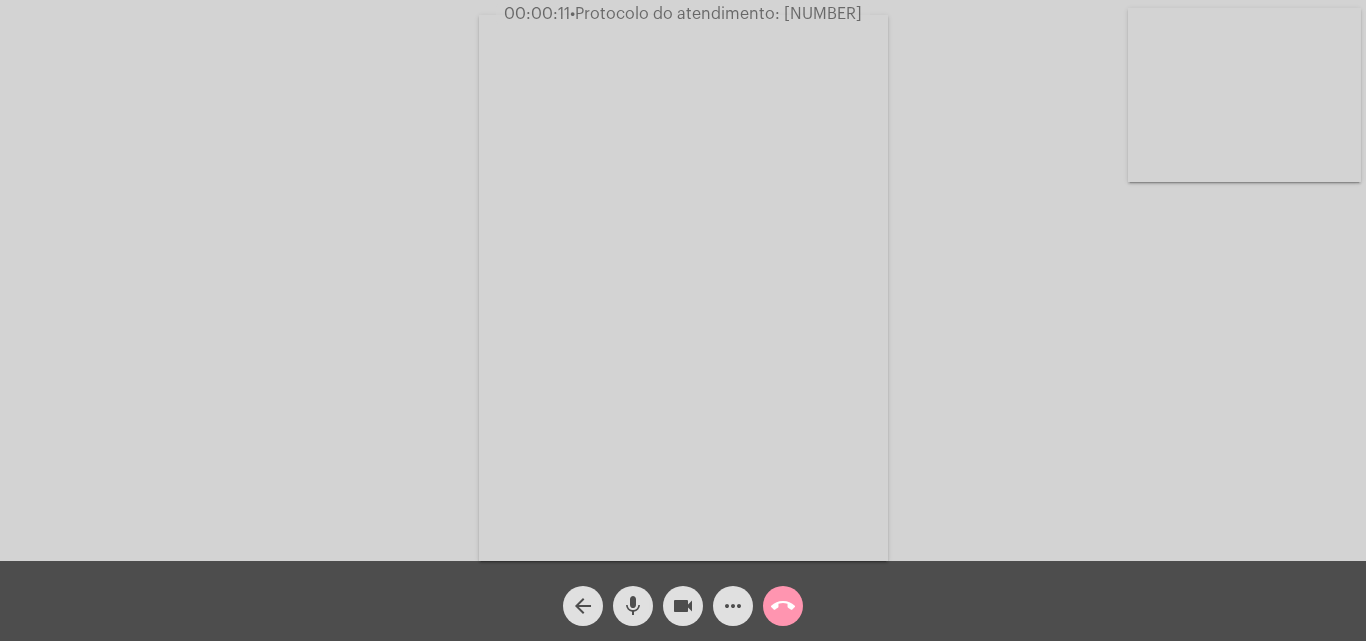 click on "Acessando Câmera e Microfone..." 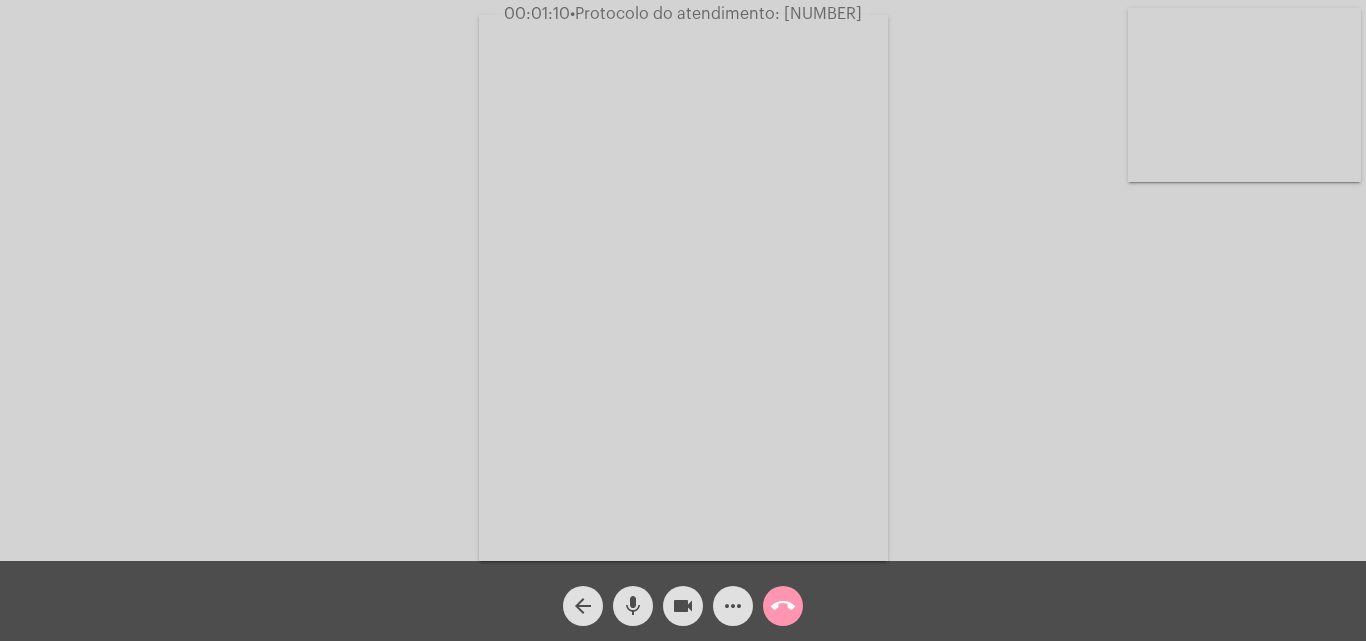 click on "mic" 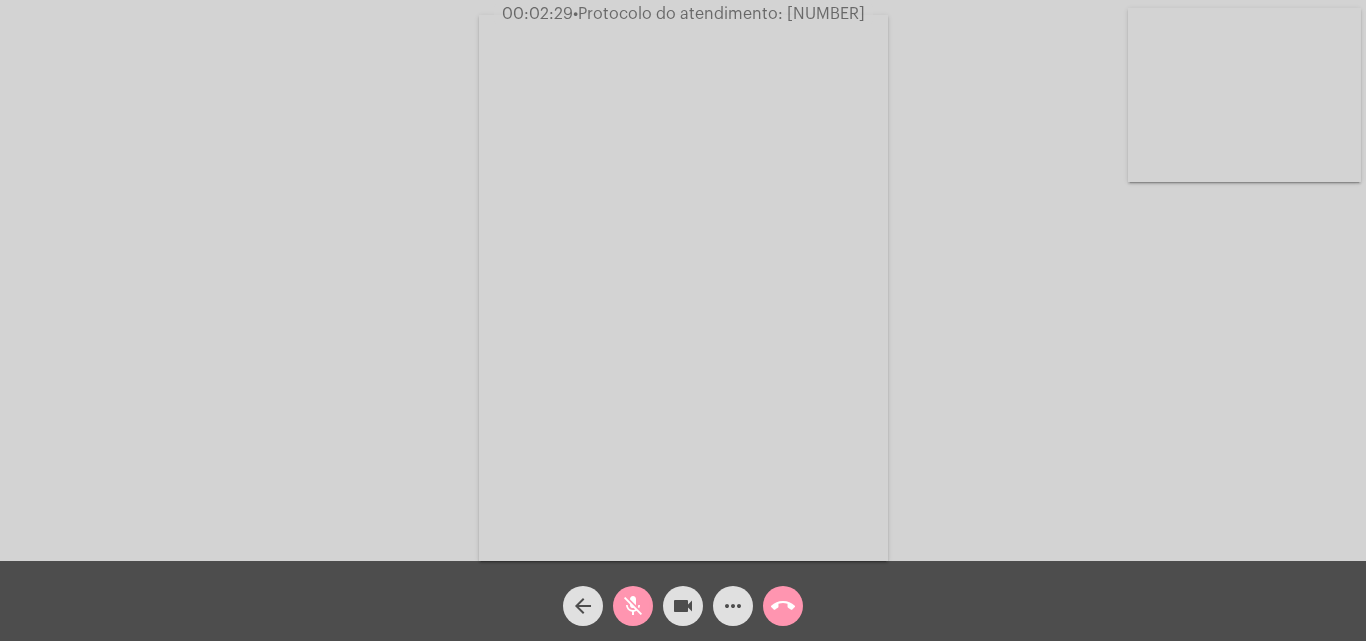 click on "mic_off" 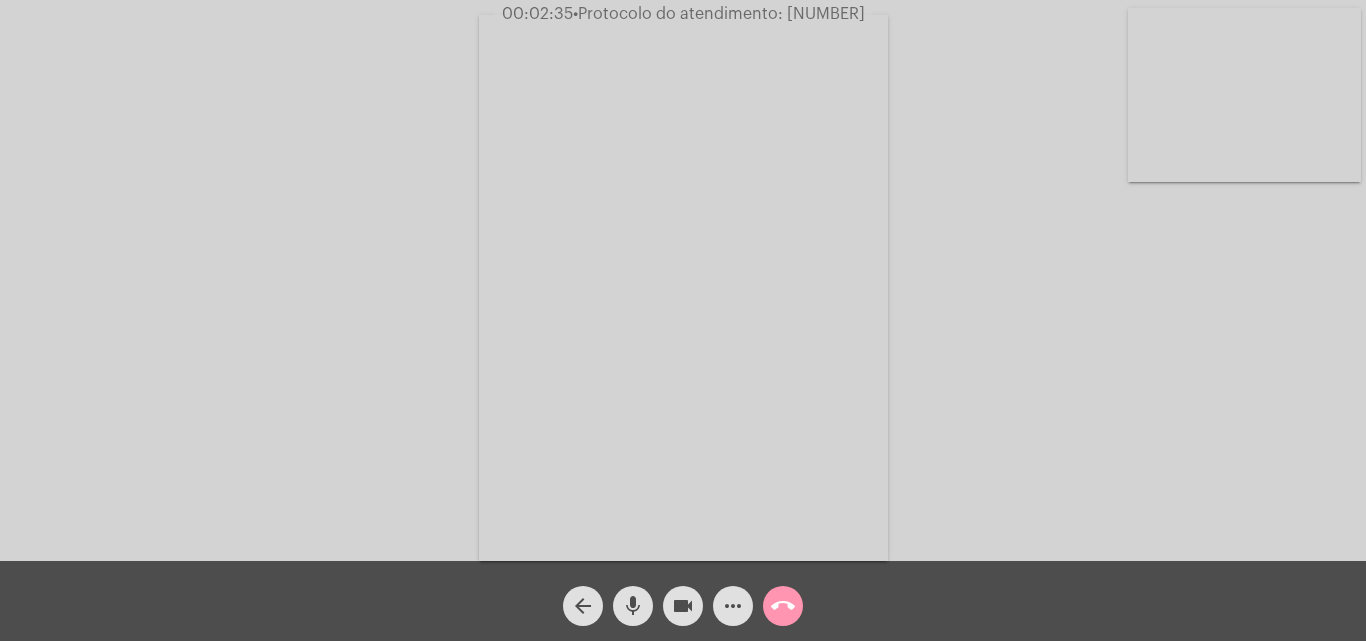 click on "mic" 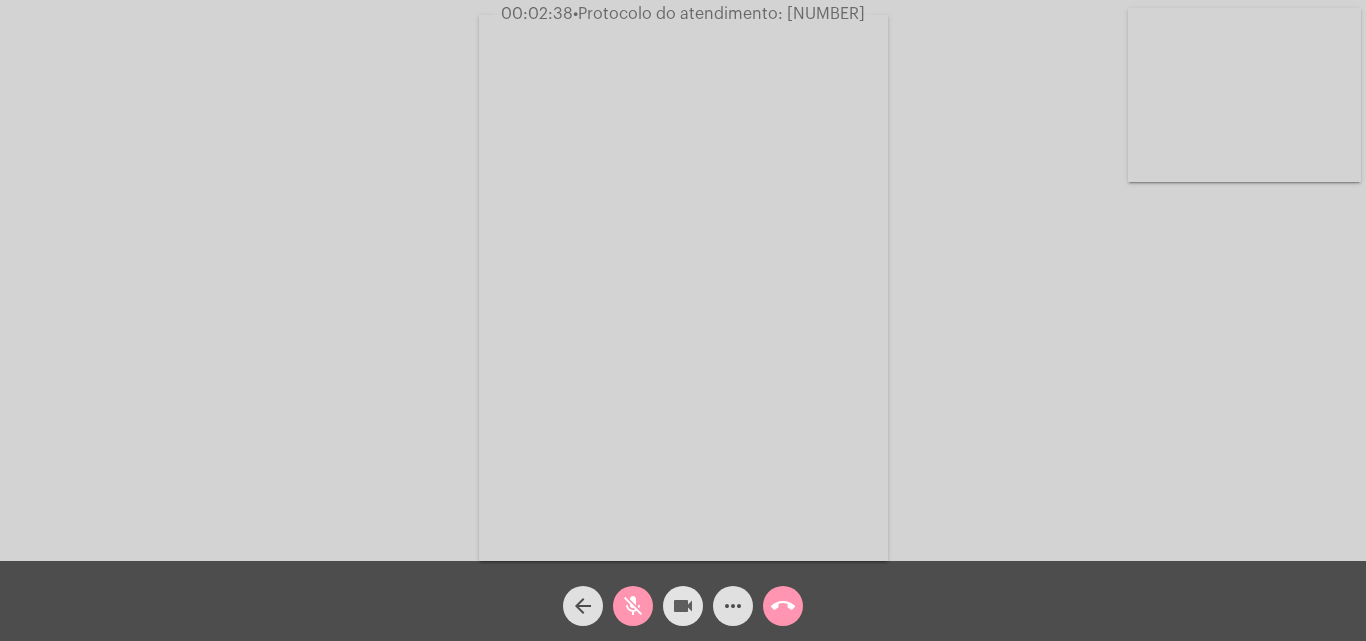 click on "videocam" 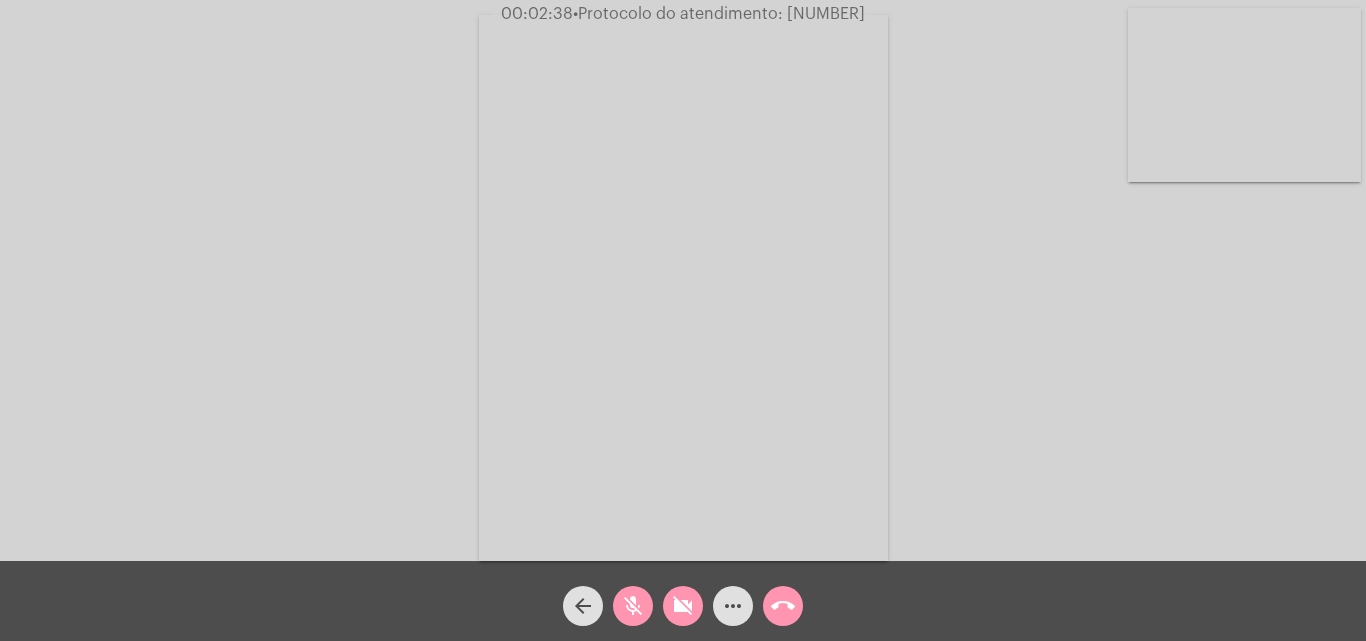 click on "videocam_off" 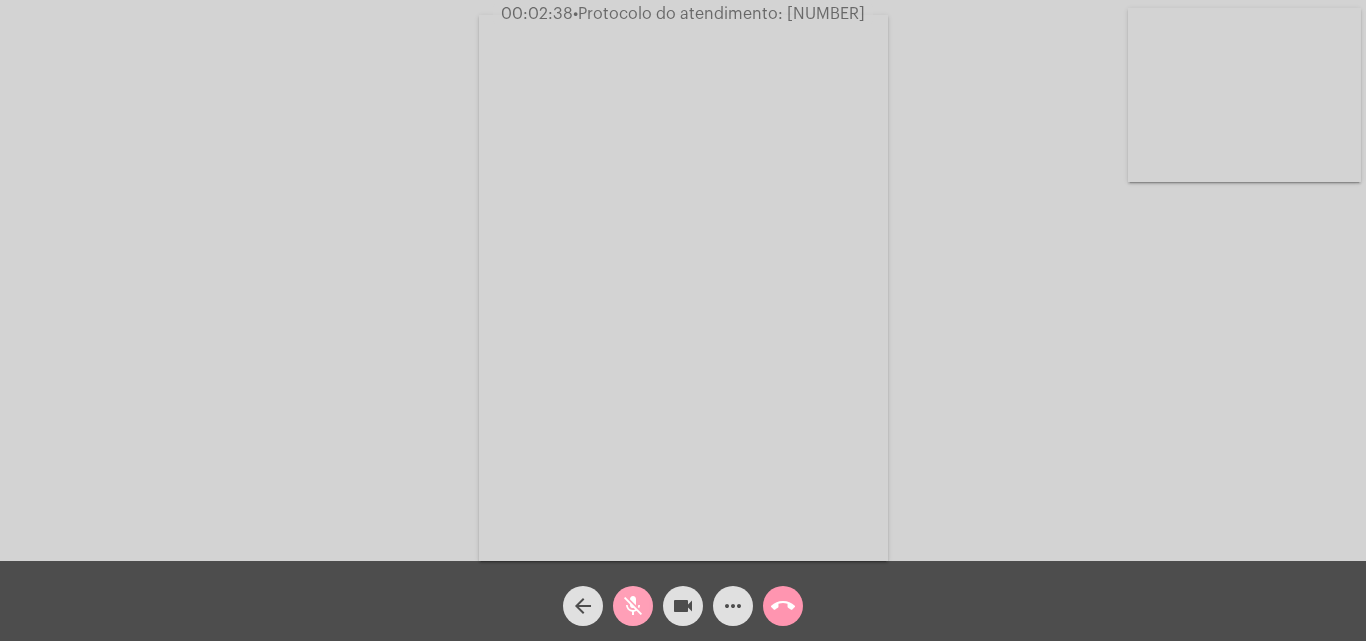 click on "mic_off" 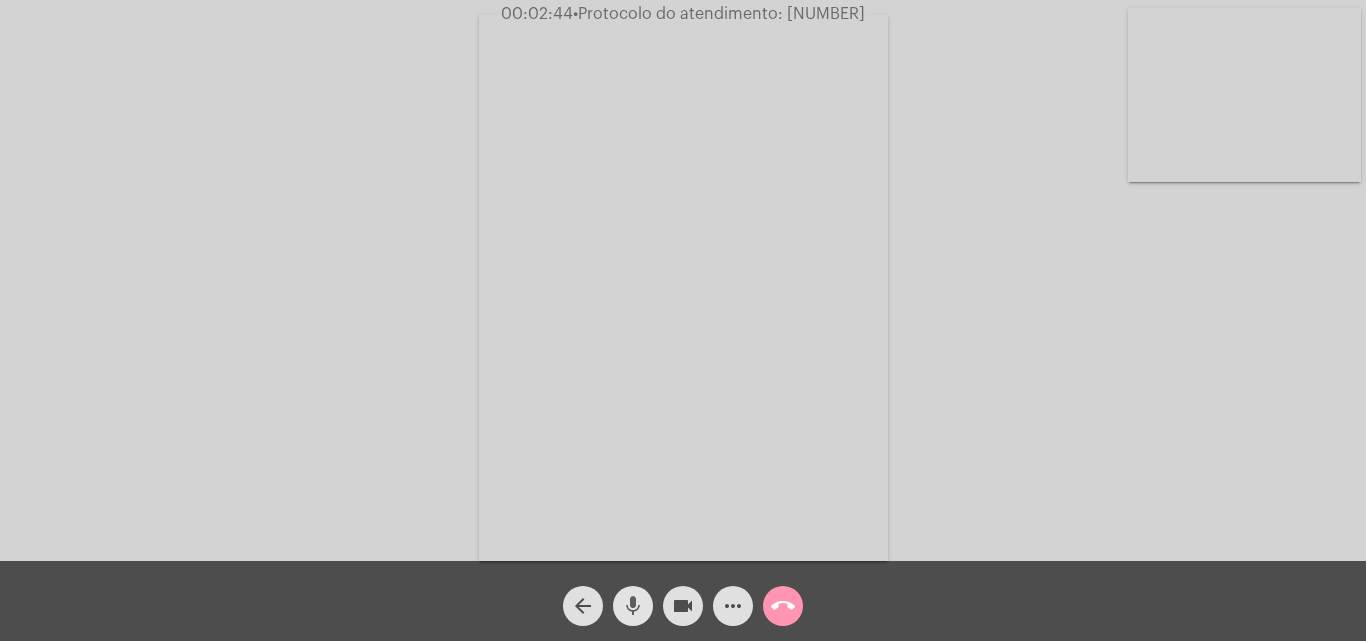 click on "mic" 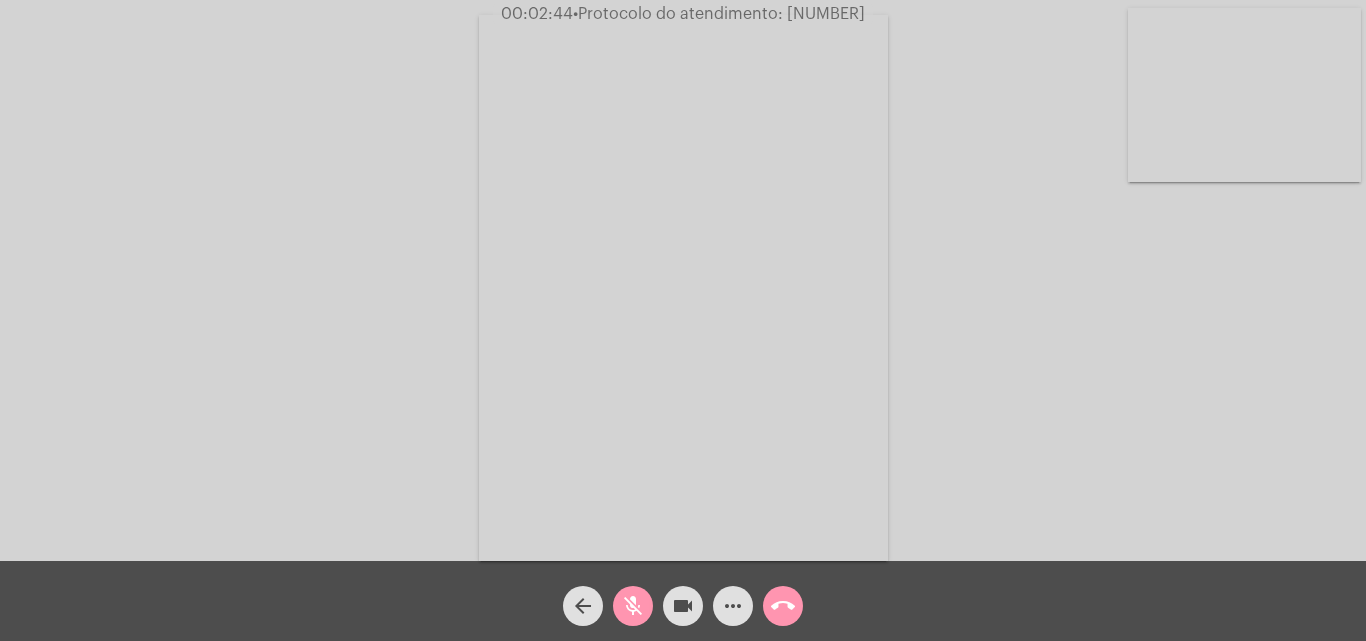 click on "videocam" 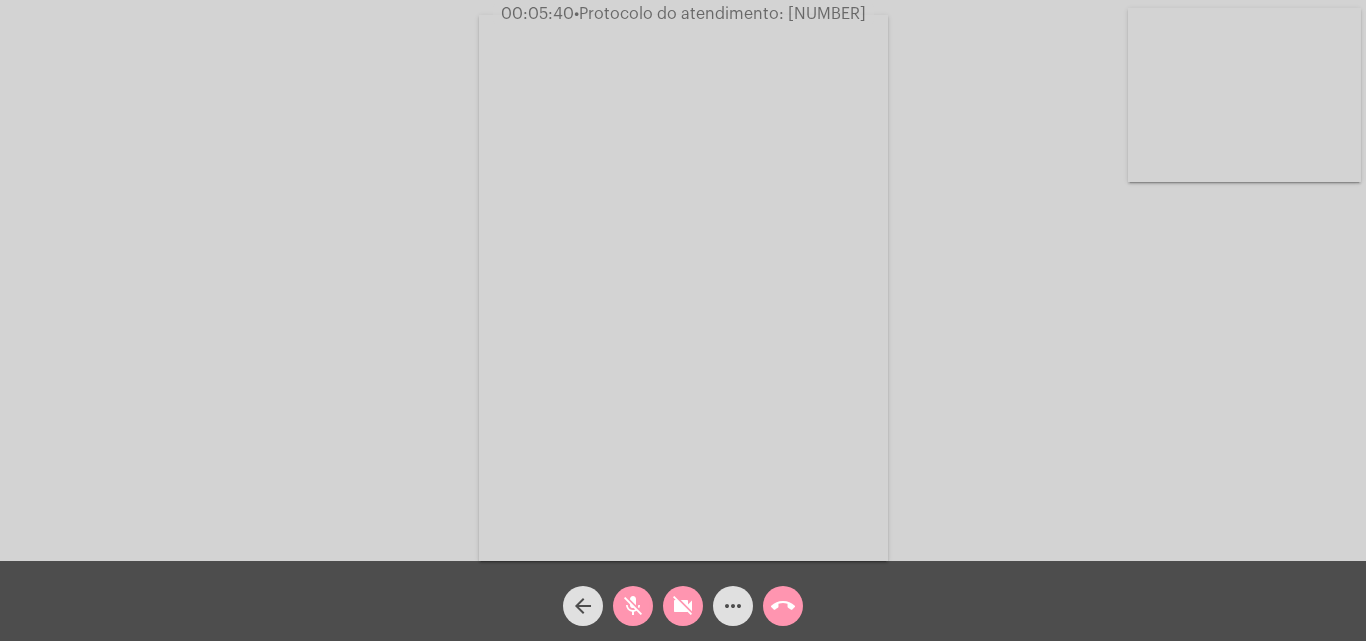 click on "mic_off" 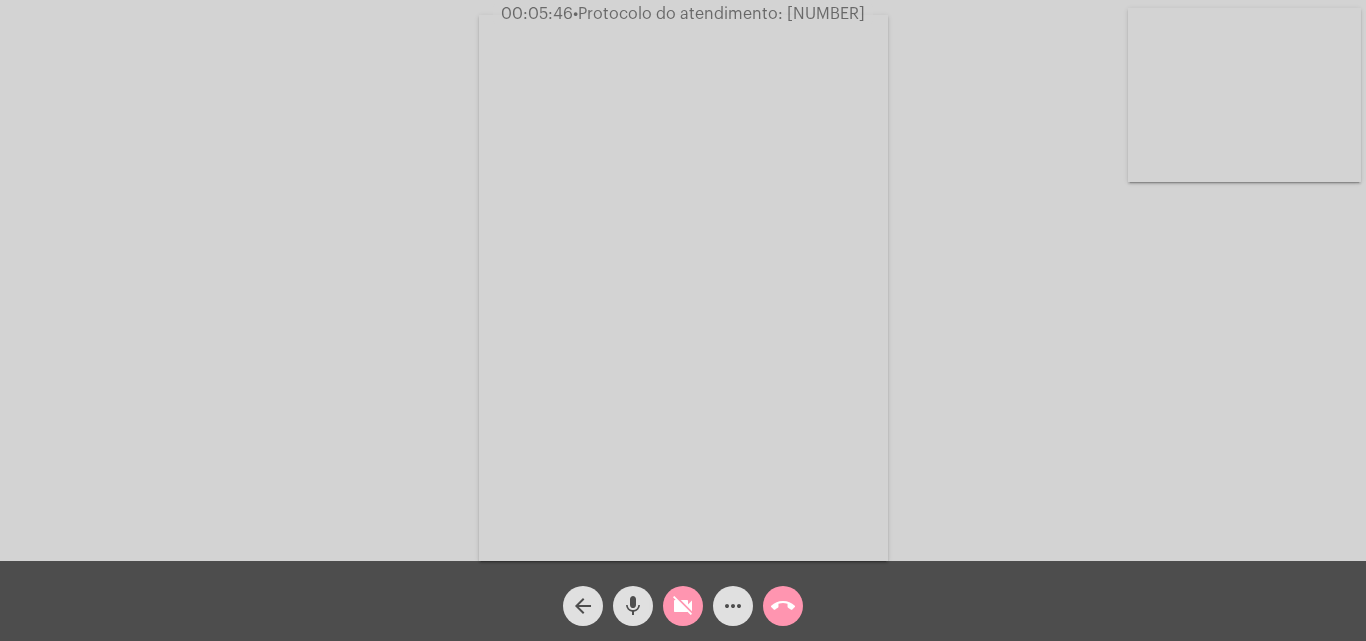 click on "mic" 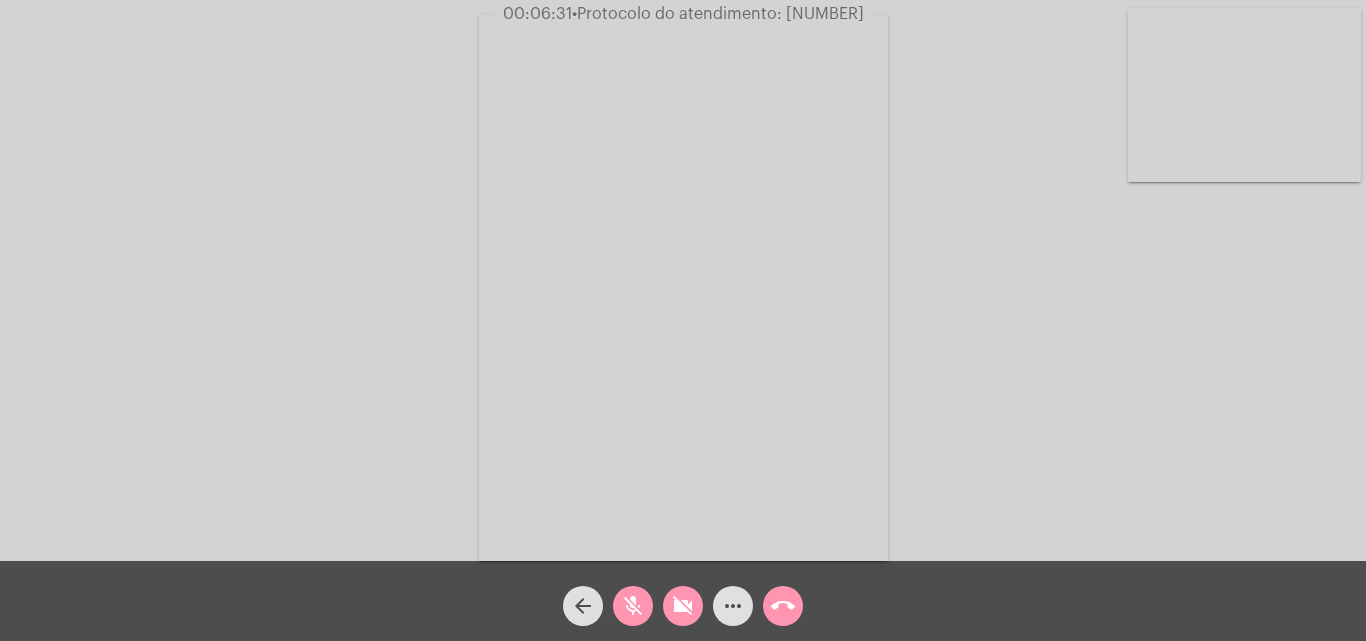 click on "mic_off" 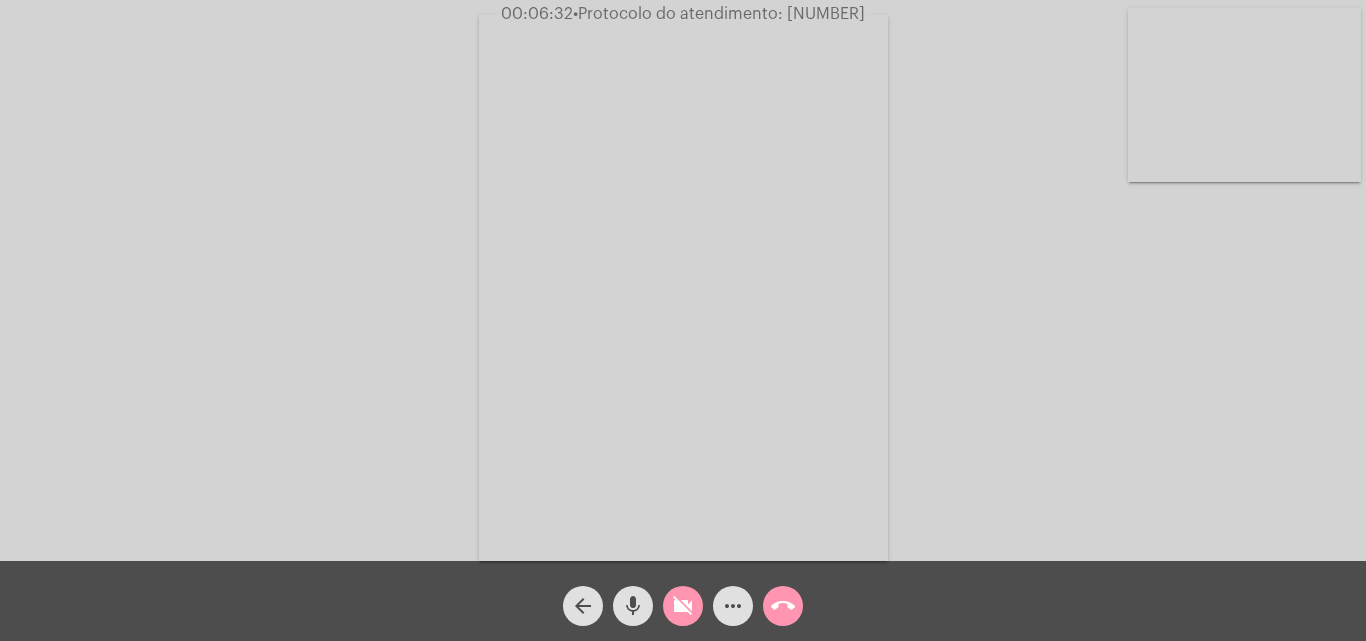 click on "videocam_off" 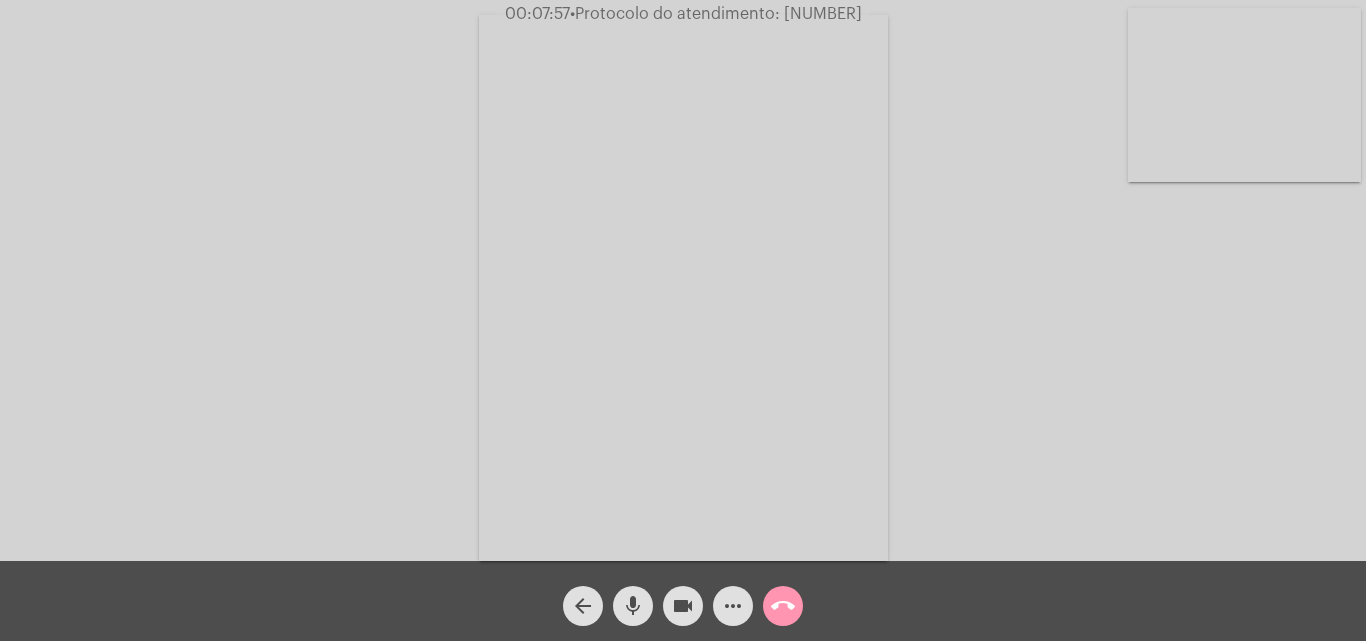 click on "mic" 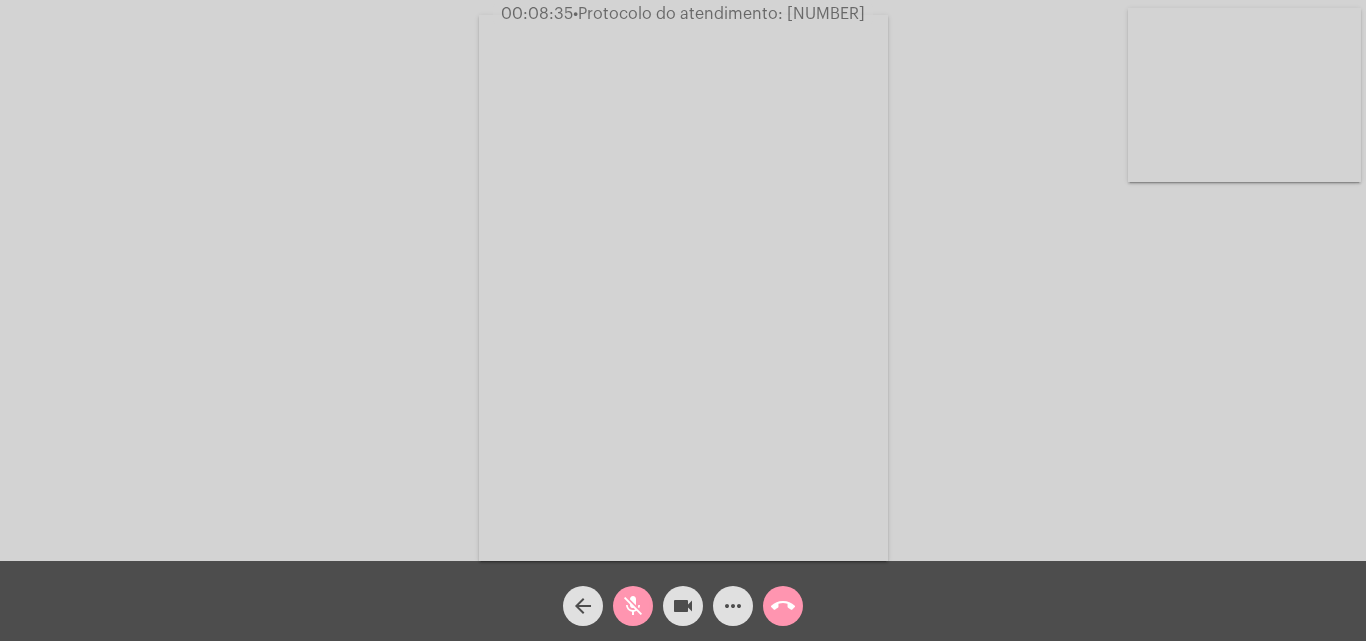 click on "mic_off" 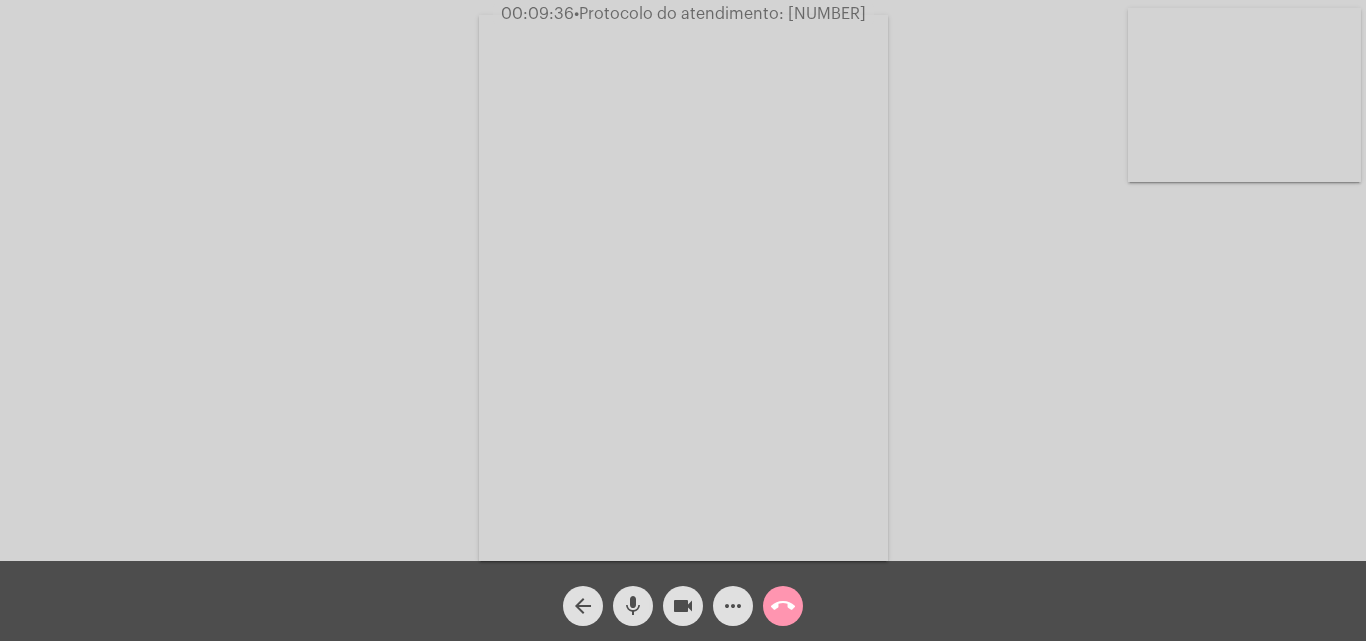 click on "•  Protocolo do atendimento: 20250804034727" 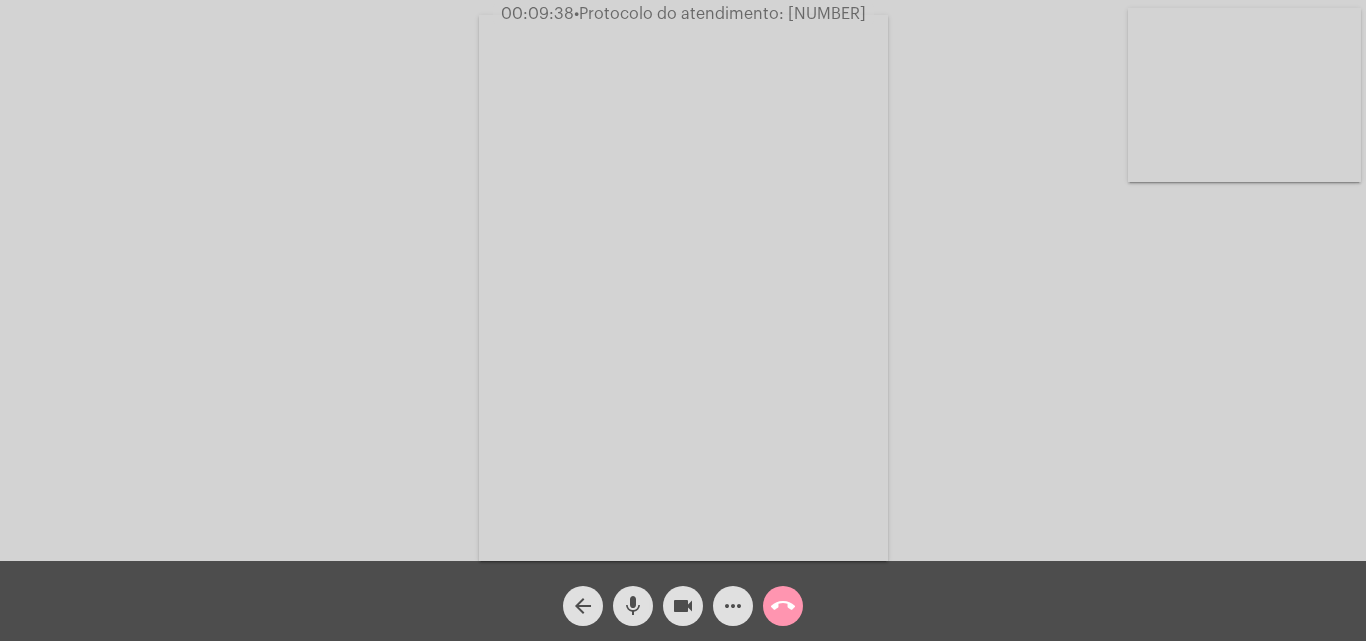 copy on "20250804034727" 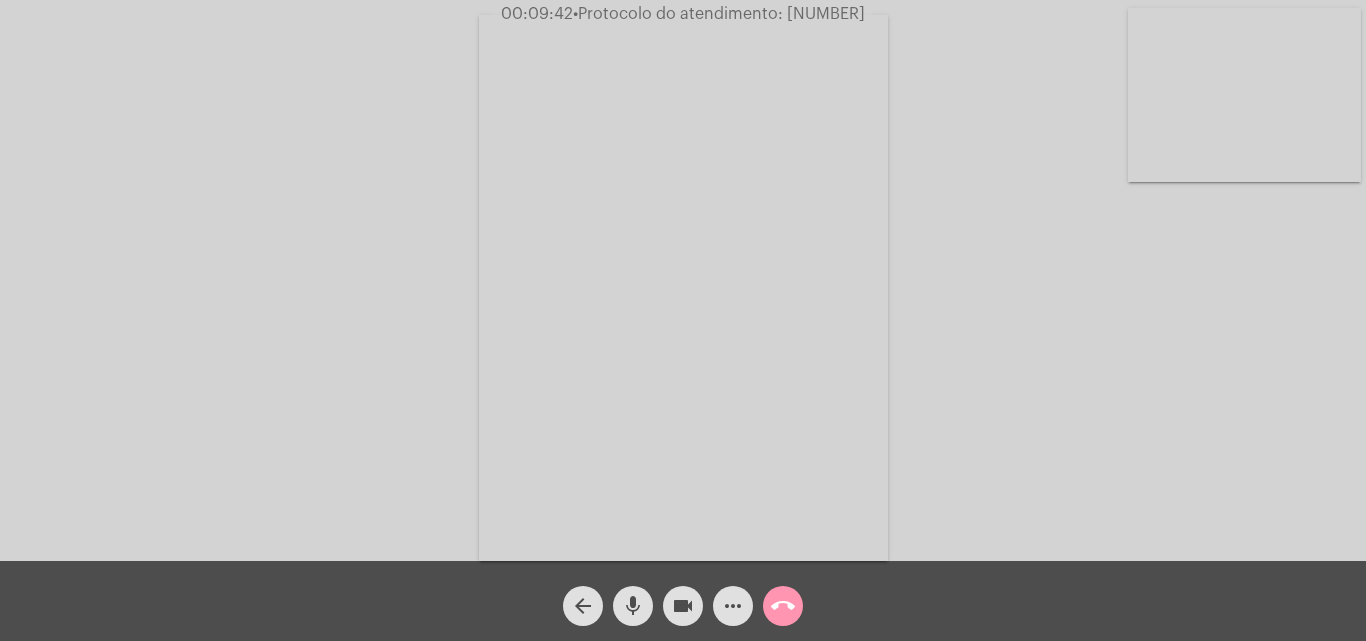 click on "more_horiz" 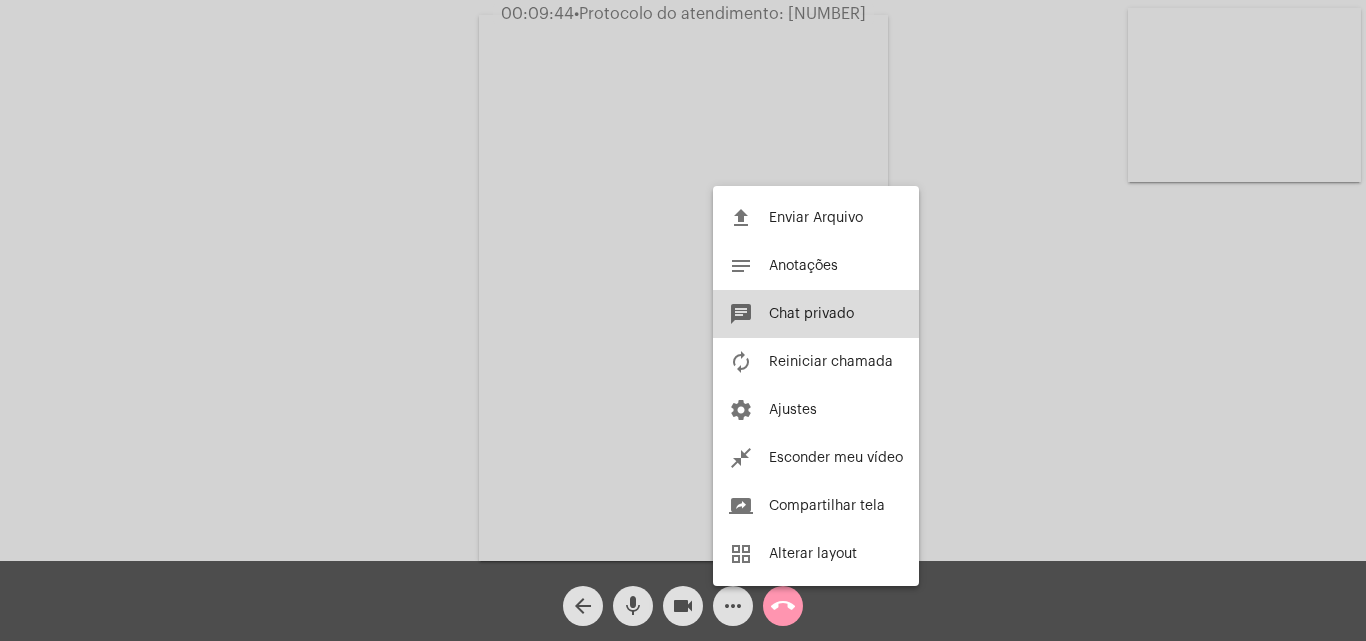 click on "chat Chat privado" at bounding box center (816, 314) 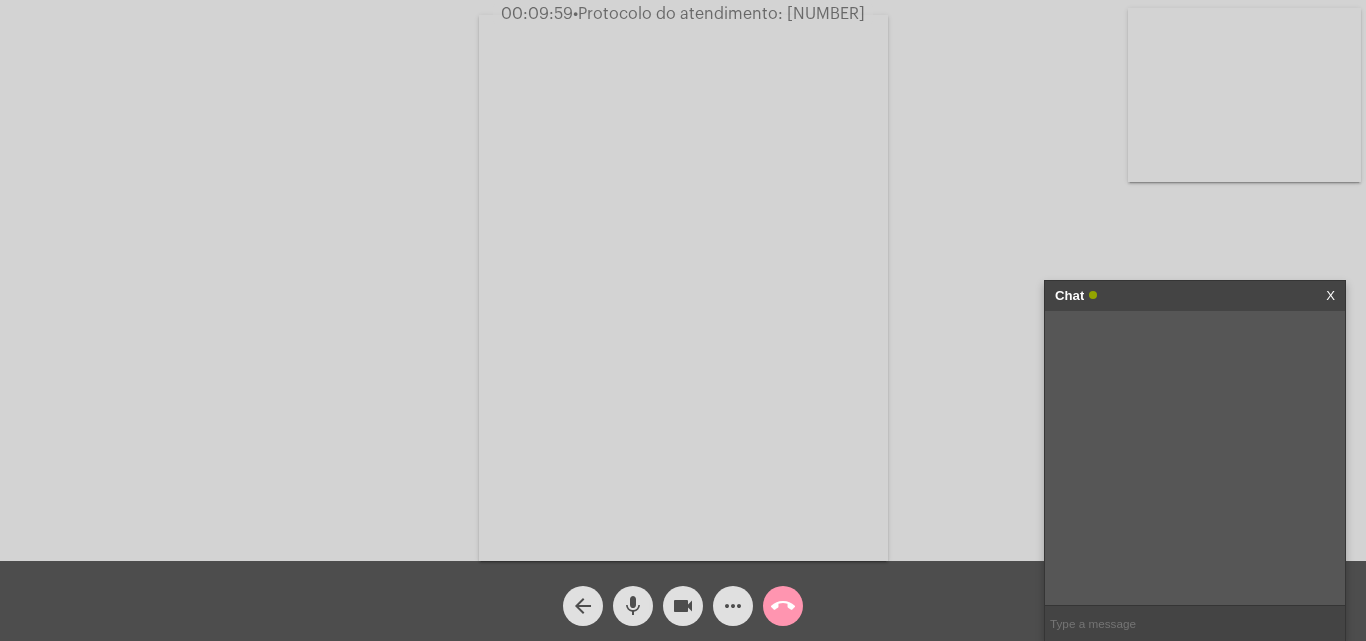 paste on "20250804034727" 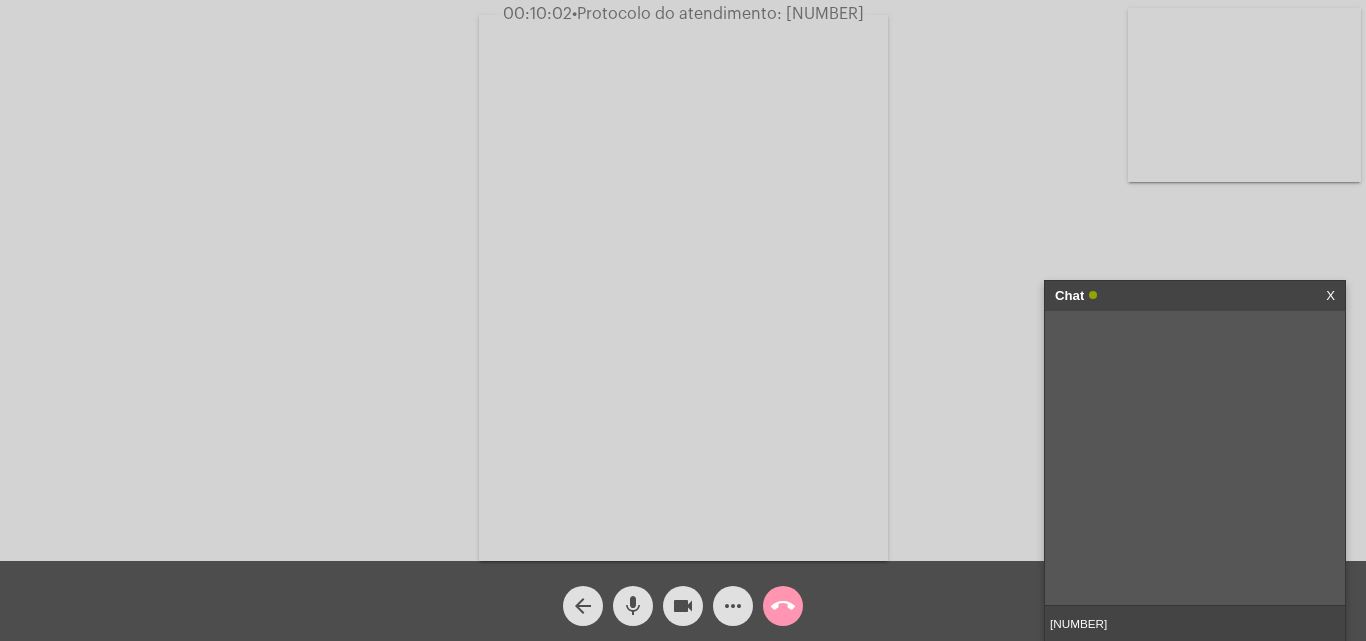 type 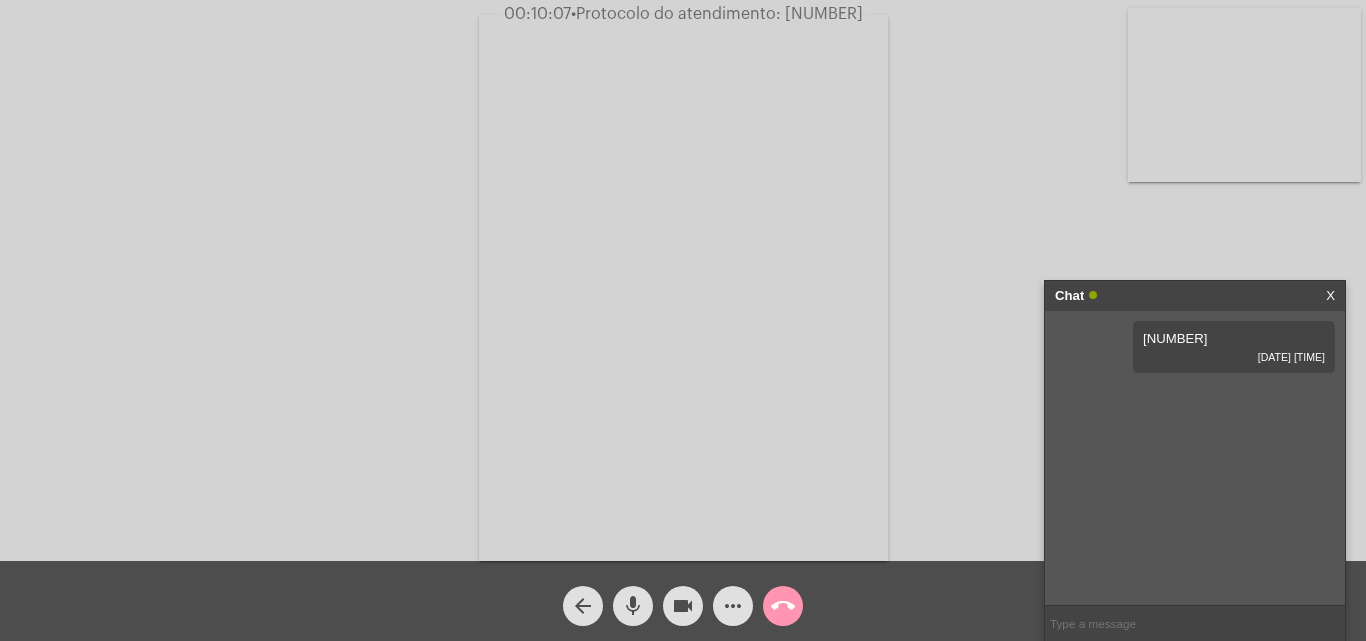 click on "•  Protocolo do atendimento: 20250804034727" 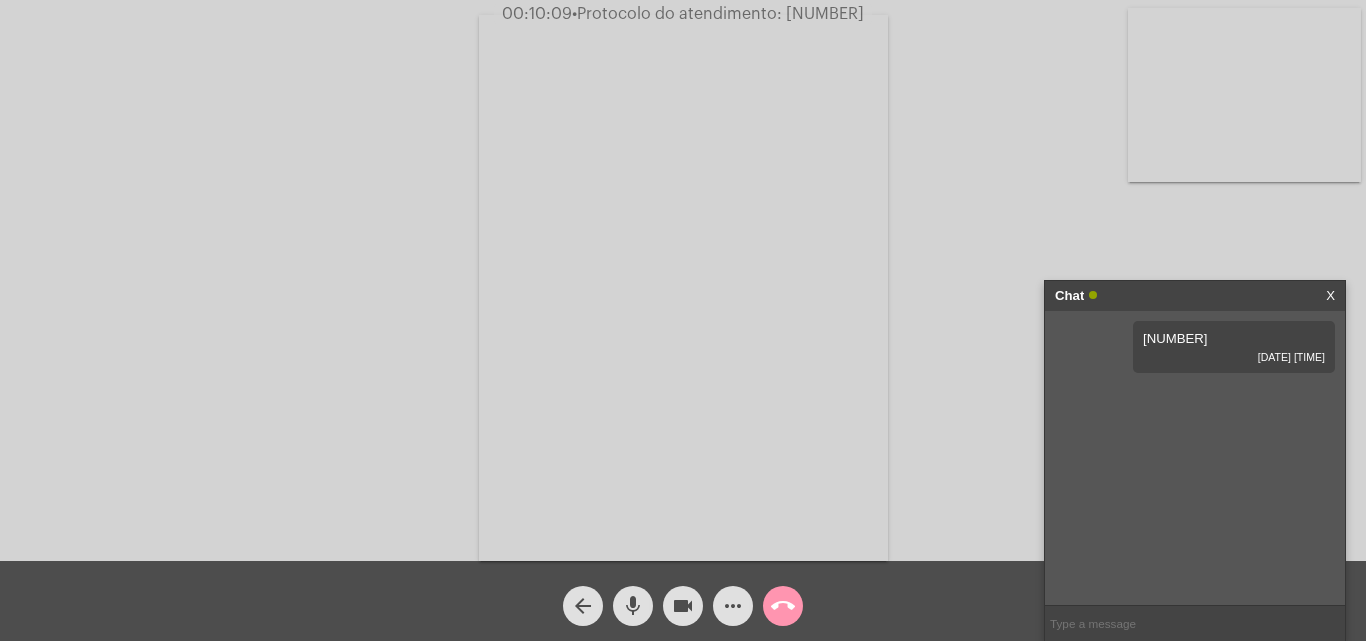 copy on "20250804034727" 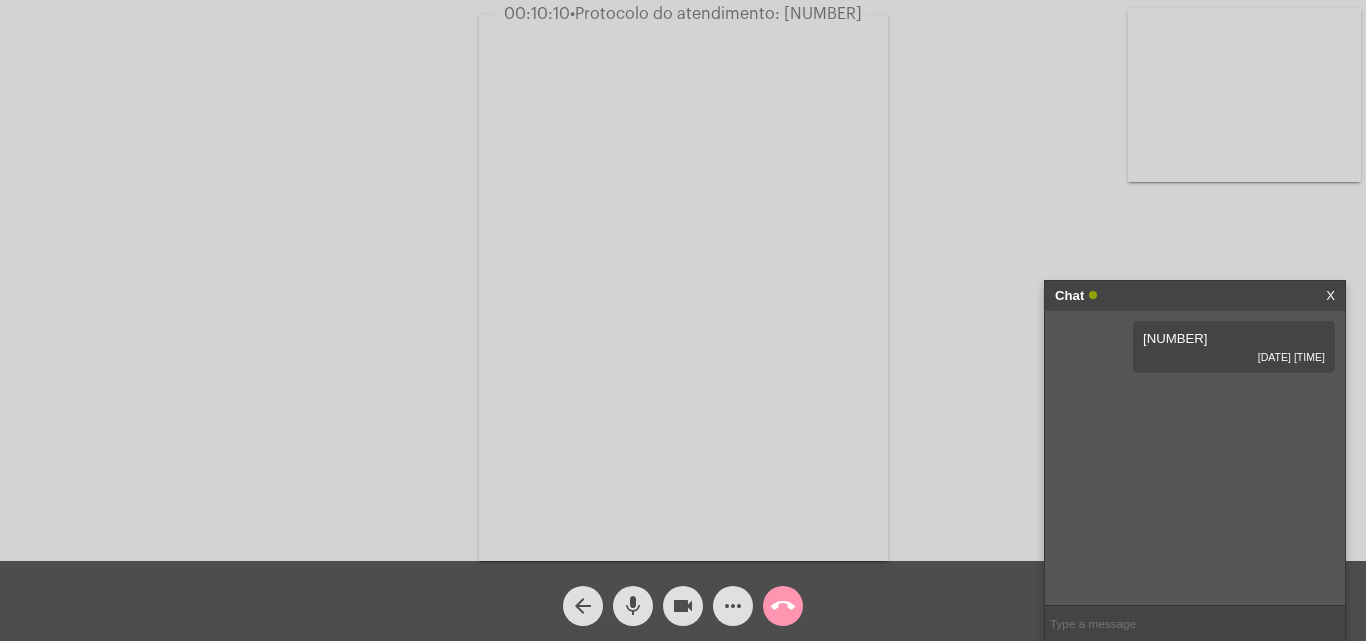 click on "Acessando Câmera e Microfone..." 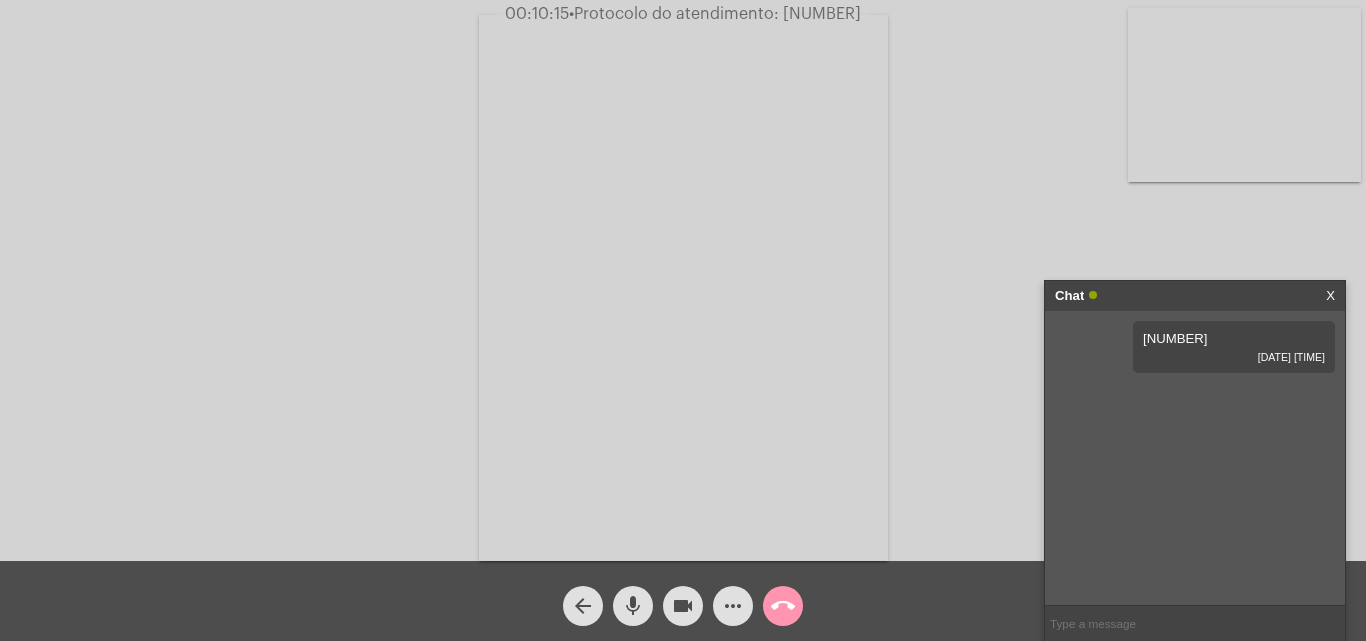 click on "call_end" 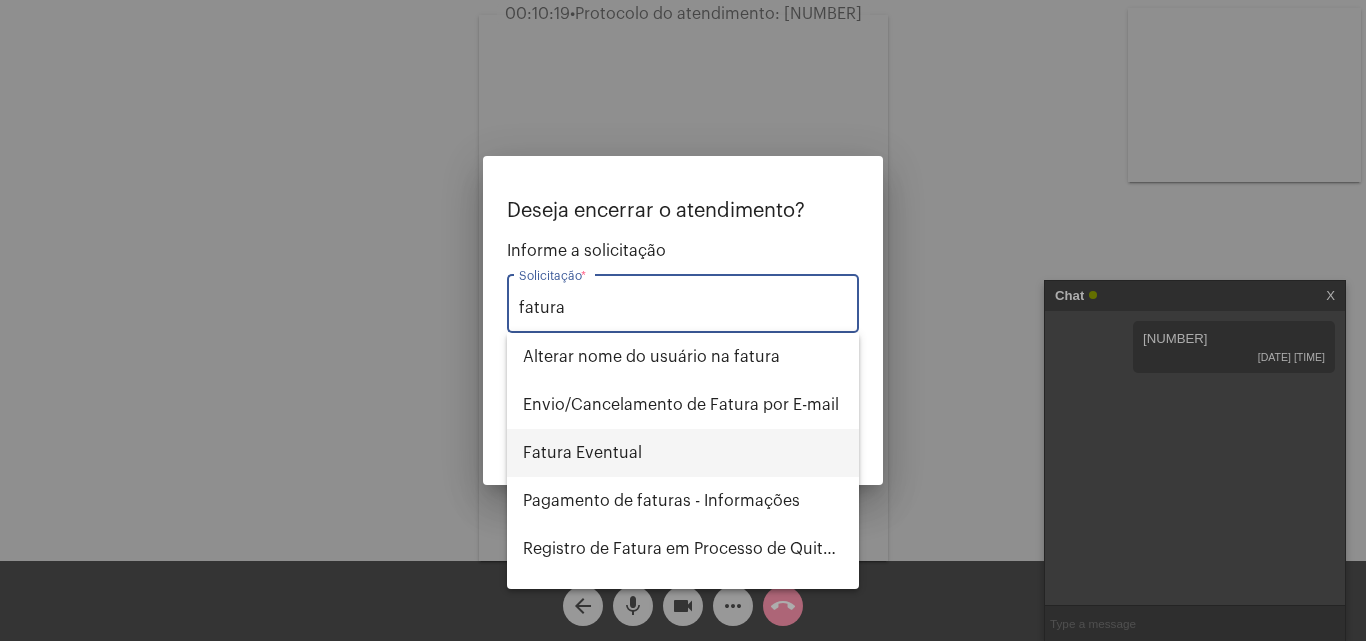 click on "Fatura Eventual" at bounding box center [683, 453] 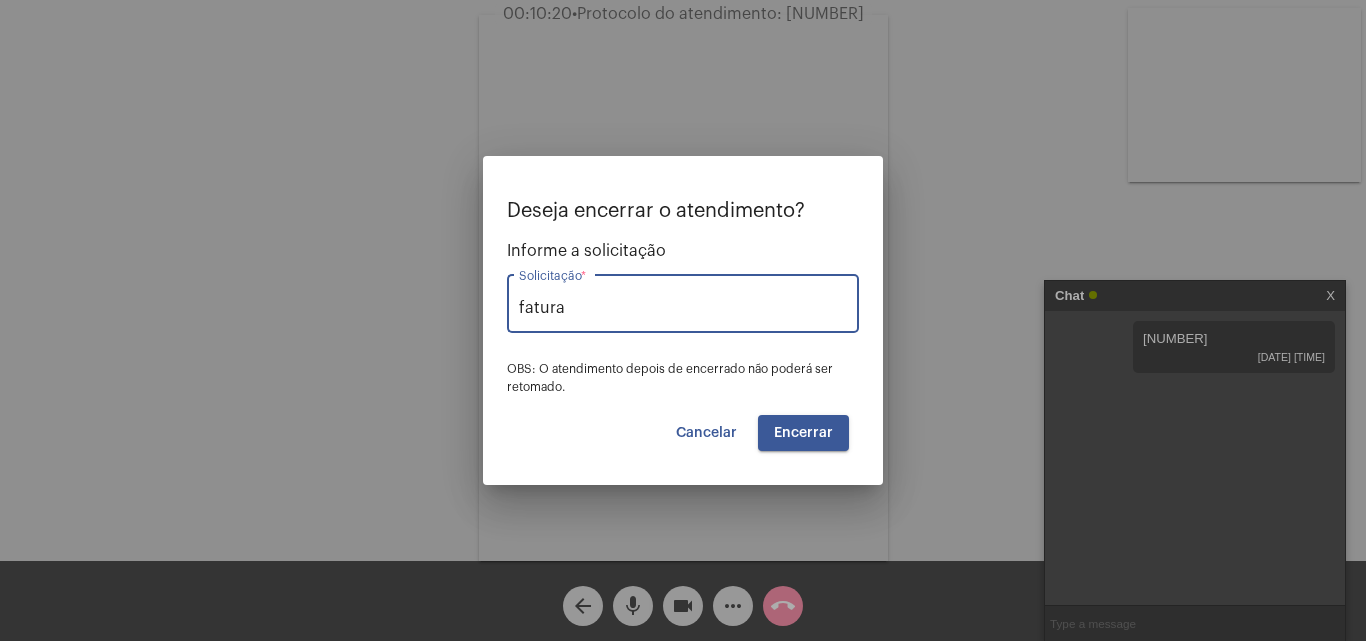 type on "Fatura Eventual" 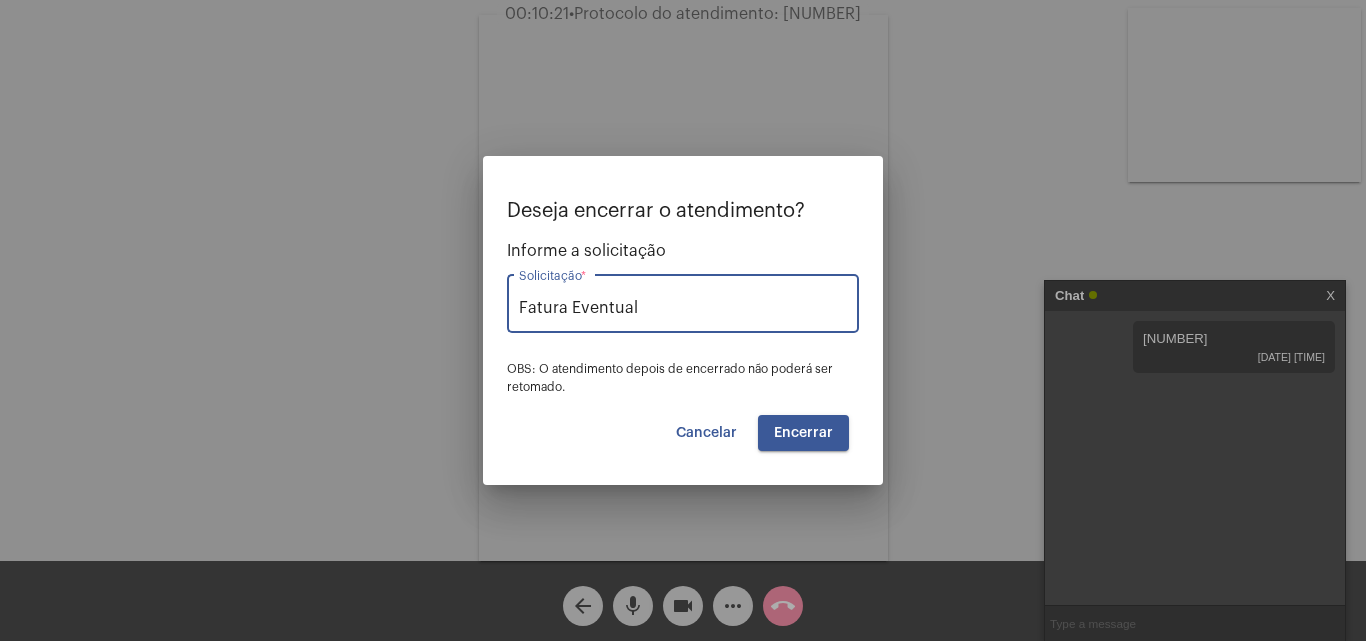 click on "Encerrar" at bounding box center (803, 433) 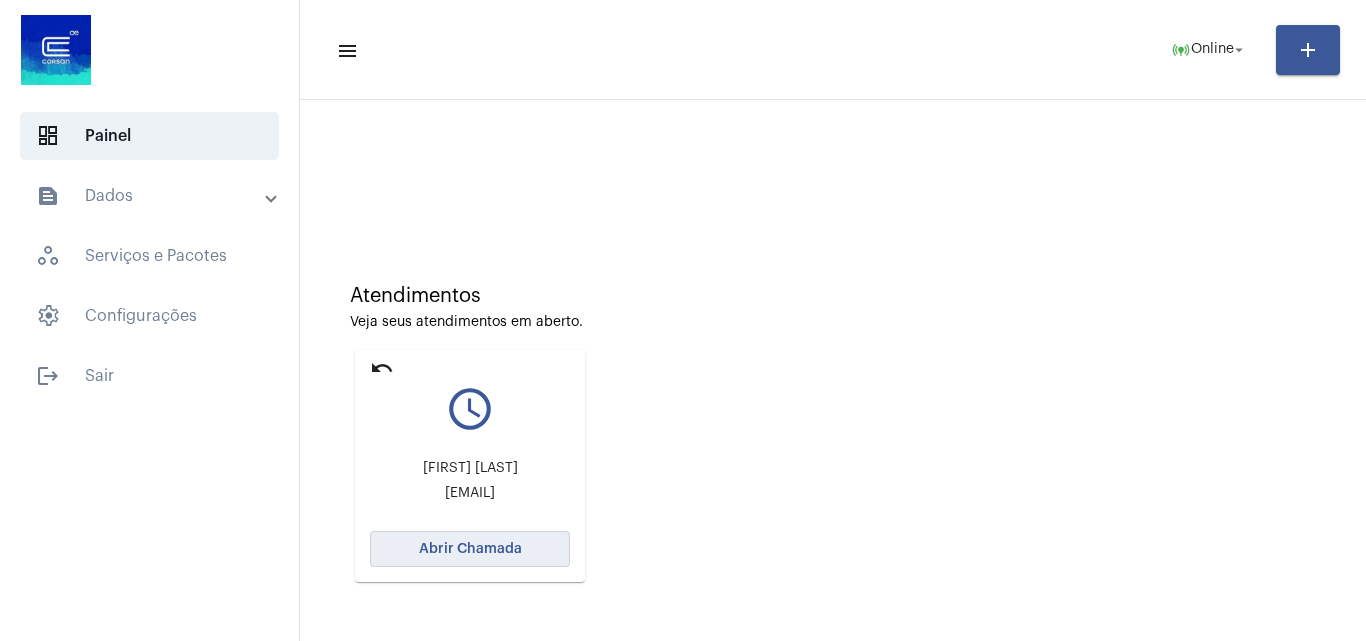 click on "Abrir Chamada" 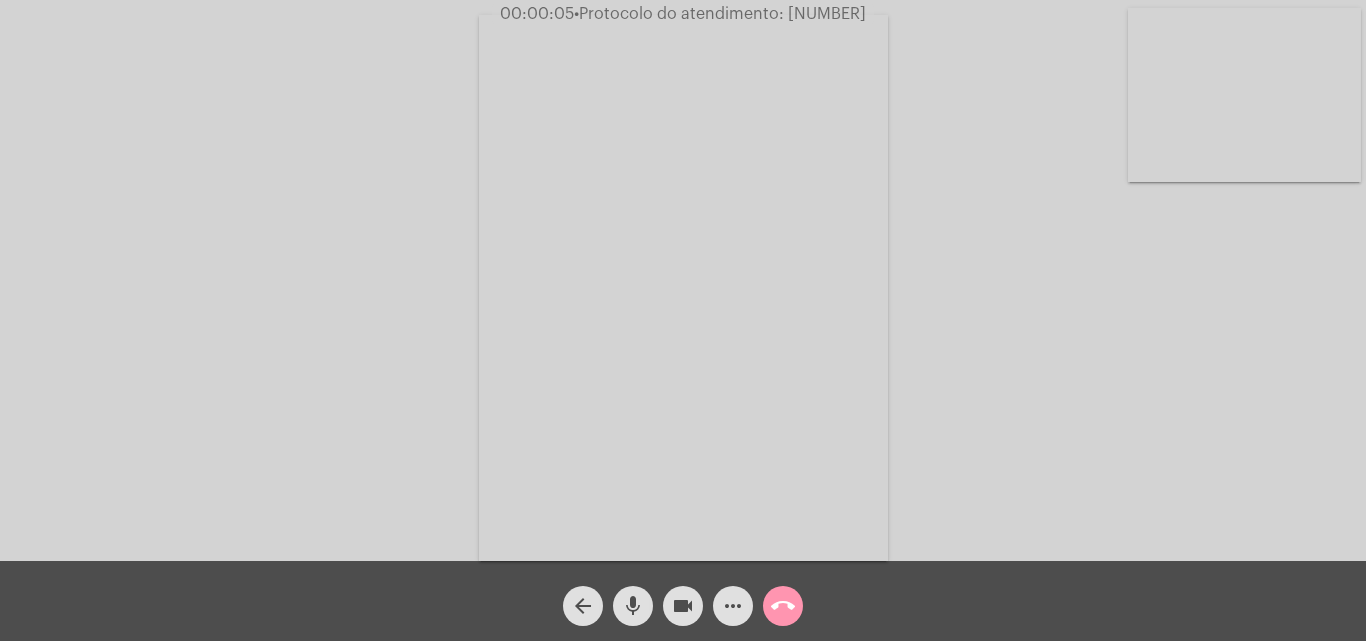 click on "Acessando Câmera e Microfone..." 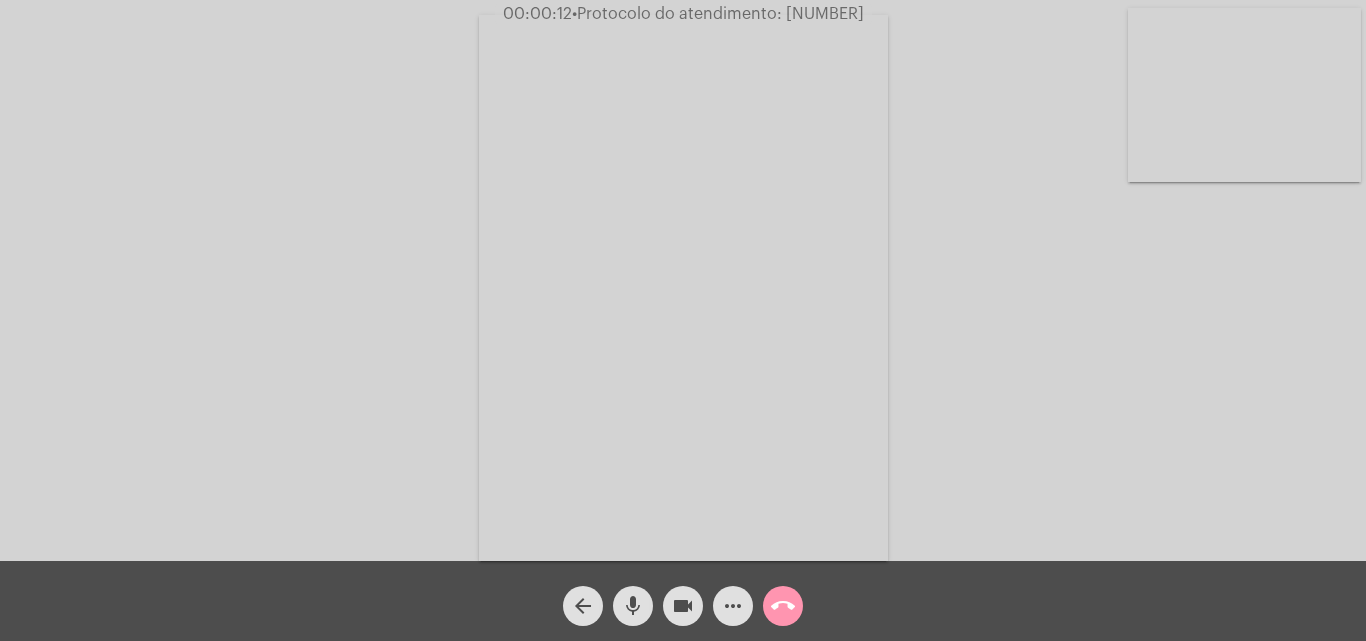 click on "Acessando Câmera e Microfone..." 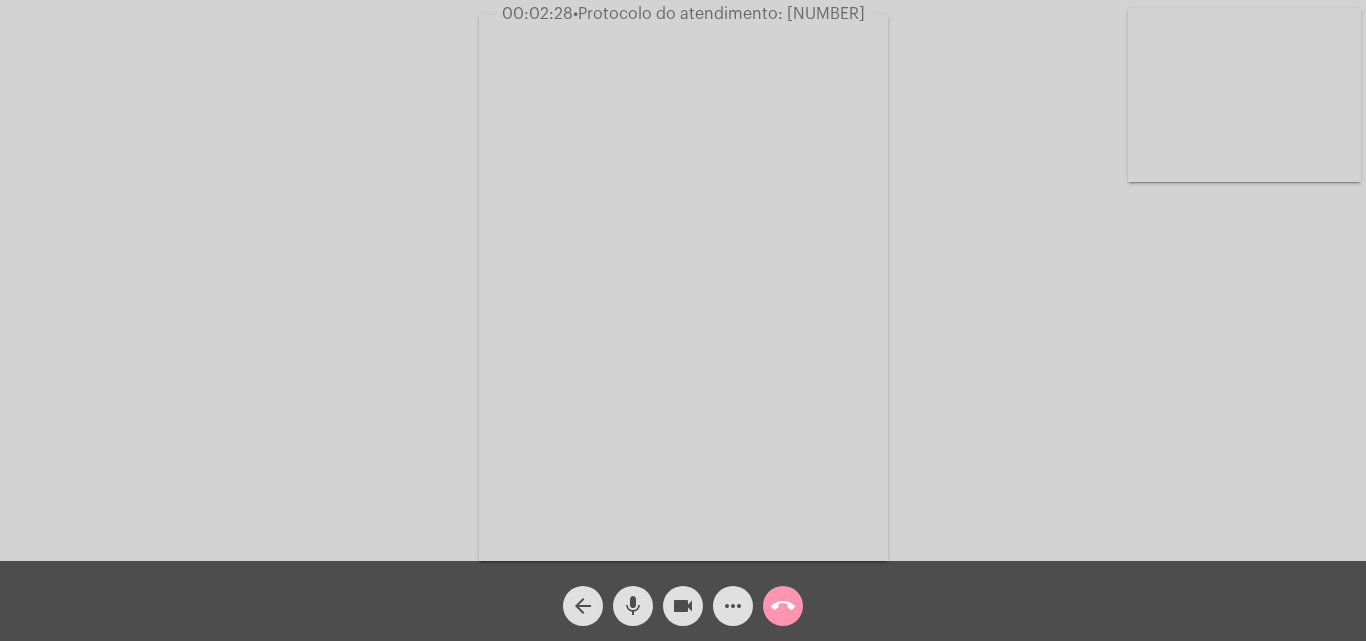 click on "mic" 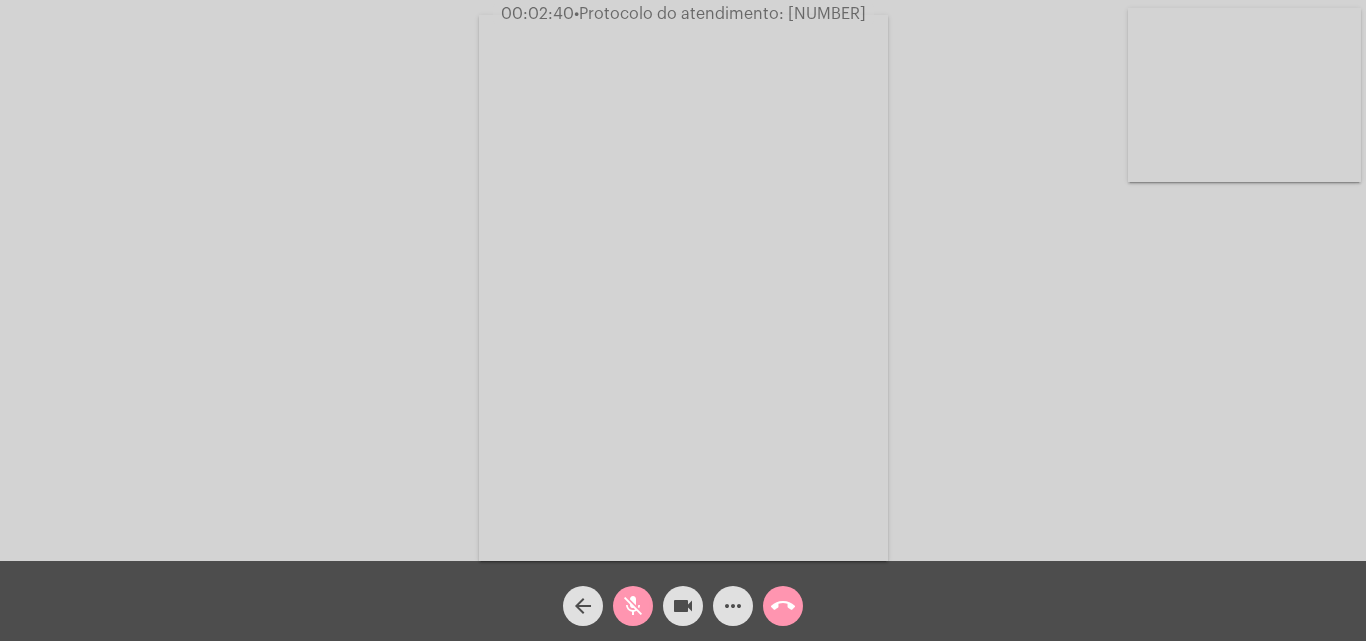 click on "mic_off" 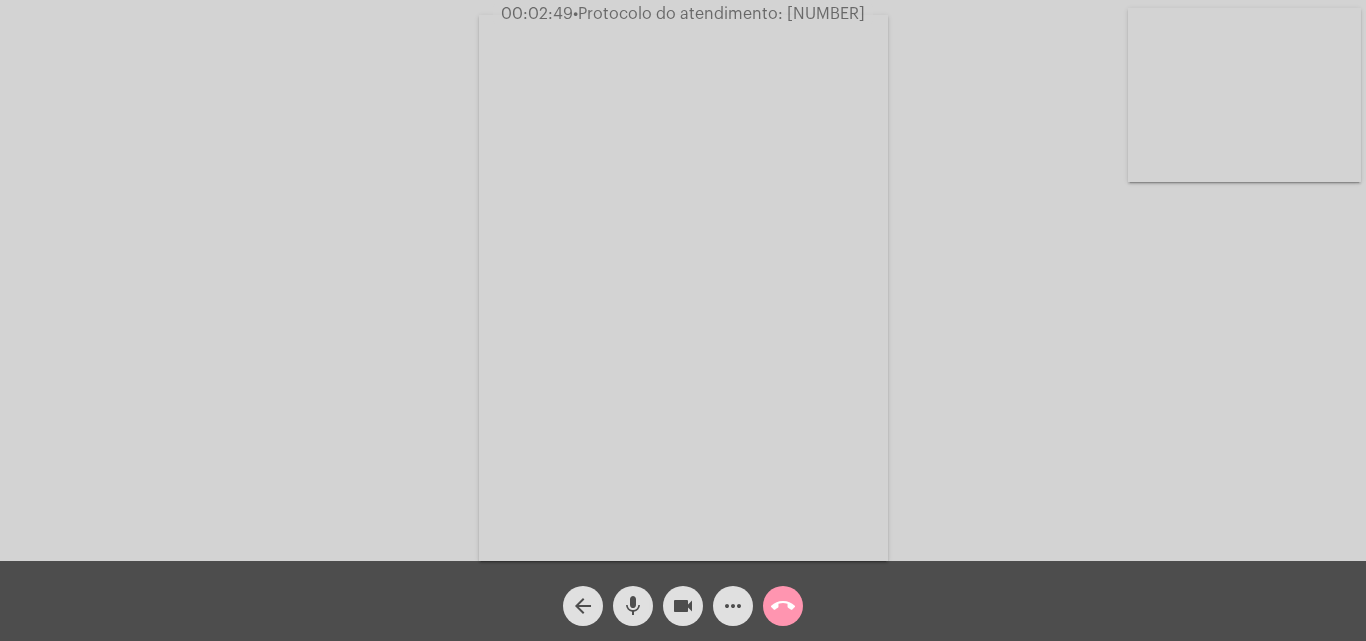 click on "mic" 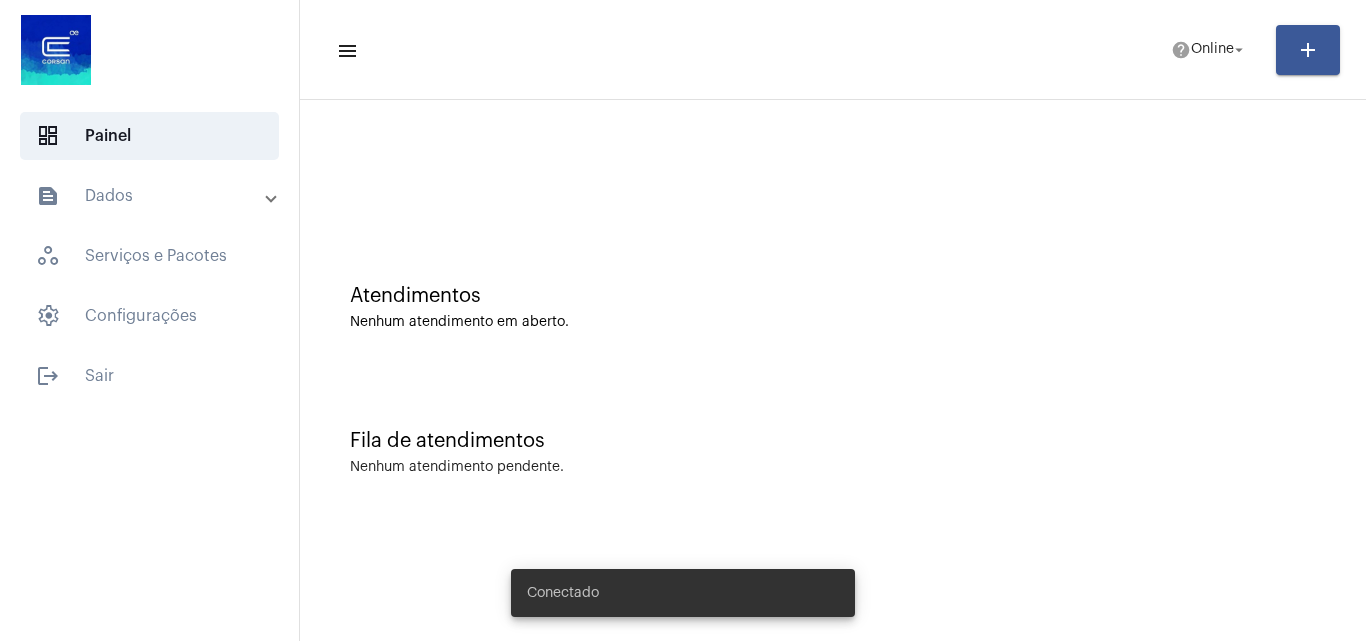 scroll, scrollTop: 0, scrollLeft: 0, axis: both 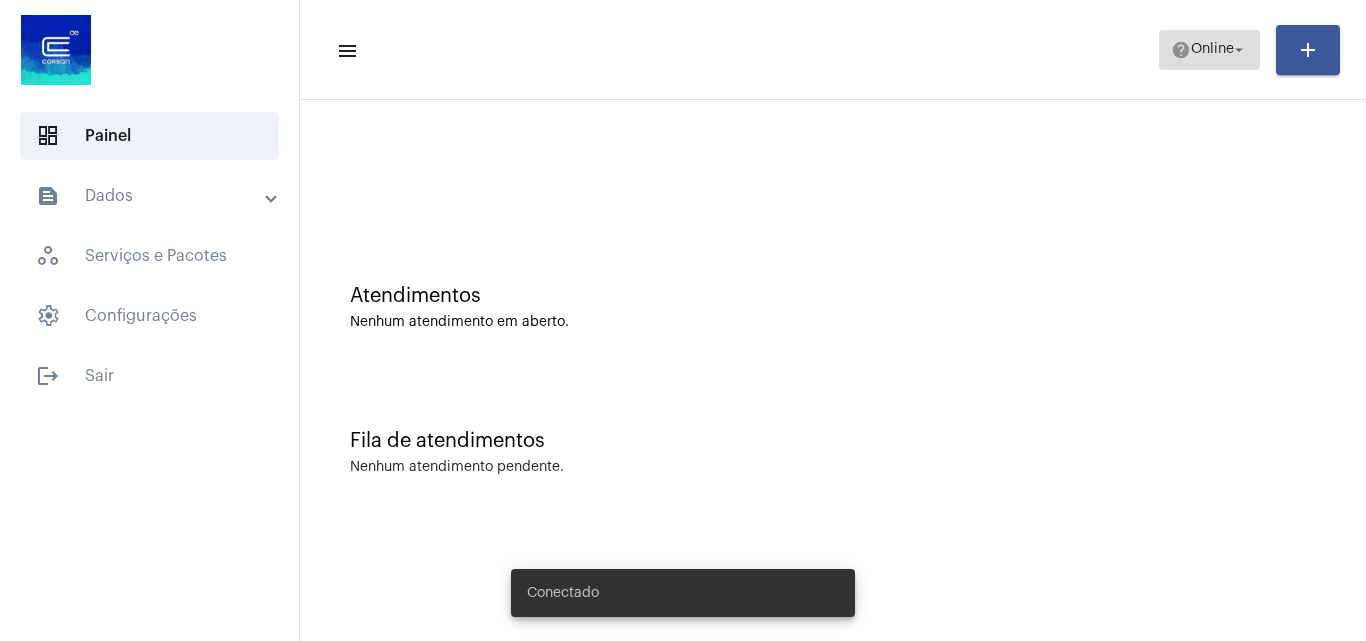 click on "Online" 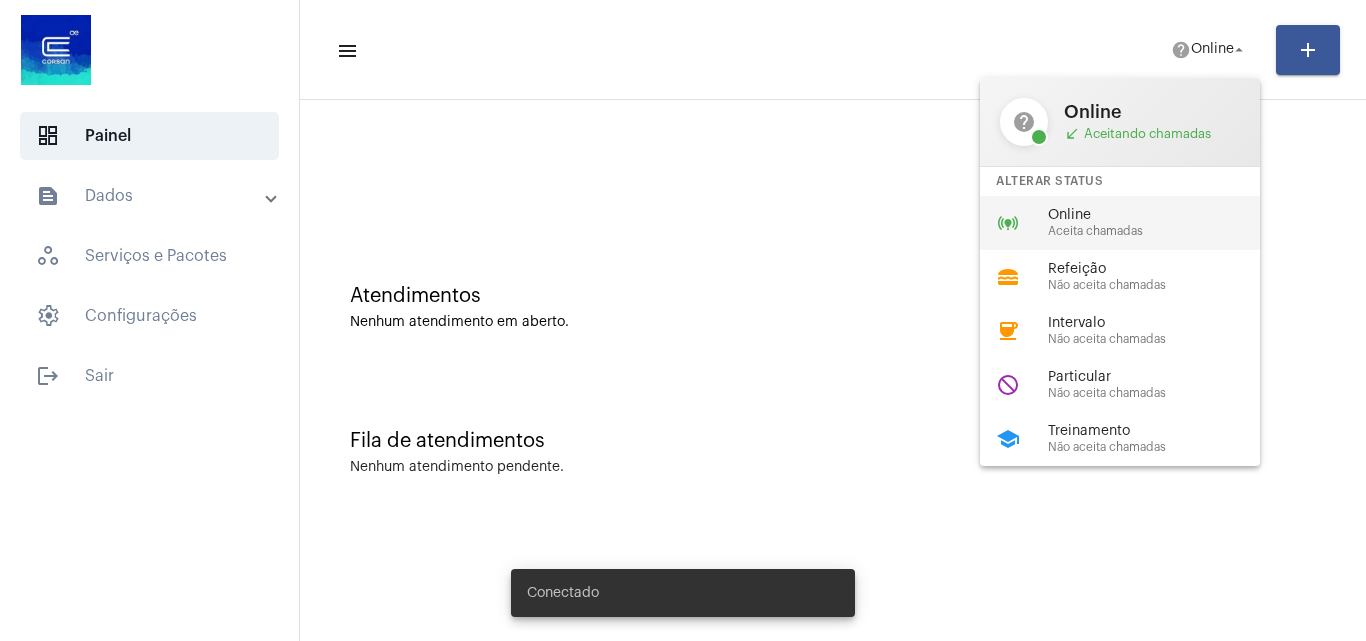 click on "Online" at bounding box center [1162, 215] 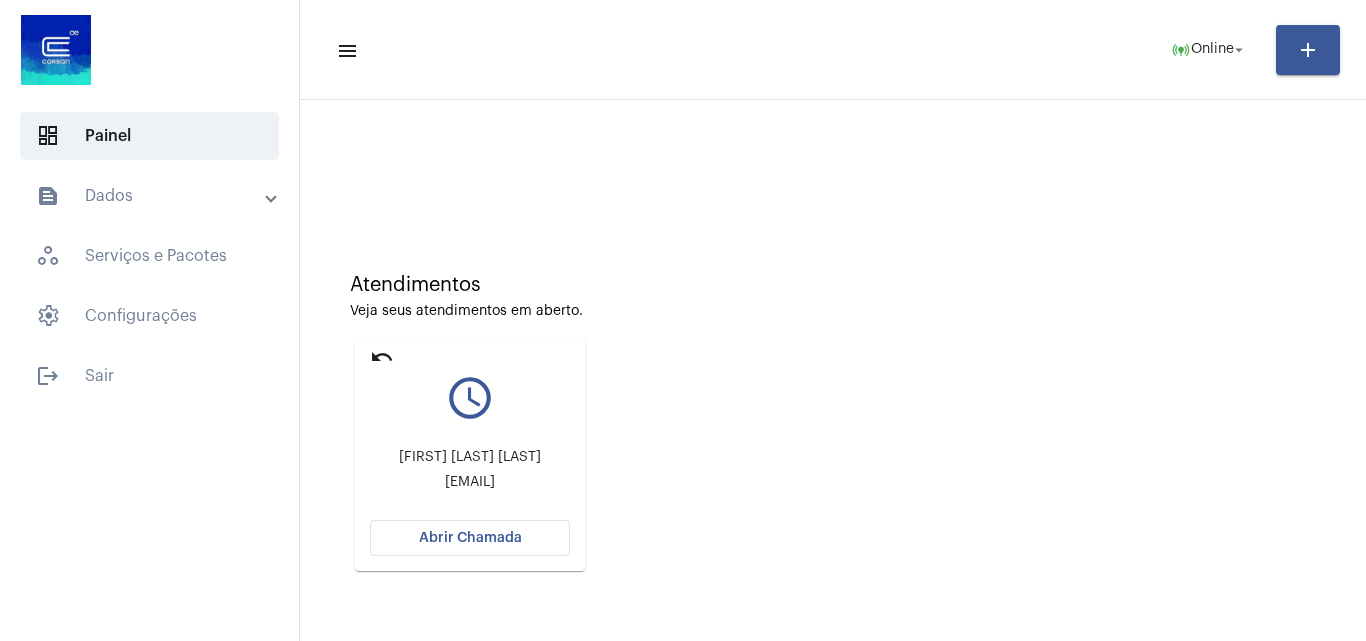 scroll, scrollTop: 0, scrollLeft: 0, axis: both 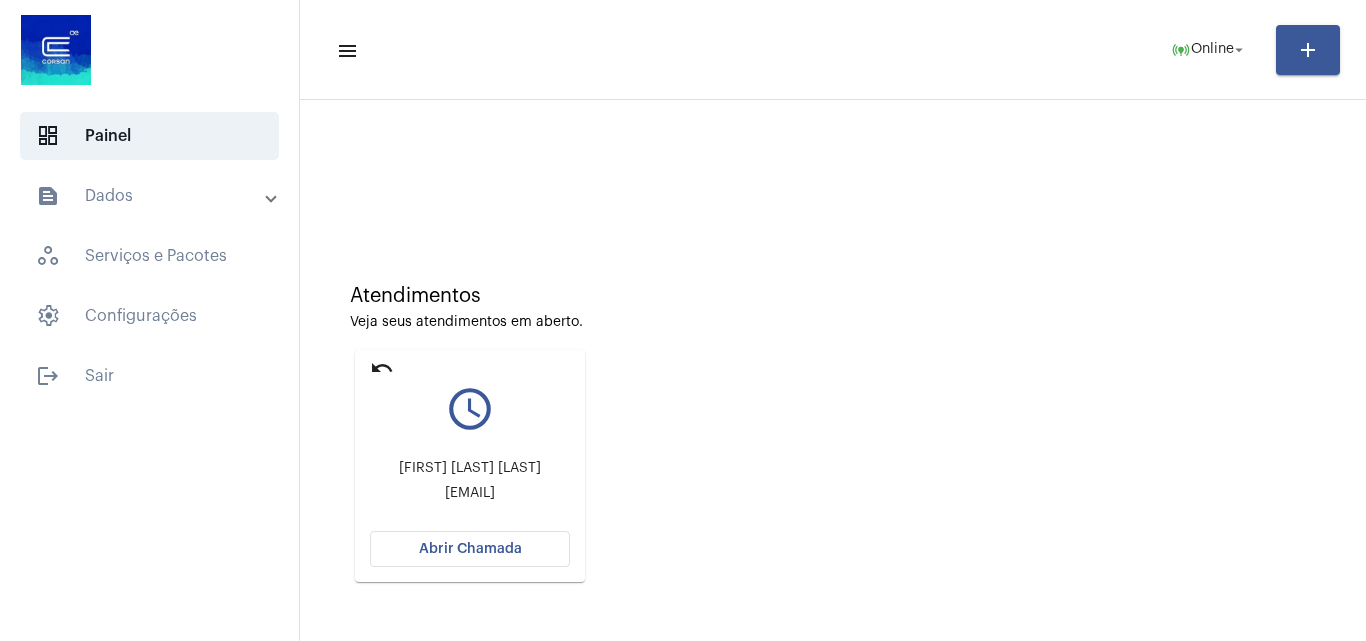 click on "Abrir Chamada" 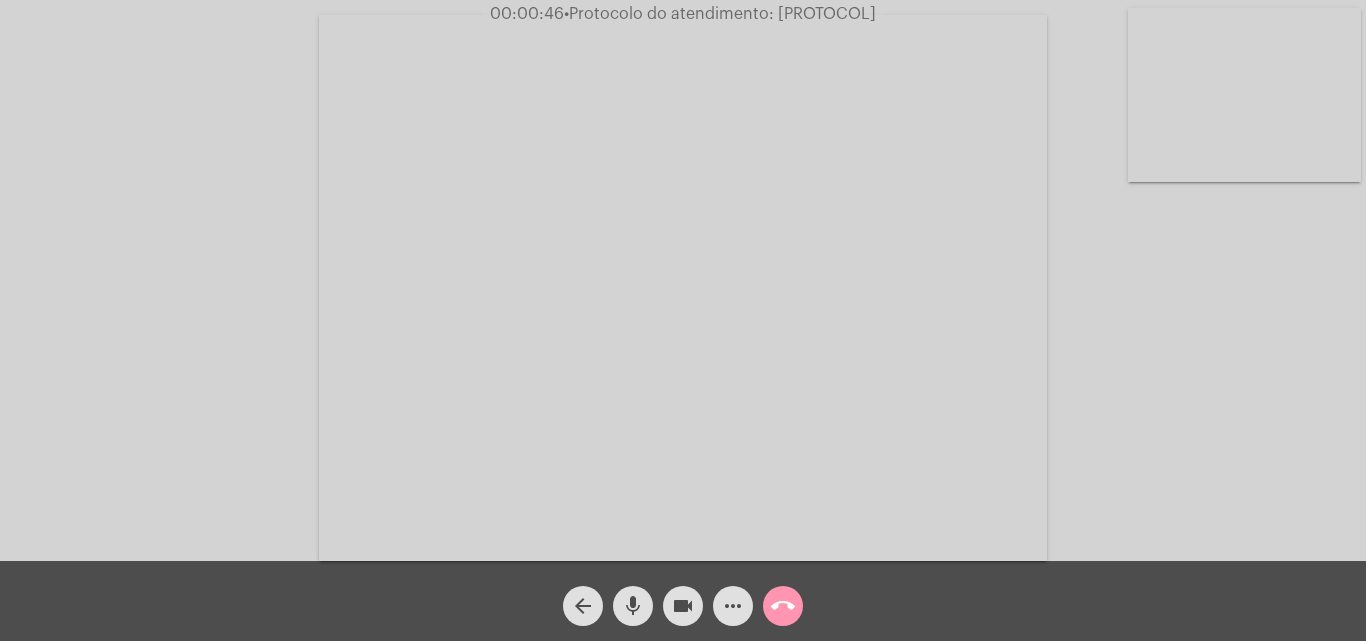click on "more_horiz" 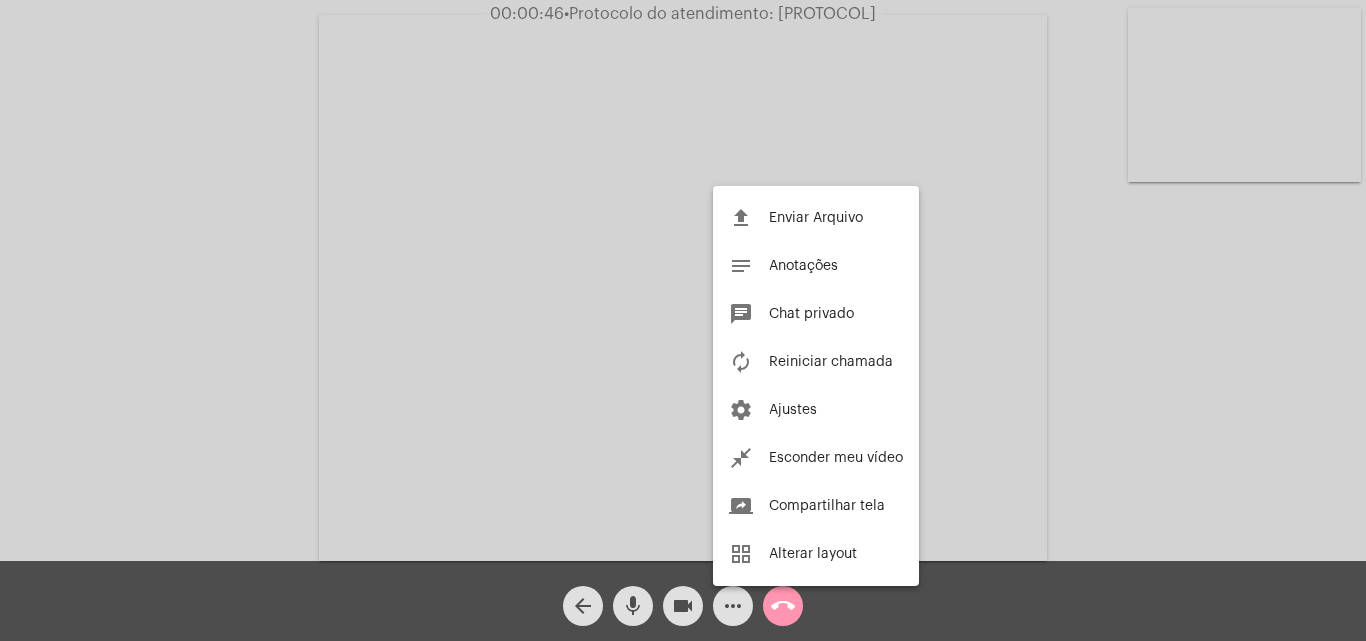 click at bounding box center (683, 320) 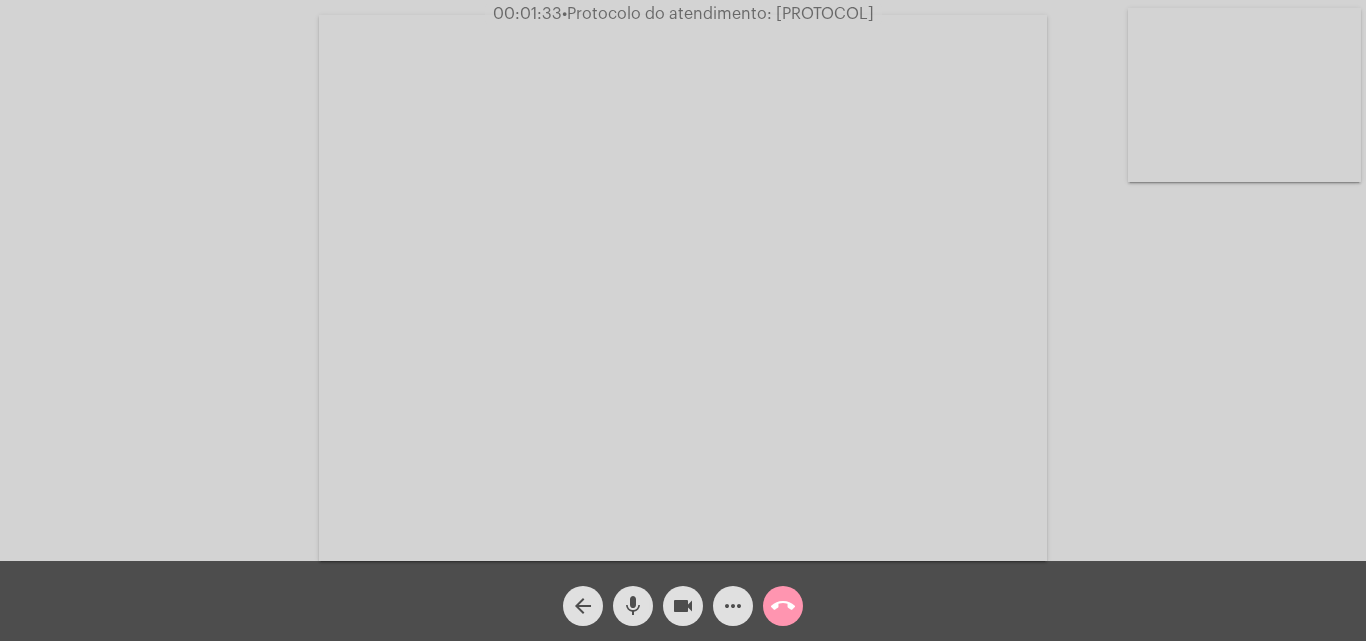 click on "more_horiz" 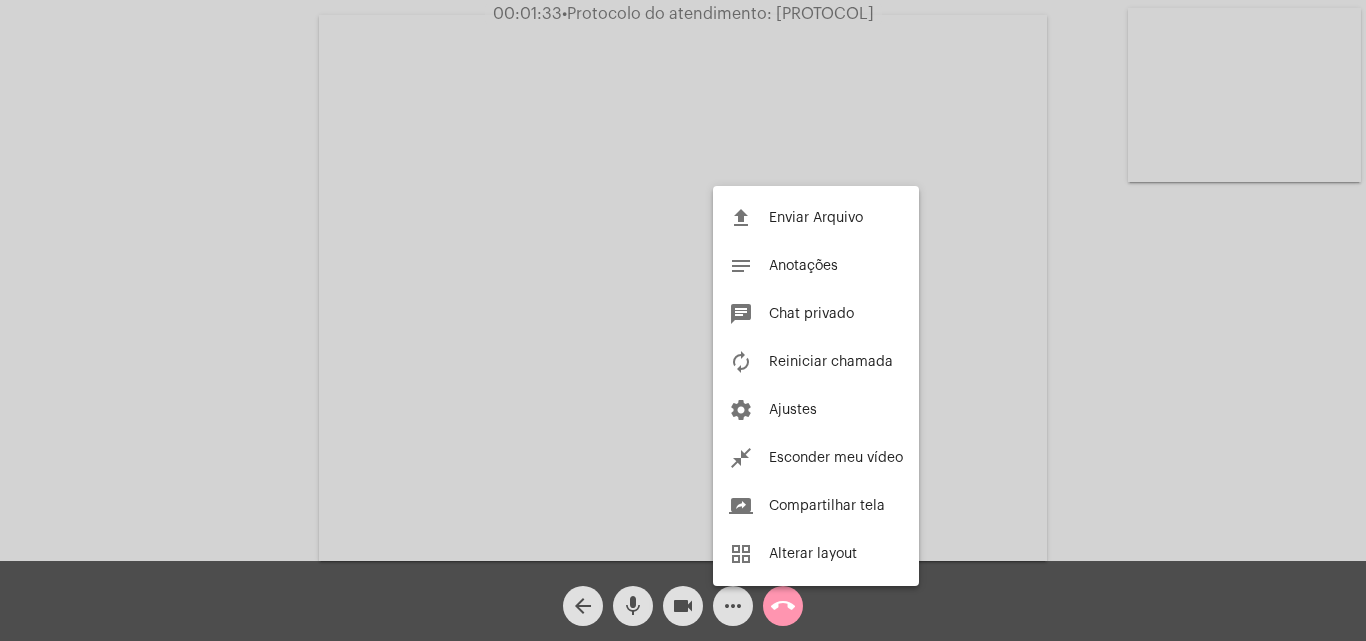 click at bounding box center [683, 320] 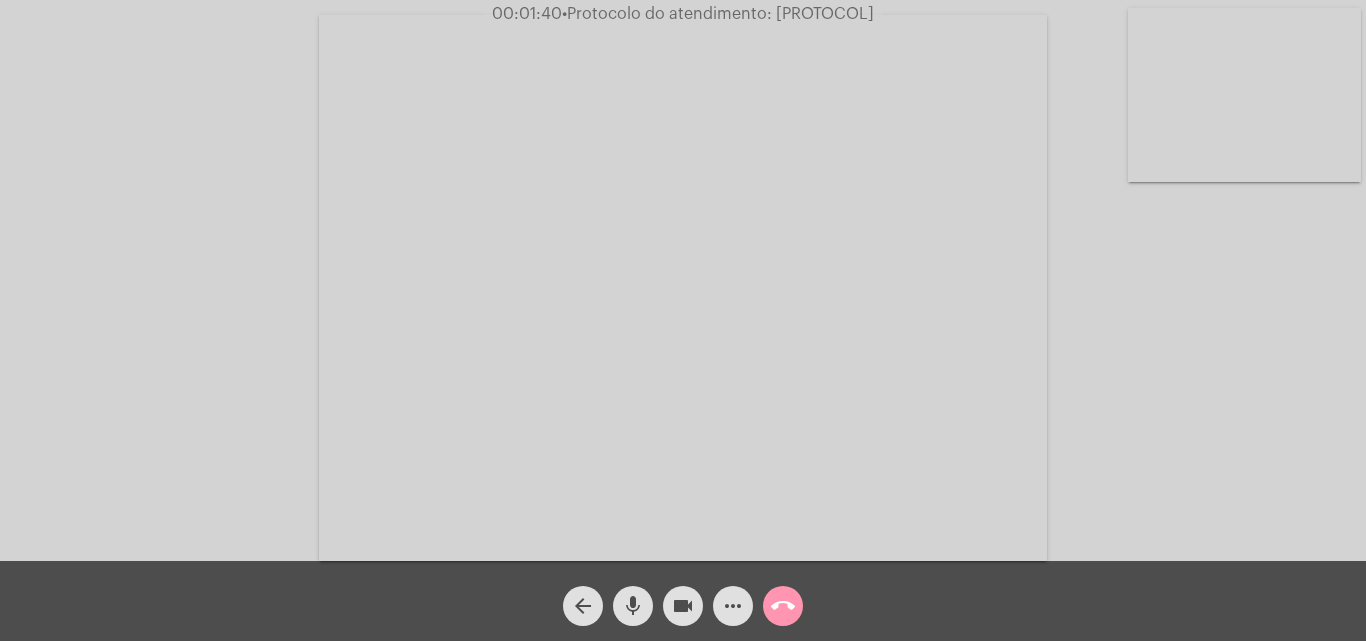 click on "mic" 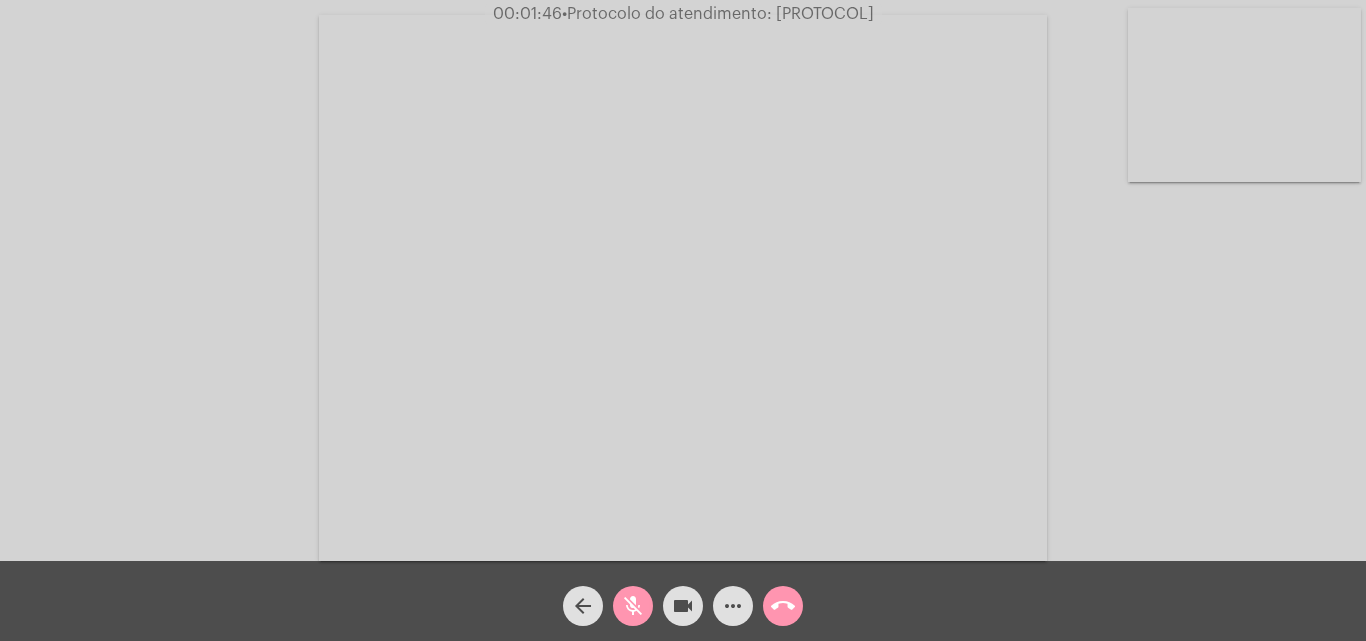 click on "mic_off" 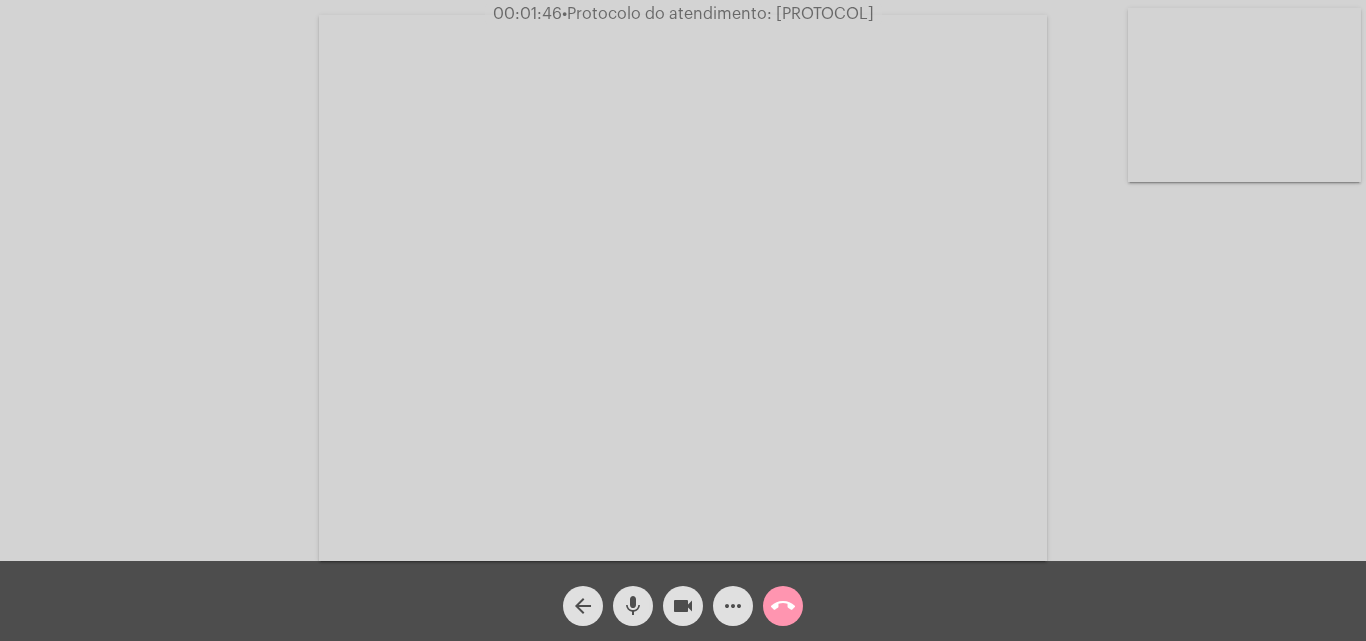 click on "mic" 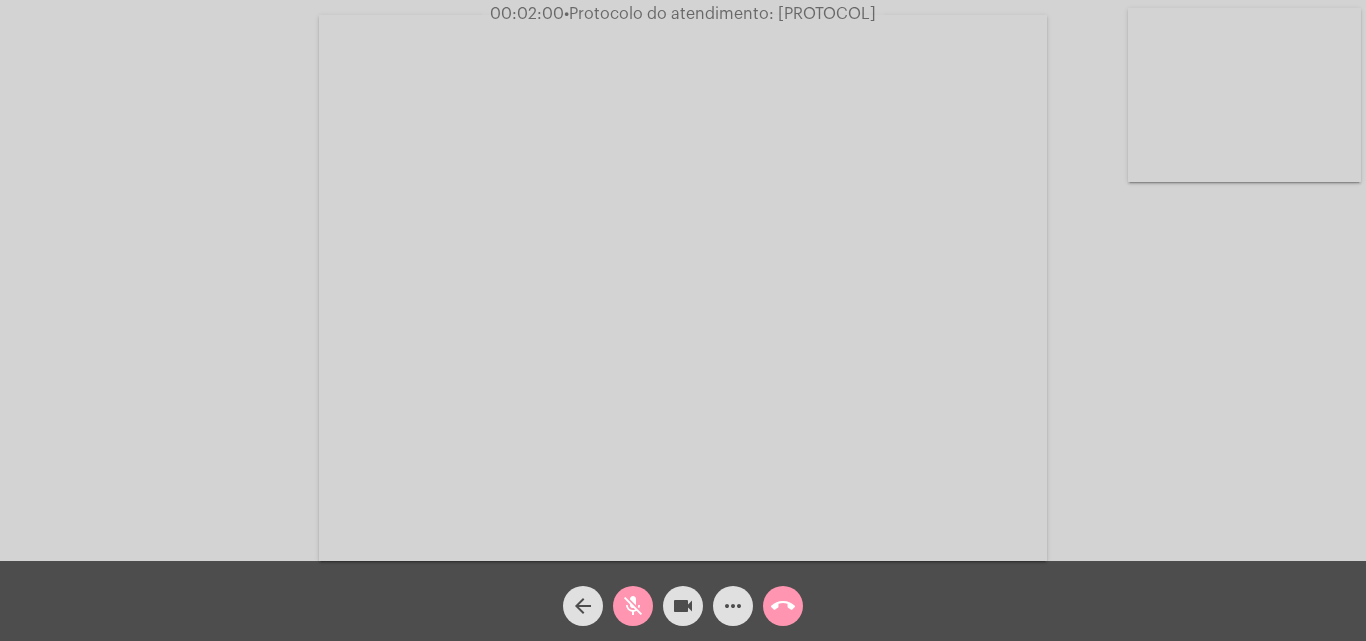 click on "mic_off" 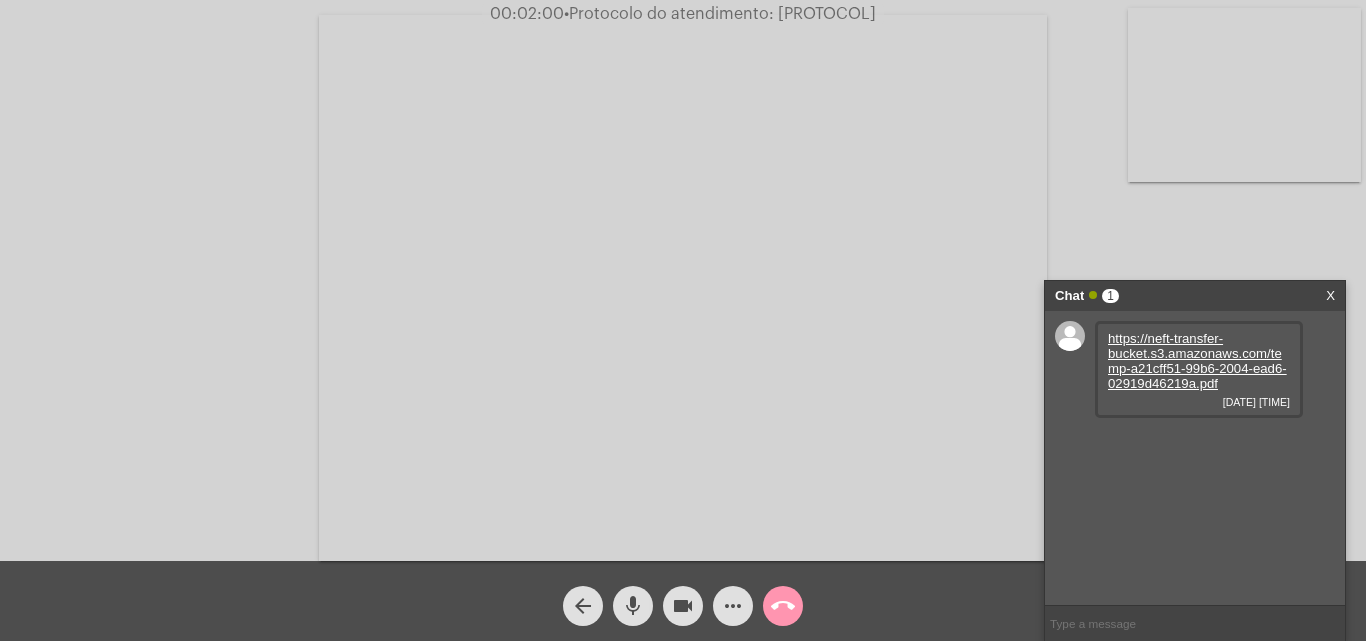 click on "more_horiz" 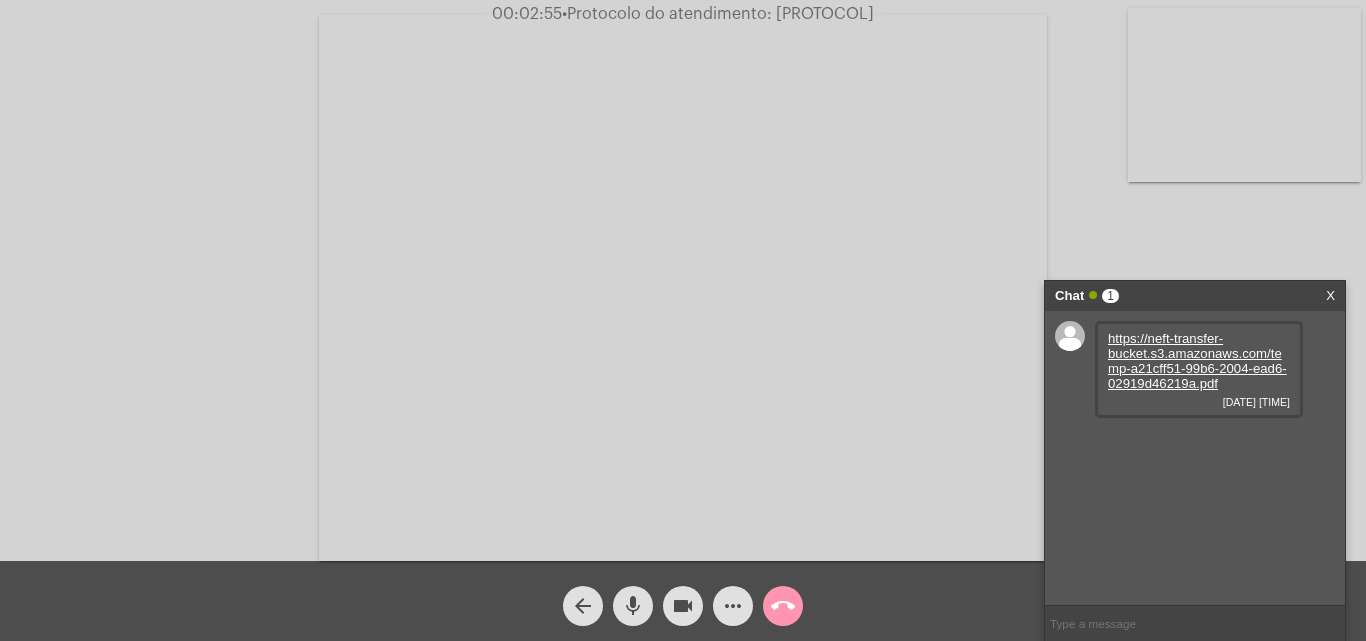 click on "Acessando Câmera e Microfone..." 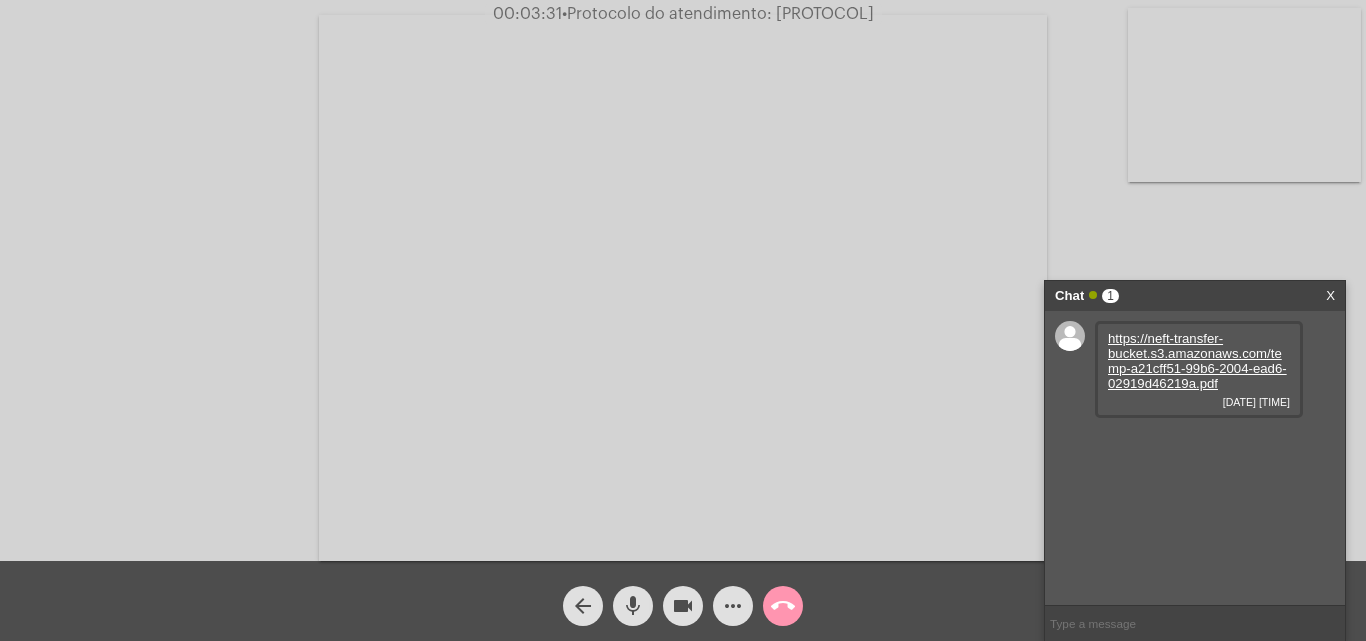 click on "mic" 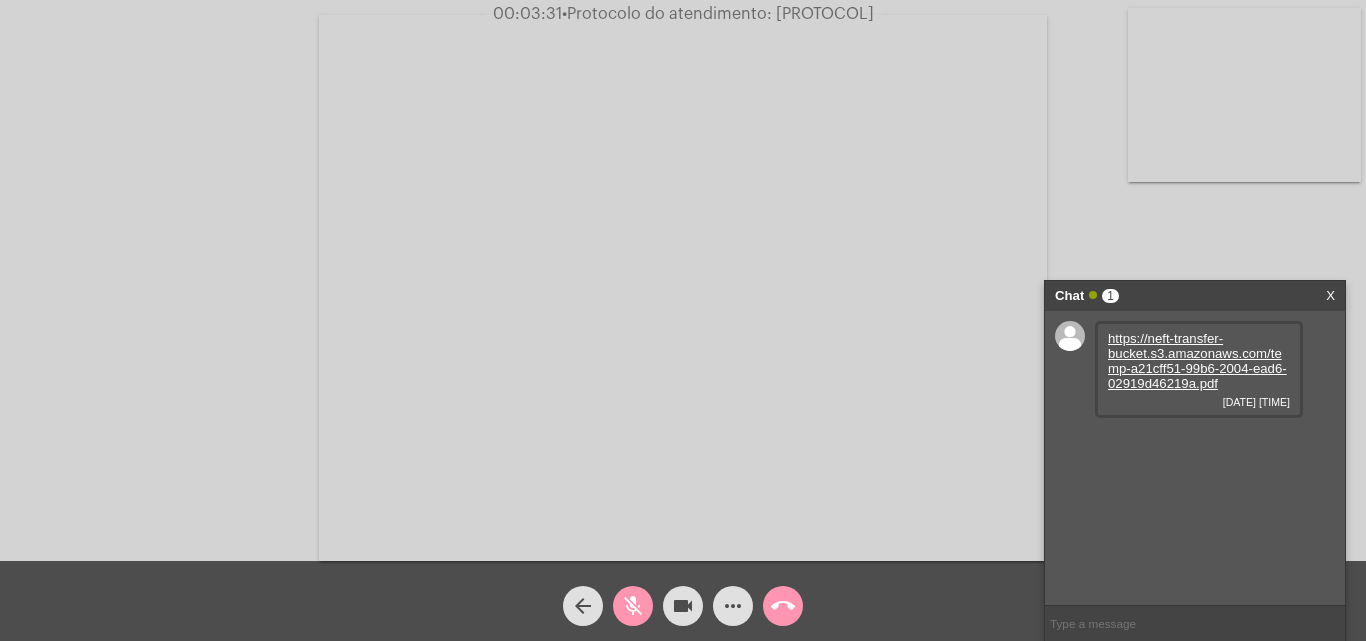 click on "mic_off" 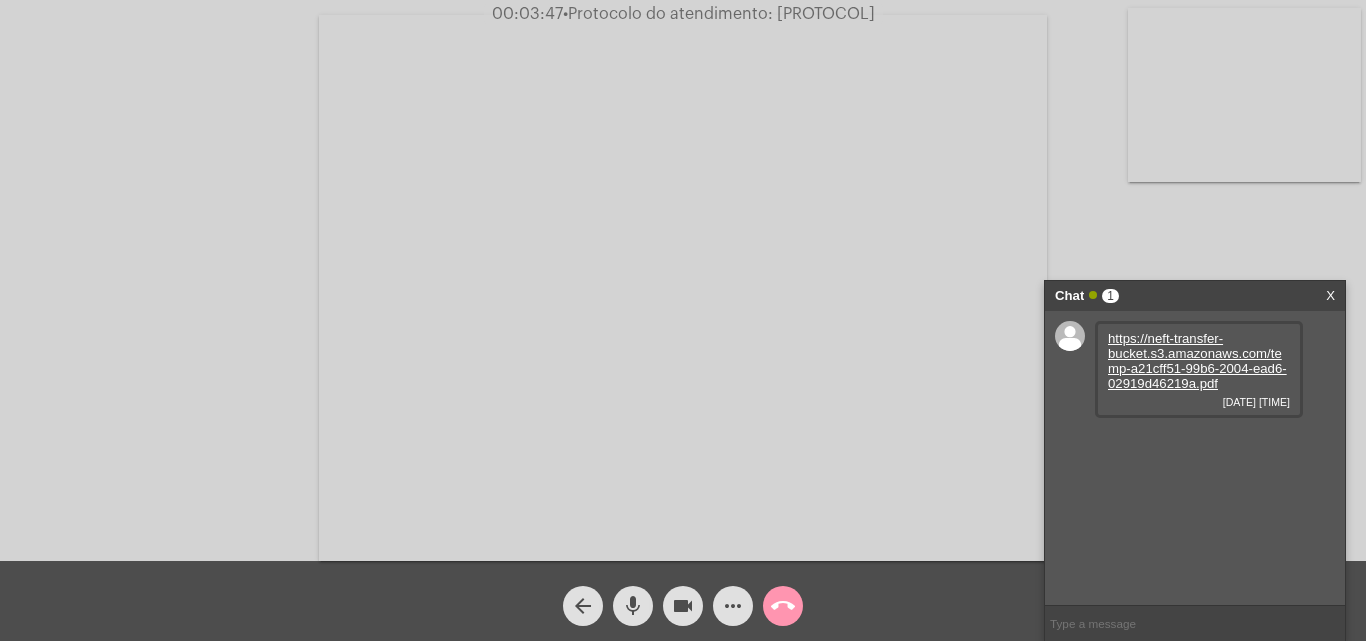 click on "•  Protocolo do atendimento: 20250804037201" 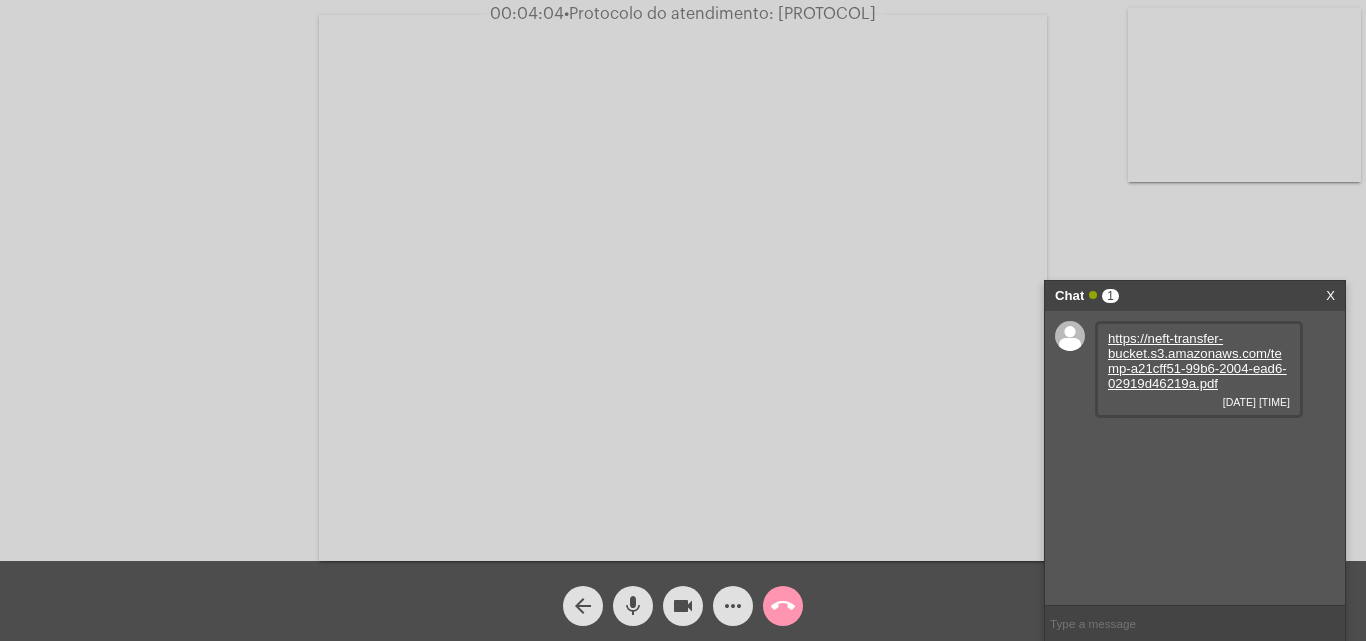 copy on "20250804037201" 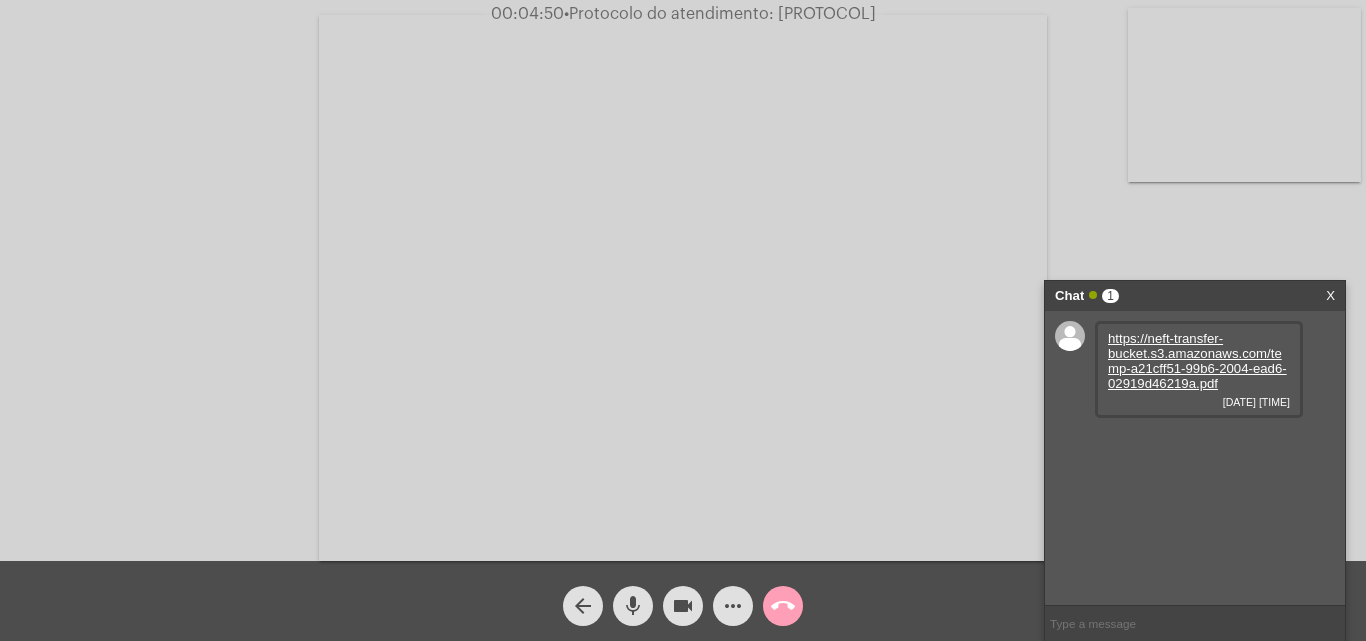 click on "call_end" 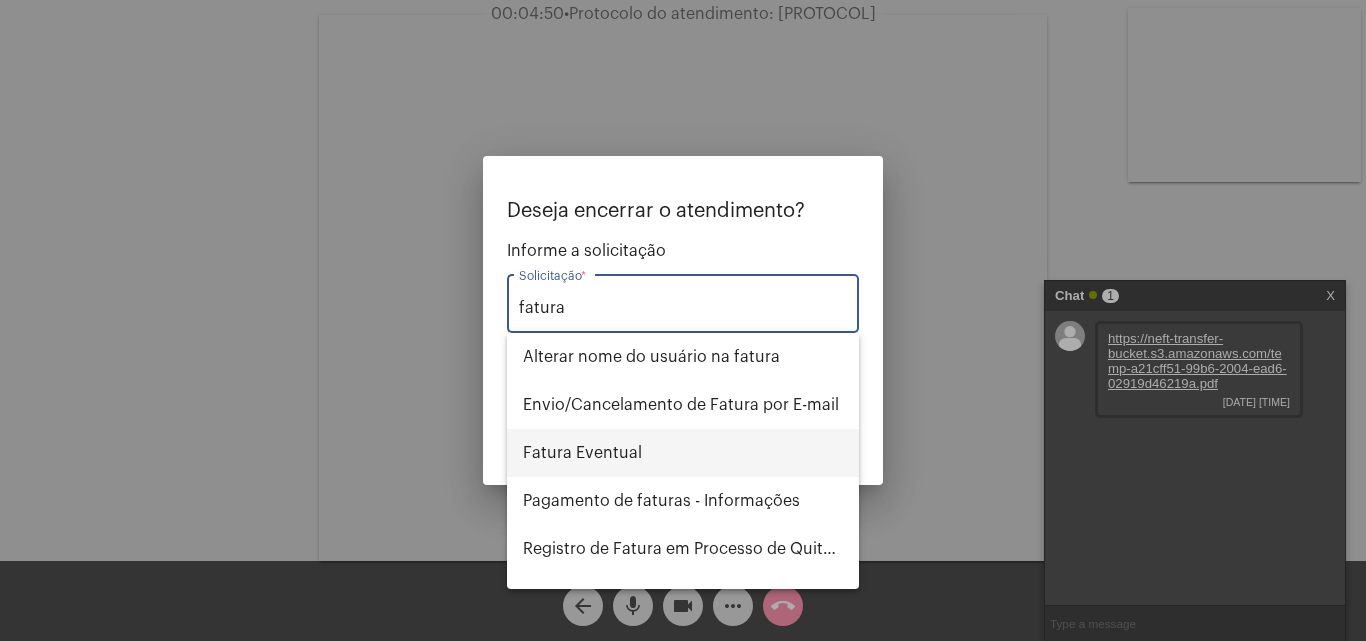 click on "Fatura Eventual" at bounding box center (683, 453) 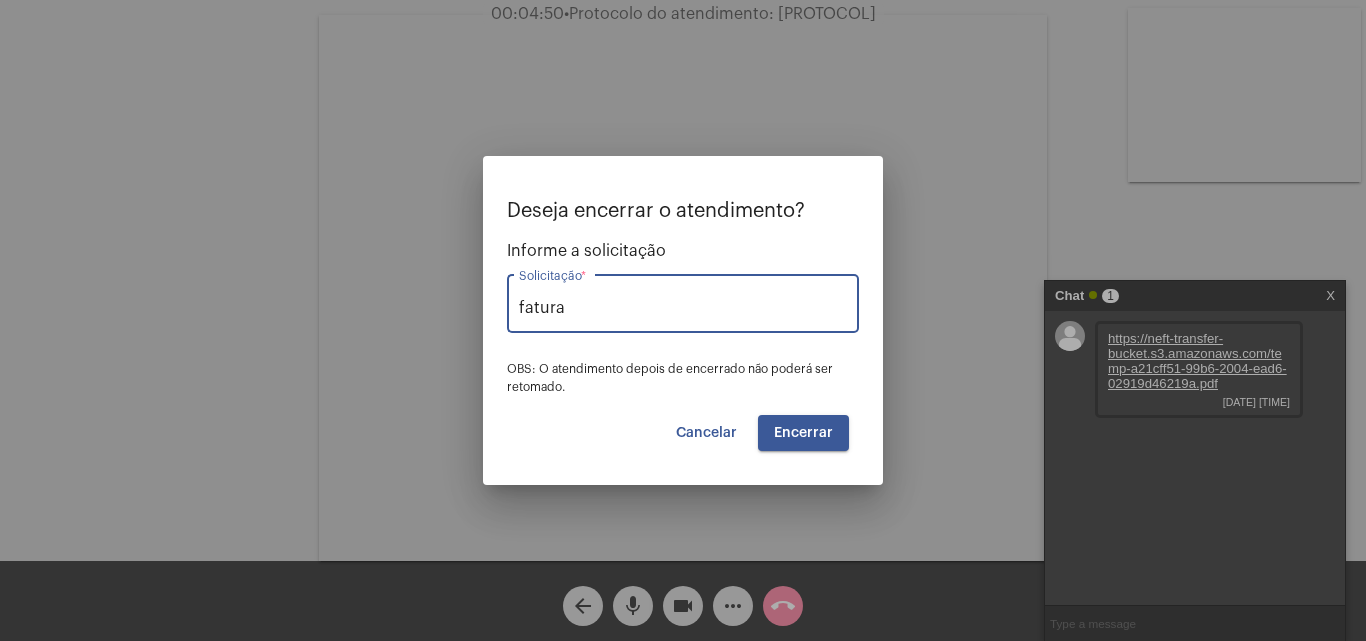 type on "Fatura Eventual" 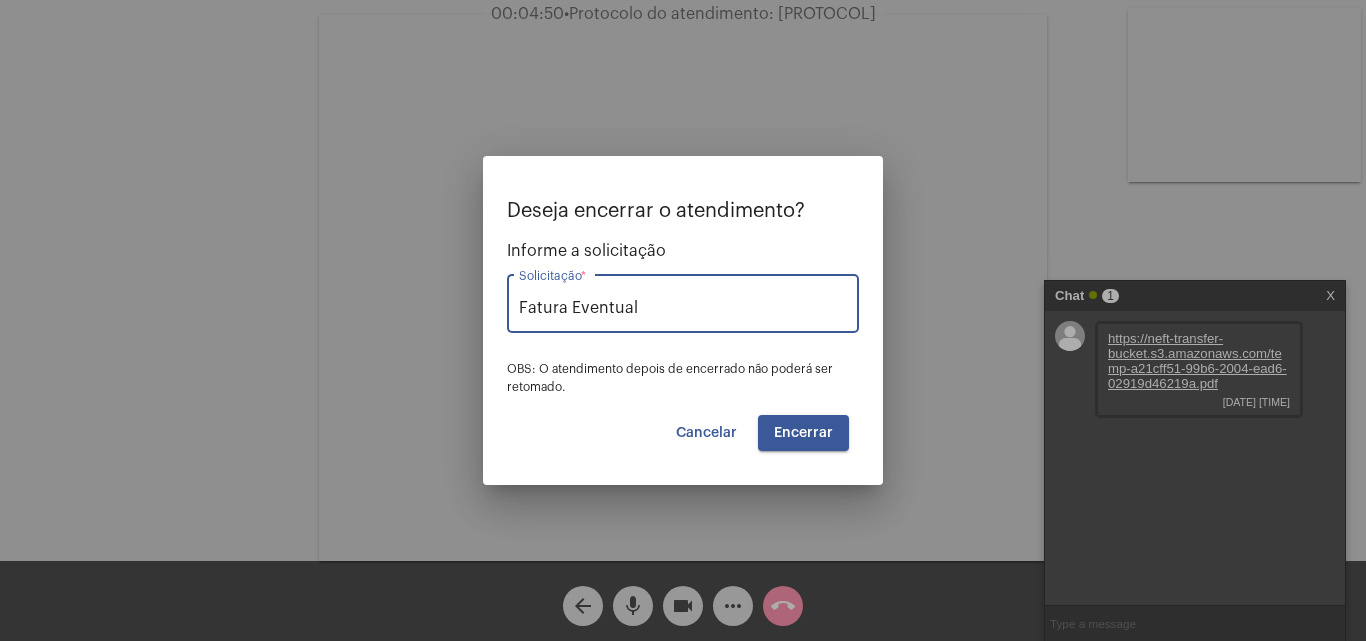 click on "Encerrar" at bounding box center [803, 433] 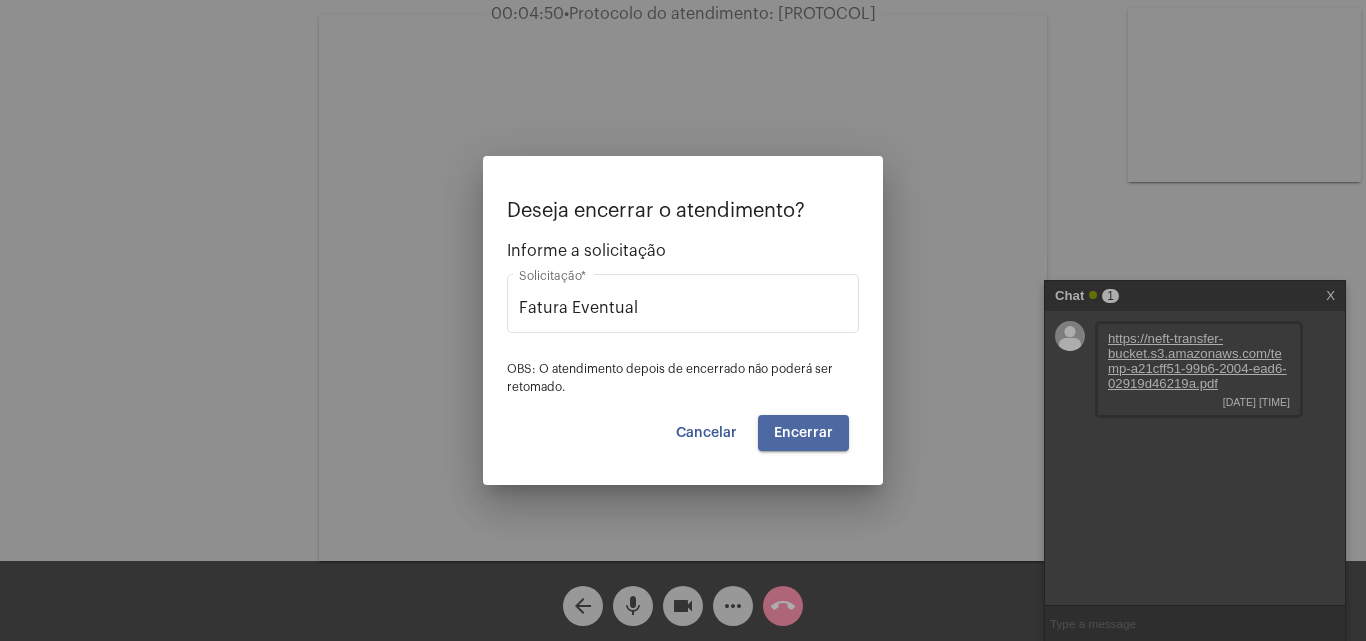 click on "Encerrar" at bounding box center (803, 433) 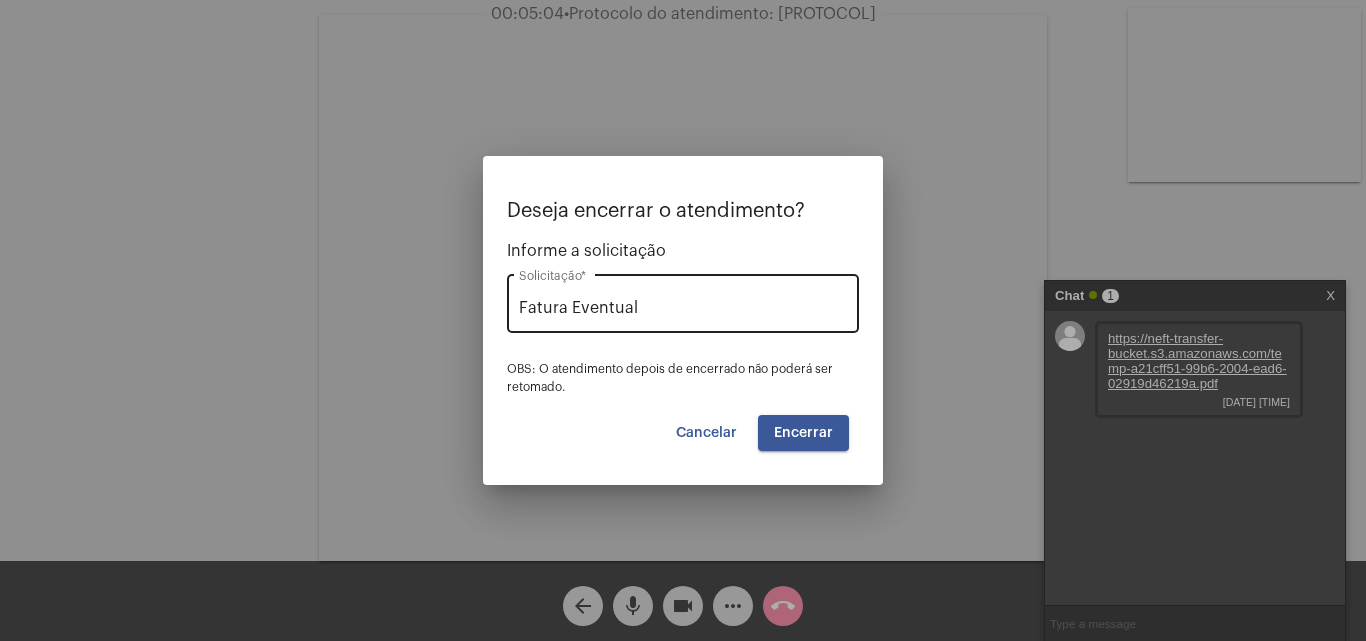 click on "Fatura Eventual" at bounding box center (683, 308) 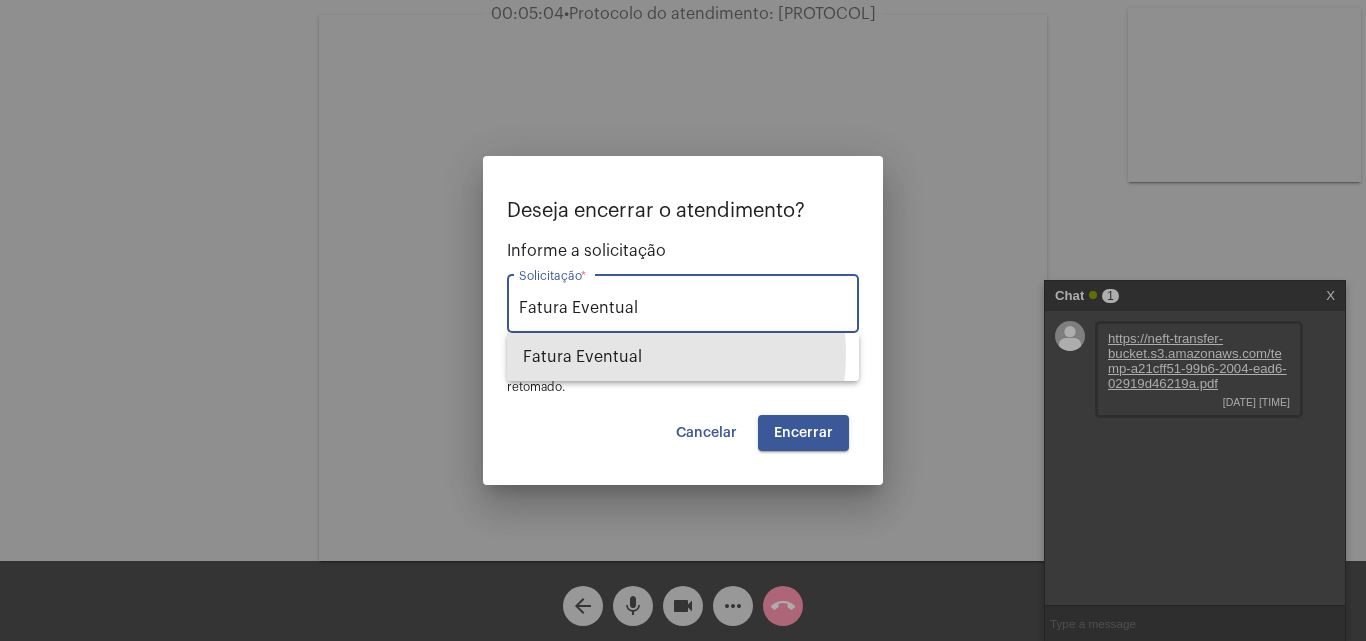 click on "Encerrar" at bounding box center (803, 433) 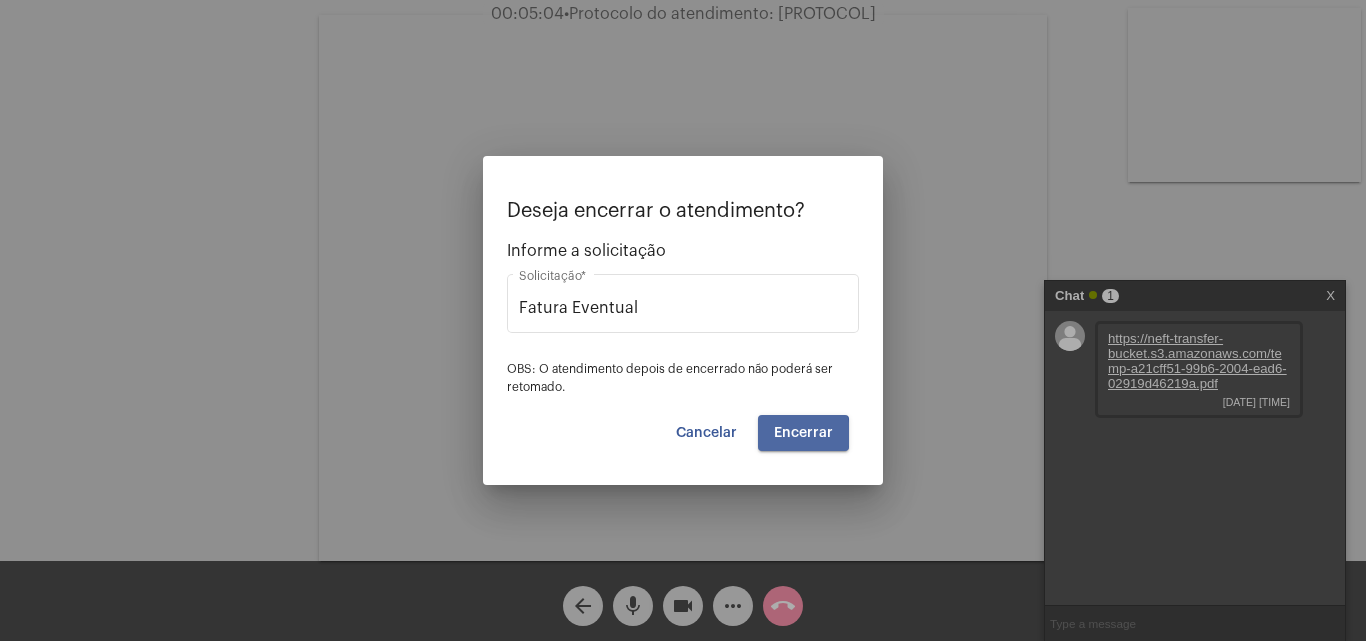 click on "Encerrar" at bounding box center [803, 433] 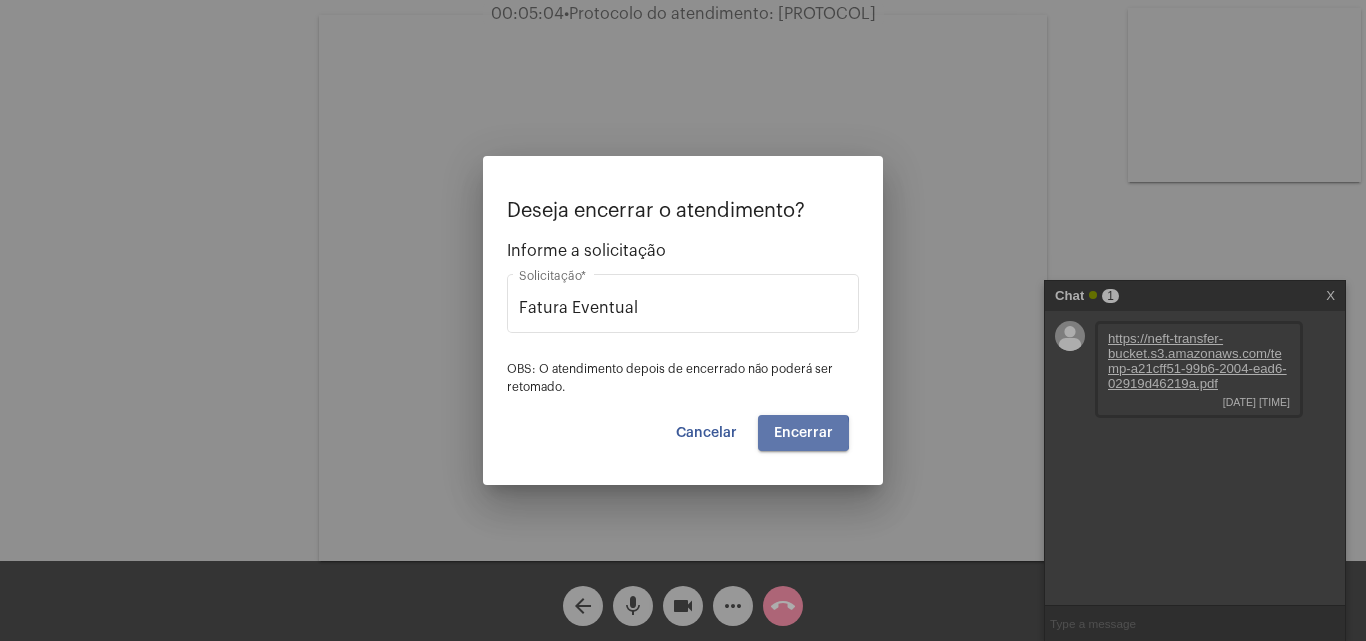 click on "Encerrar" at bounding box center [803, 433] 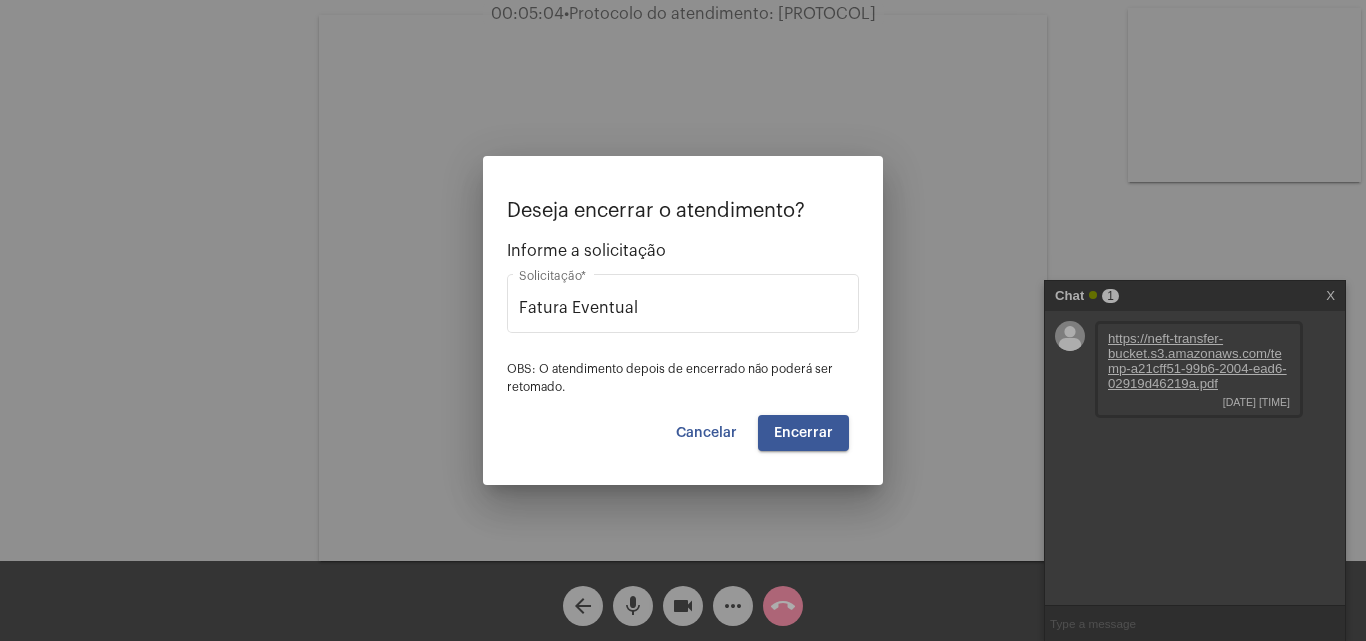 click on "Encerrar" at bounding box center [803, 433] 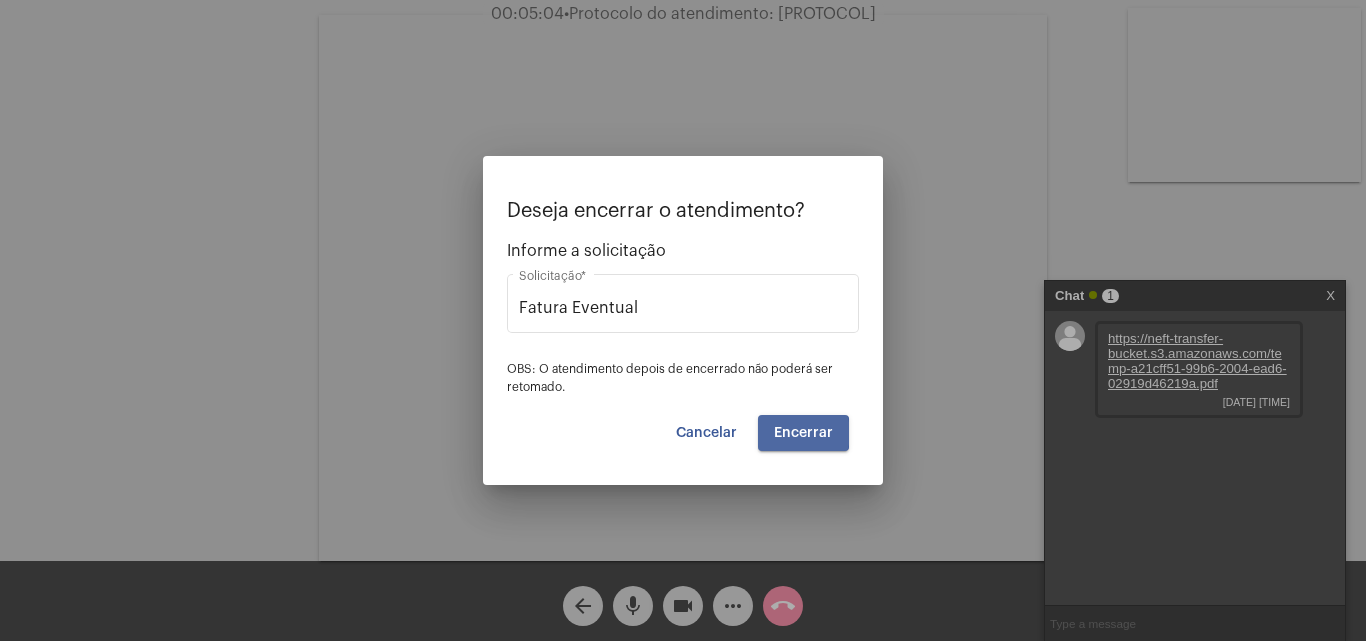 click on "Encerrar" at bounding box center (803, 433) 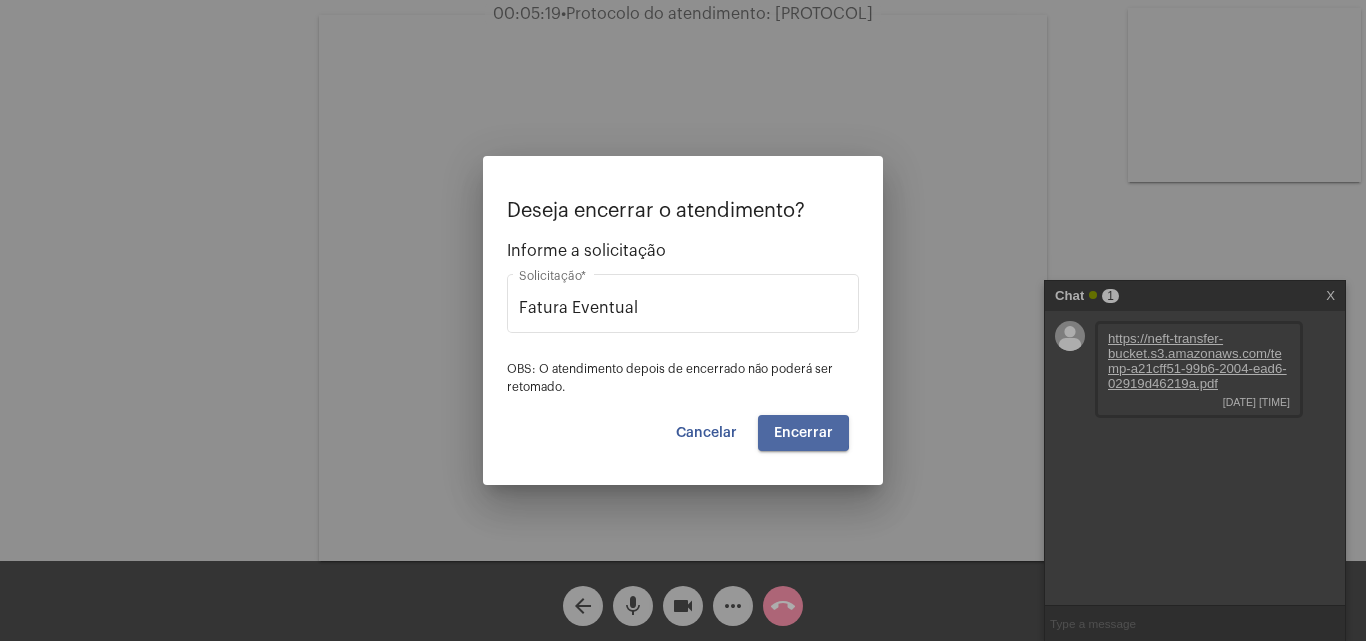 click on "Encerrar" at bounding box center [803, 433] 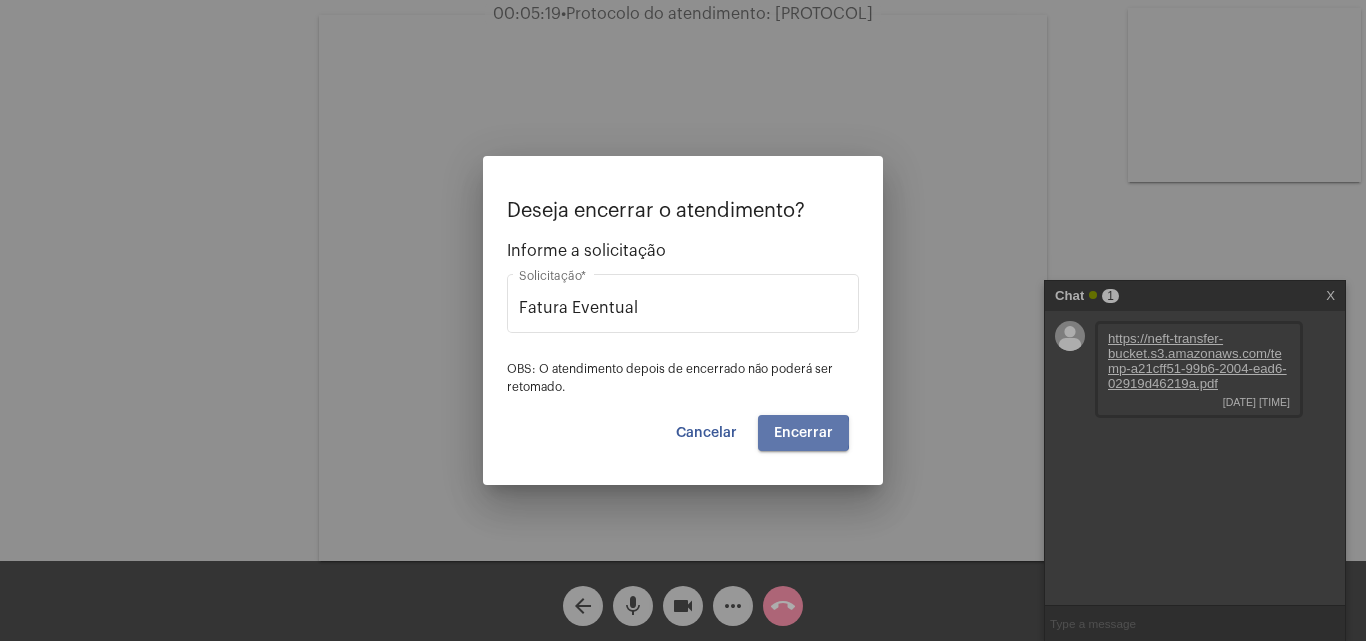 click on "Encerrar" at bounding box center [803, 433] 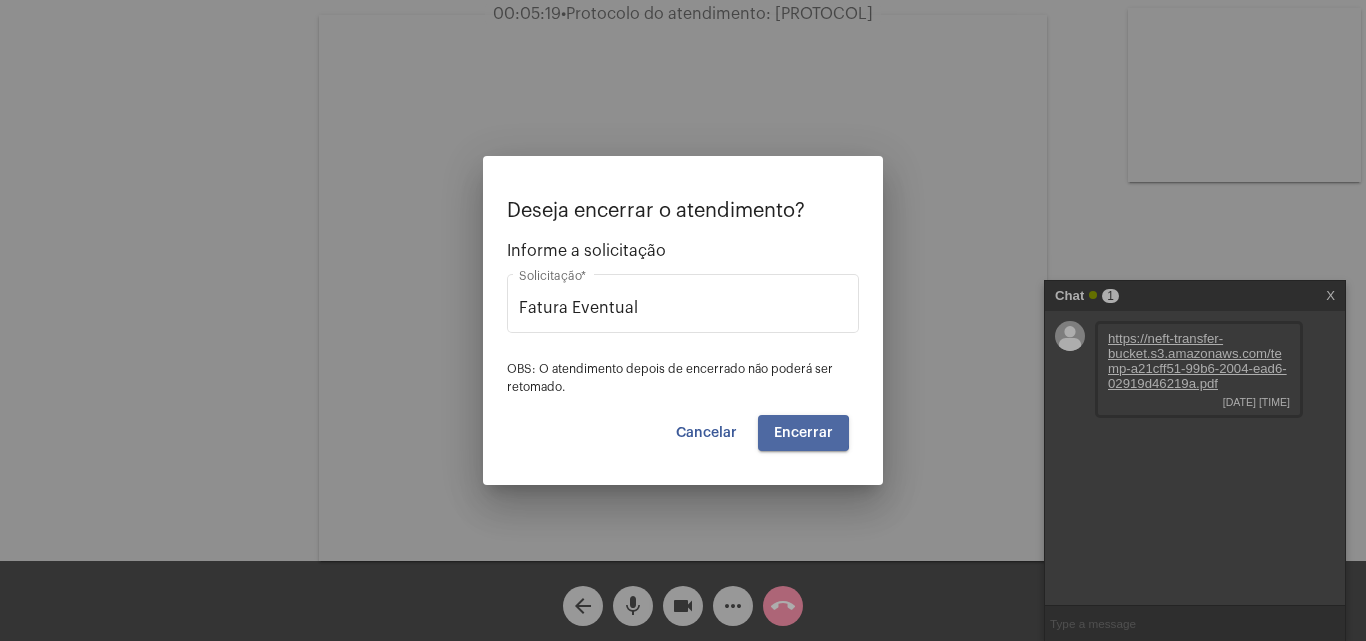 click on "Encerrar" at bounding box center [803, 433] 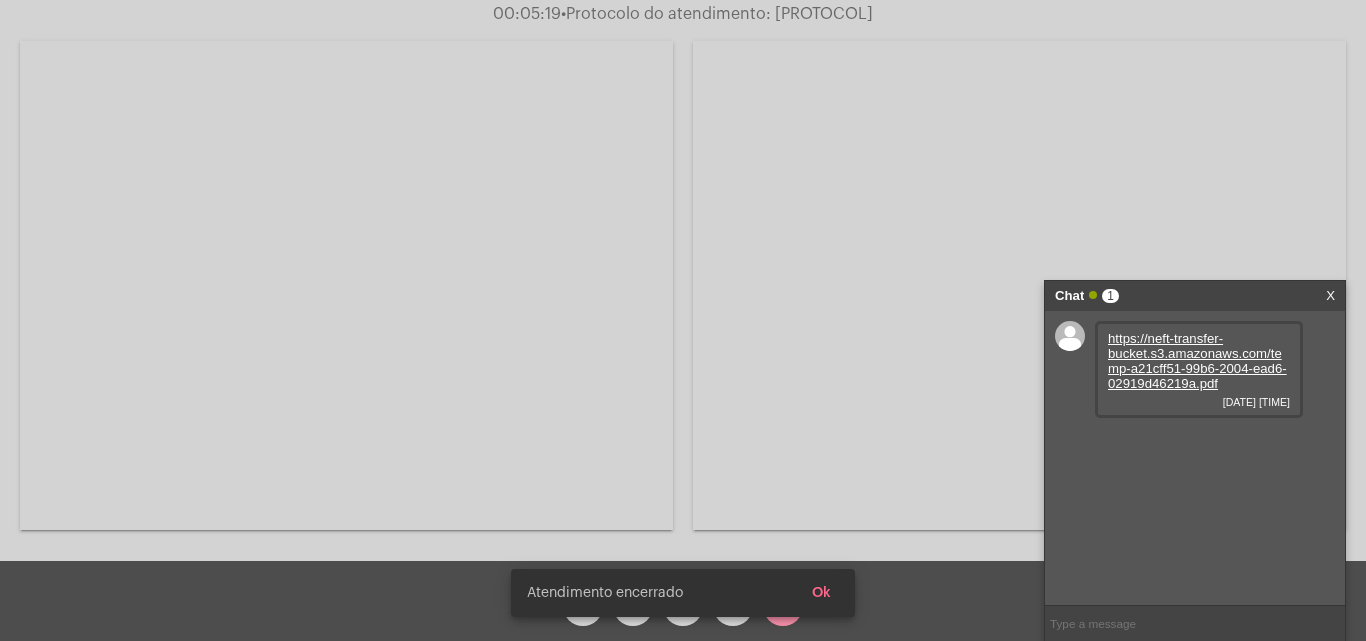 click on "Ok" at bounding box center (821, 593) 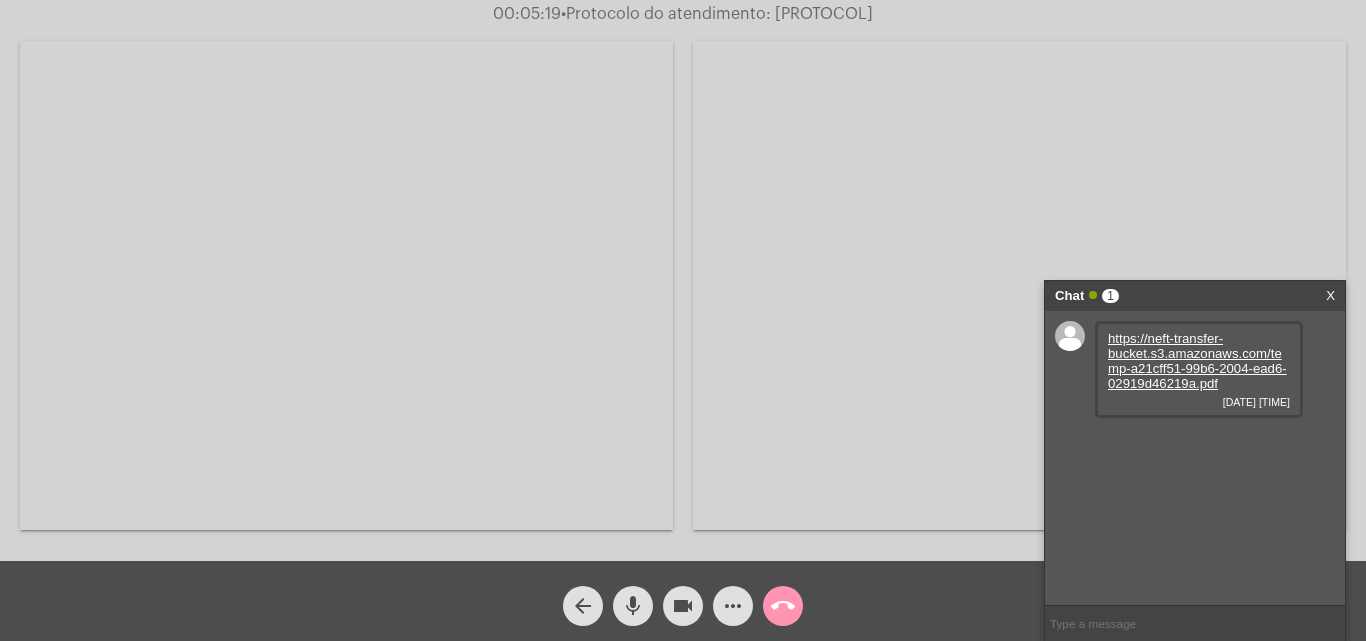 click on "call_end" 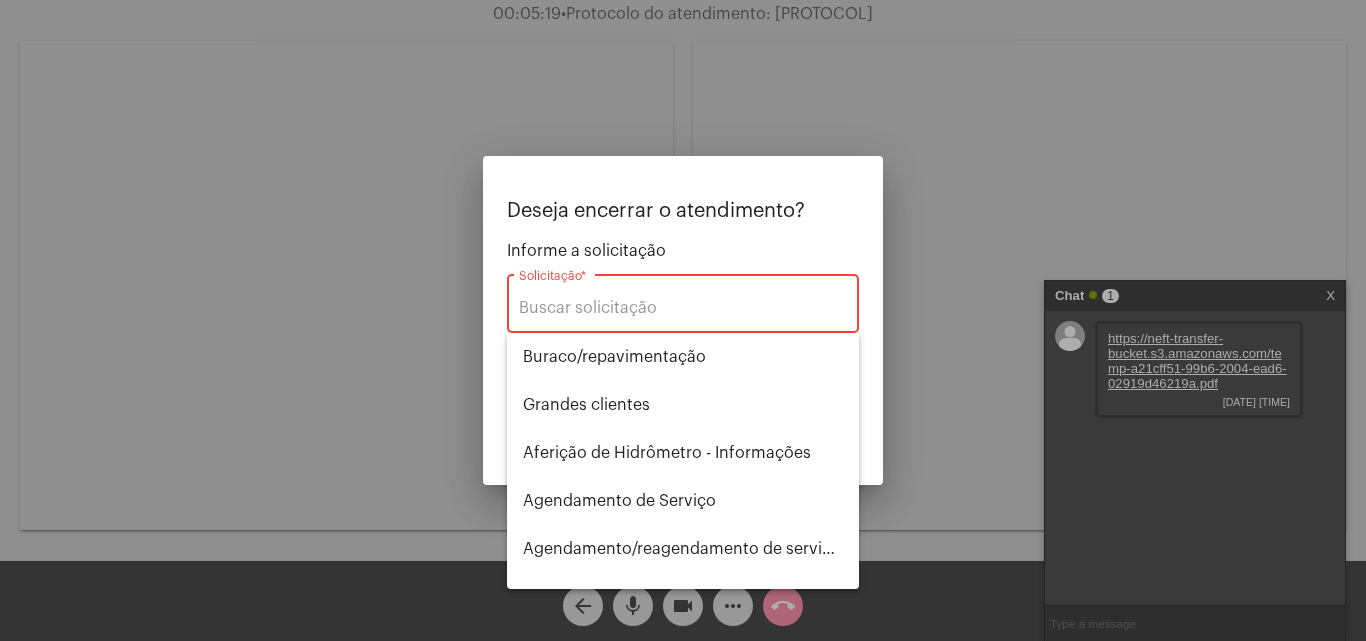 click at bounding box center [683, 320] 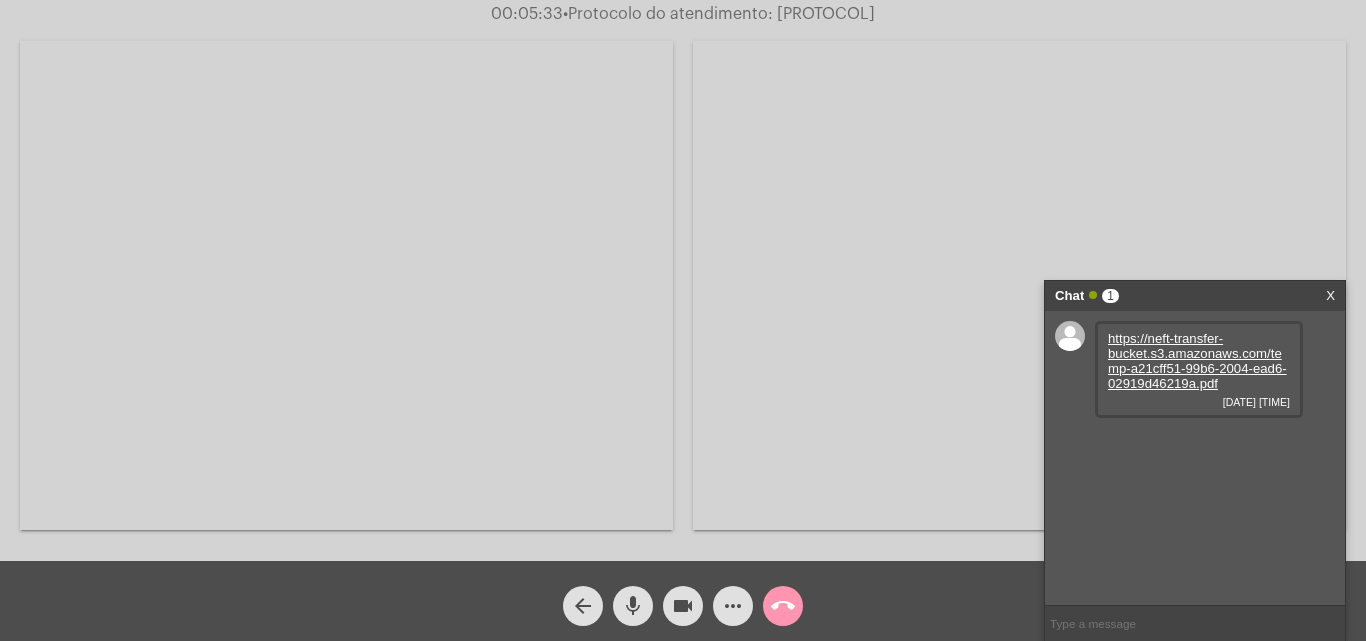 click on "arrow_back" 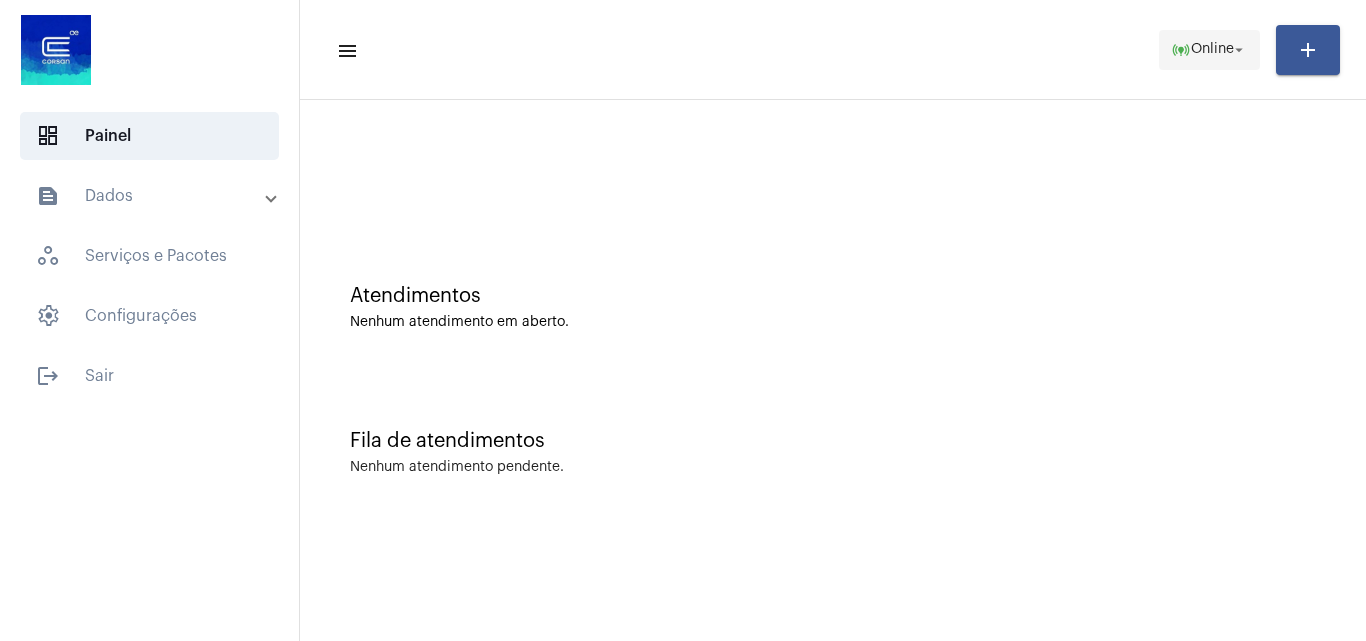 click on "online_prediction" 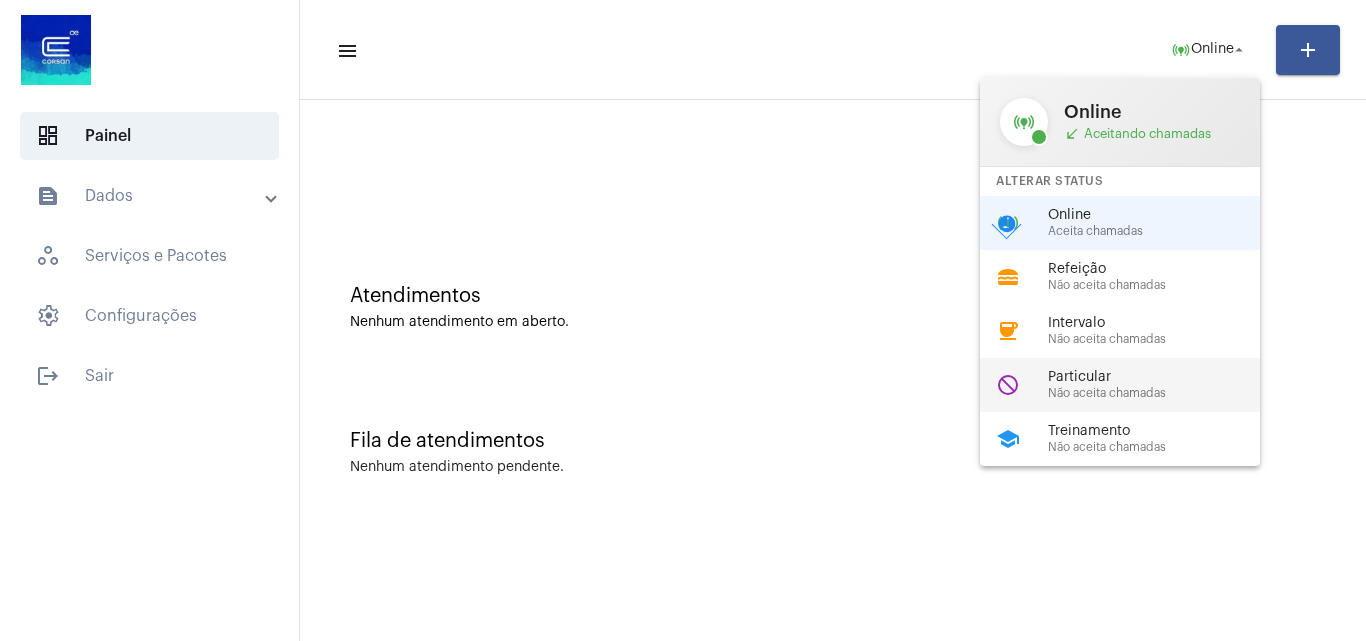 click on "do_not_disturb  Particular Não aceita chamadas" at bounding box center [1136, 385] 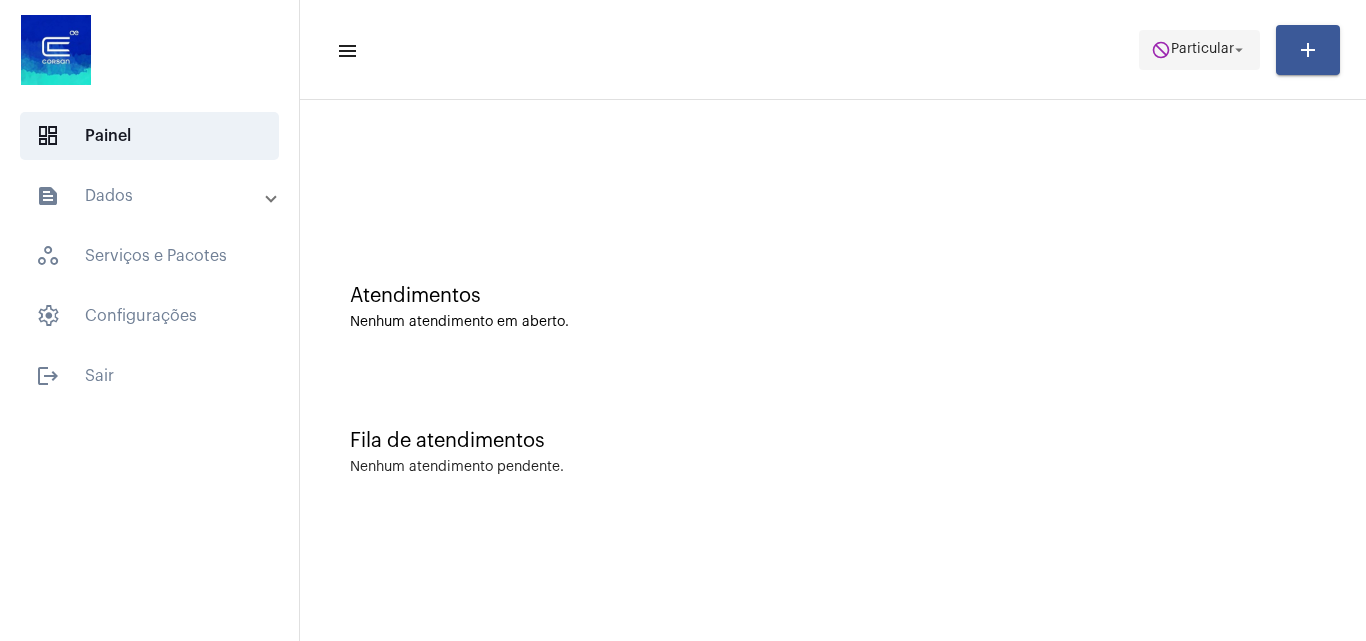click on "Particular" 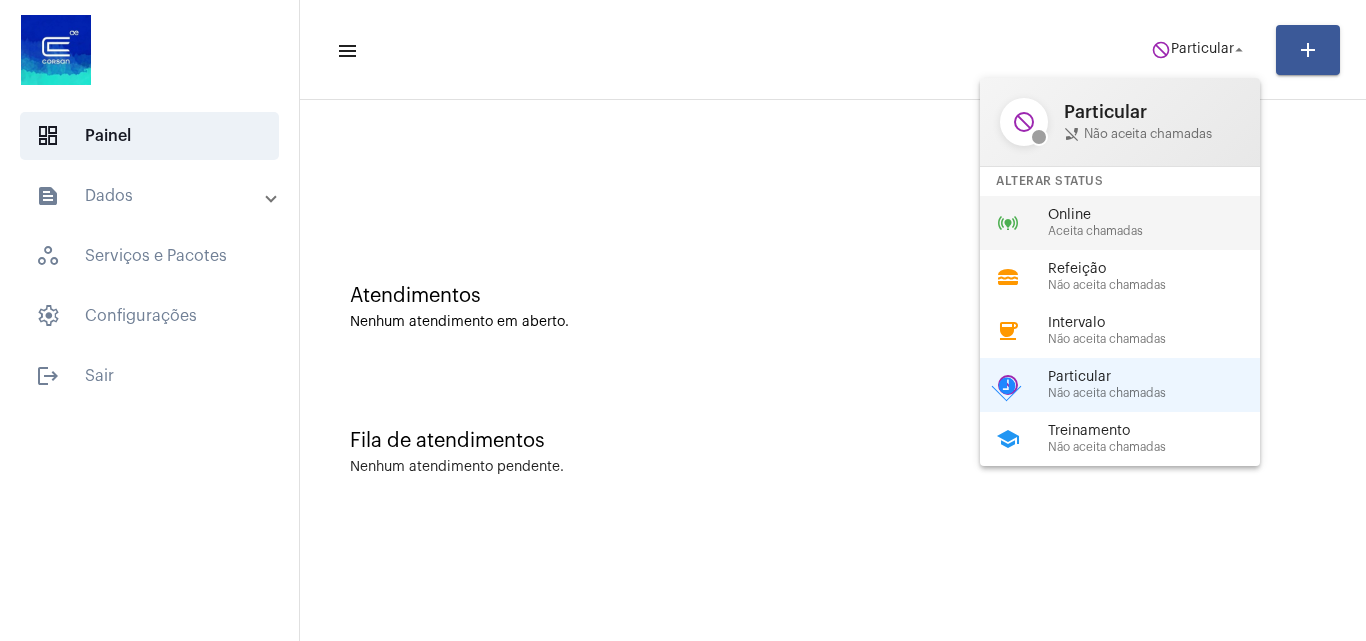 click on "Online" at bounding box center (1162, 215) 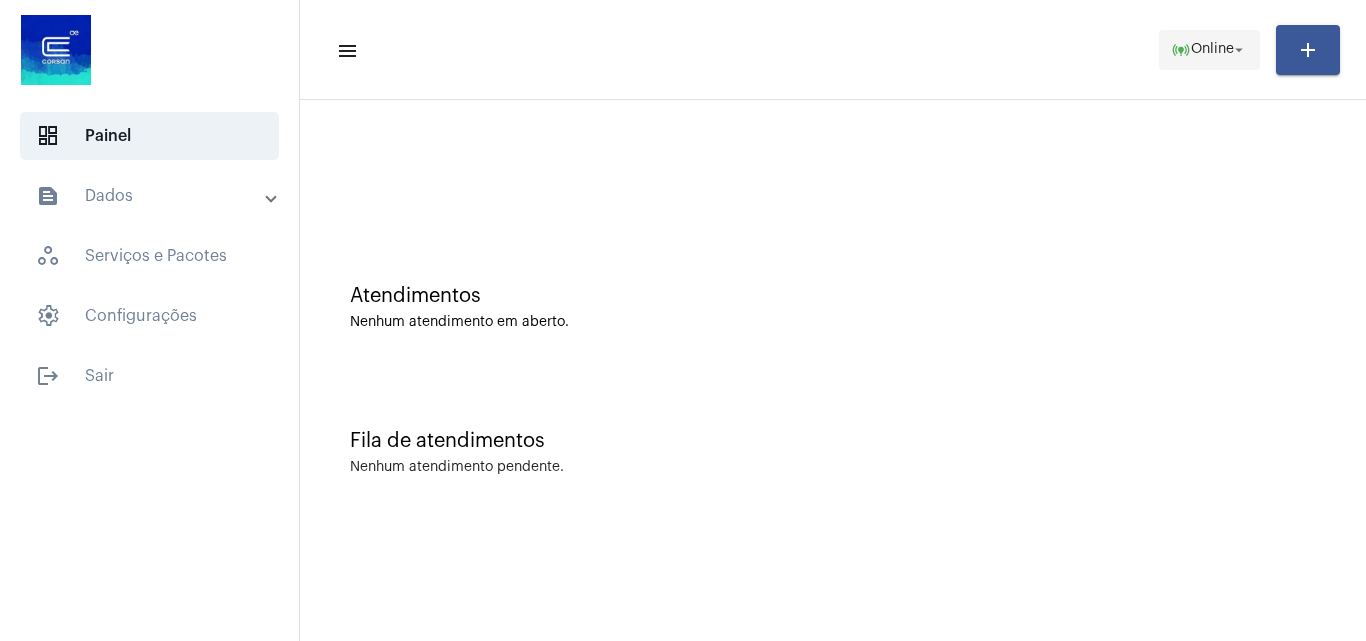 click on "Online" 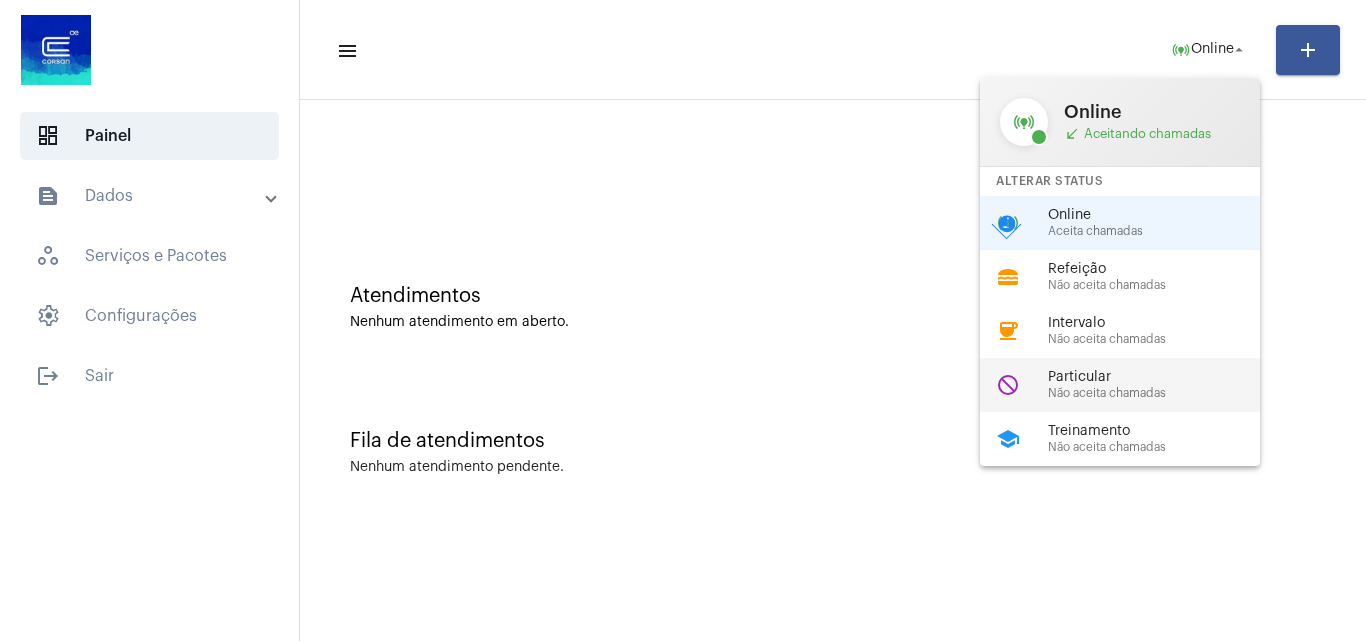 click on "Particular" at bounding box center (1162, 377) 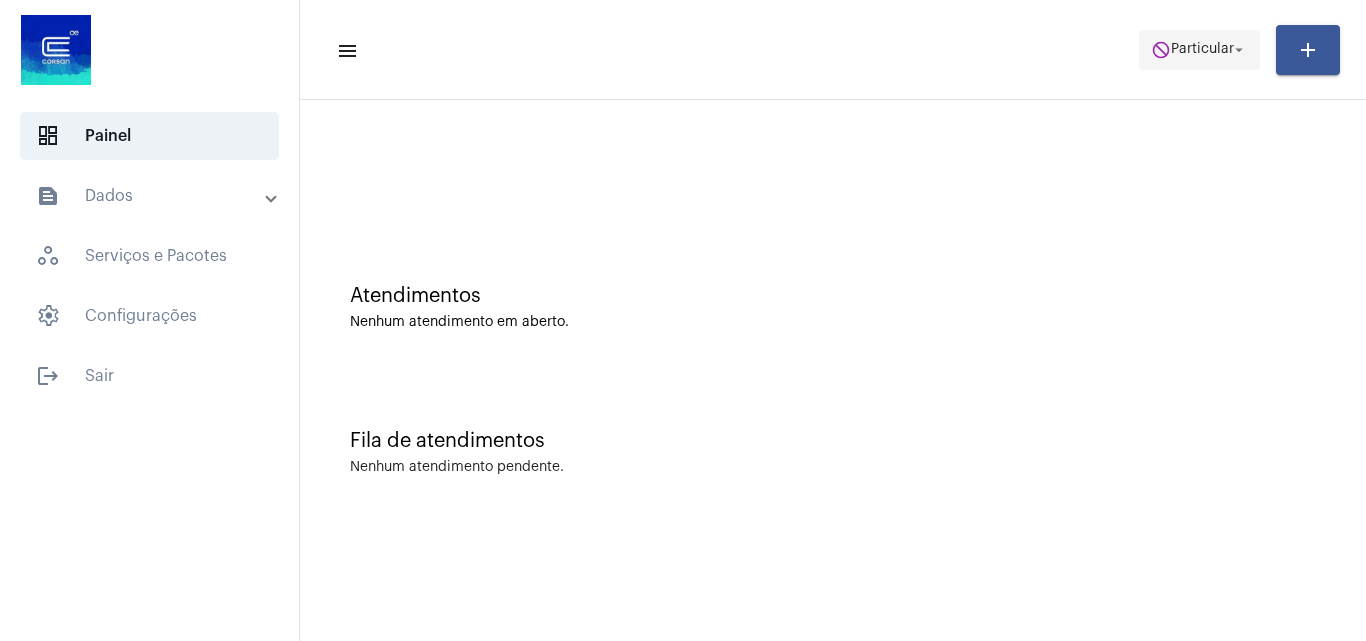 click on "do_not_disturb  Particular arrow_drop_down" 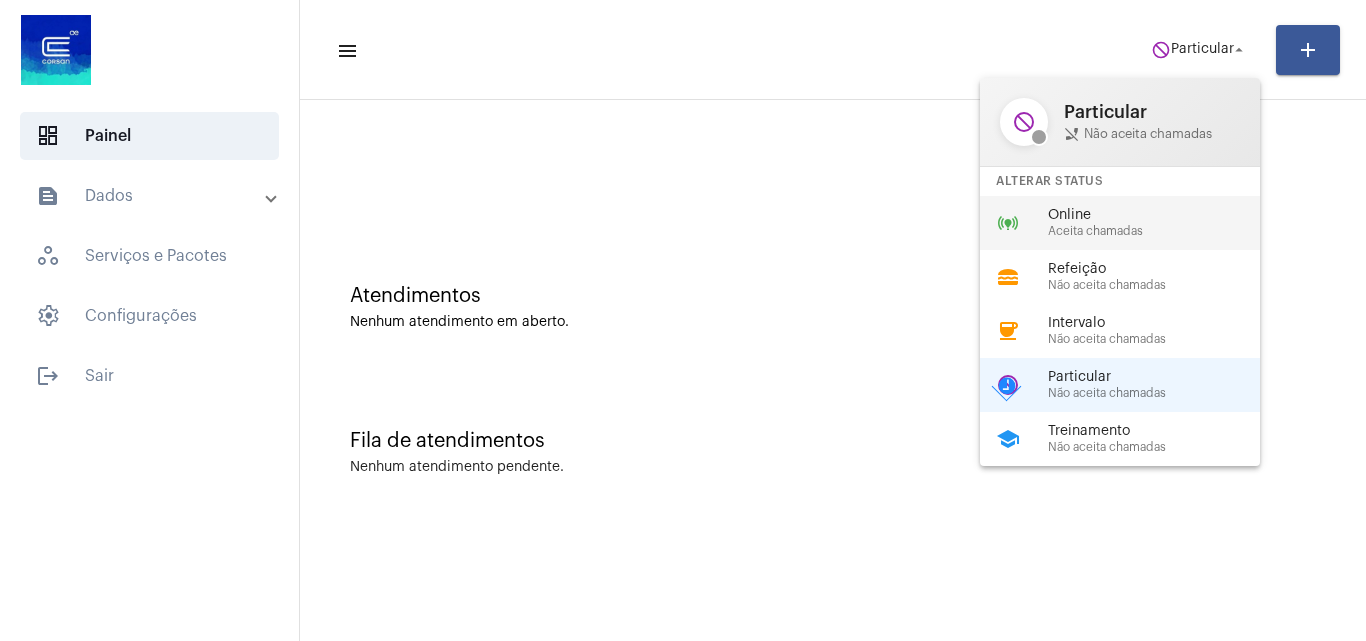 click on "online_prediction  Online Aceita chamadas" at bounding box center (1136, 223) 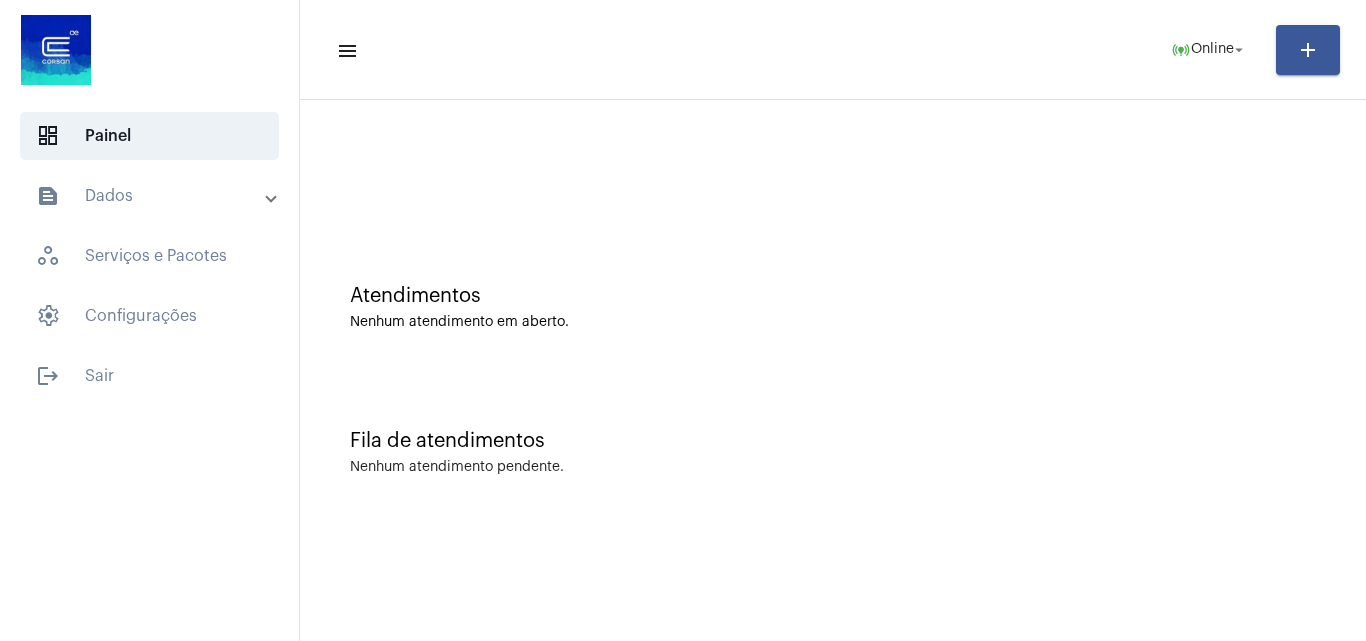 click on "Atendimentos Nenhum atendimento em aberto." 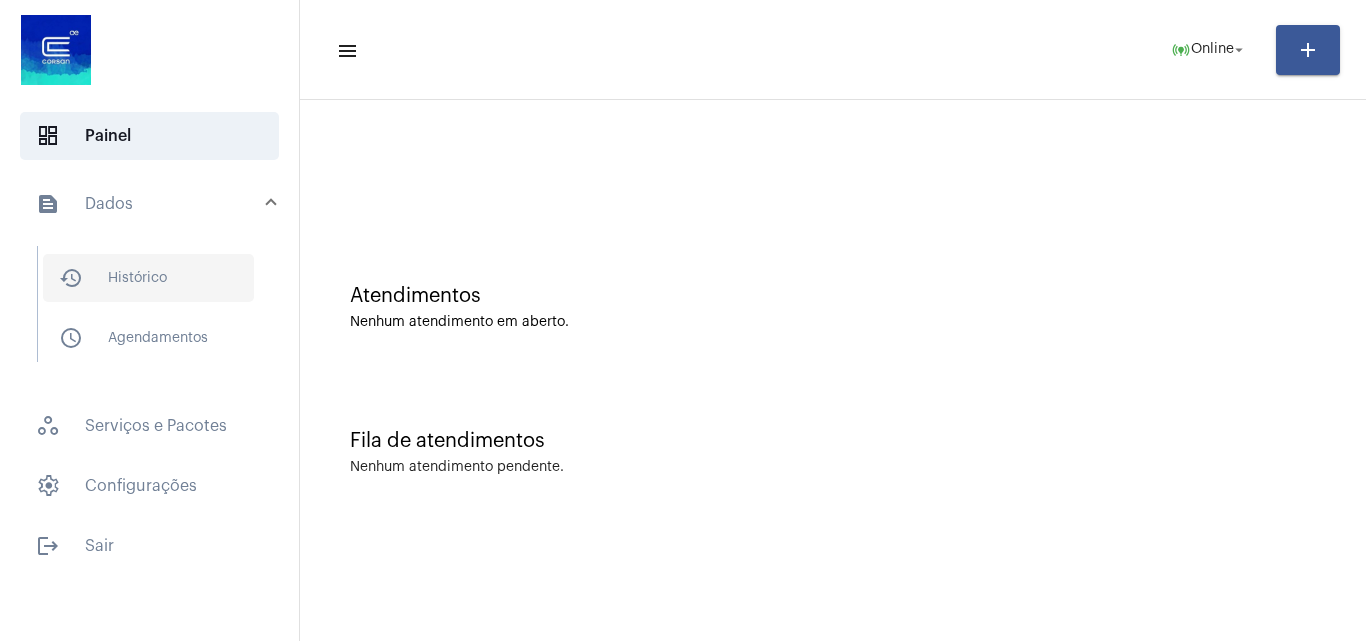 click on "history_outlined  Histórico" at bounding box center [148, 278] 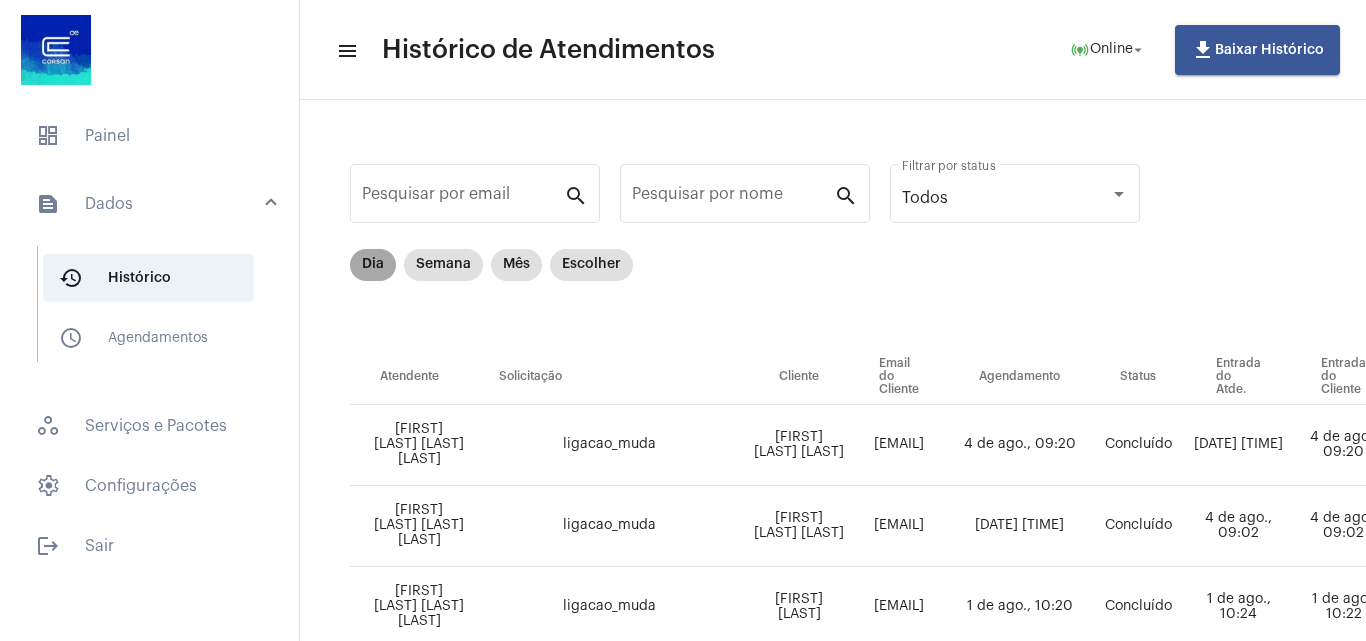 click on "Dia" at bounding box center (373, 265) 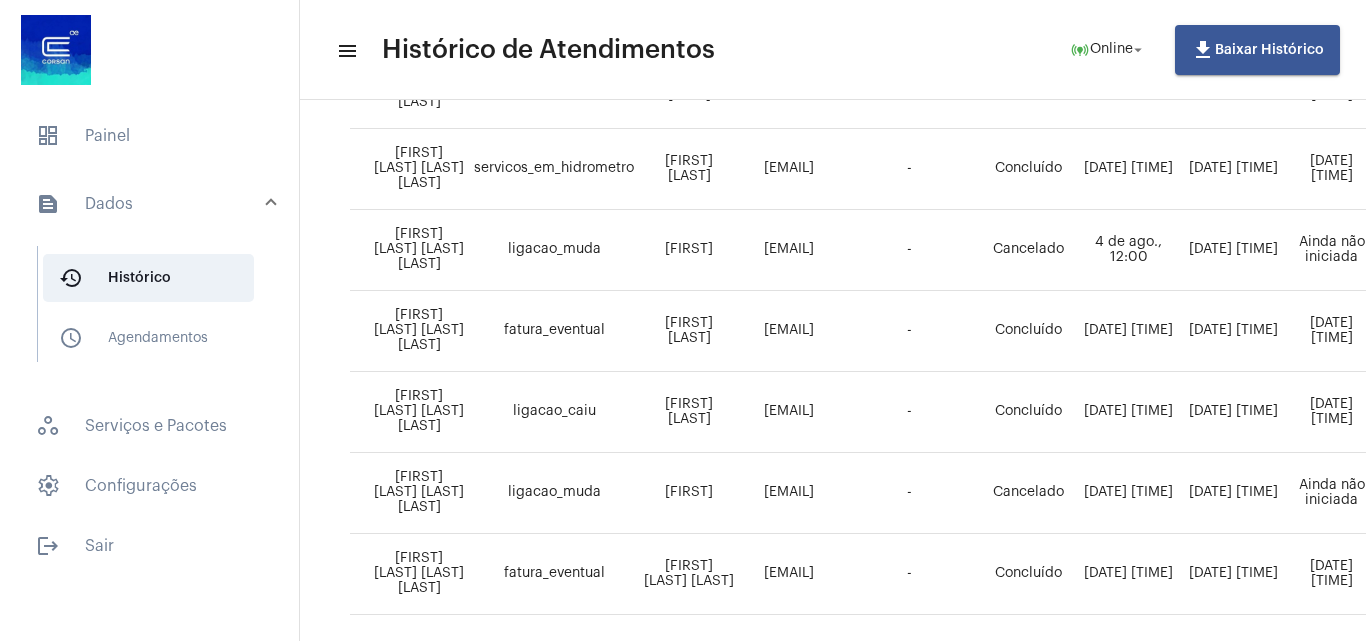 scroll, scrollTop: 695, scrollLeft: 0, axis: vertical 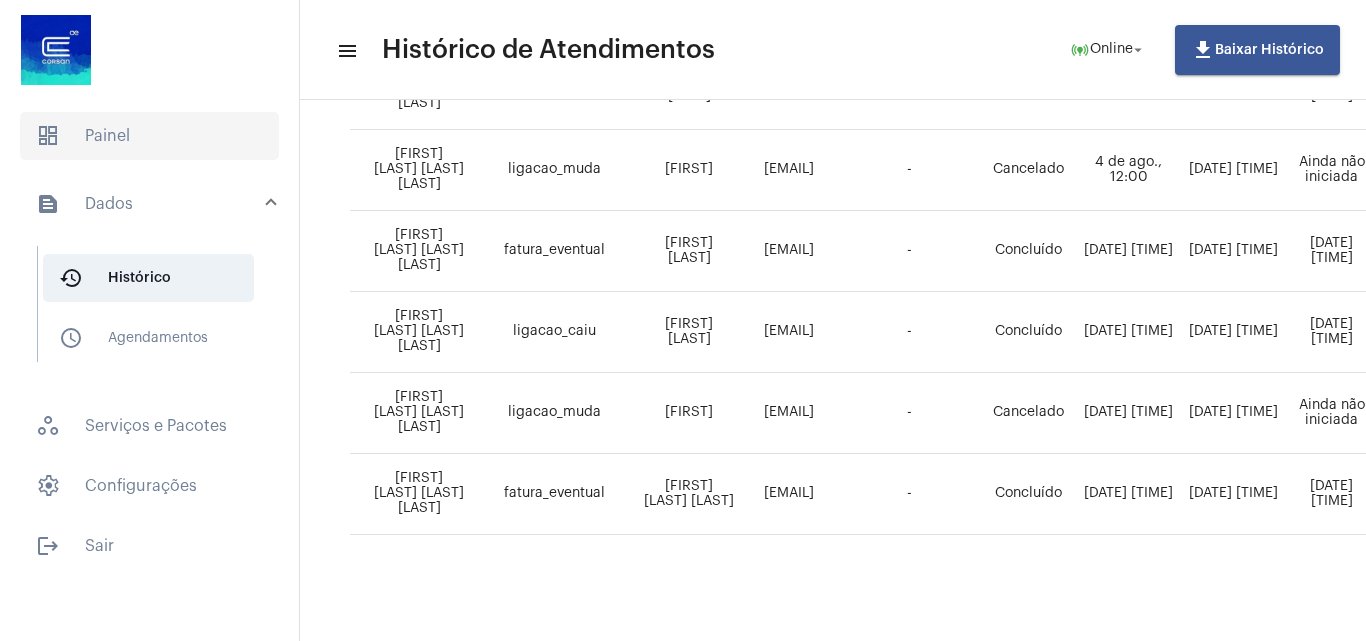 click on "dashboard   Painel" 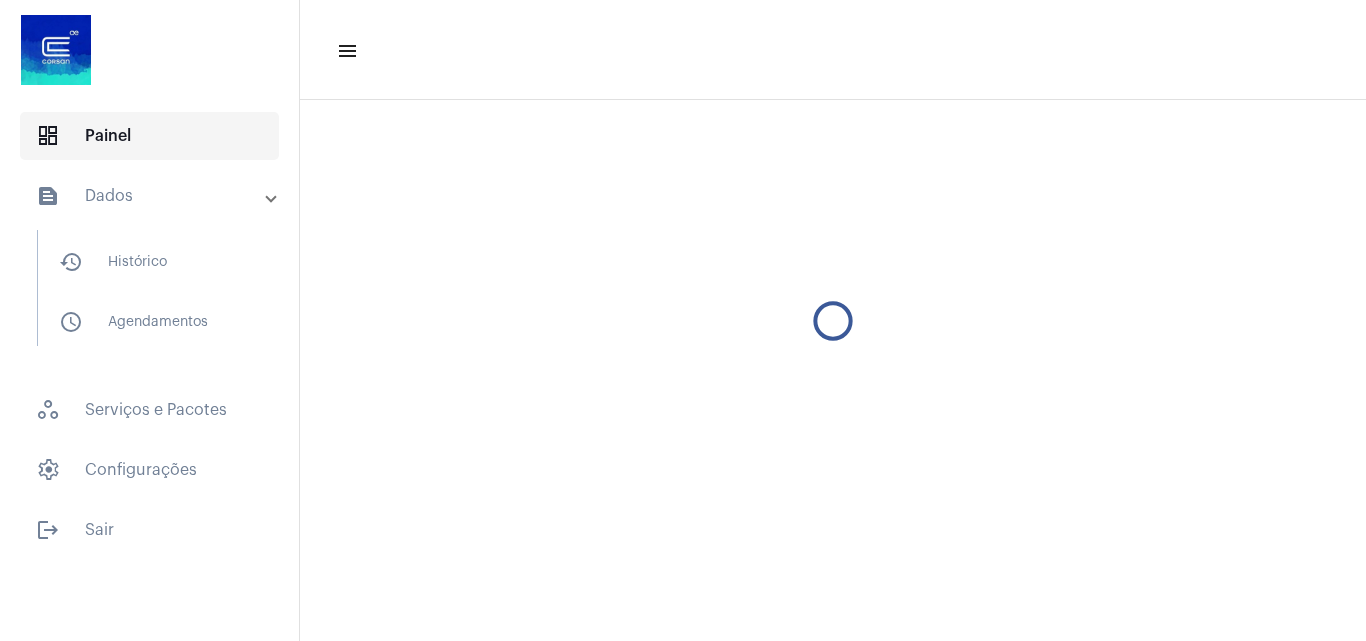 scroll, scrollTop: 0, scrollLeft: 0, axis: both 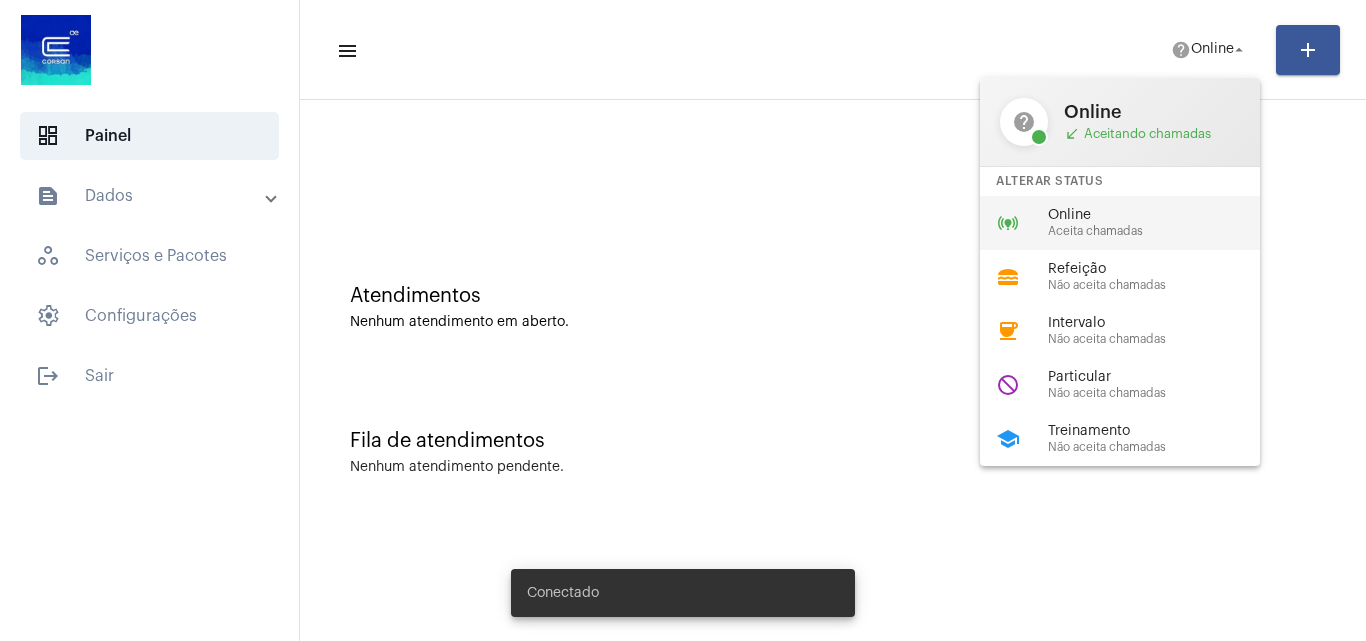click on "Online" at bounding box center (1162, 215) 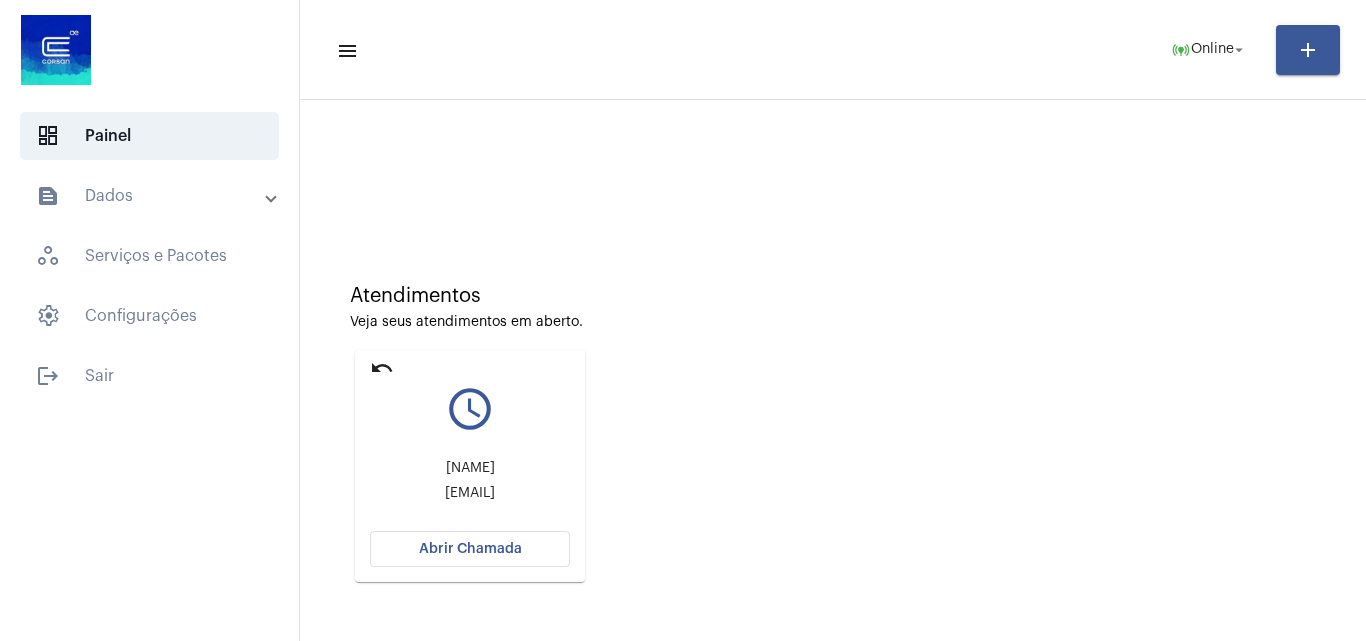 click on "Atendimentos Veja seus atendimentos em aberto. undo query_builder Asmin Prates  asmin-pb@hotmail.com Abrir Chamada" 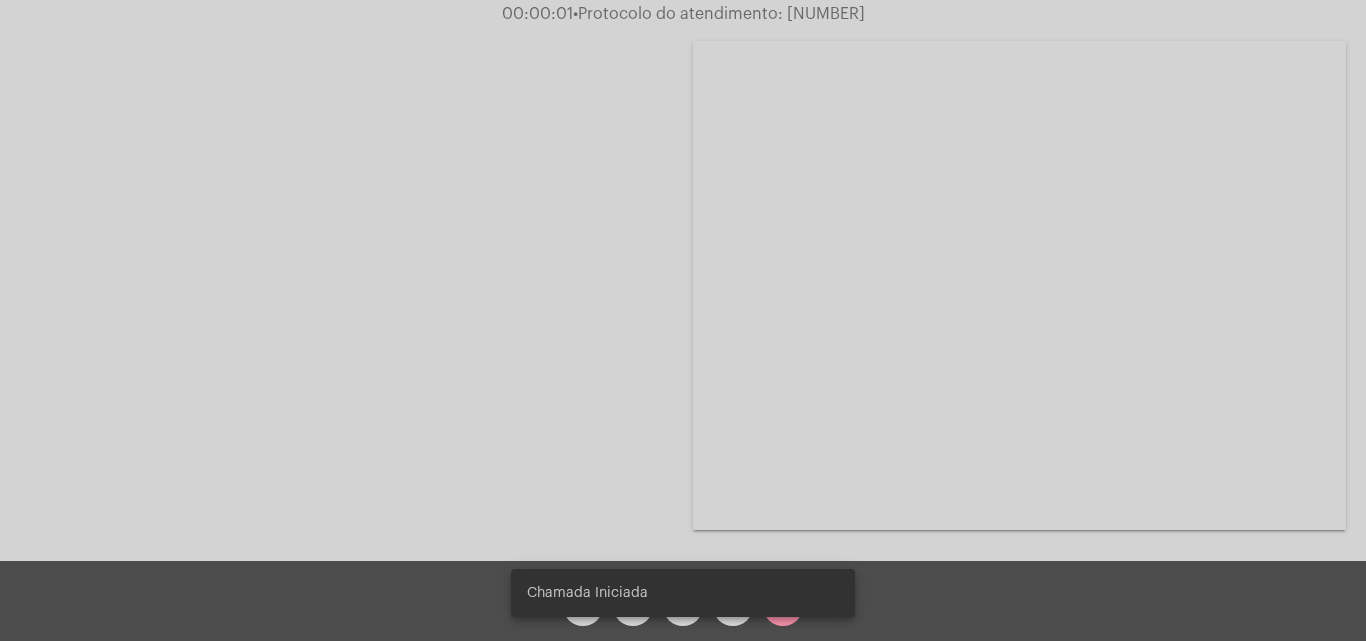 click on "Acessando Câmera e Microfone..." 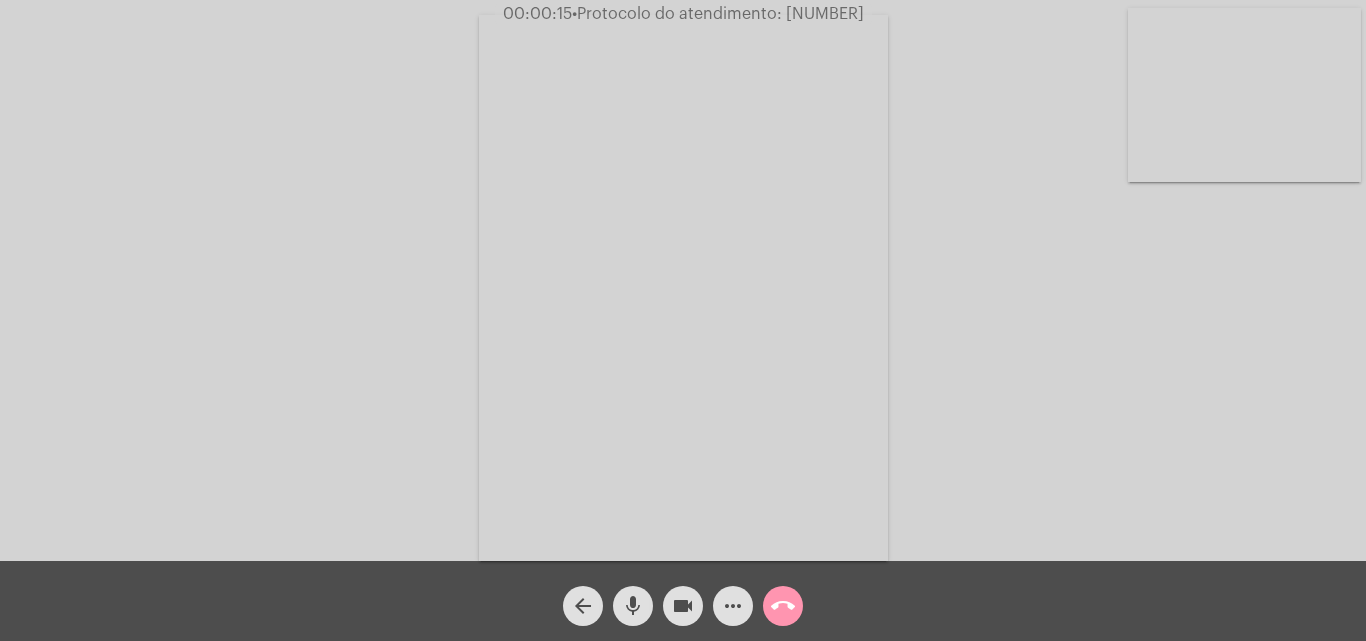 click on "Acessando Câmera e Microfone..." 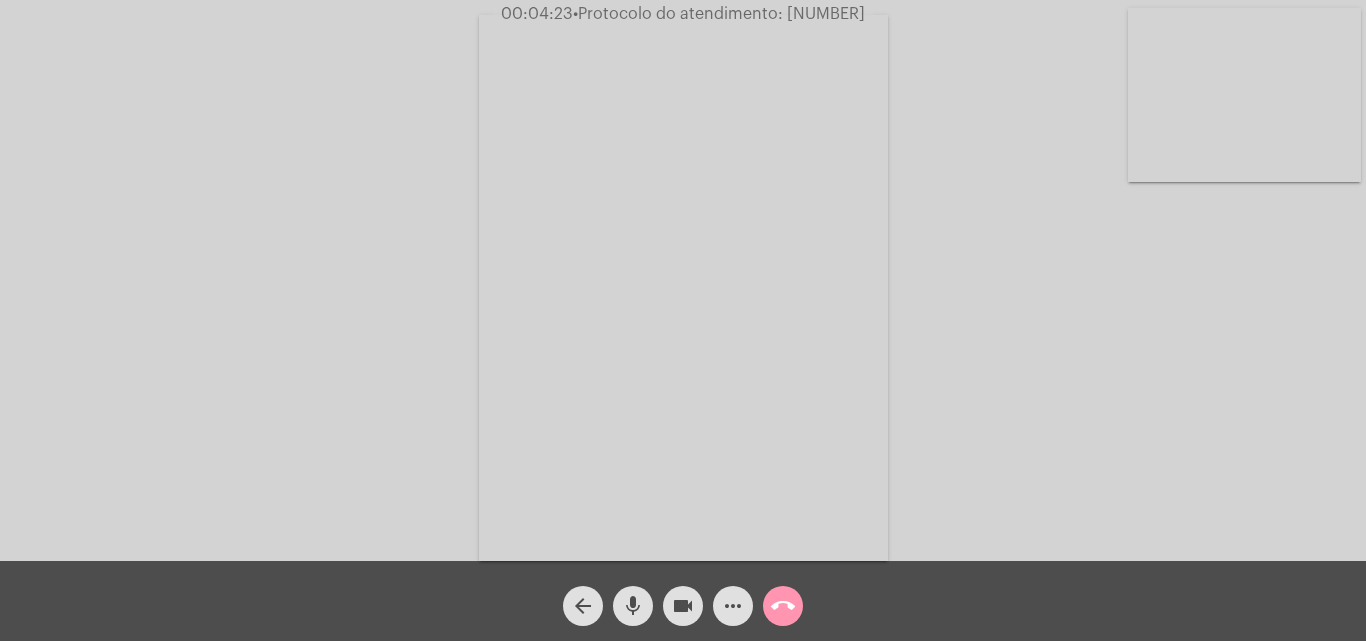 click on "more_horiz" 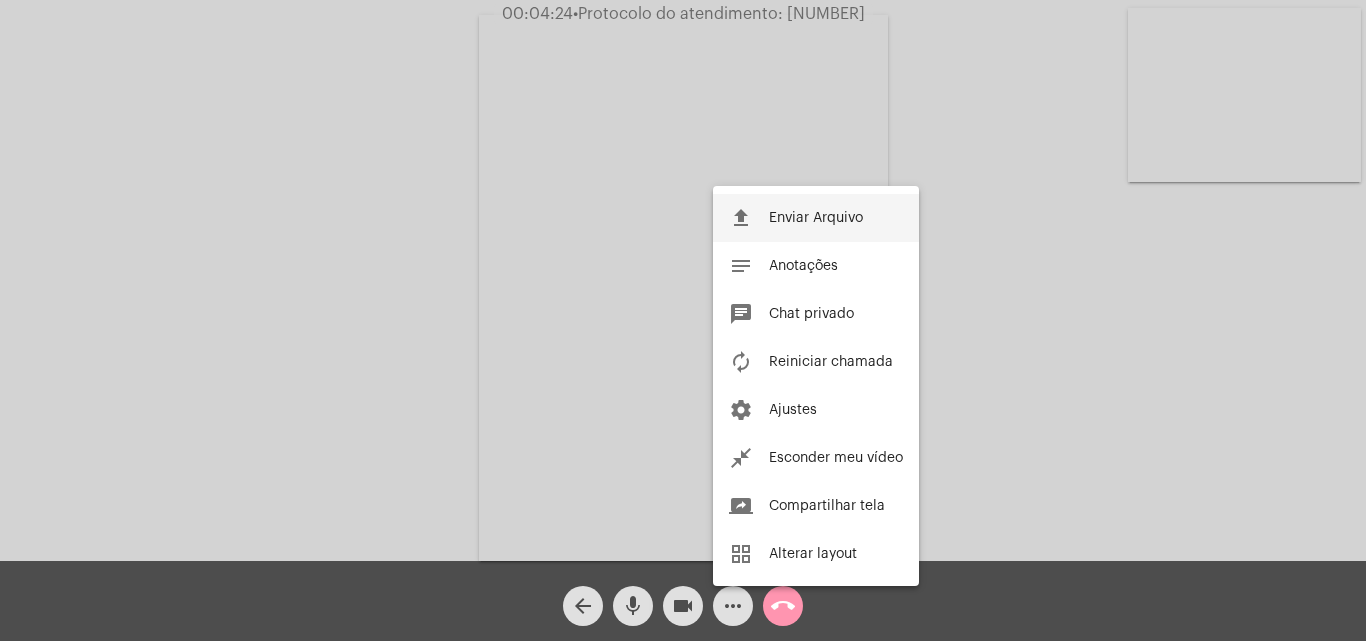 click on "file_upload Enviar Arquivo" at bounding box center [816, 218] 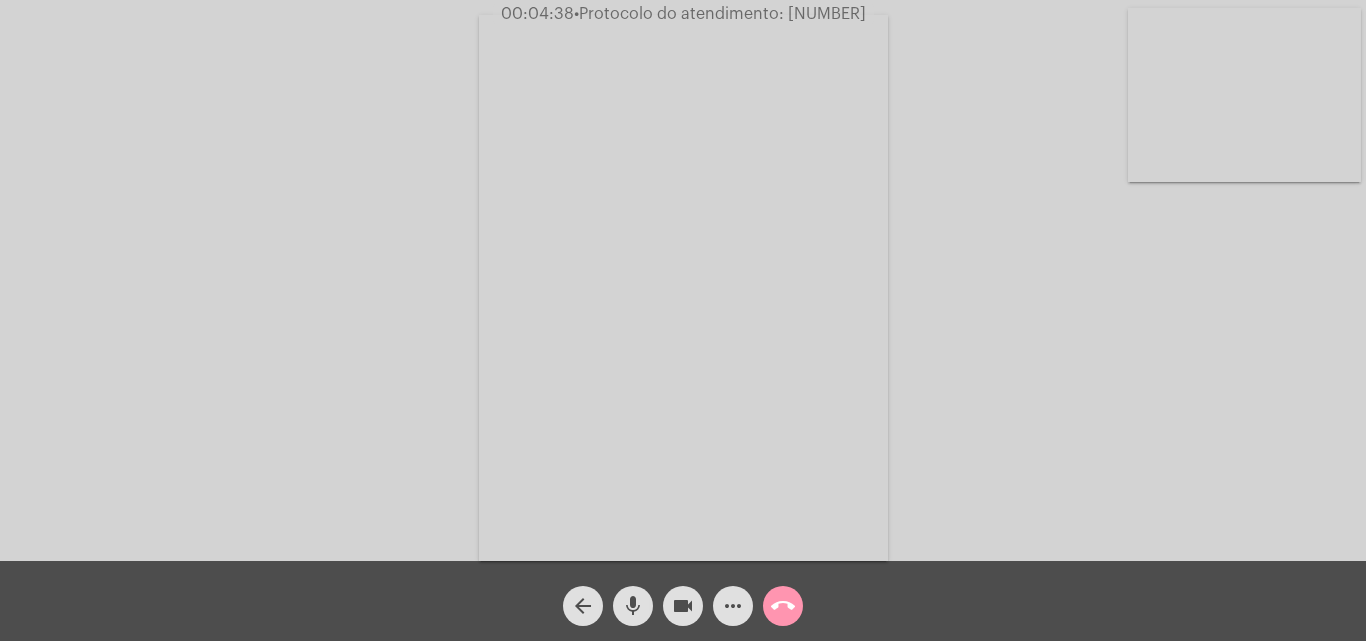 click on "more_horiz" 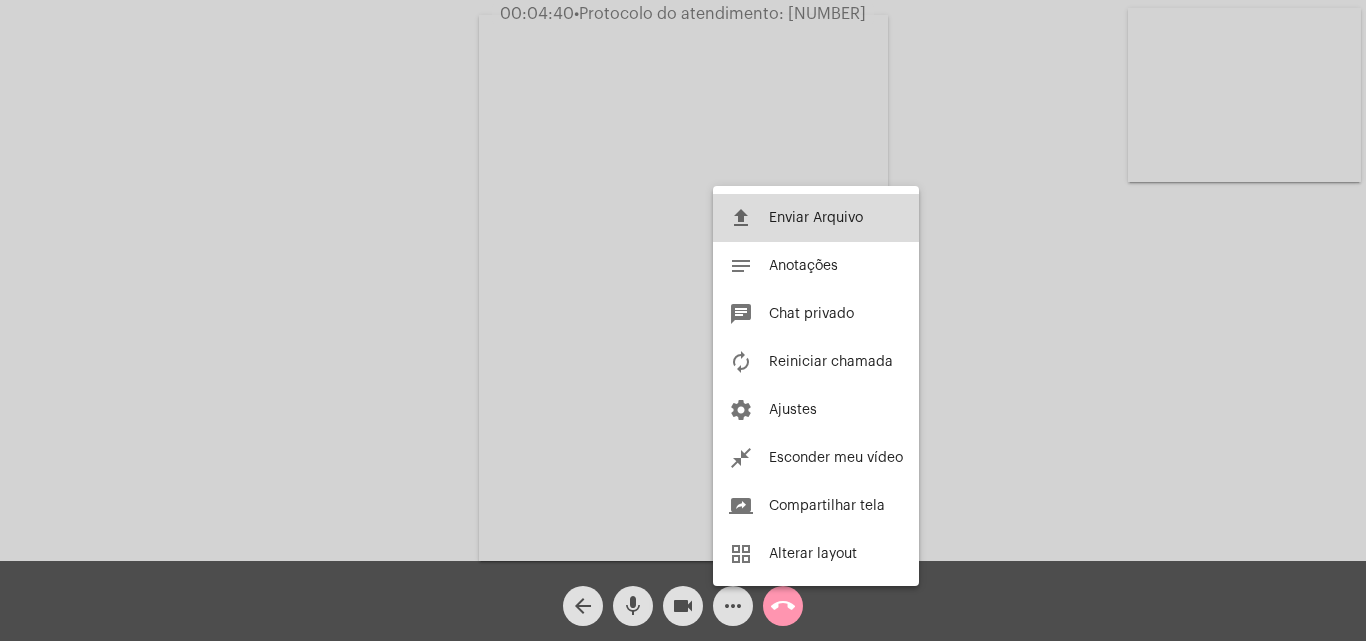 click on "Enviar Arquivo" at bounding box center (816, 218) 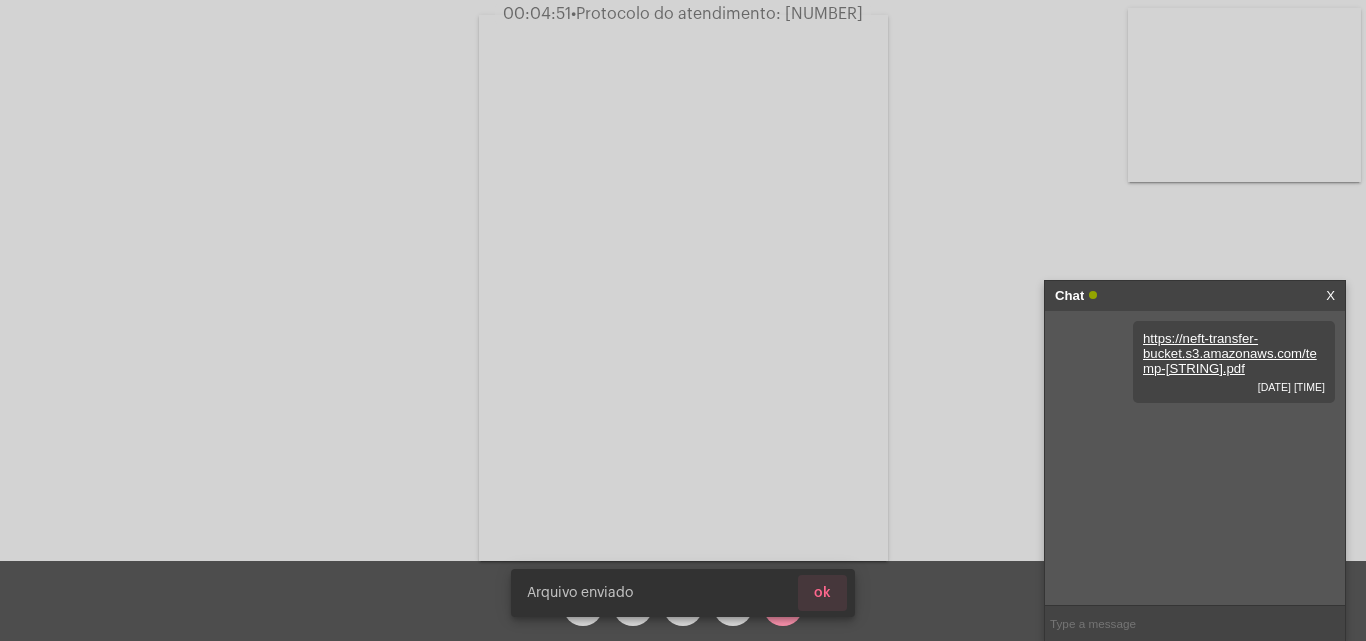 click on "ok" at bounding box center [822, 593] 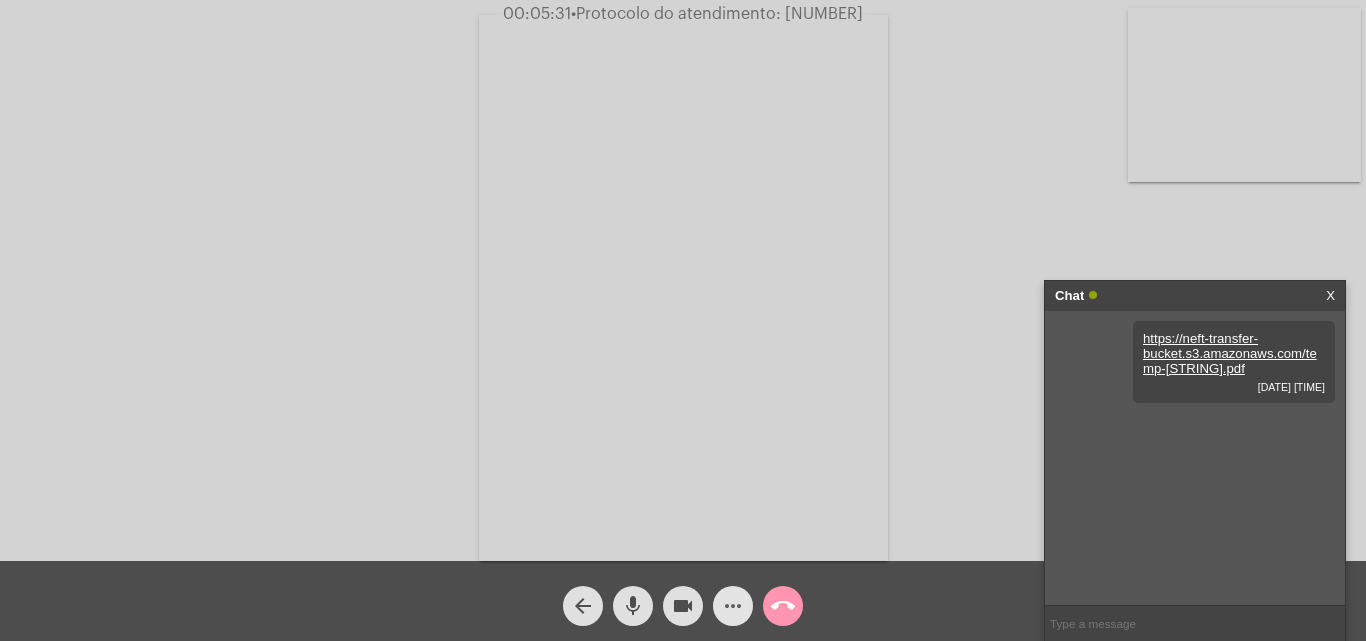 click on "more_horiz" 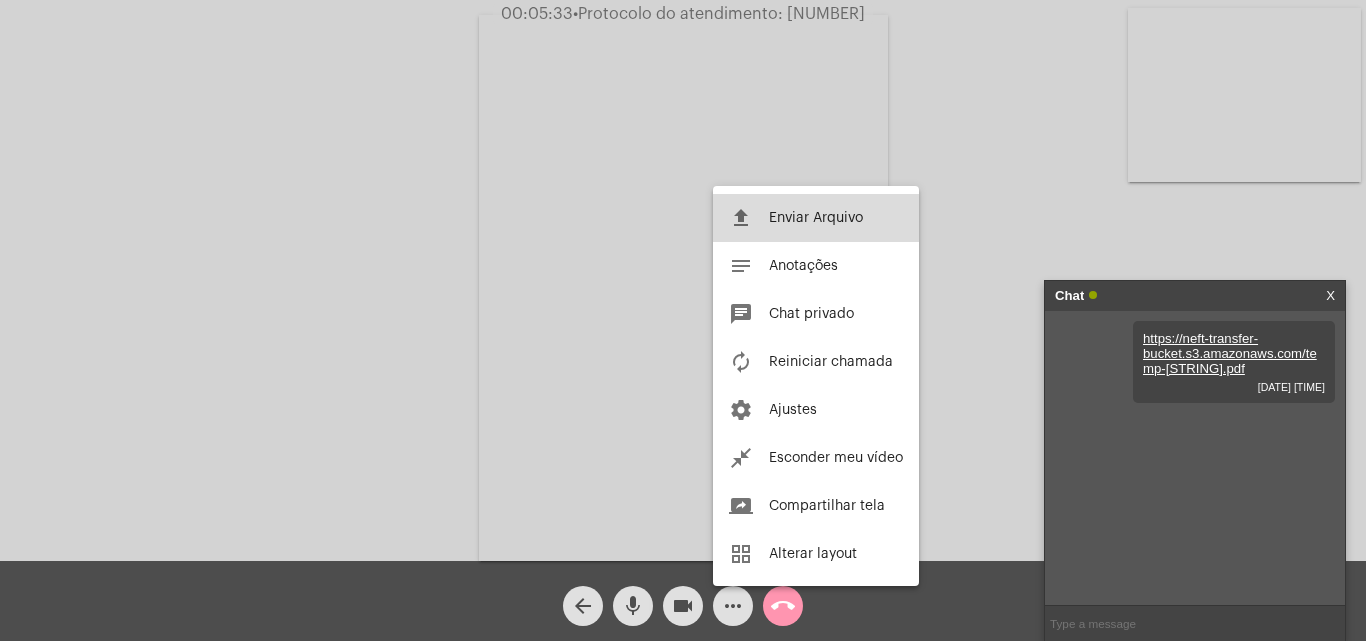 click on "file_upload Enviar Arquivo" at bounding box center (816, 218) 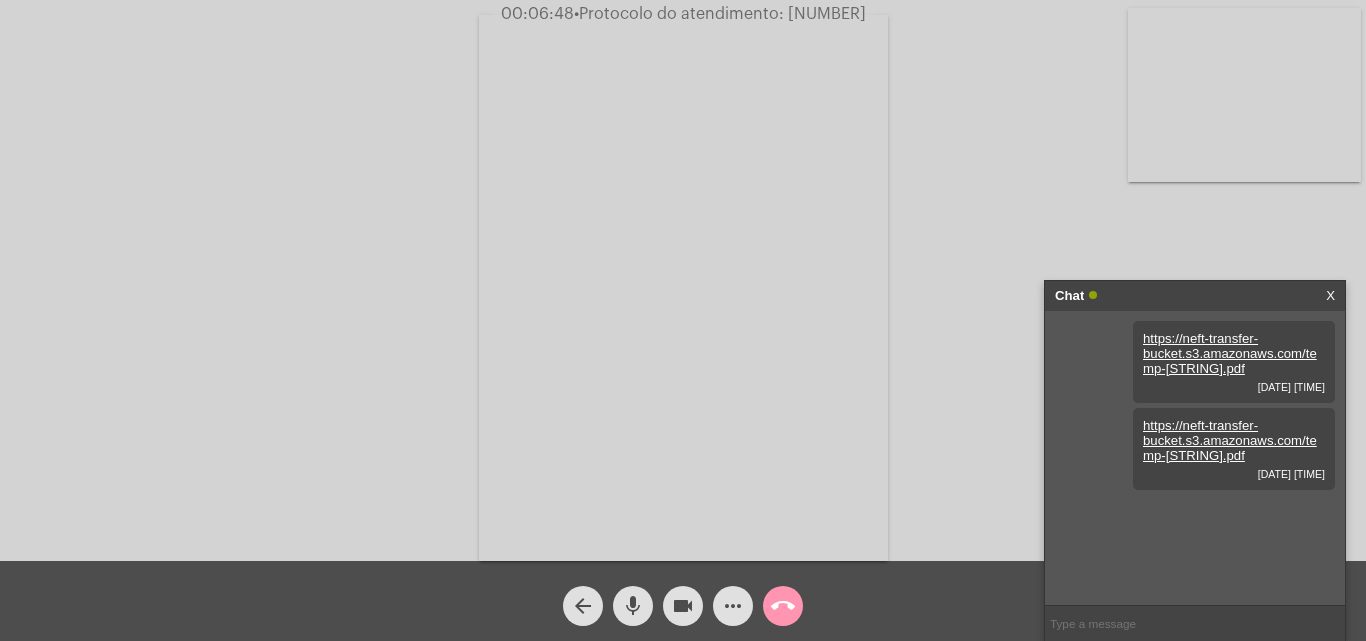 click on "more_horiz" 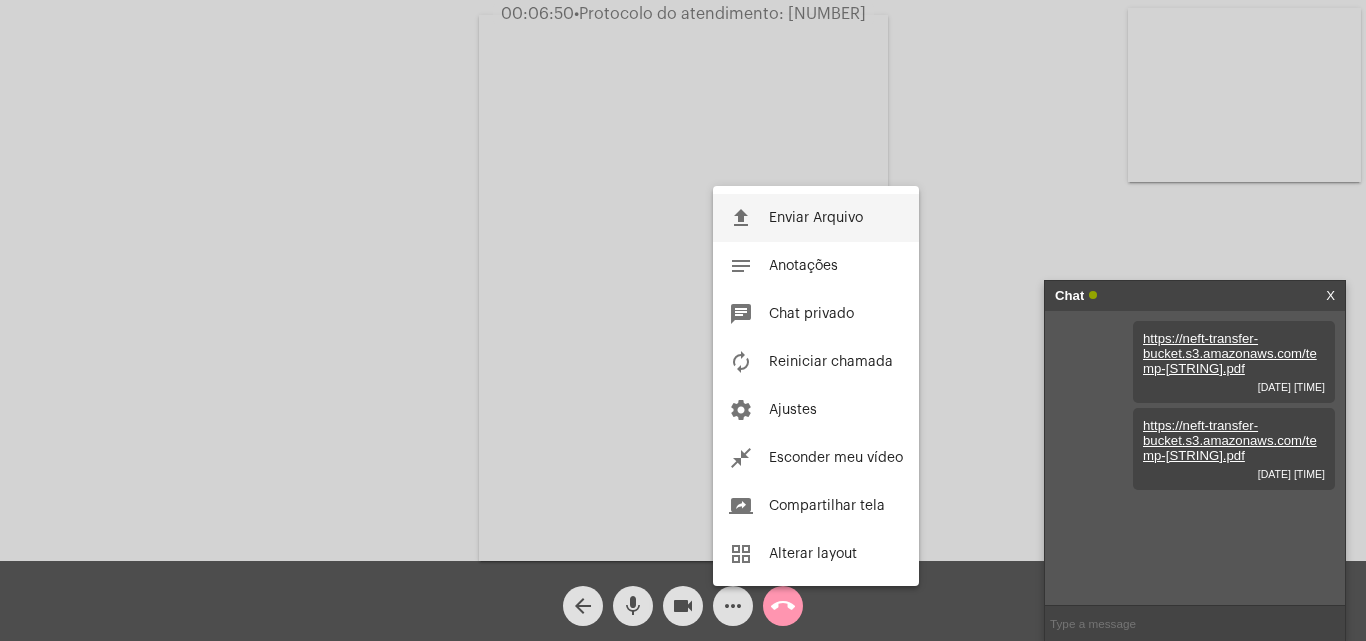 click on "file_upload Enviar Arquivo" at bounding box center (816, 218) 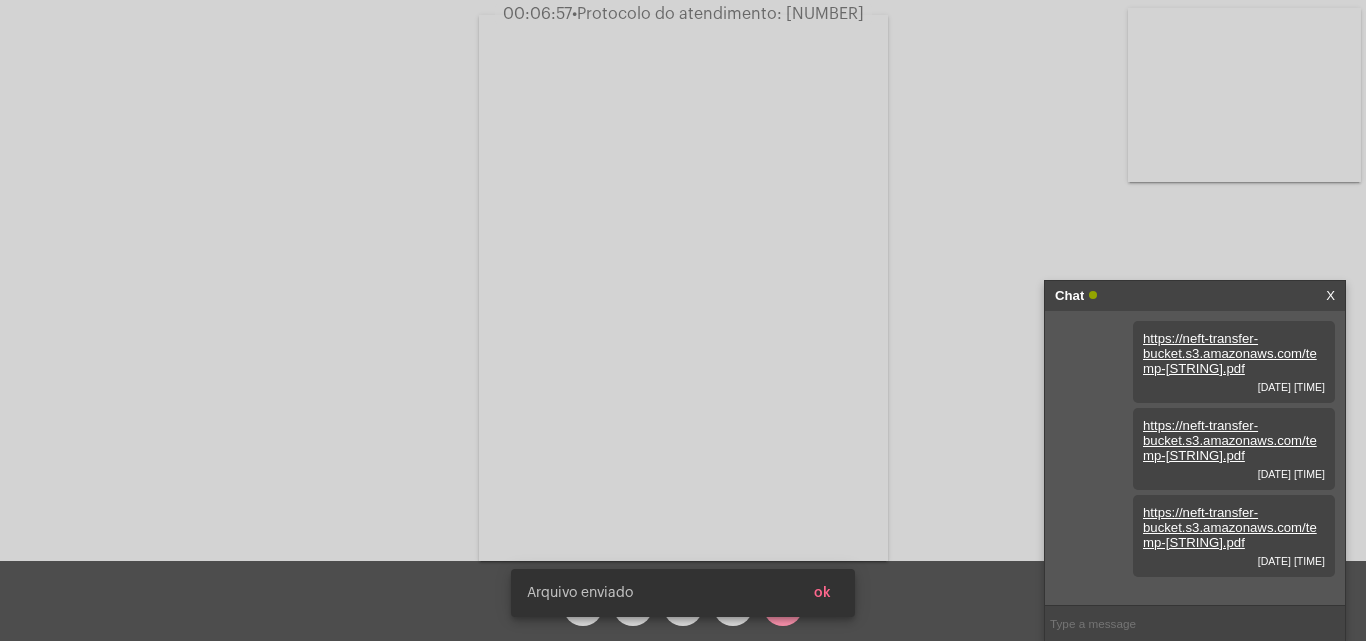 scroll, scrollTop: 17, scrollLeft: 0, axis: vertical 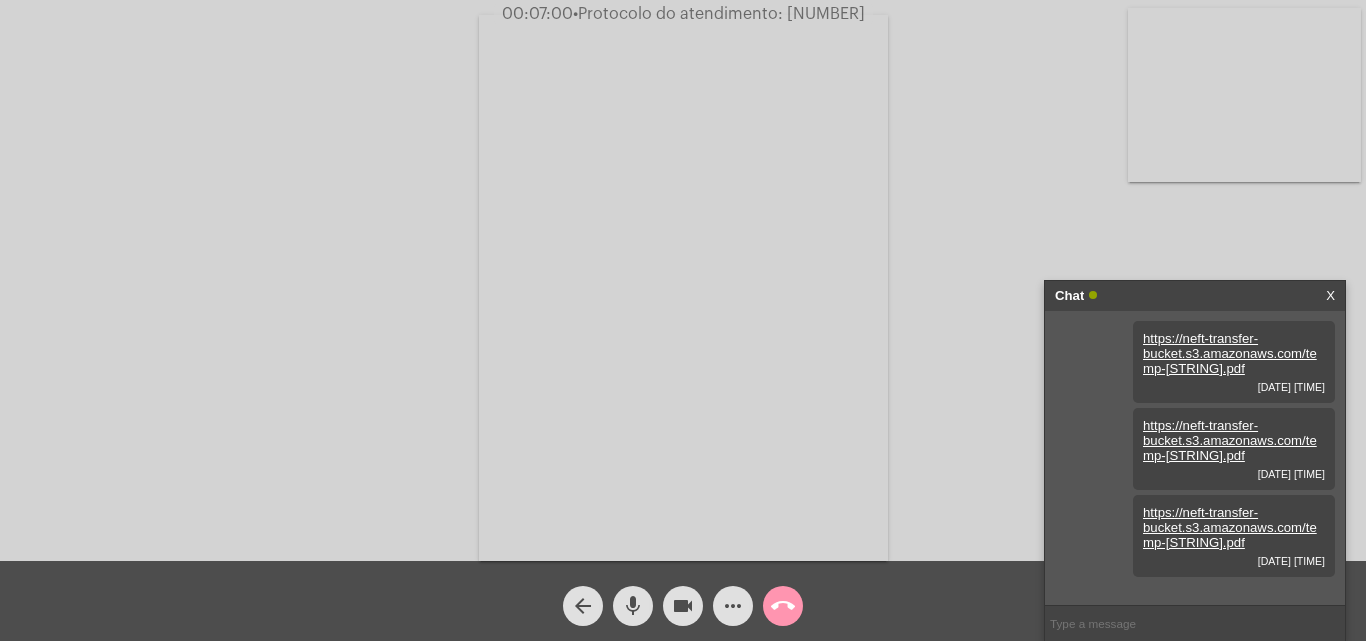 click on "arrow_back mic videocam more_horiz call_end" 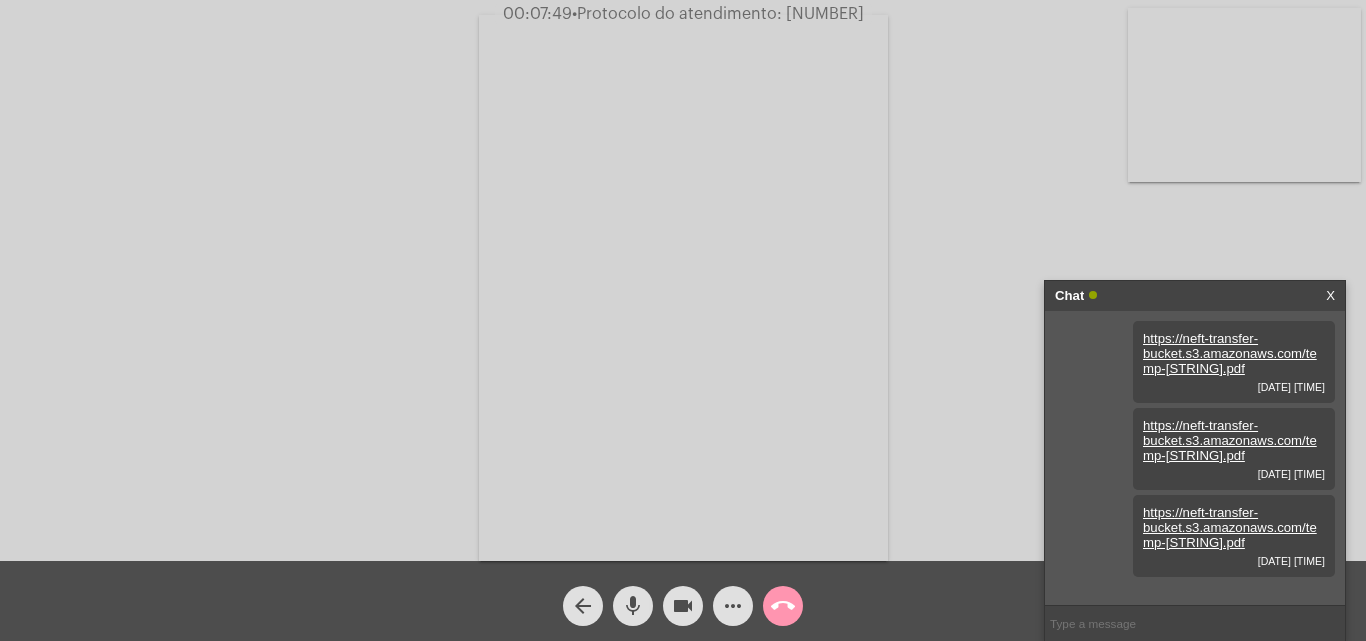 click on "more_horiz" 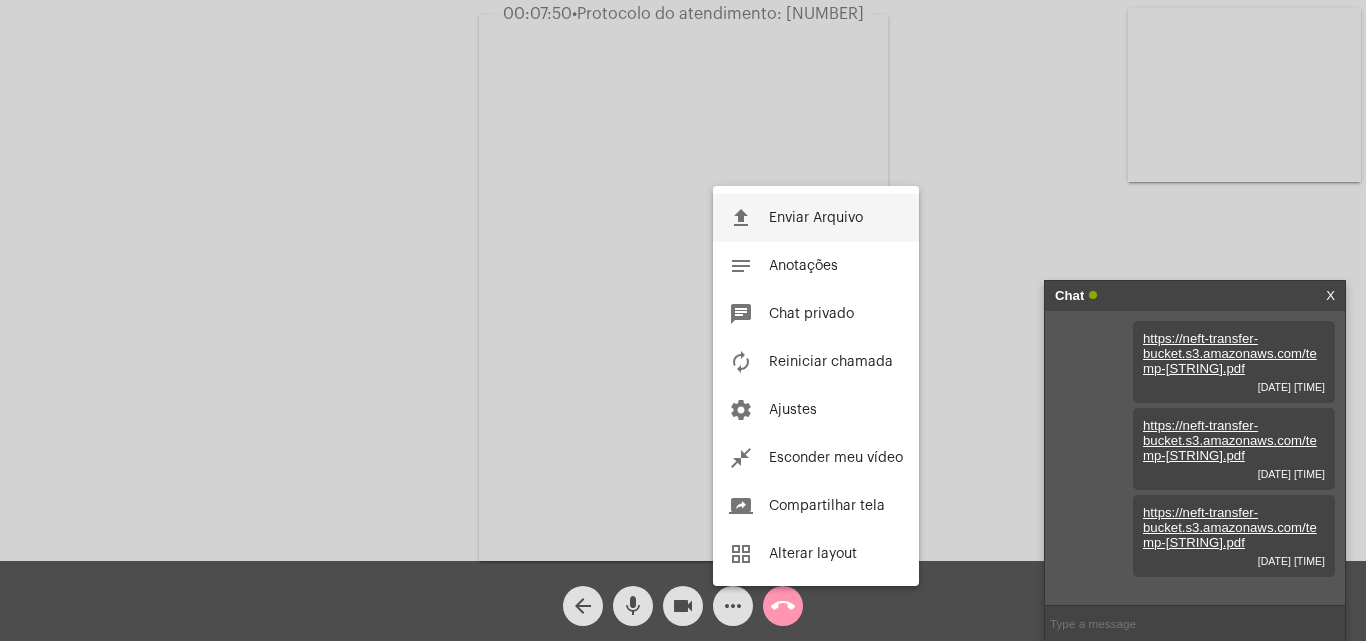 click on "file_upload" at bounding box center [741, 218] 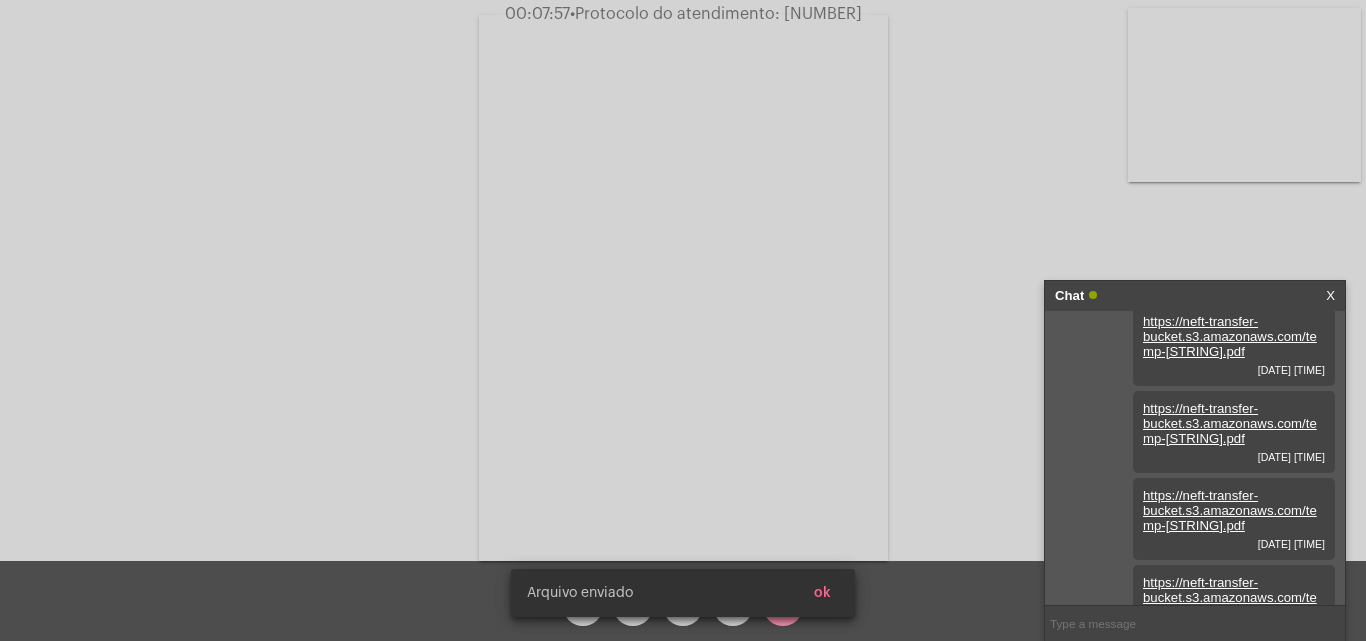 scroll, scrollTop: 119, scrollLeft: 0, axis: vertical 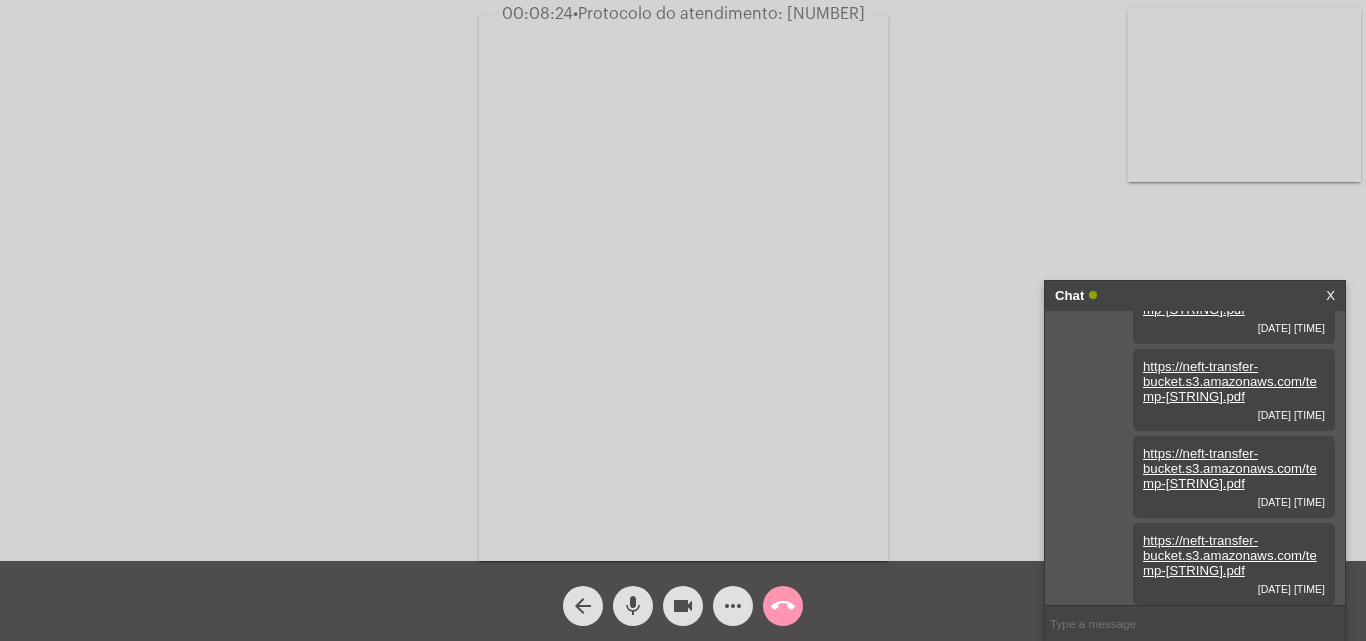 click on "more_horiz" 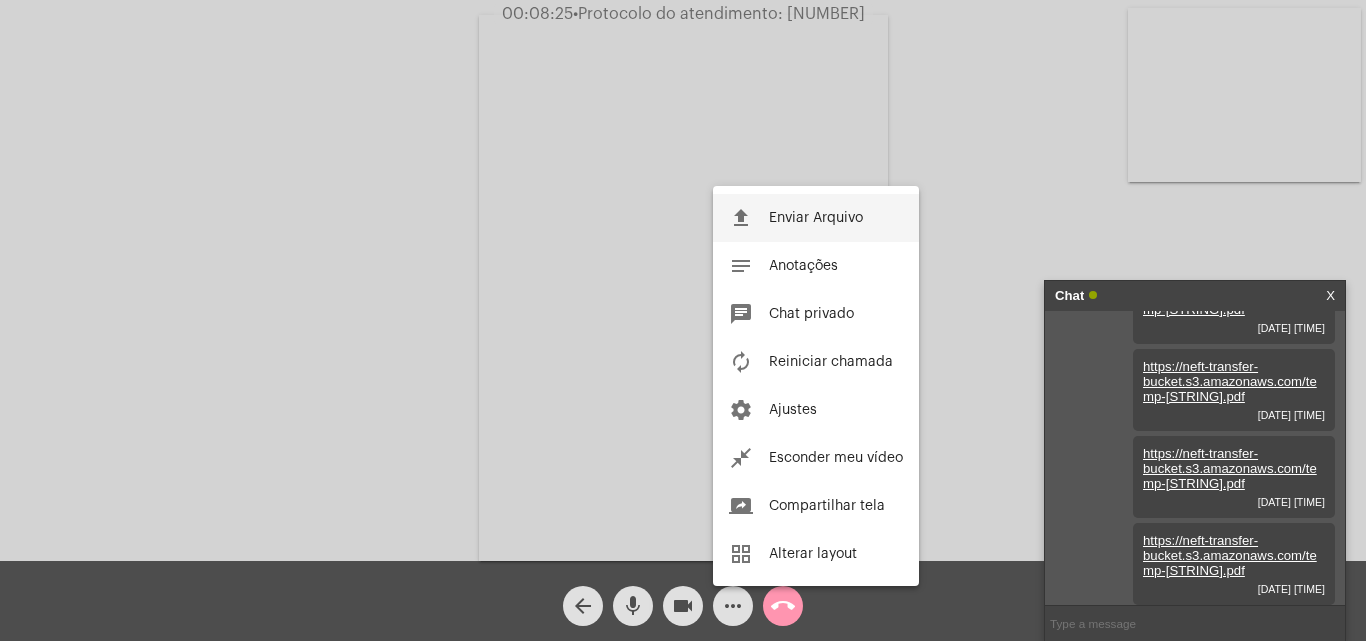 click on "Enviar Arquivo" at bounding box center [816, 218] 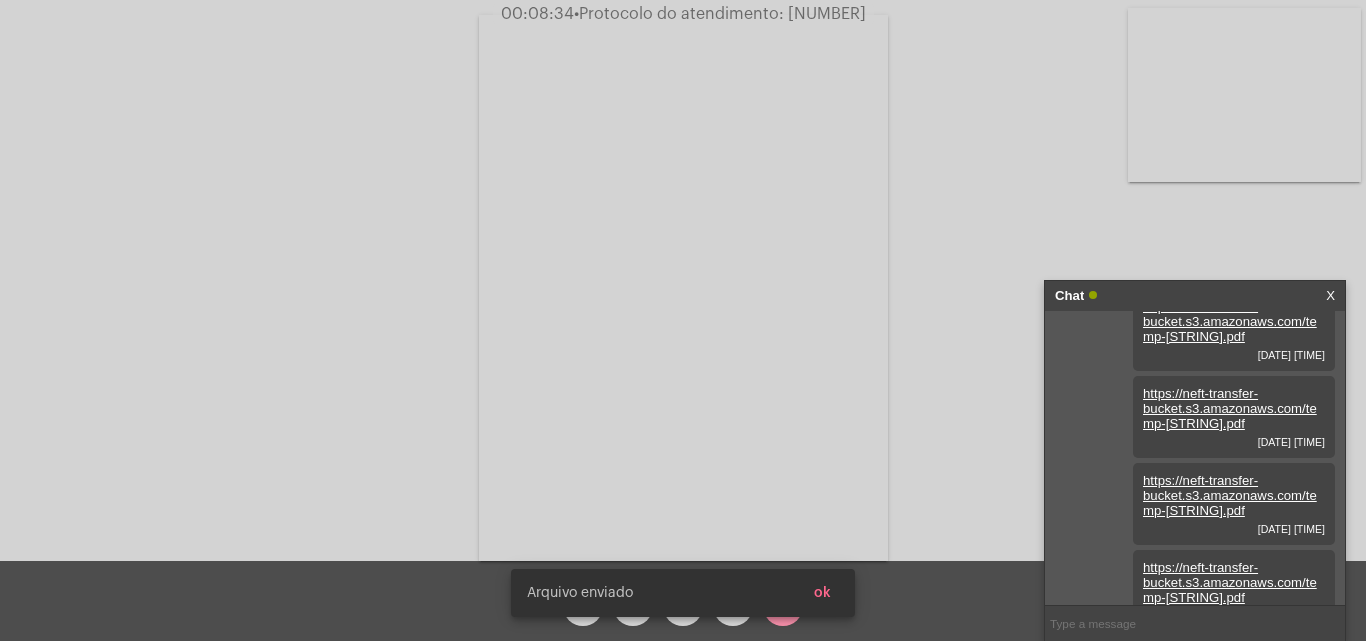scroll, scrollTop: 221, scrollLeft: 0, axis: vertical 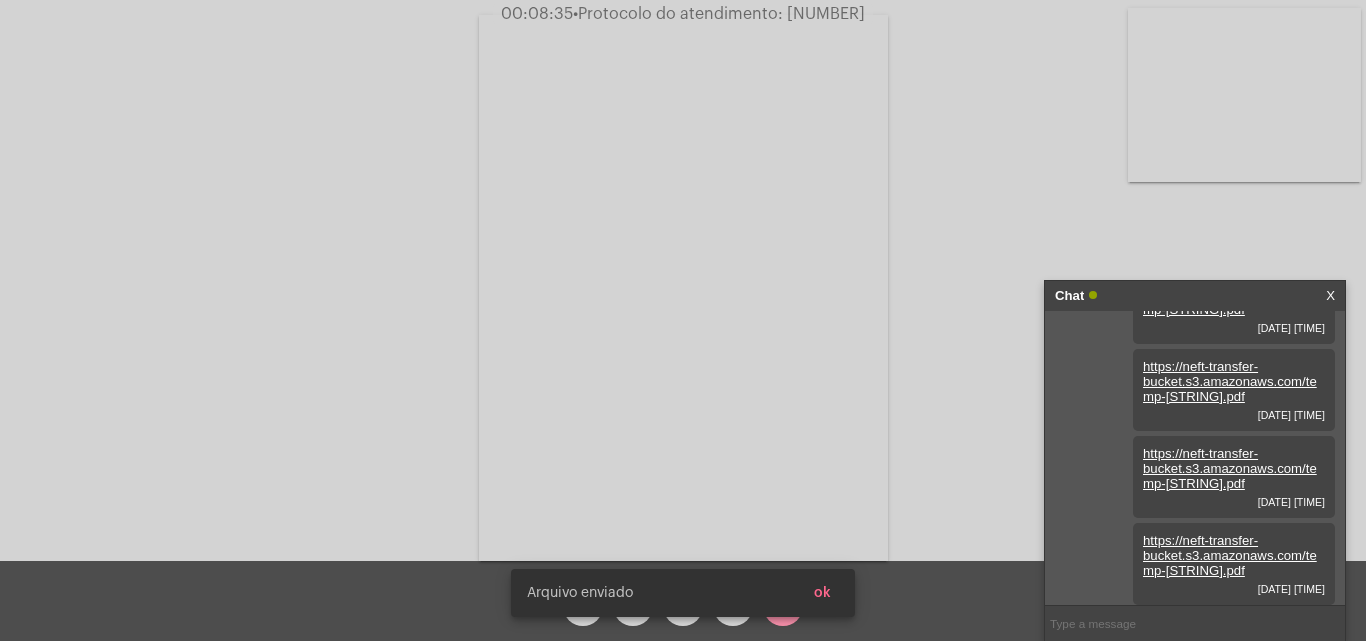 click on "ok" at bounding box center (822, 593) 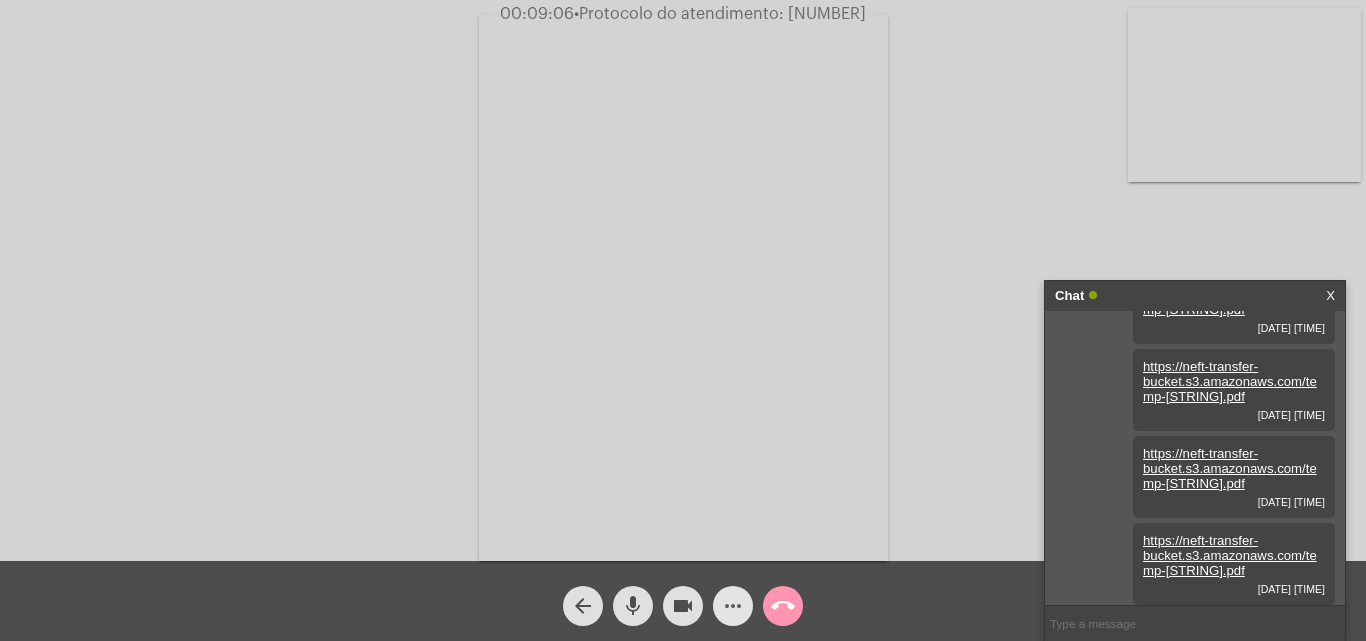 click on "more_horiz" 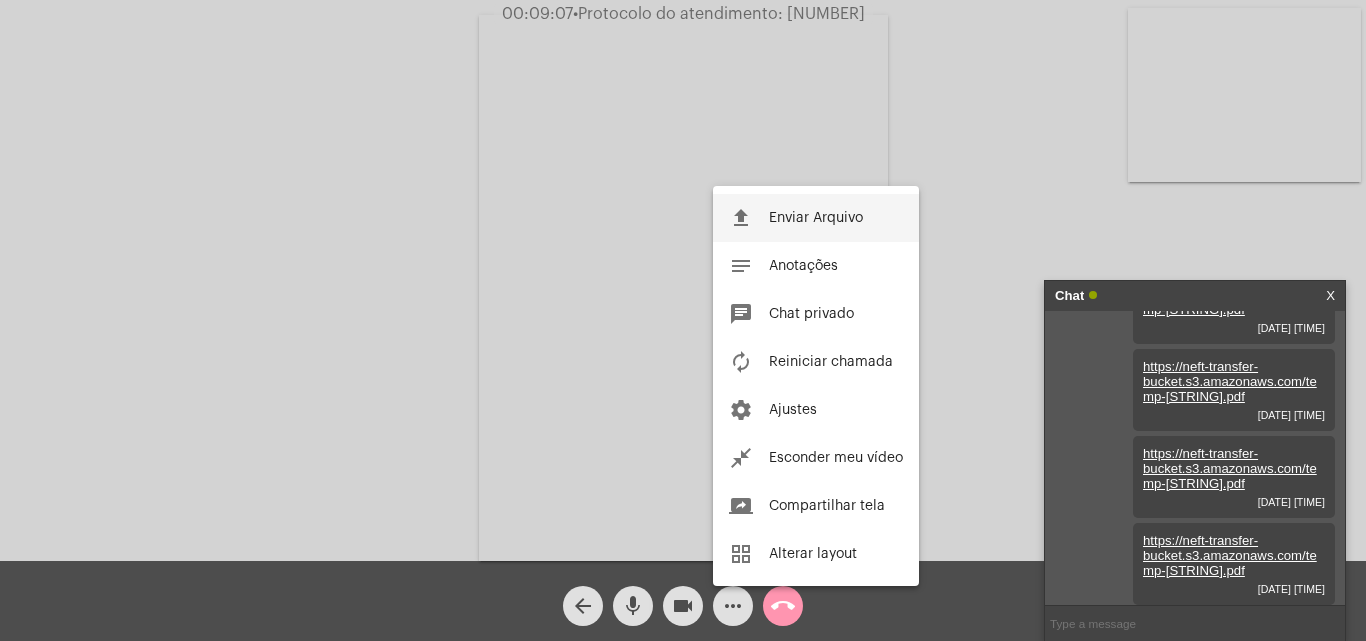 click on "Enviar Arquivo" at bounding box center (816, 218) 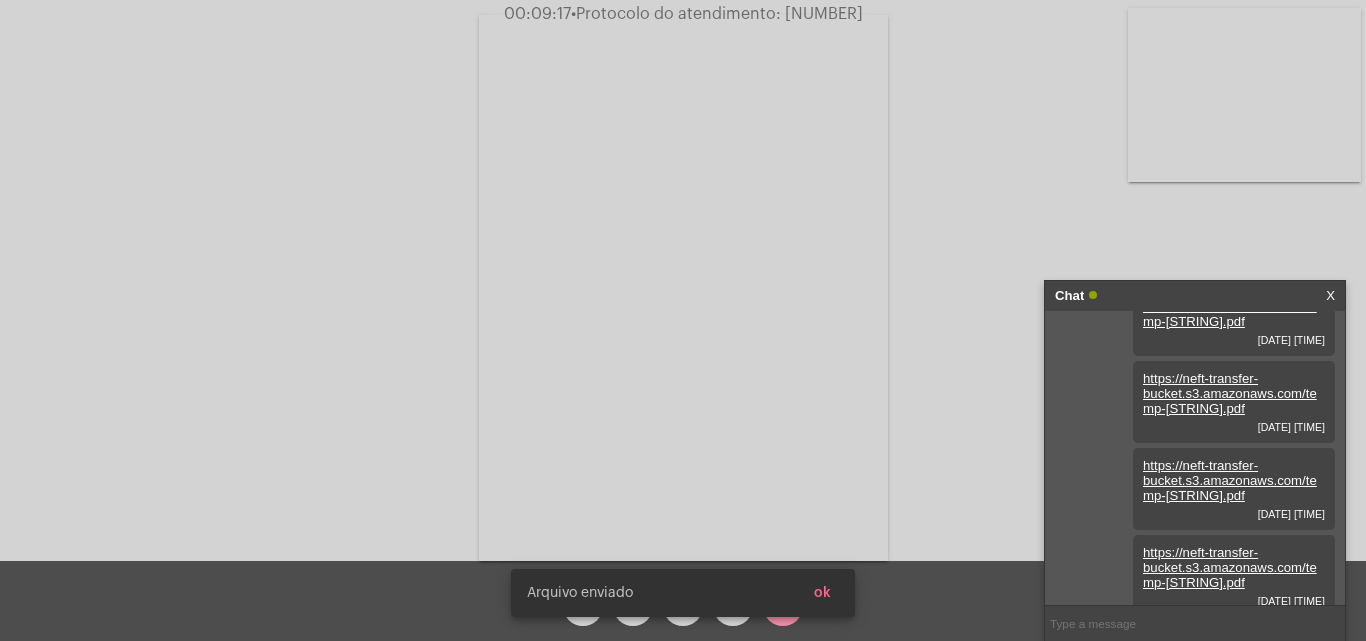 scroll, scrollTop: 323, scrollLeft: 0, axis: vertical 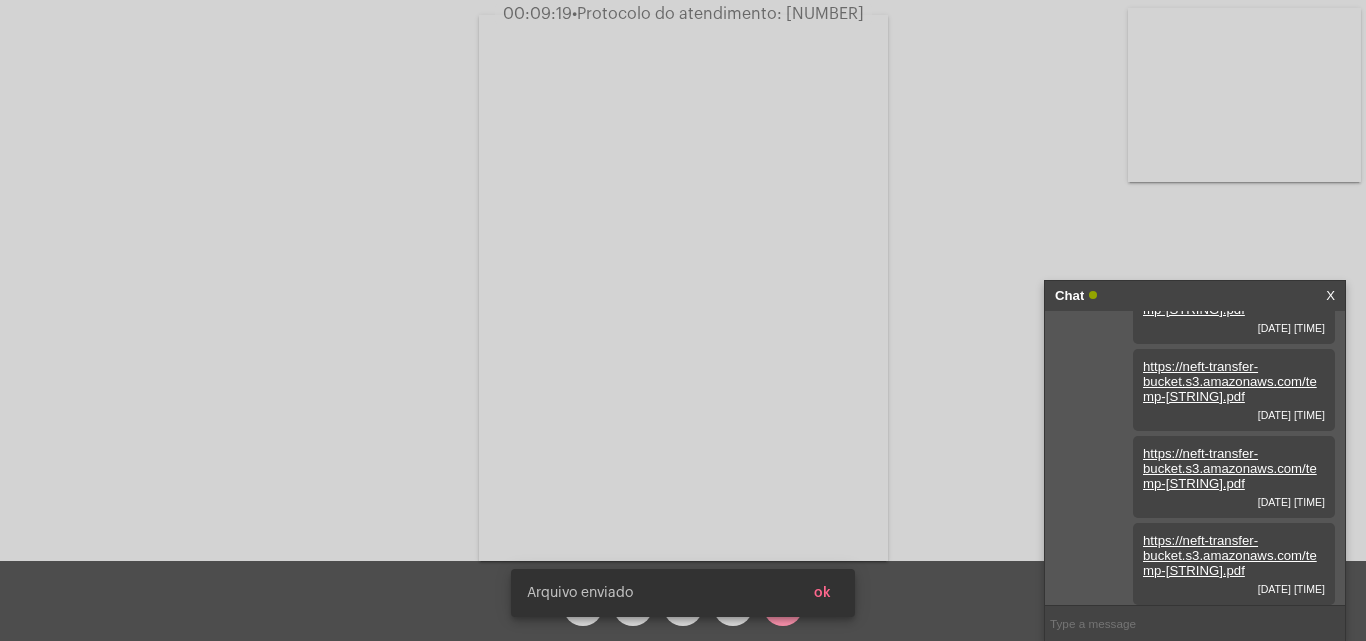 click on "ok" at bounding box center (822, 593) 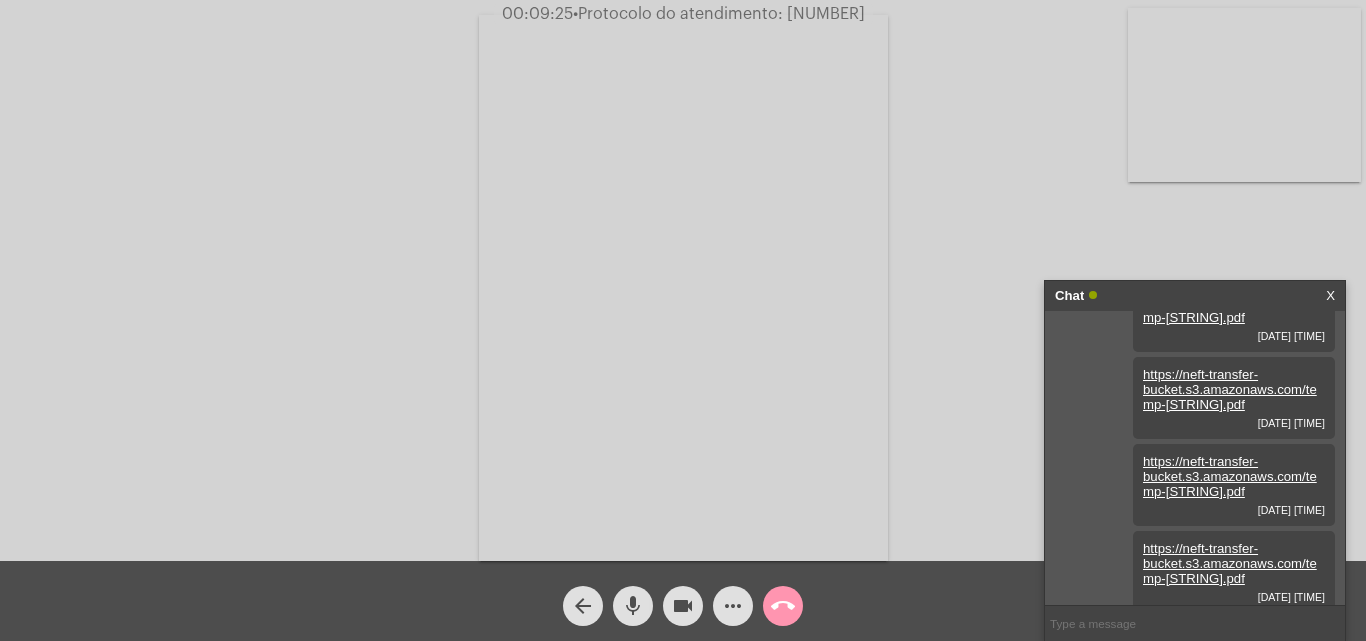 scroll, scrollTop: 323, scrollLeft: 0, axis: vertical 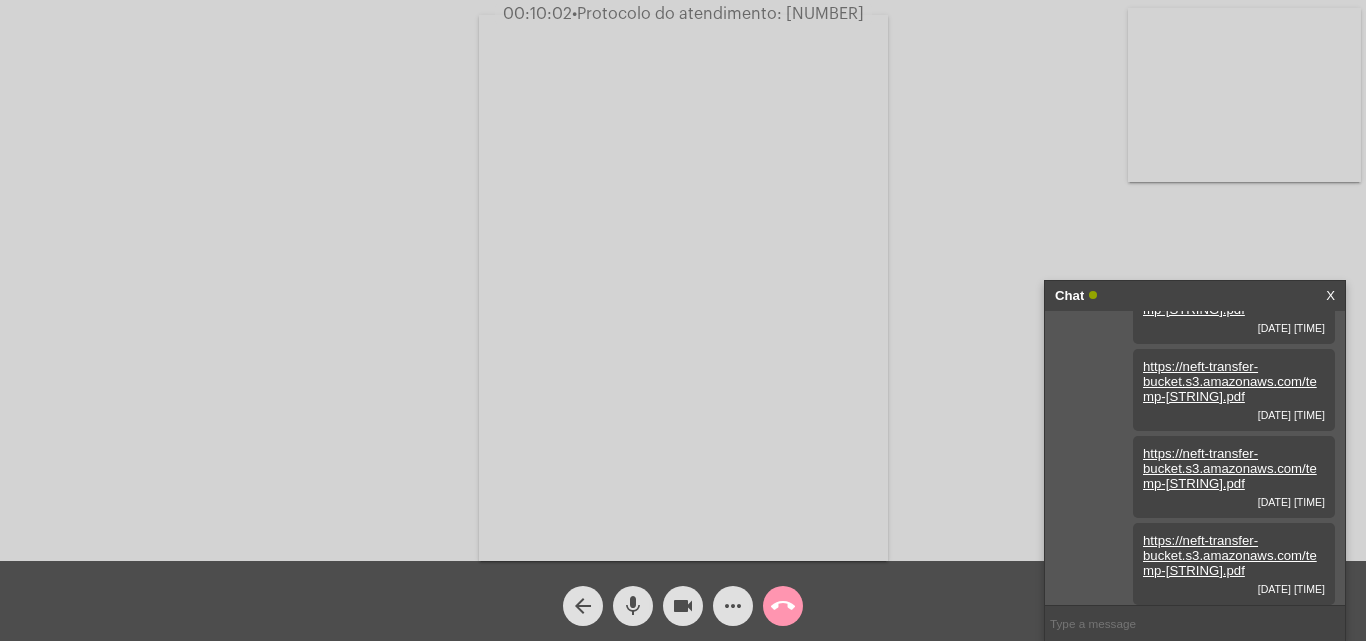 click on "•  Protocolo do atendimento: 20250804045798" 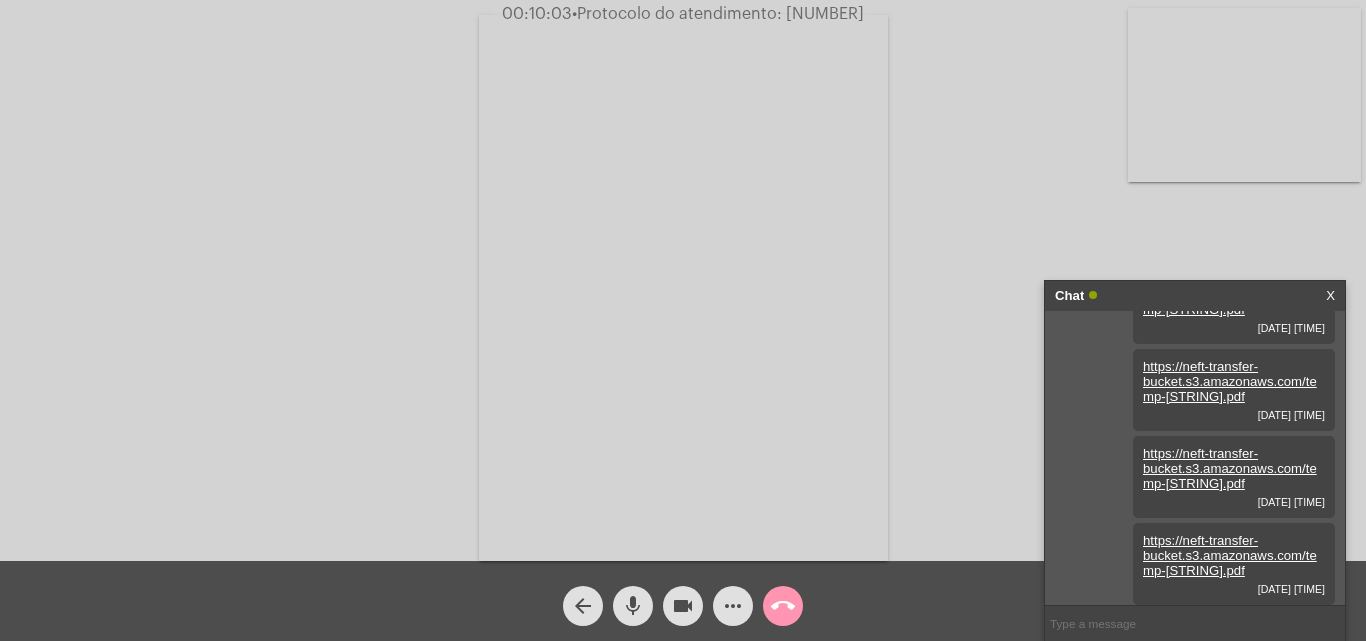 copy on "20250804045798" 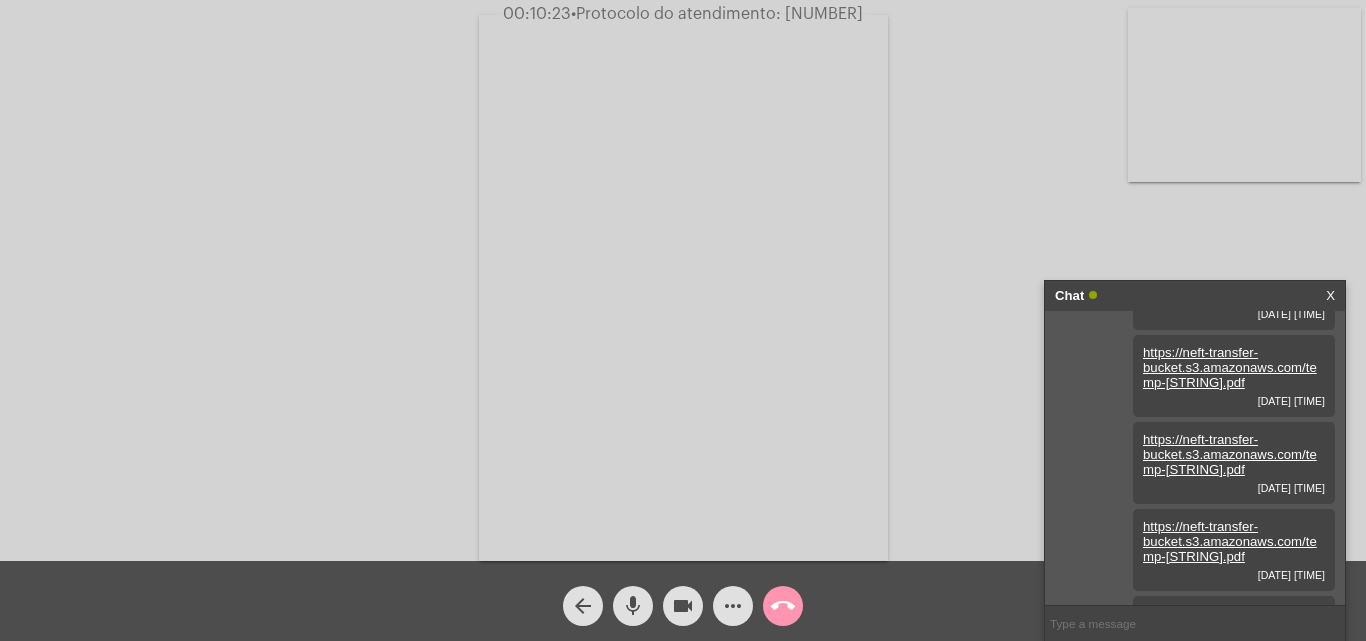 scroll, scrollTop: 0, scrollLeft: 0, axis: both 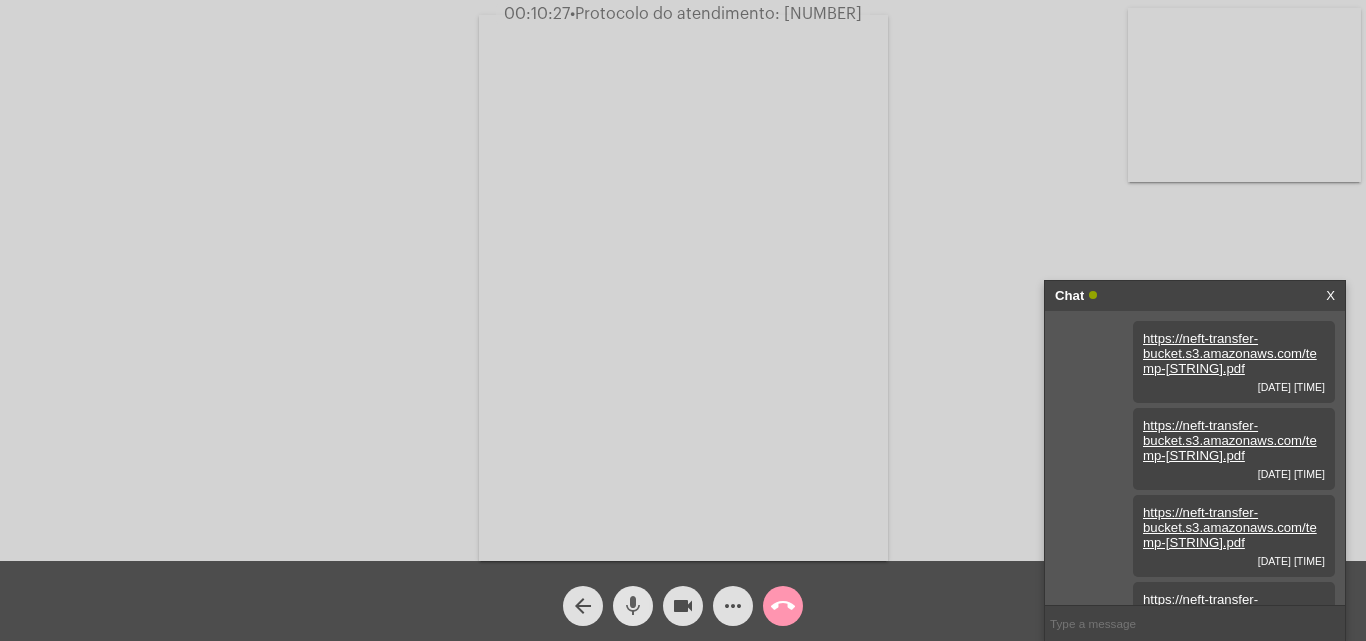 click on "mic" 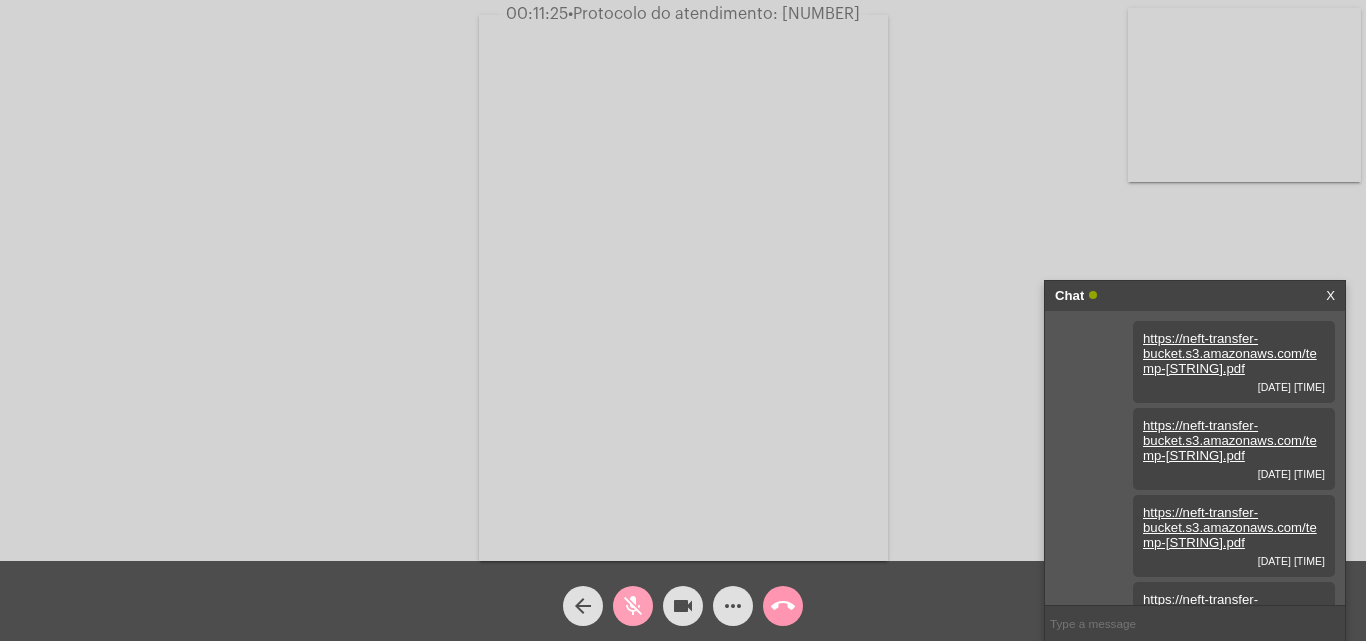 click on "mic_off" 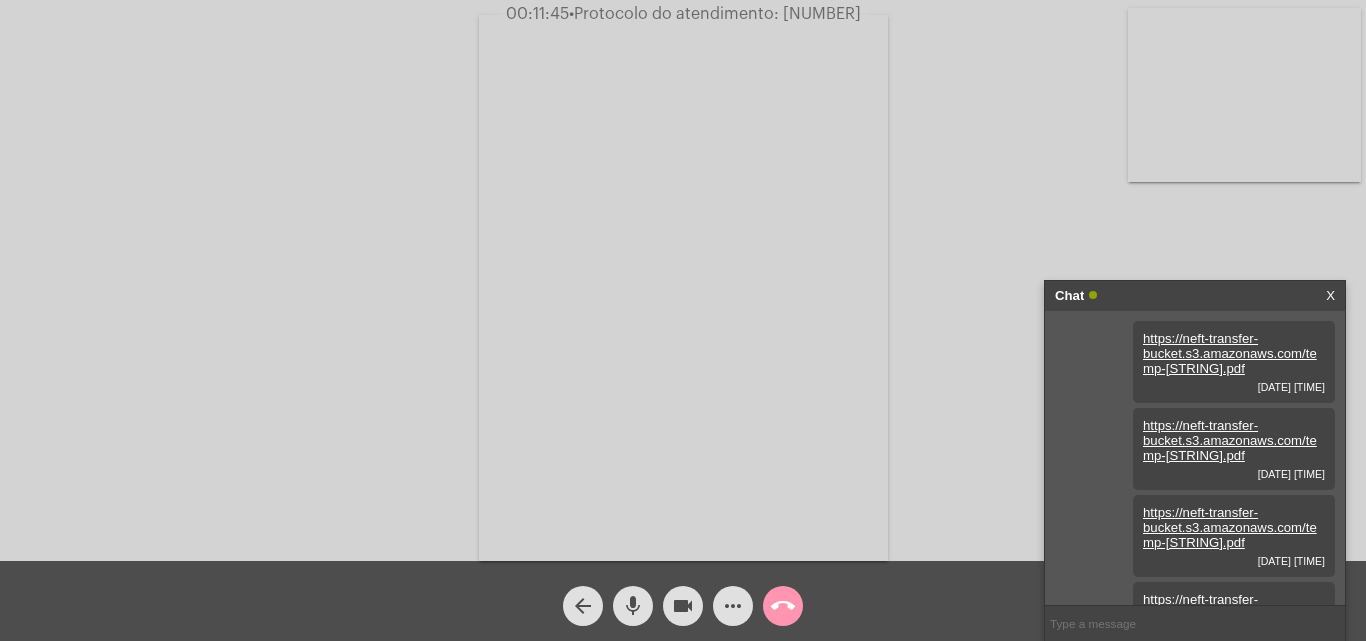 click on "mic" 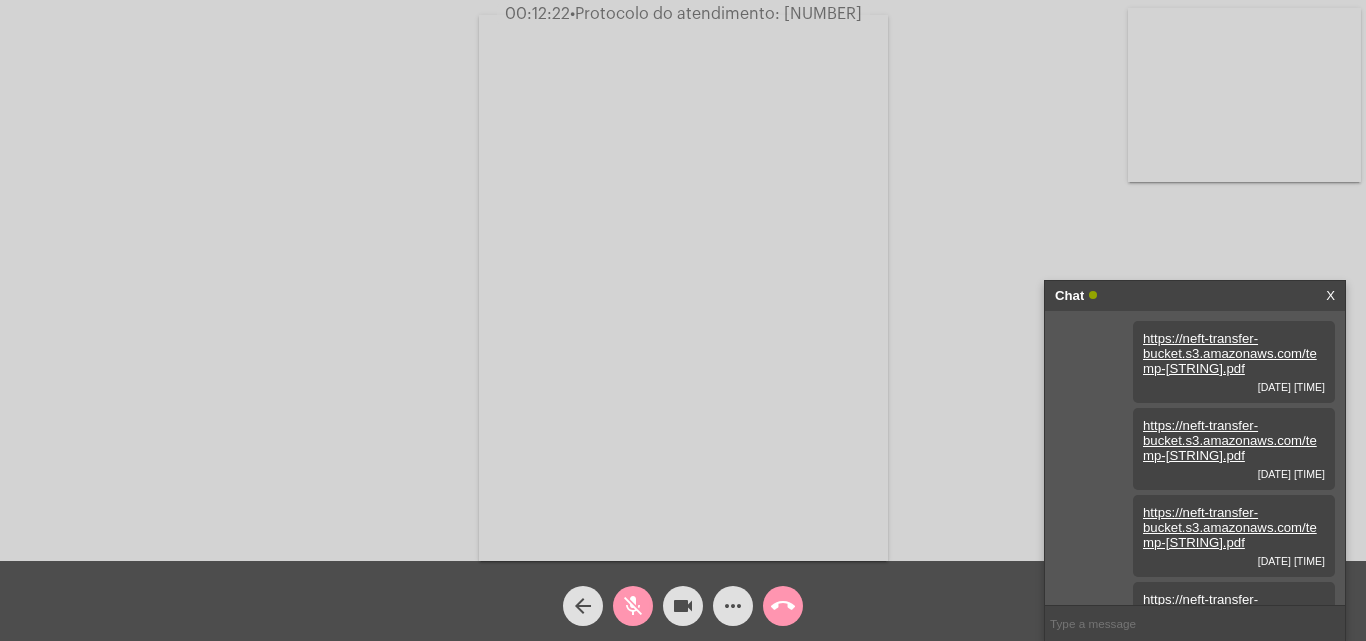 click on "•  Protocolo do atendimento: 20250804045798" 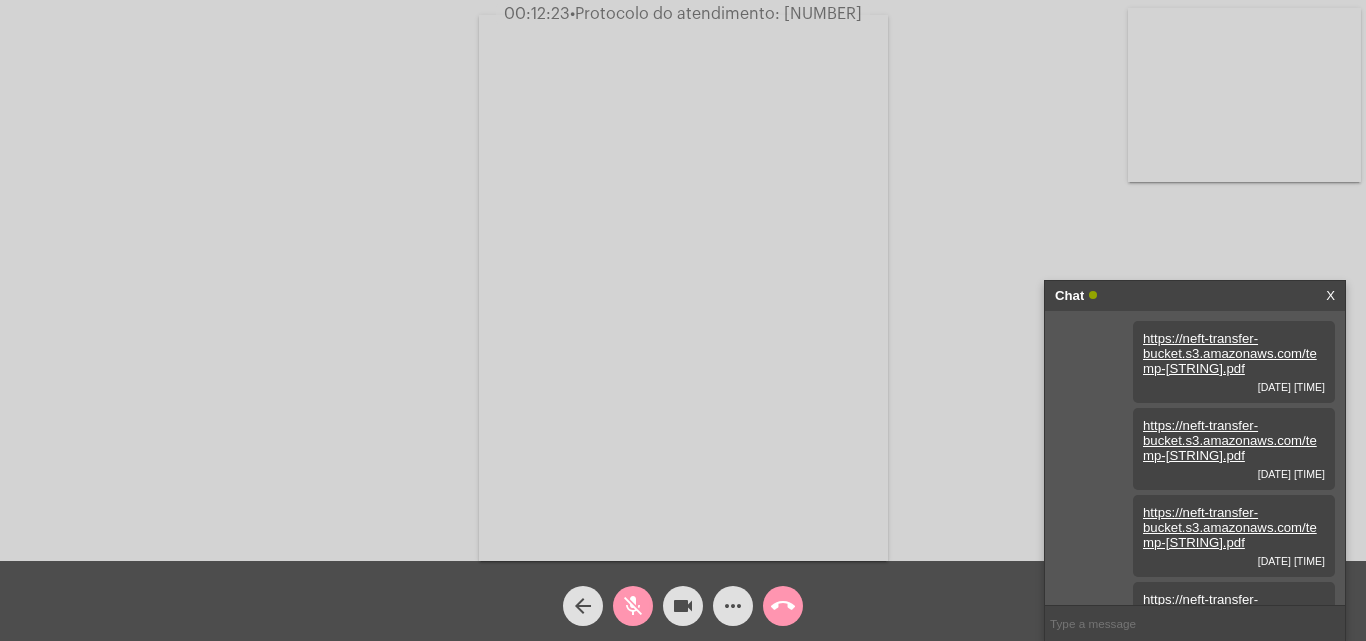 click on "•  Protocolo do atendimento: 20250804045798" 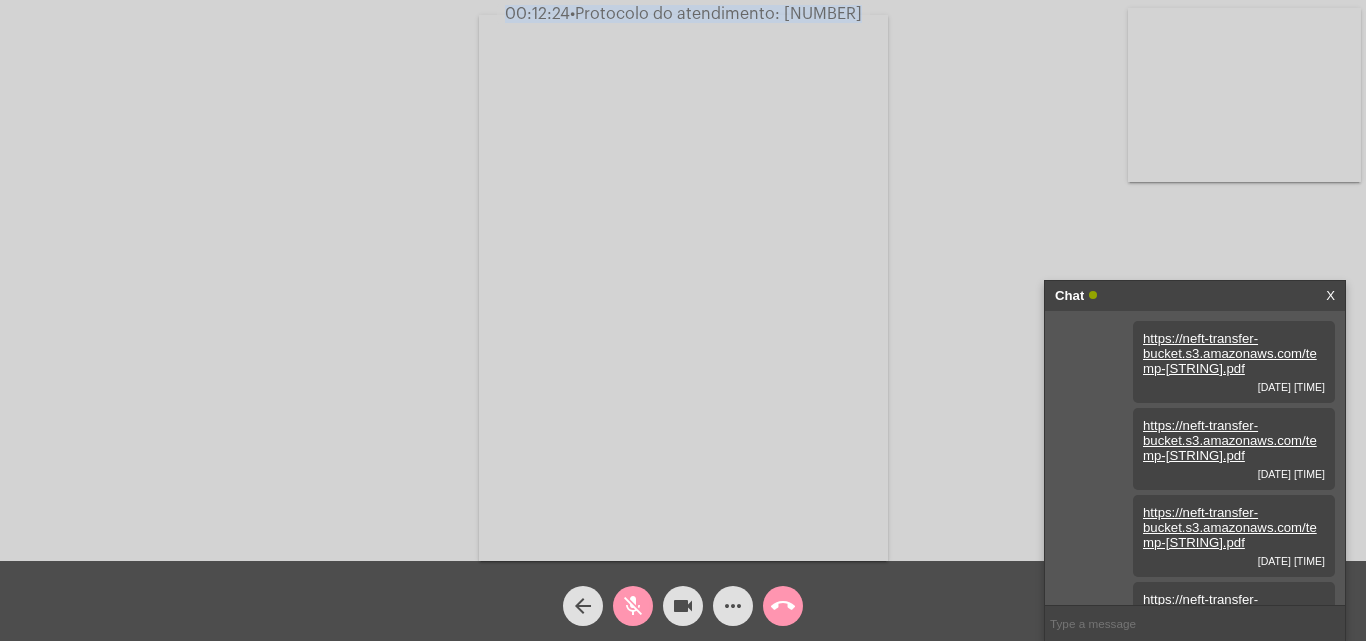 click on "•  Protocolo do atendimento: 20250804045798" 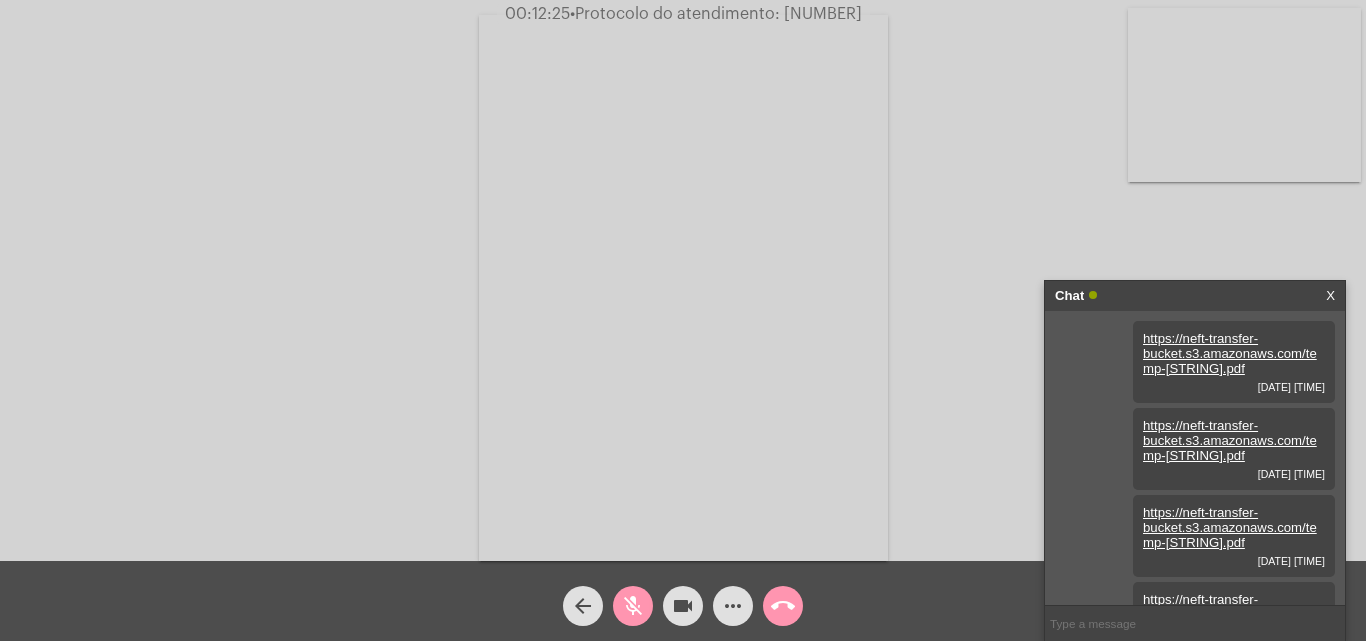 click on "•  Protocolo do atendimento: 20250804045798" 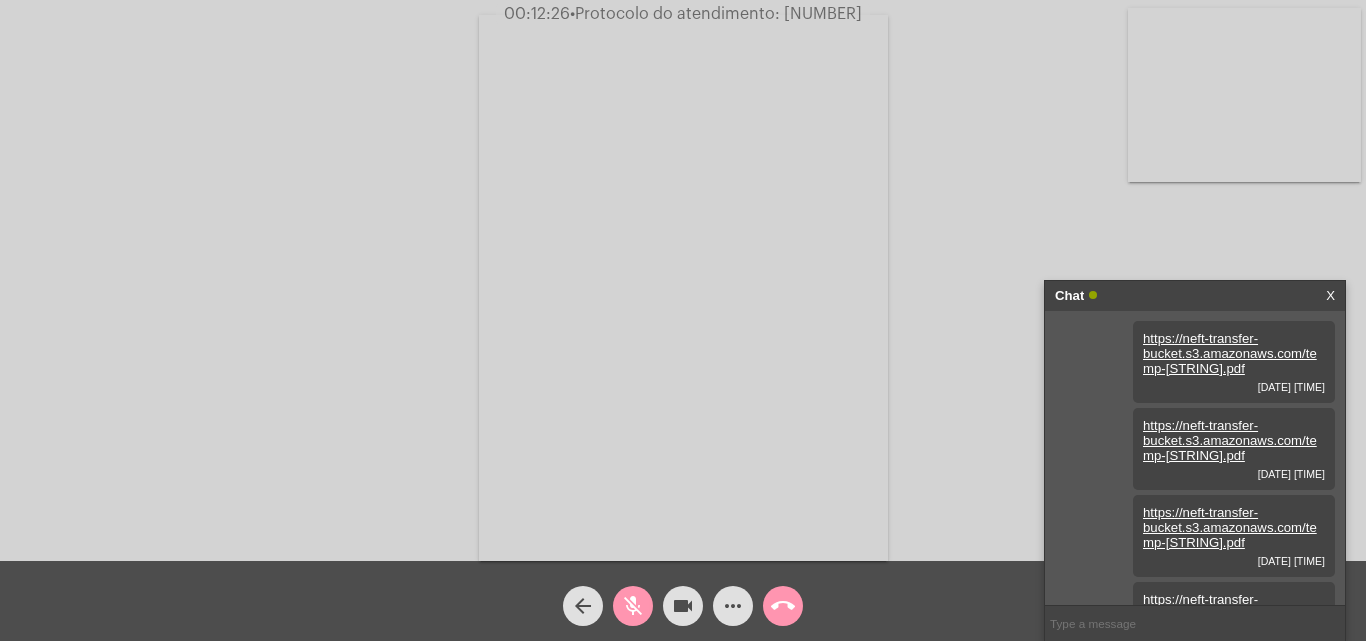 click on "•  Protocolo do atendimento: 20250804045798" 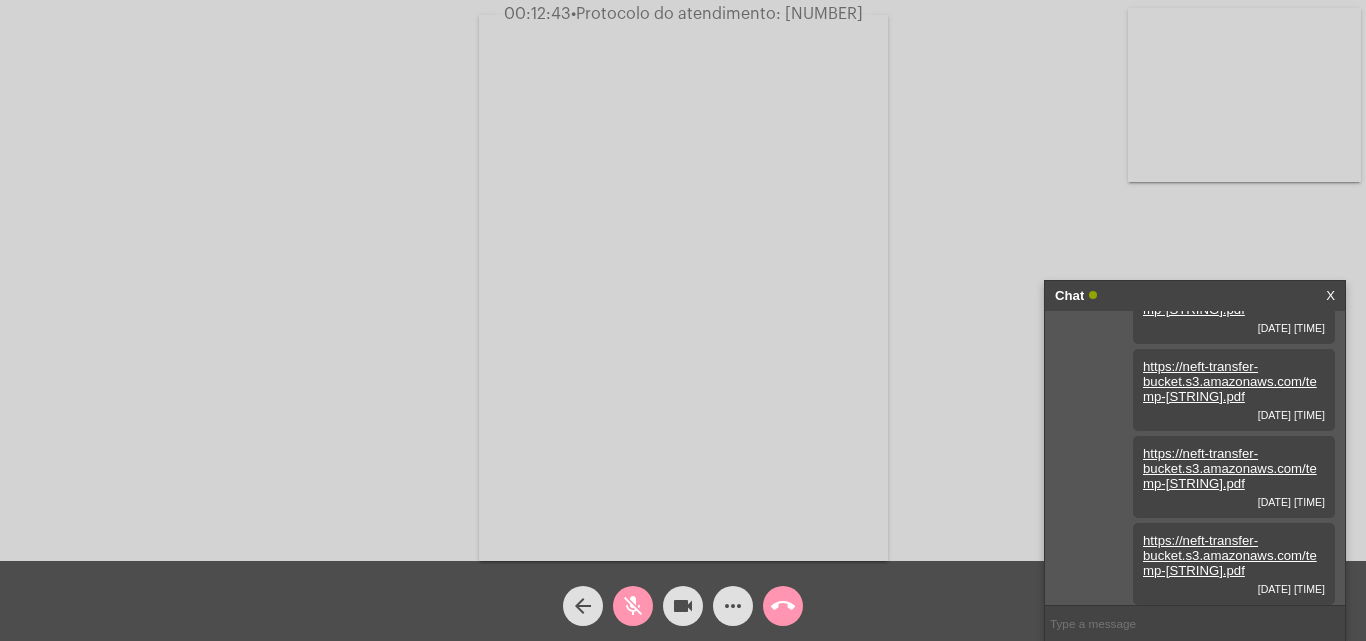 scroll, scrollTop: 323, scrollLeft: 0, axis: vertical 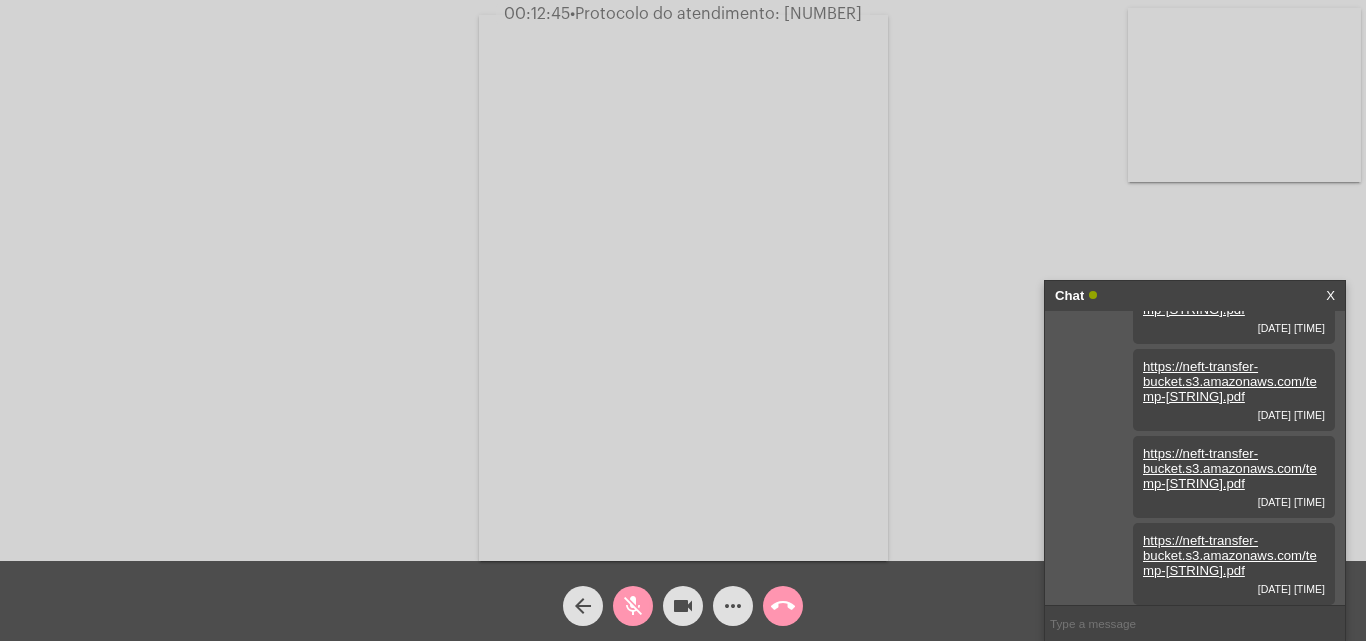 click on "•  Protocolo do atendimento: 20250804045798" 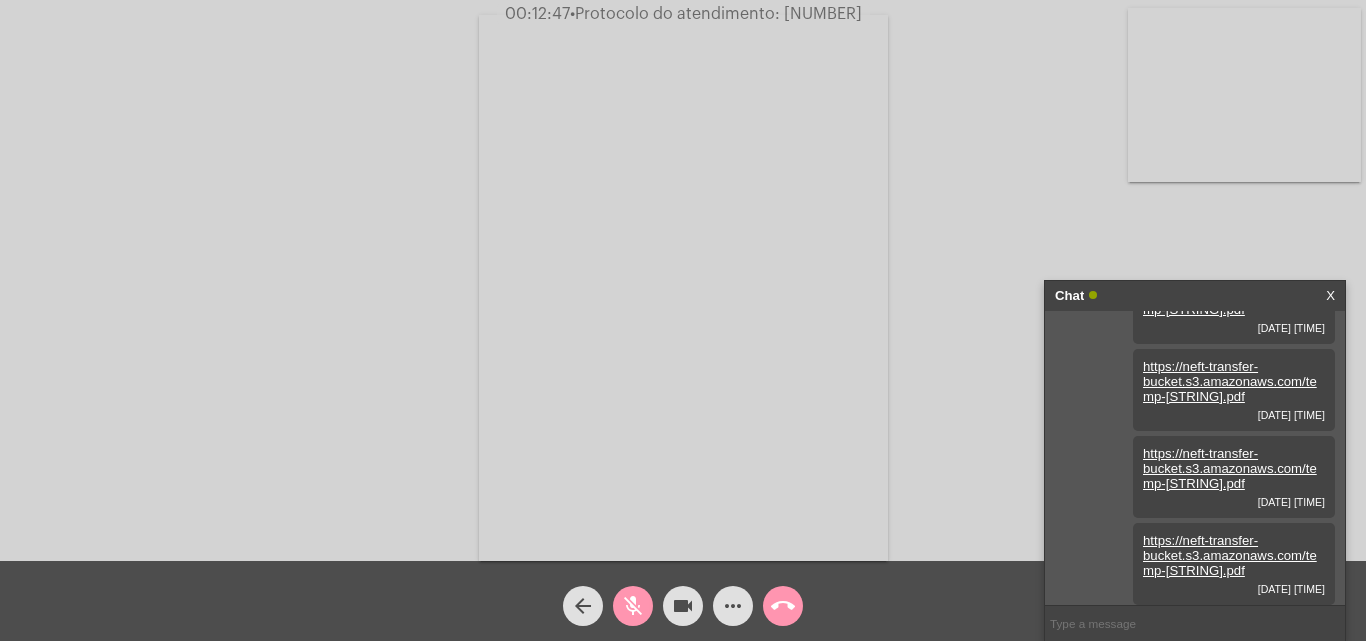 click at bounding box center (1195, 623) 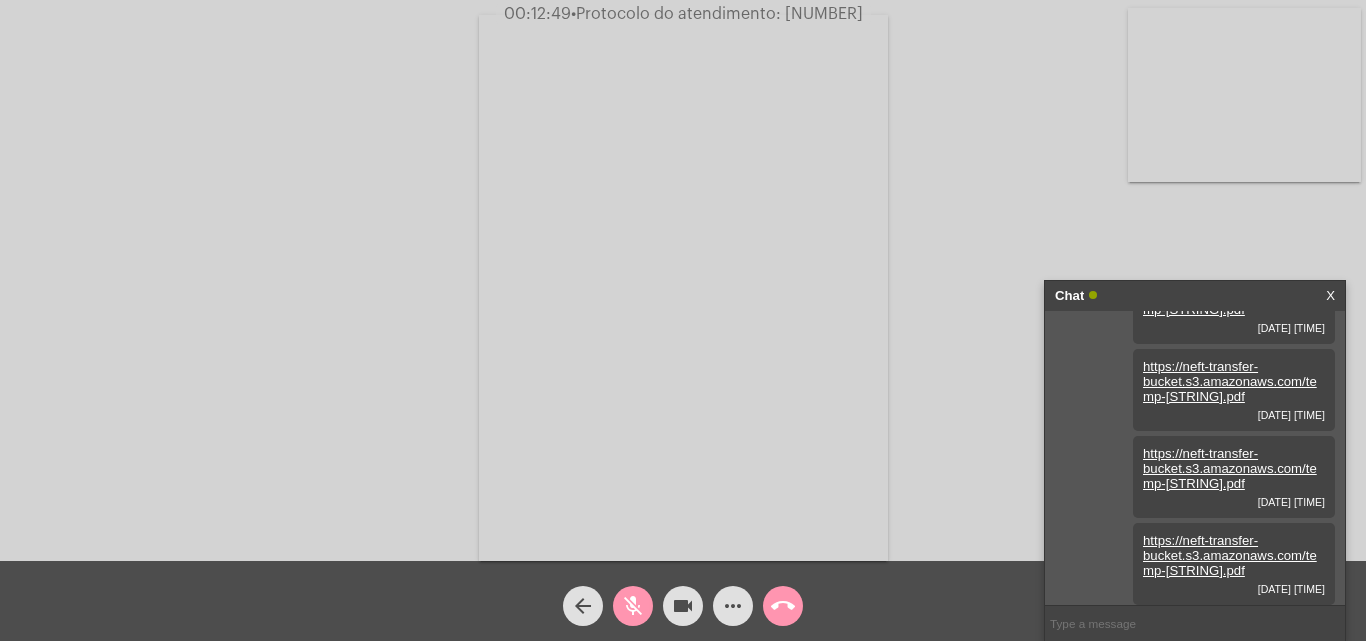 paste on "20250804045798" 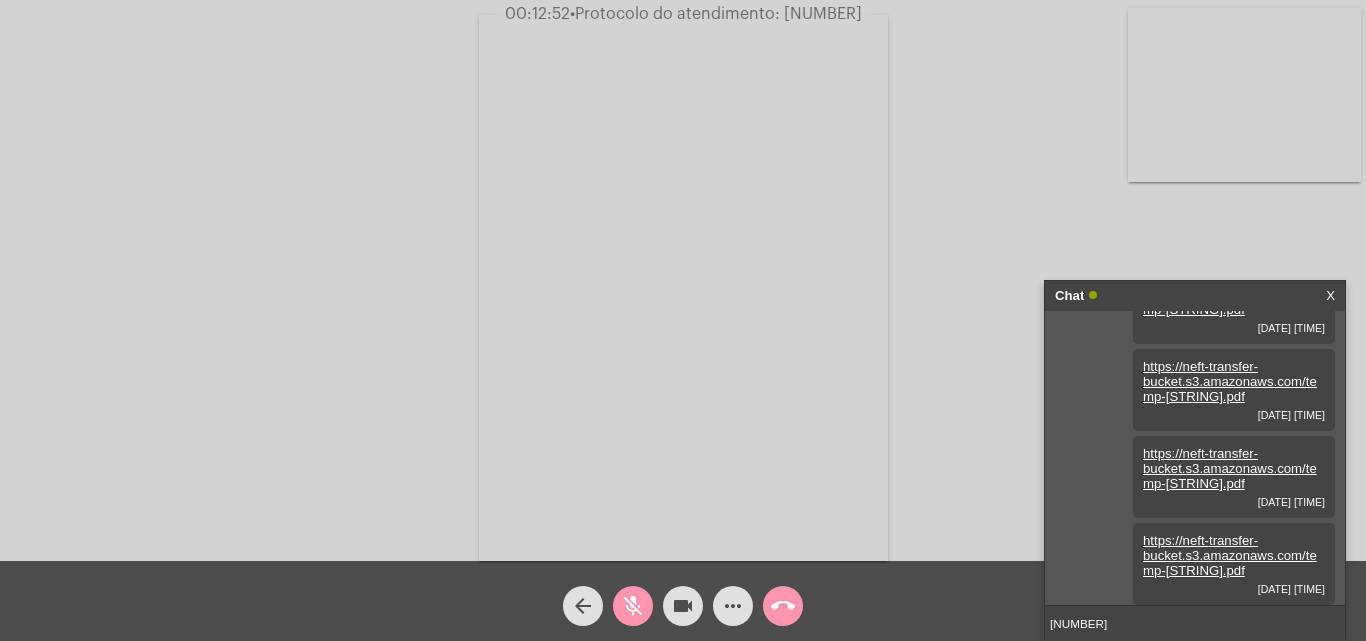 type on "20250804045798" 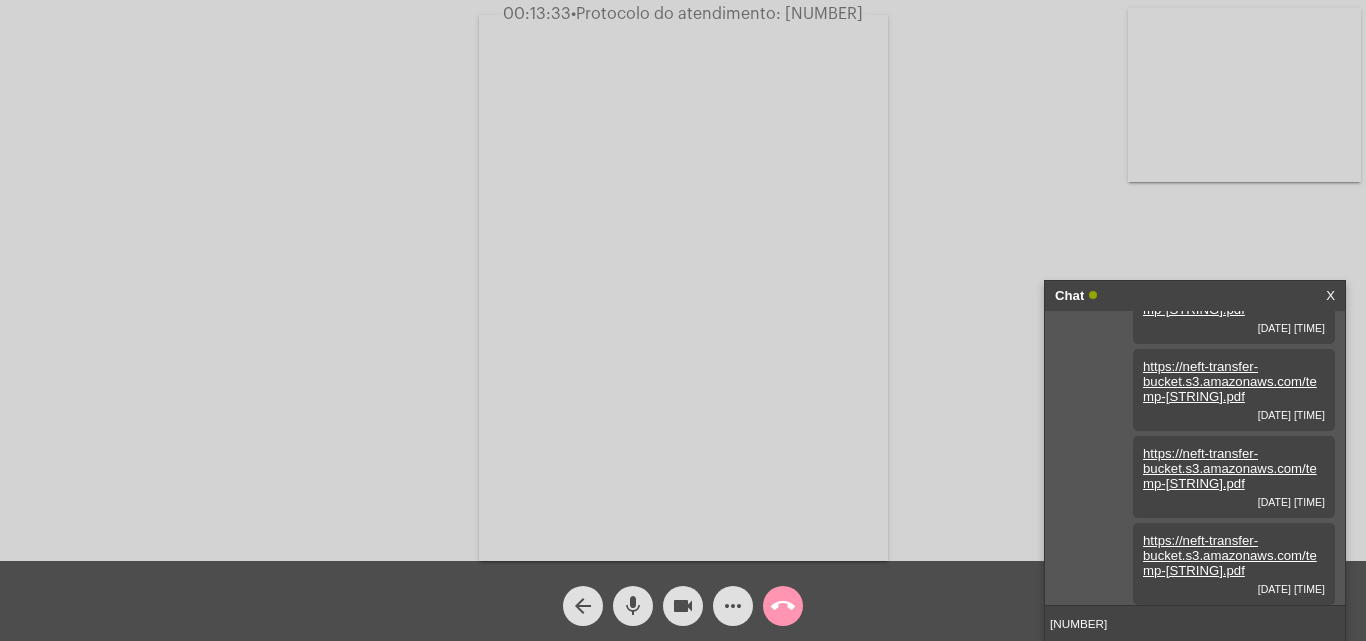 click on "mic" 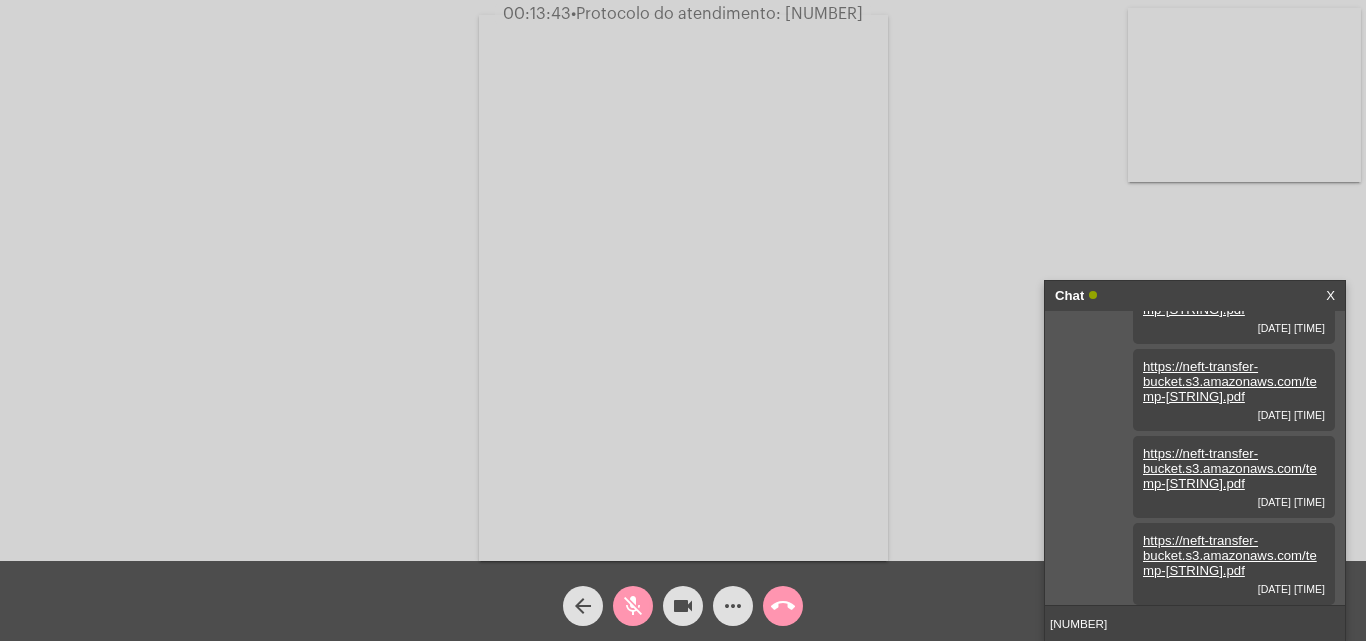 click on "mic_off" 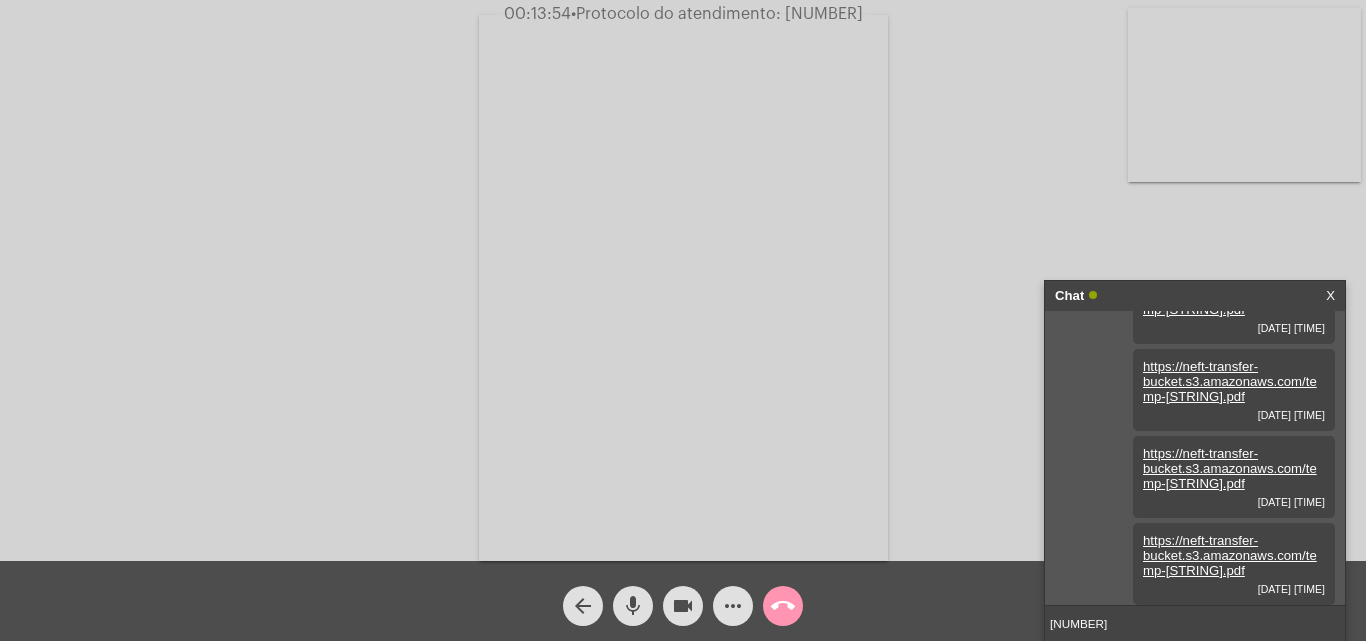 click on "20250804045798" at bounding box center (1195, 623) 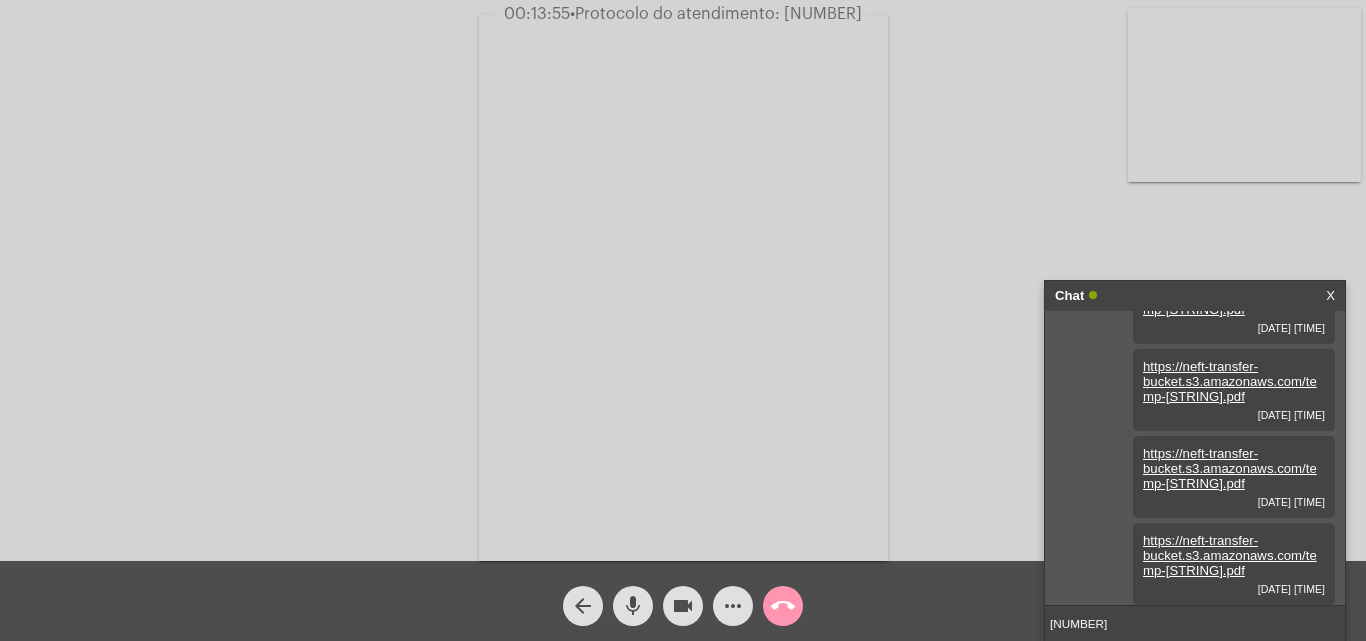type 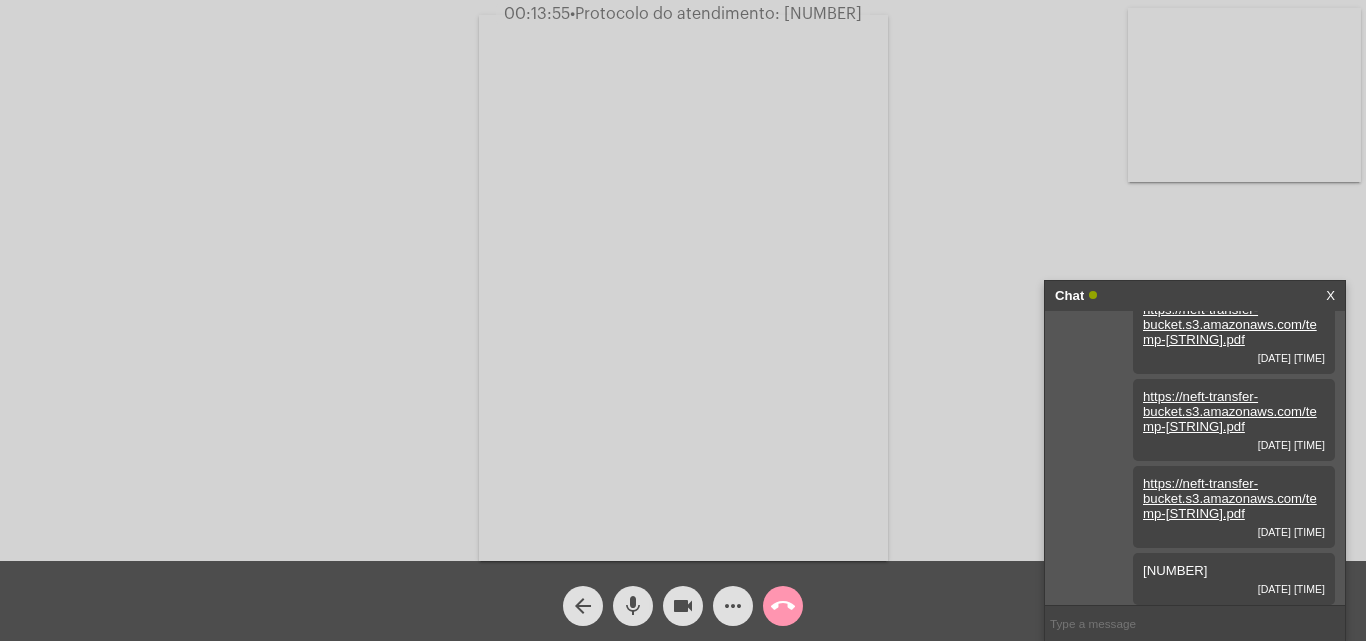 scroll, scrollTop: 380, scrollLeft: 0, axis: vertical 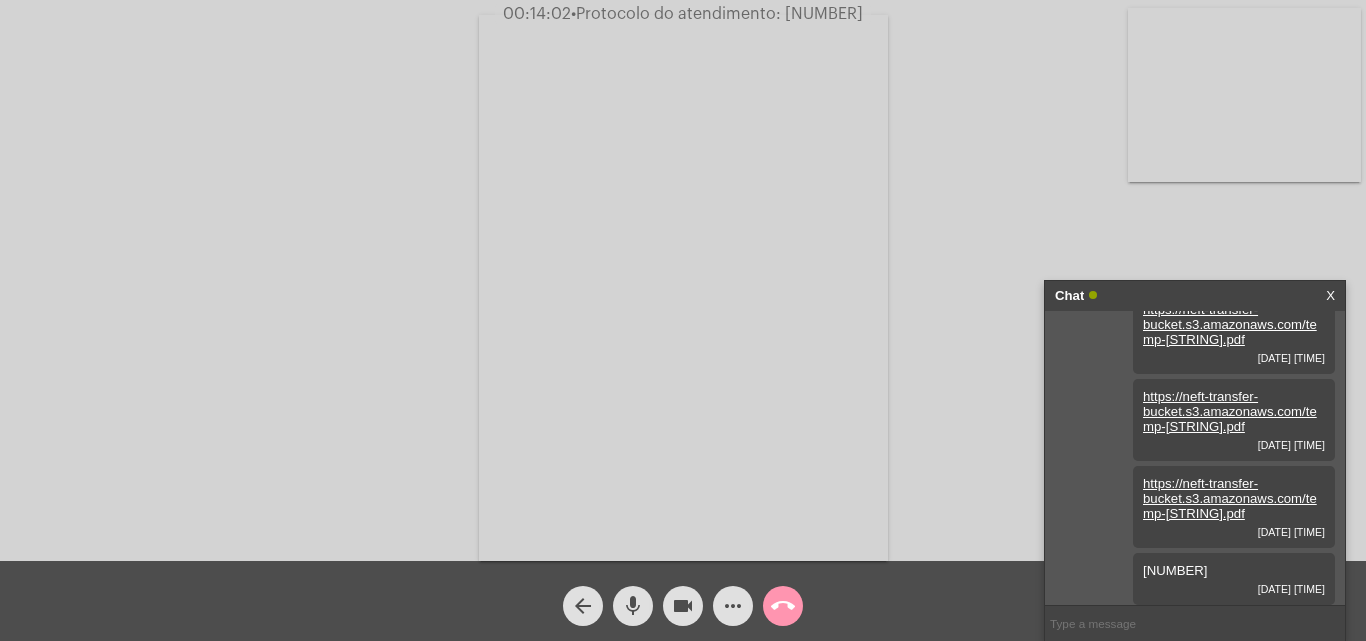 click on "•  Protocolo do atendimento: 20250804045798" 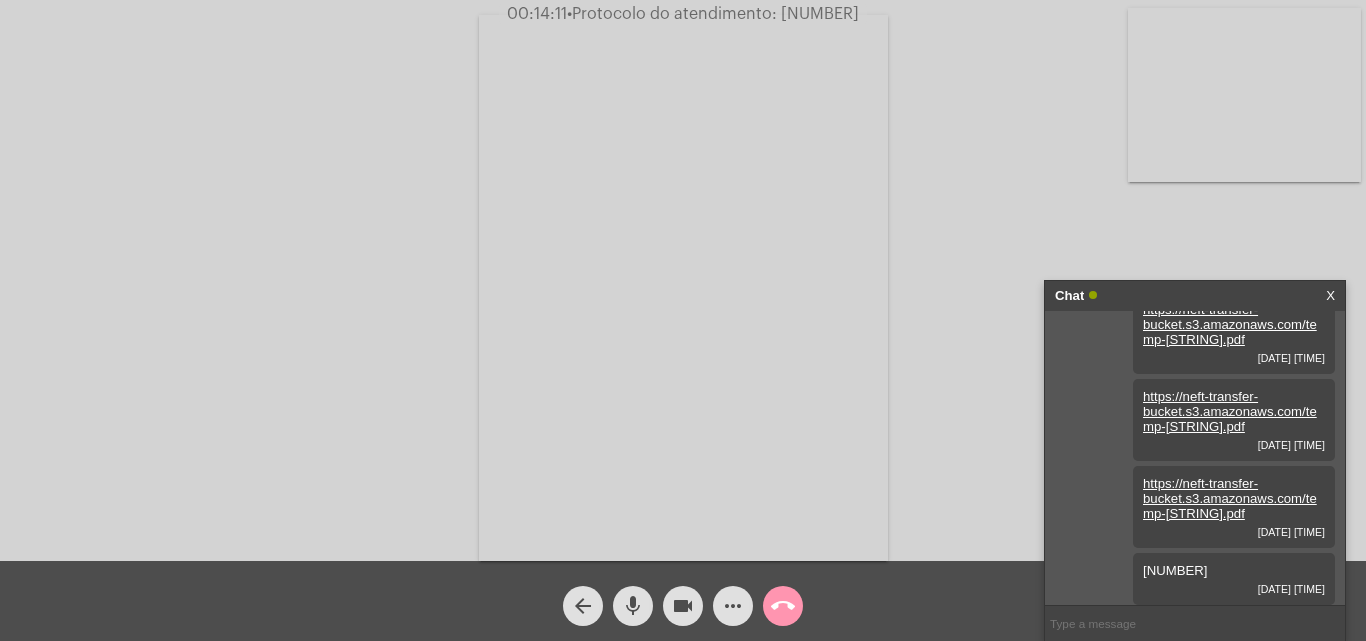 click on "call_end" 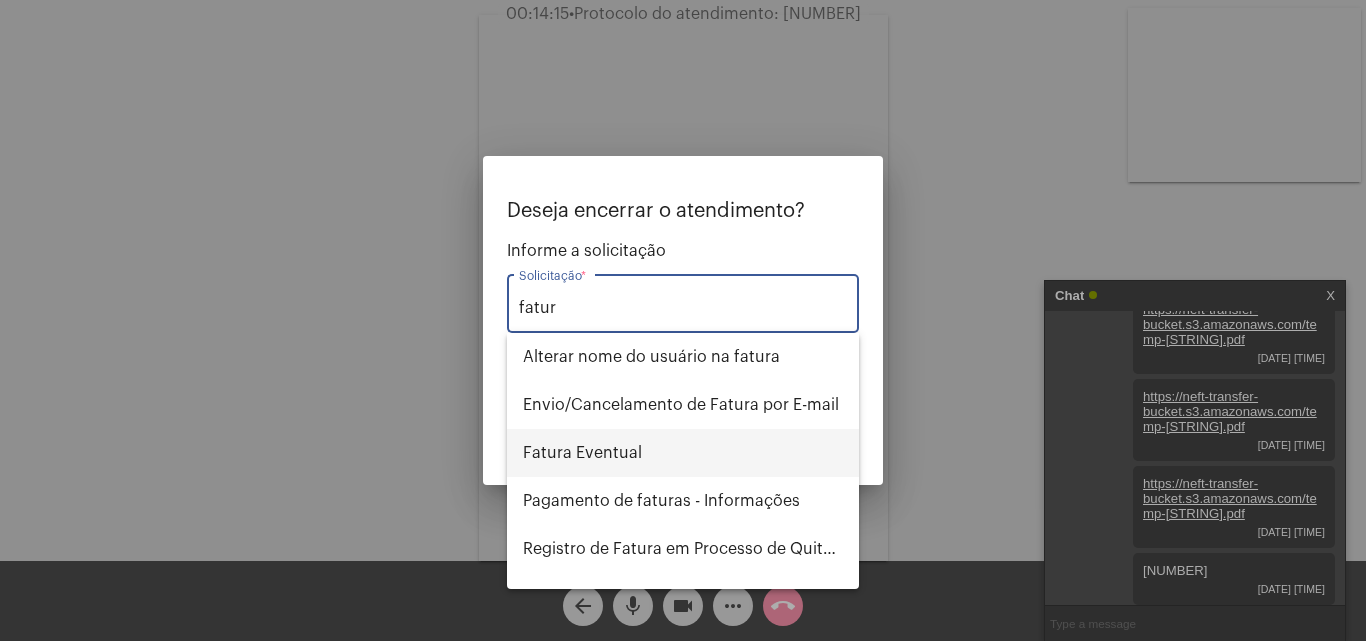 click on "Fatura Eventual" at bounding box center [683, 453] 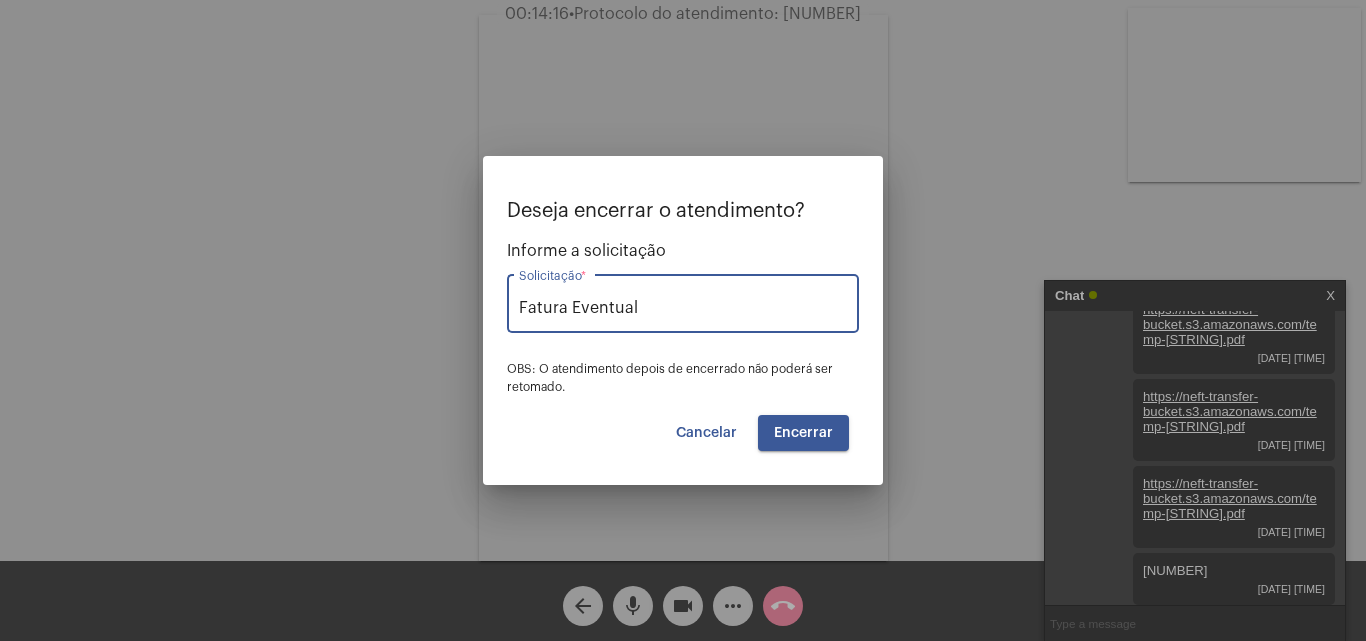 click on "Encerrar" at bounding box center [803, 433] 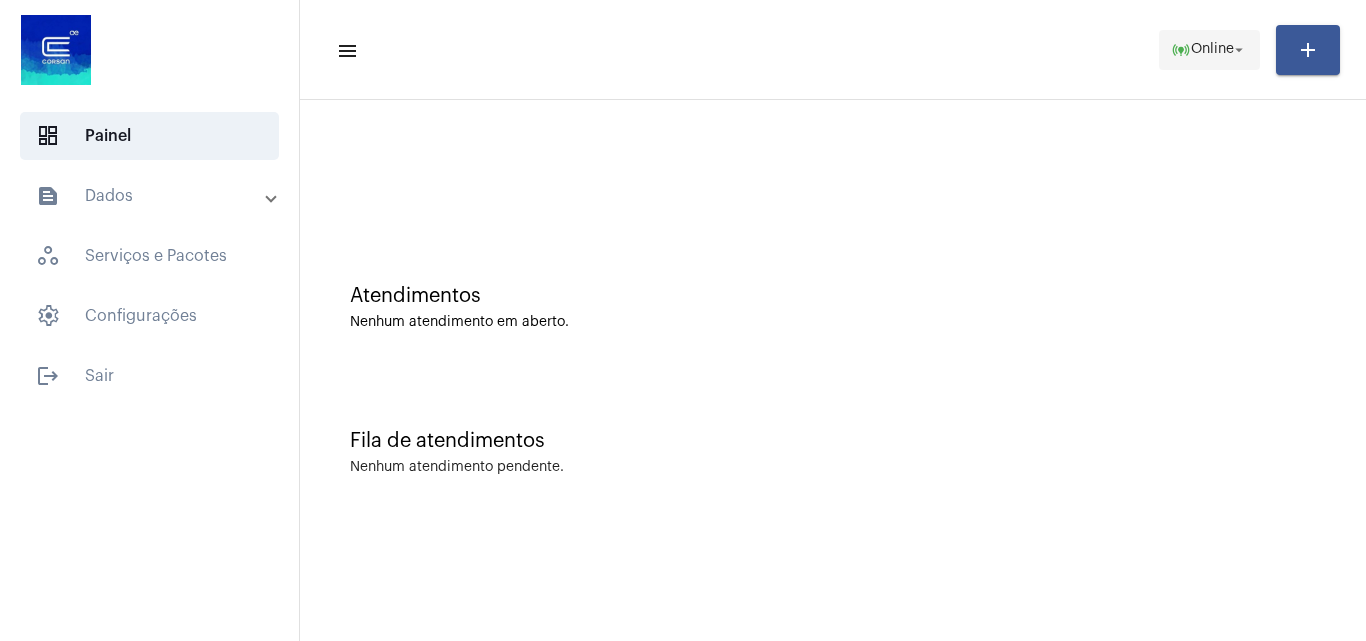 click on "online_prediction  Online arrow_drop_down" 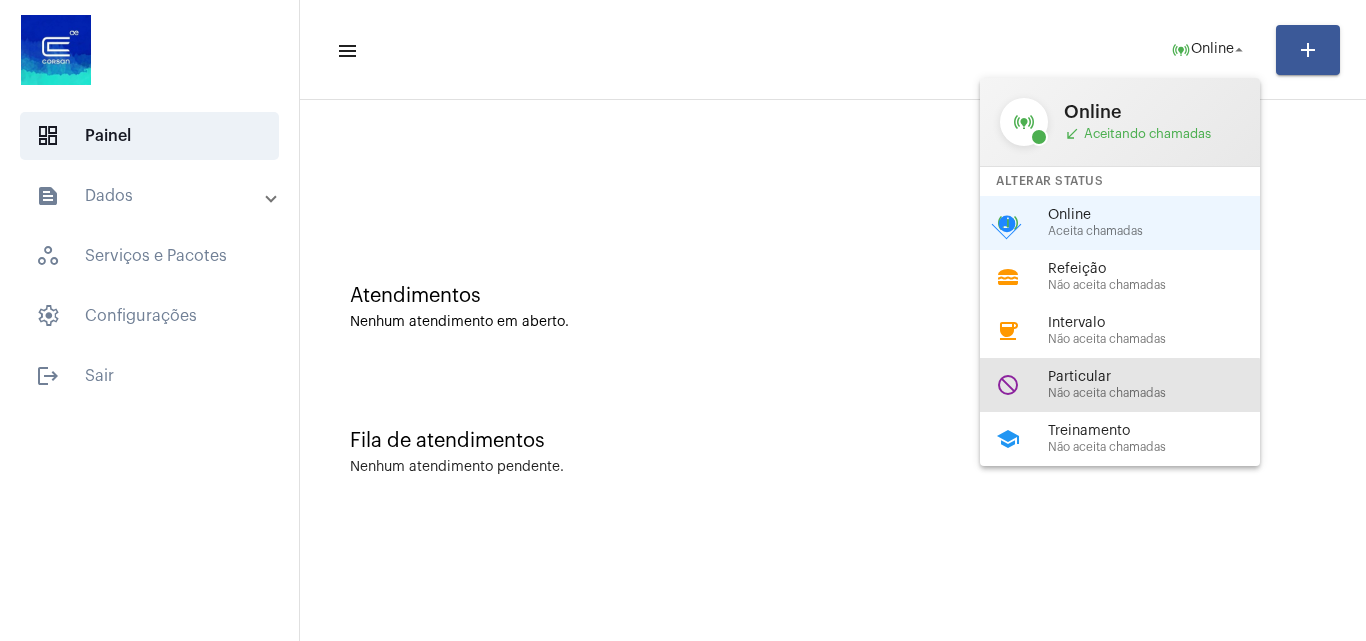 drag, startPoint x: 1115, startPoint y: 393, endPoint x: 1112, endPoint y: 381, distance: 12.369317 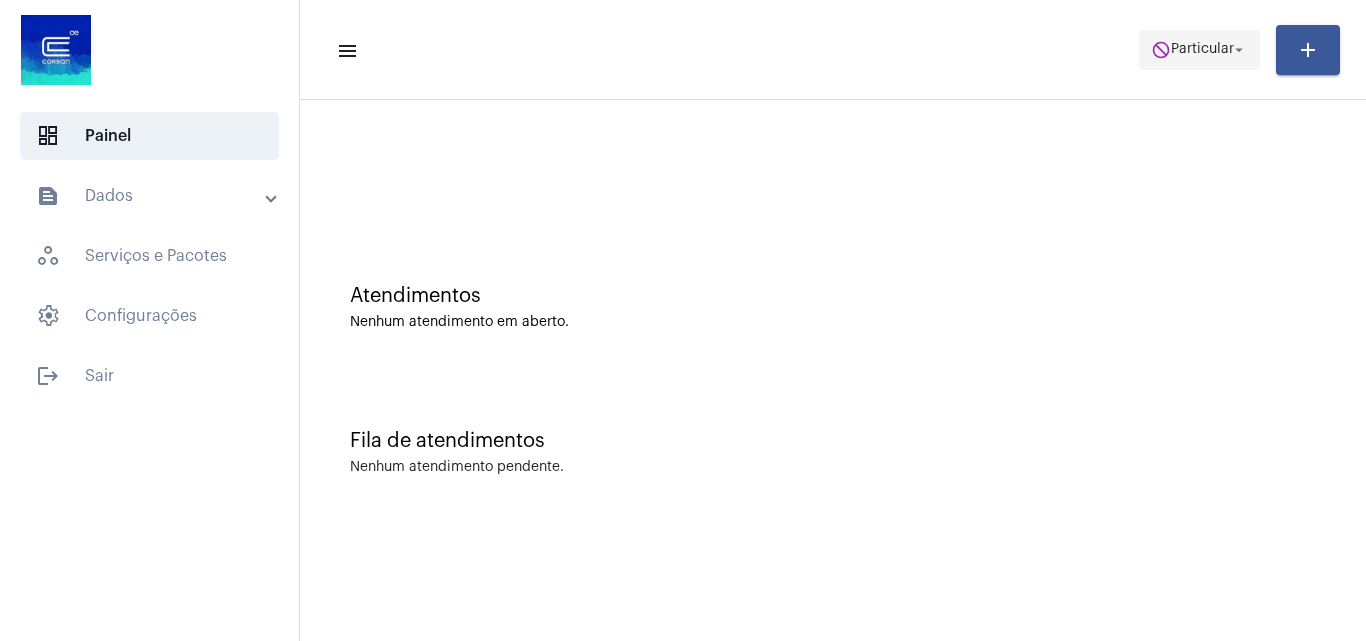 drag, startPoint x: 1186, startPoint y: 52, endPoint x: 1199, endPoint y: 45, distance: 14.764823 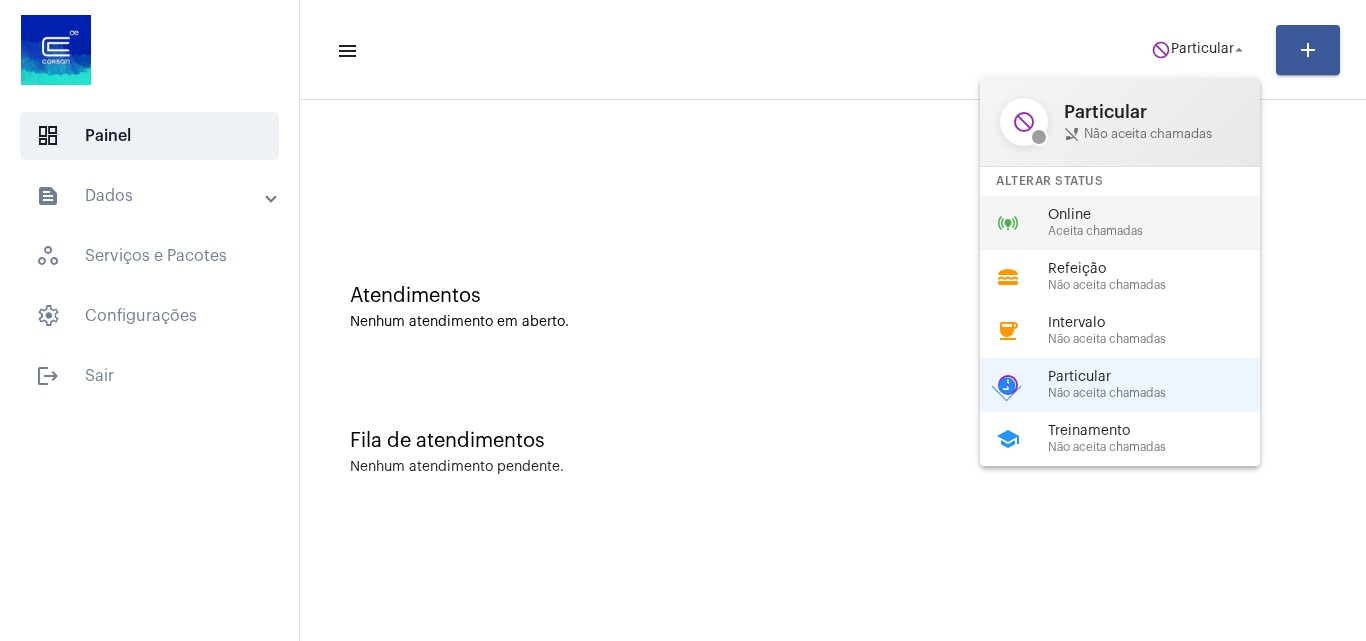 drag, startPoint x: 1148, startPoint y: 219, endPoint x: 1075, endPoint y: 133, distance: 112.805145 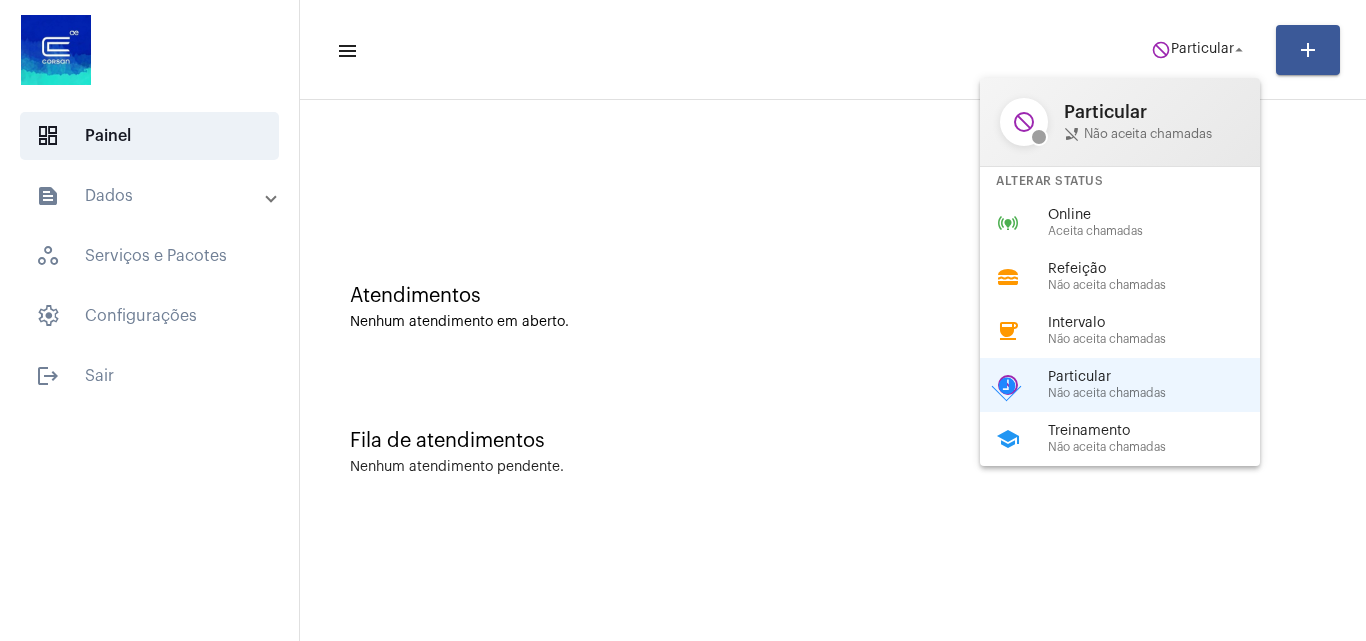 click on "Online" at bounding box center [1162, 215] 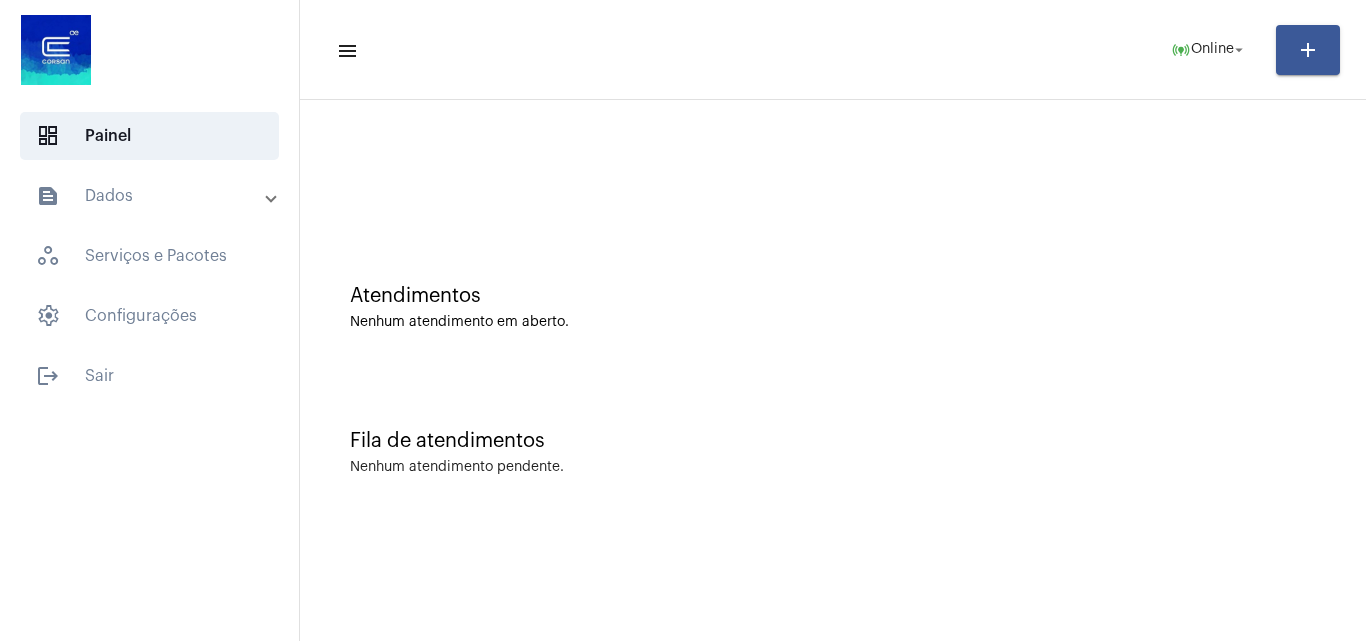click on "text_snippet_outlined  Dados" at bounding box center (151, 196) 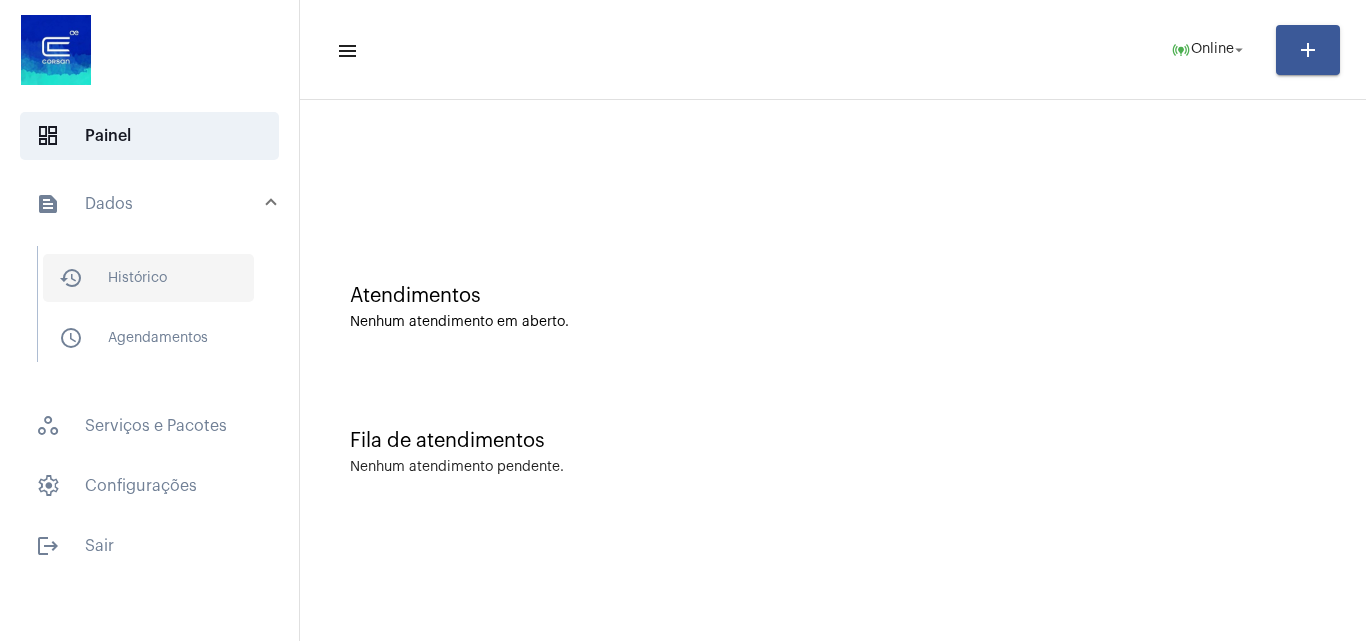 click on "history_outlined  Histórico" at bounding box center [148, 278] 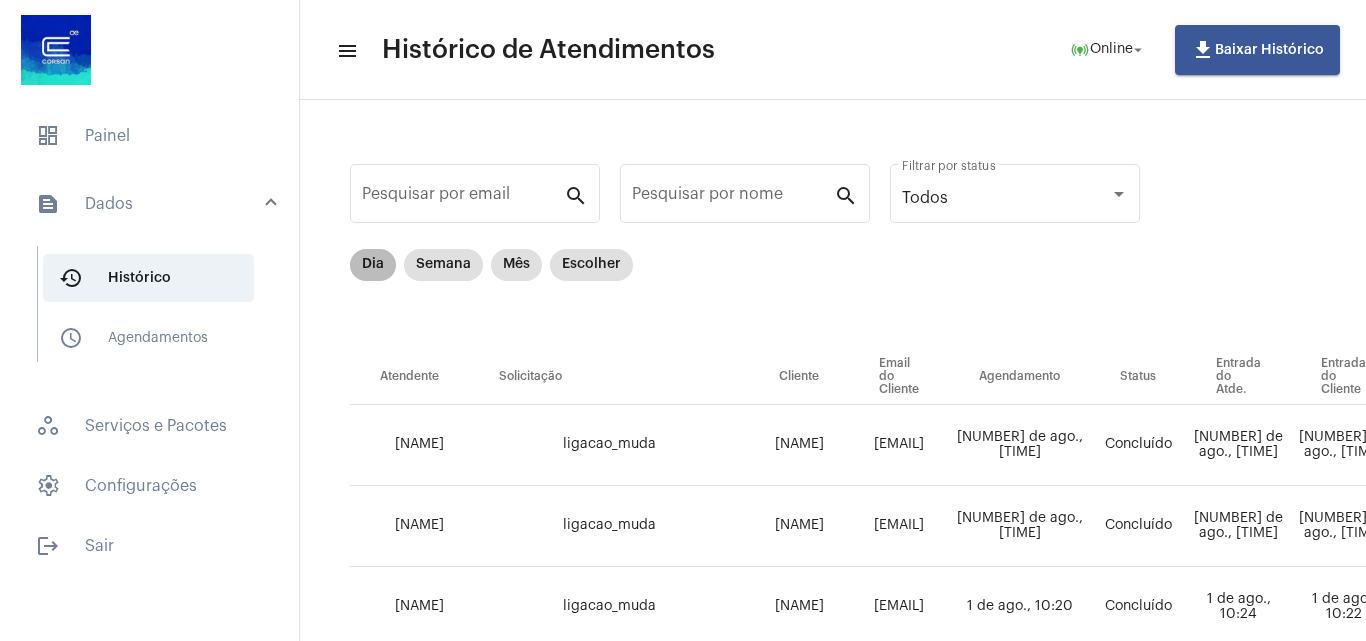 click on "Dia" at bounding box center [373, 265] 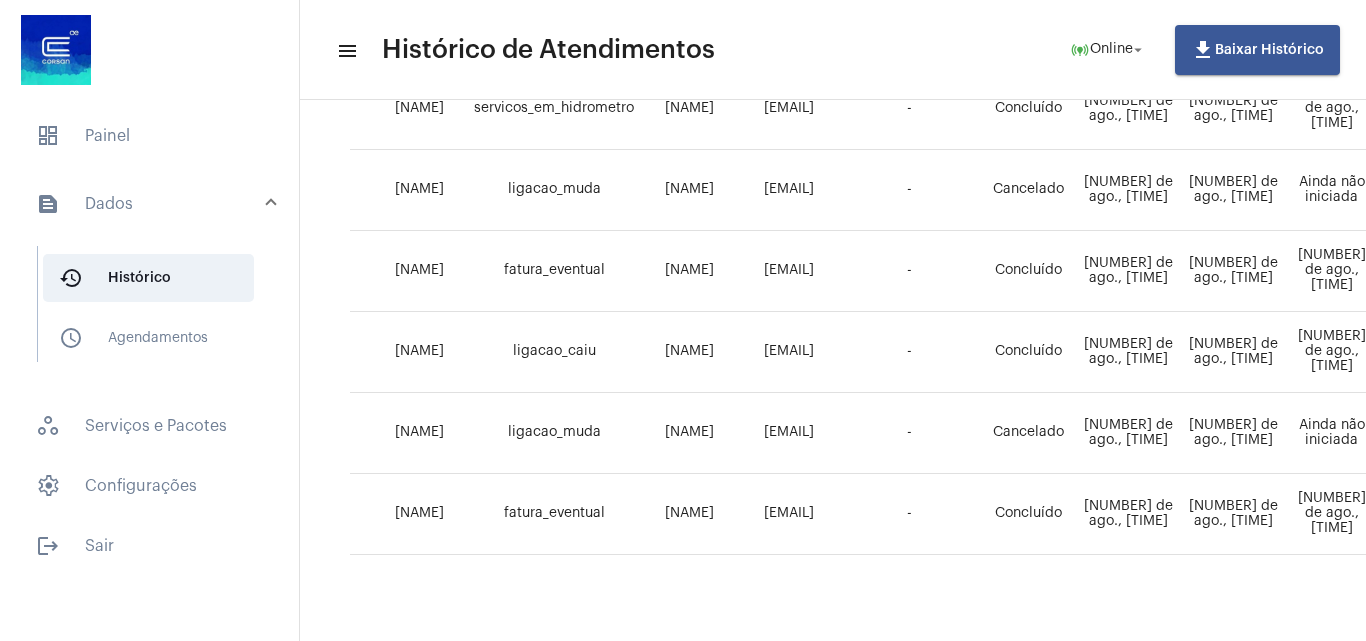 scroll, scrollTop: 776, scrollLeft: 0, axis: vertical 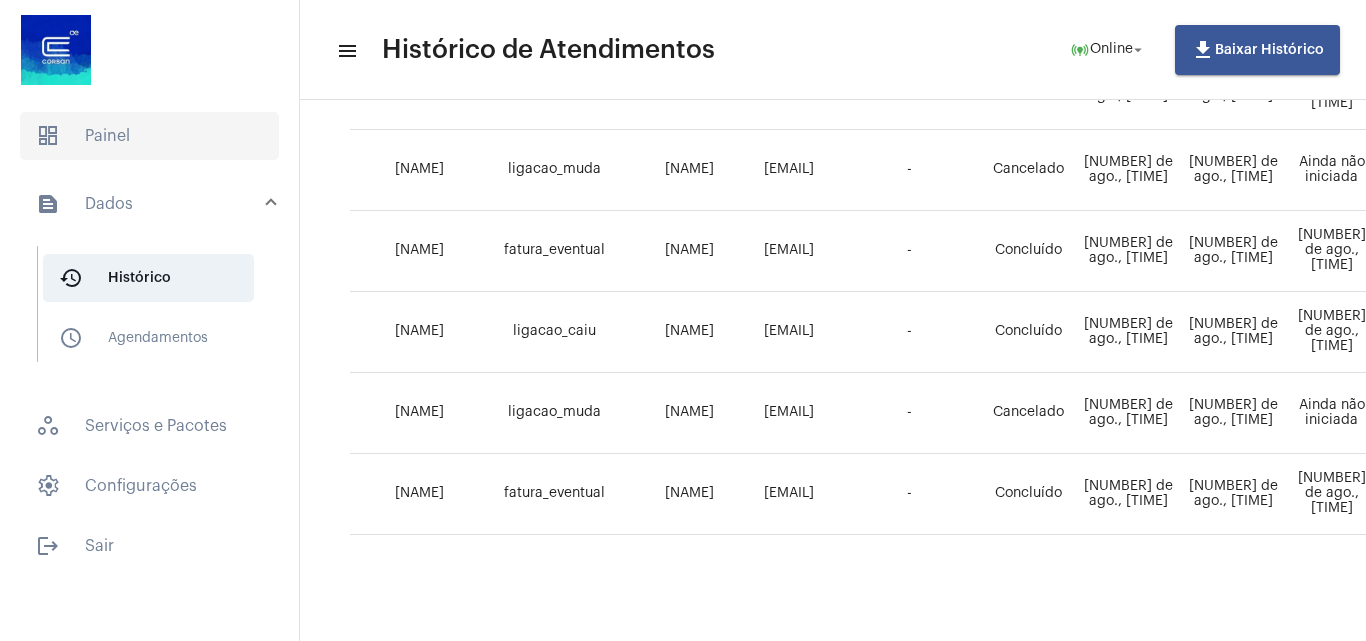 click on "dashboard   Painel" 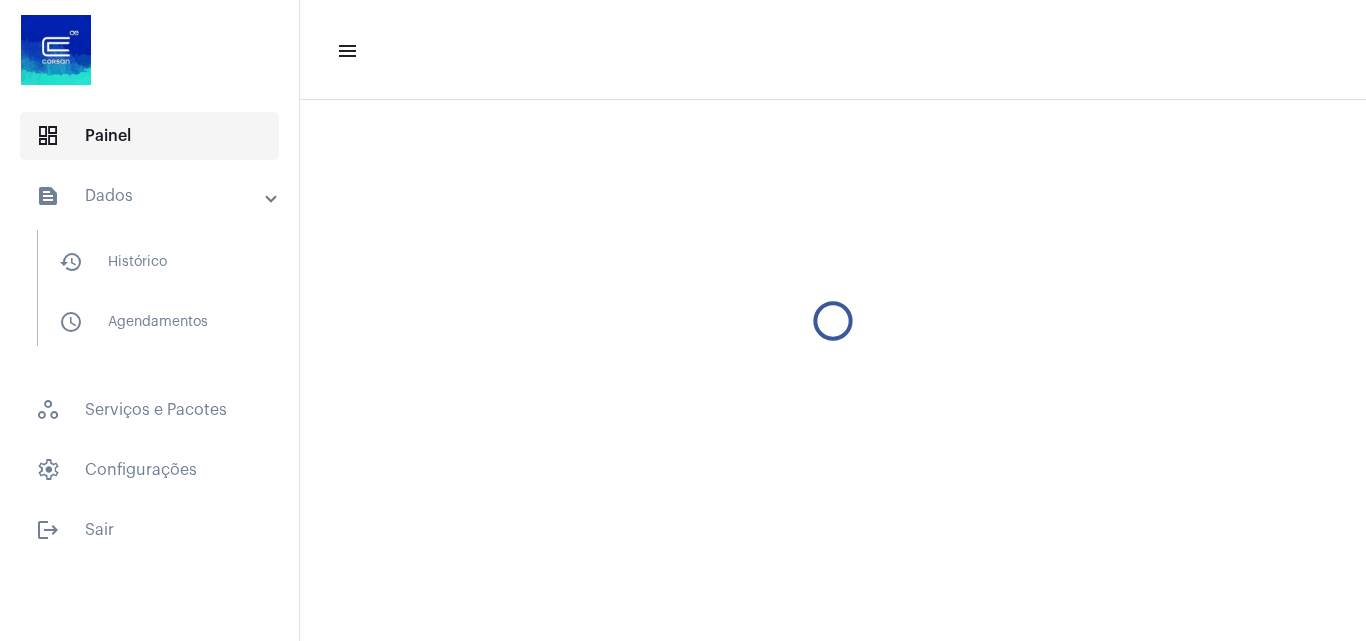 scroll, scrollTop: 0, scrollLeft: 0, axis: both 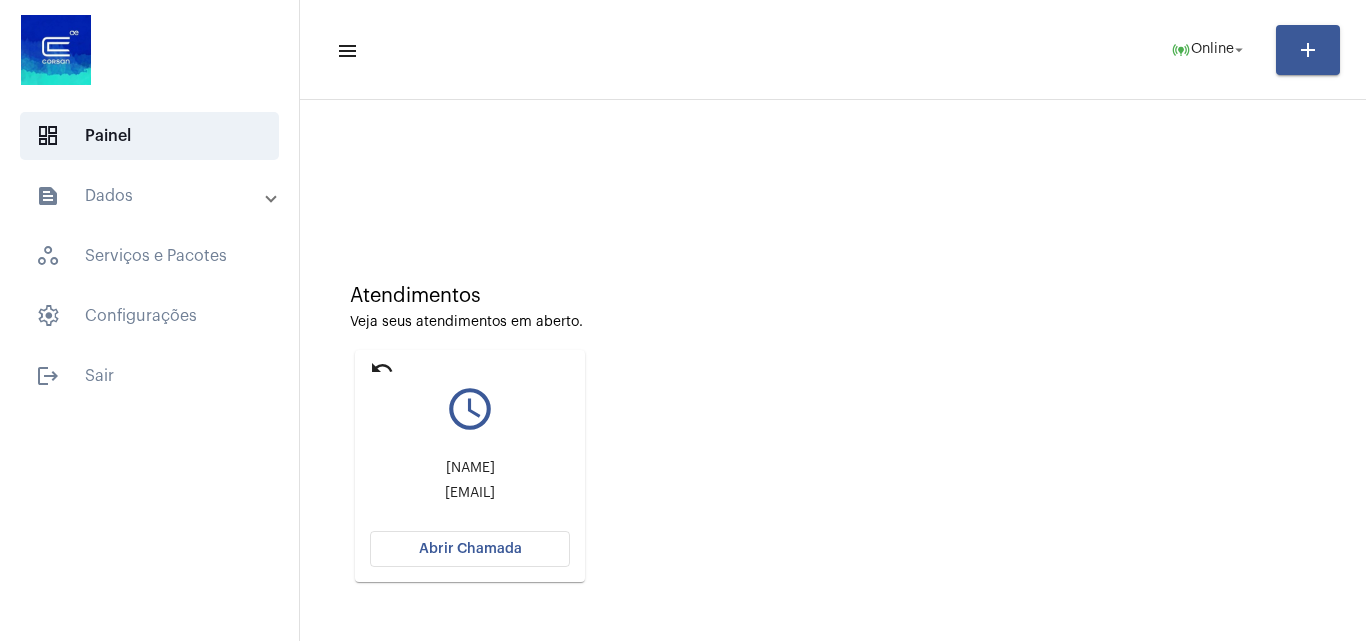click on "Atendimentos Veja seus atendimentos em aberto. undo query_builder Fernanda  rodguaiba@terra.com.br Abrir Chamada" 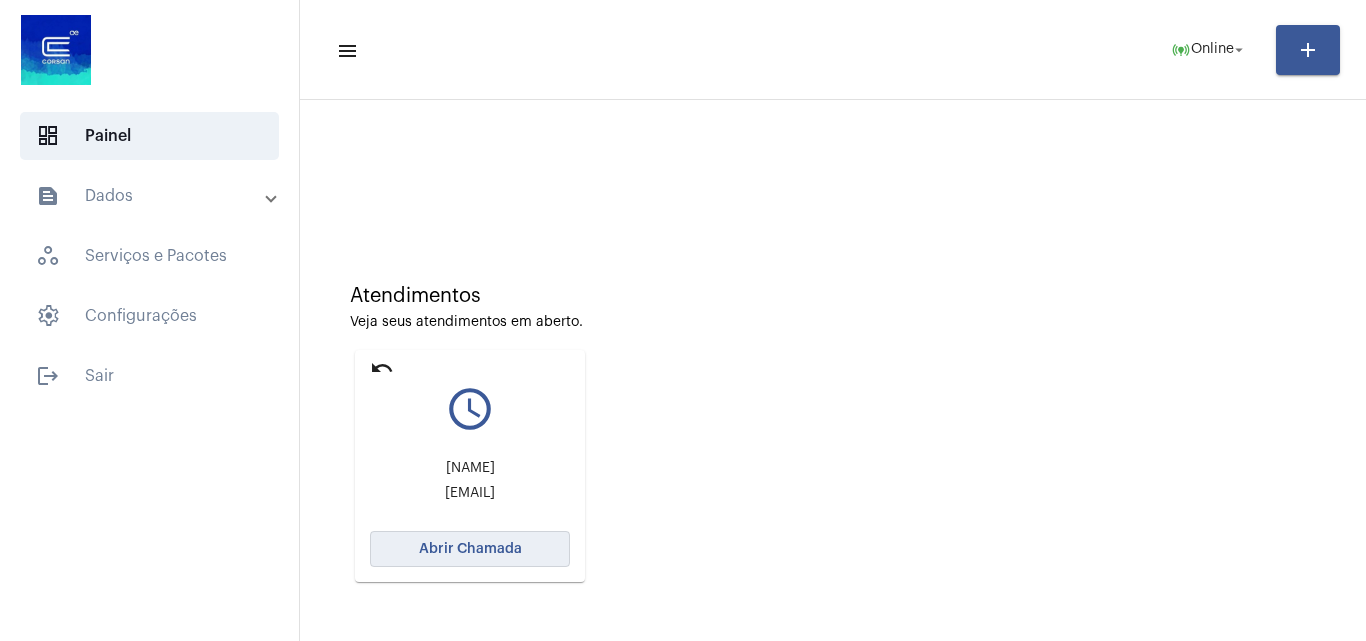 click on "Abrir Chamada" 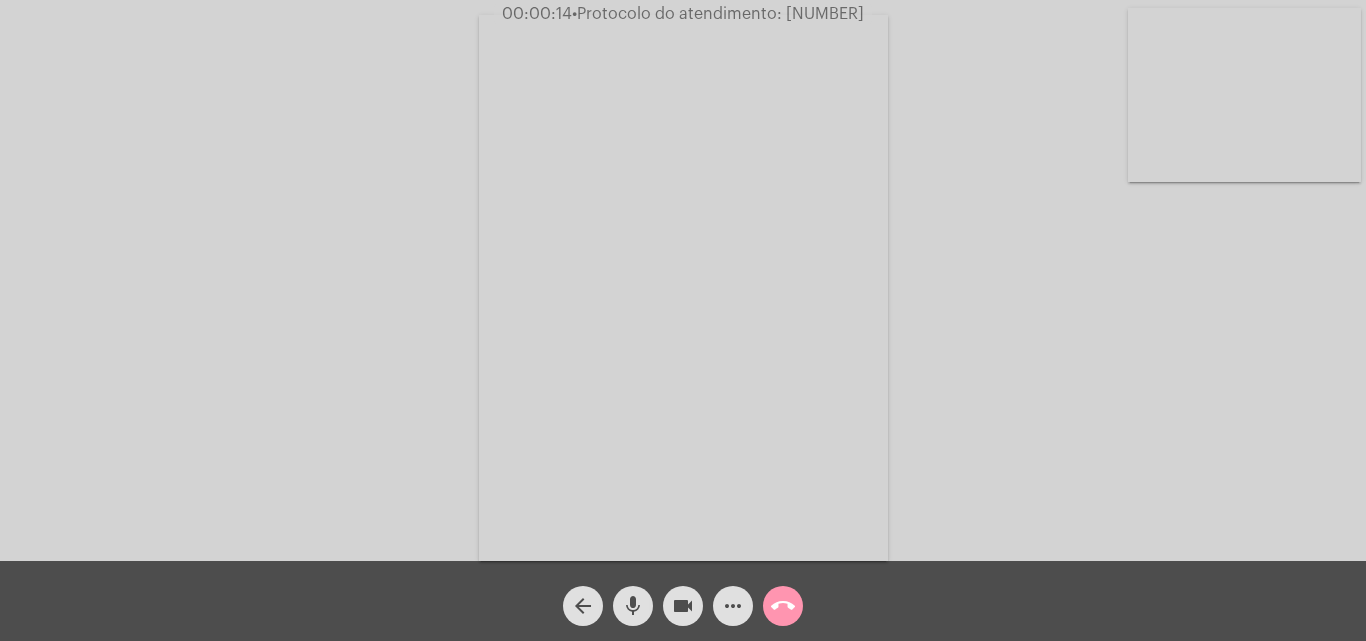 click on "Acessando Câmera e Microfone..." 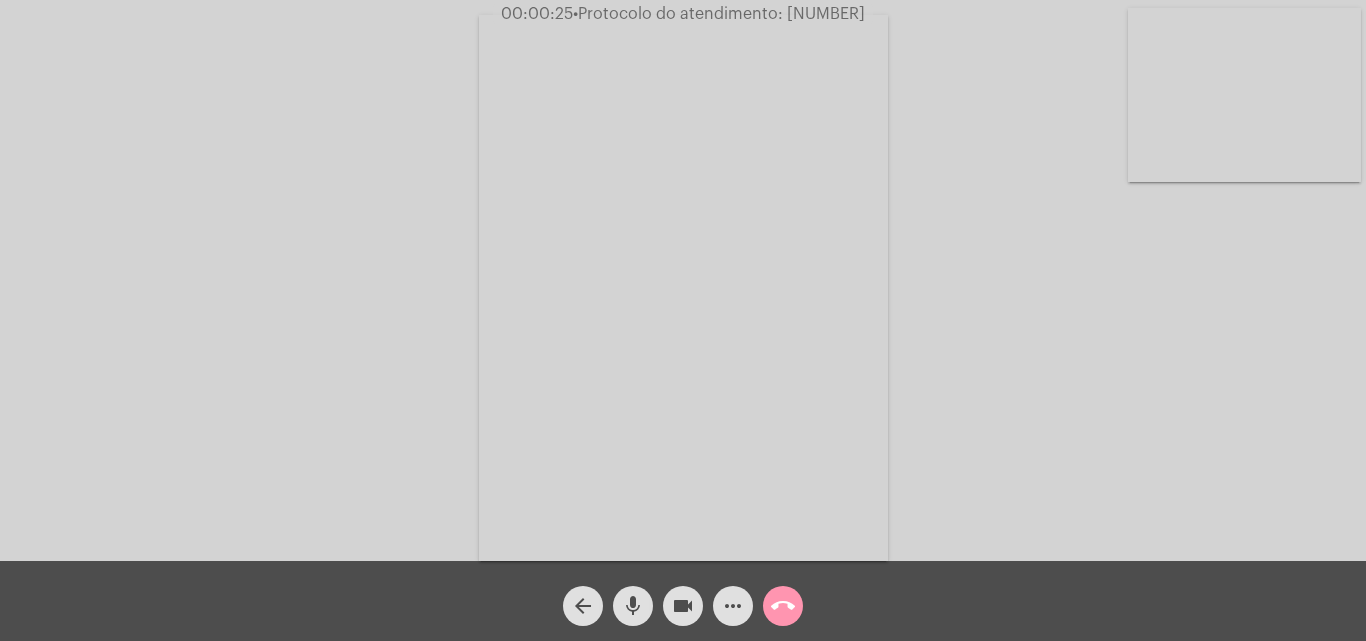 click at bounding box center [683, 288] 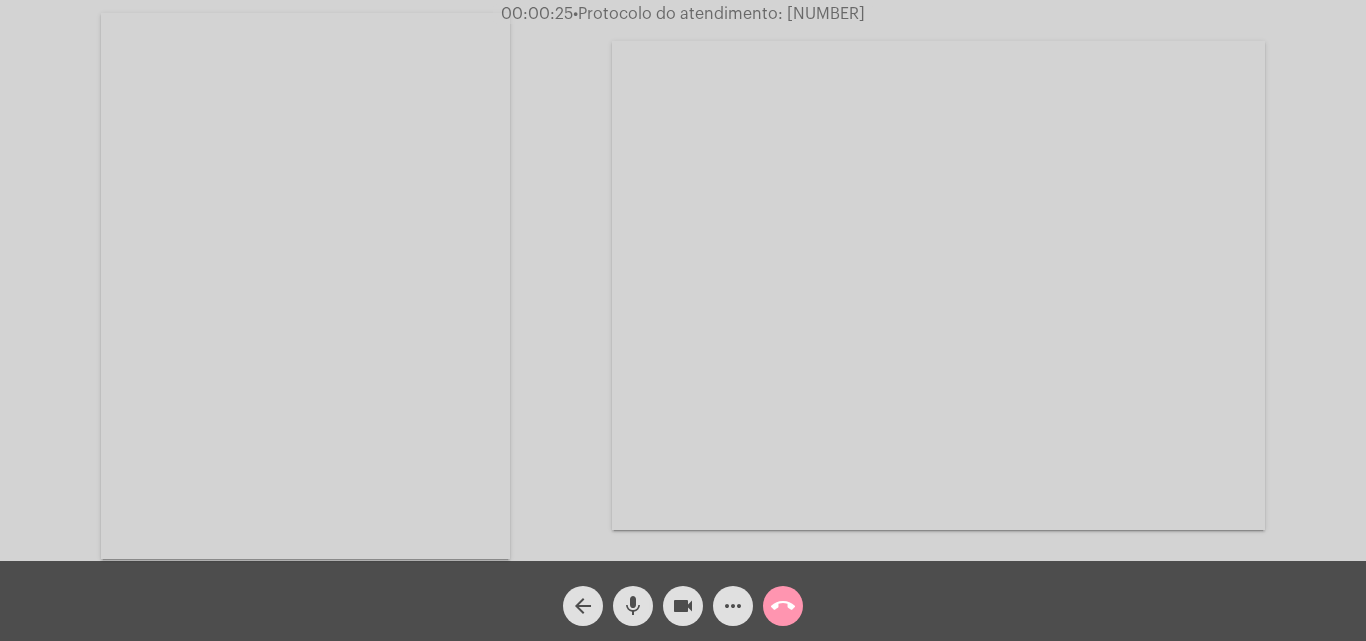 click at bounding box center (305, 286) 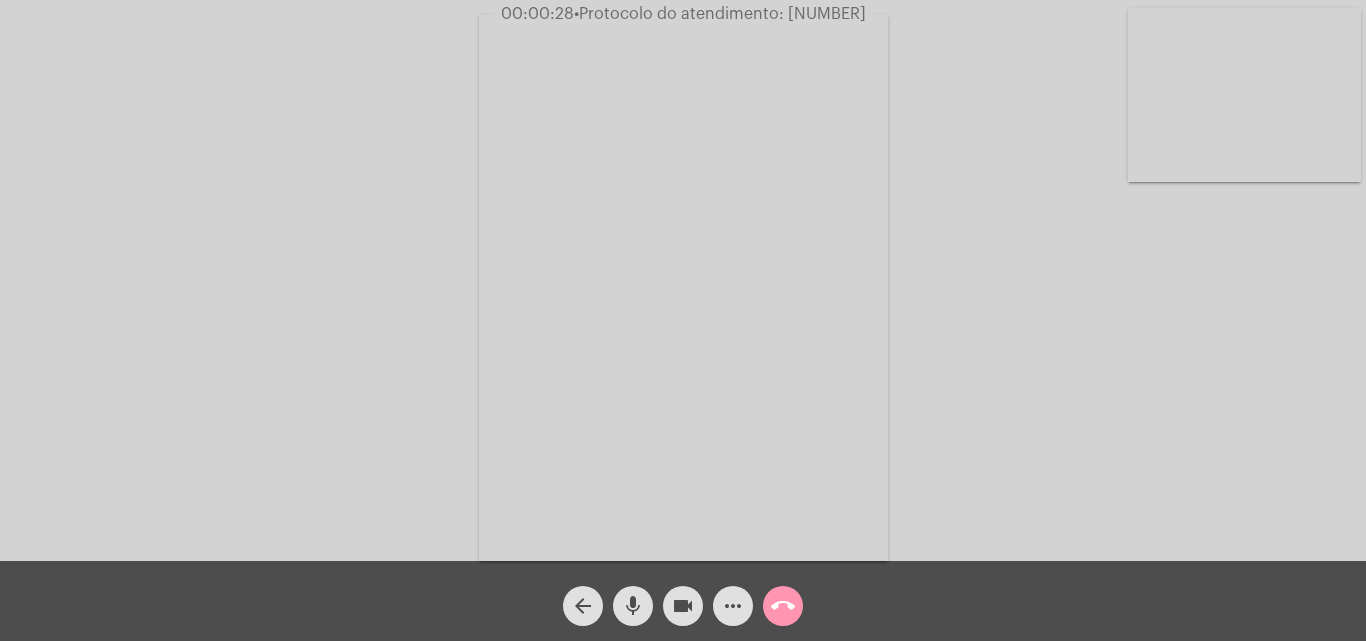 click on "more_horiz" 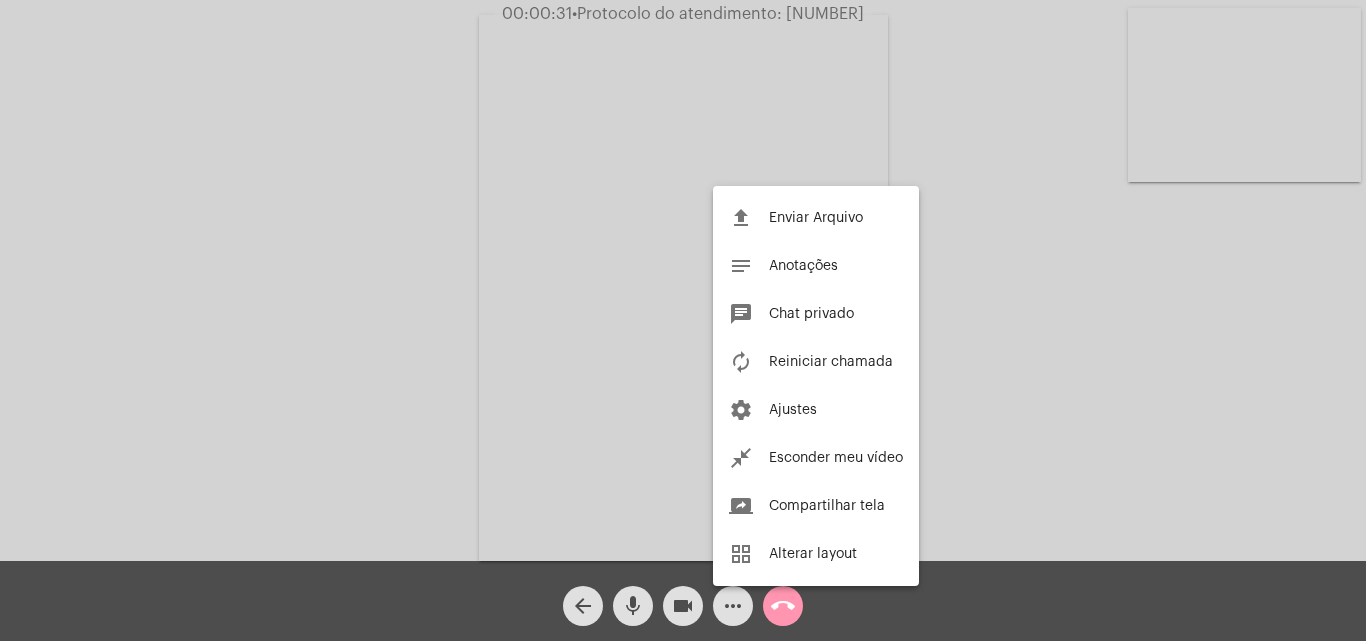 click at bounding box center [683, 320] 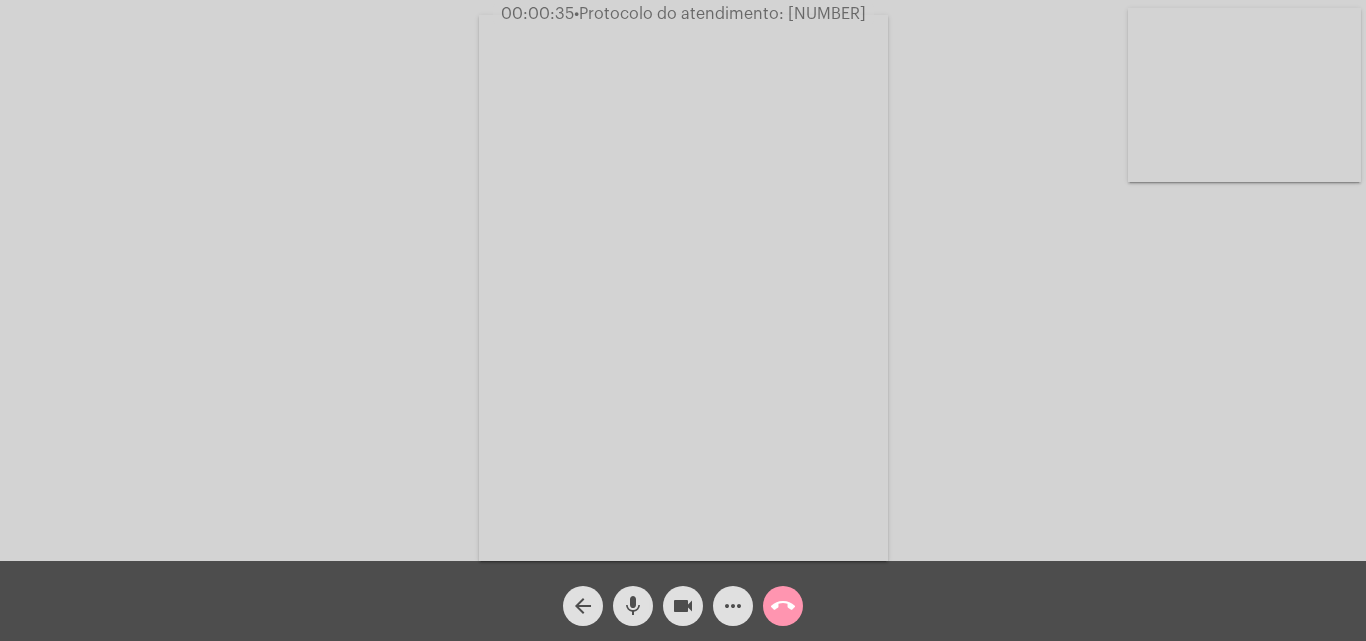 click on "more_horiz" 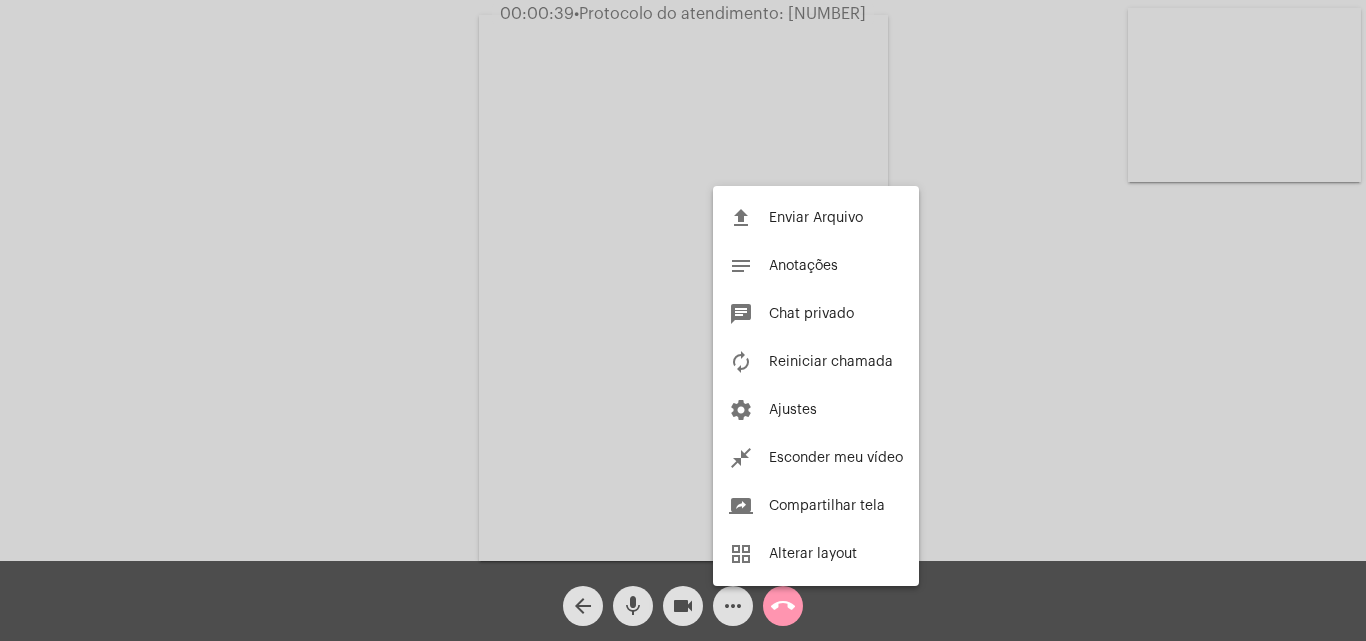 click at bounding box center [683, 320] 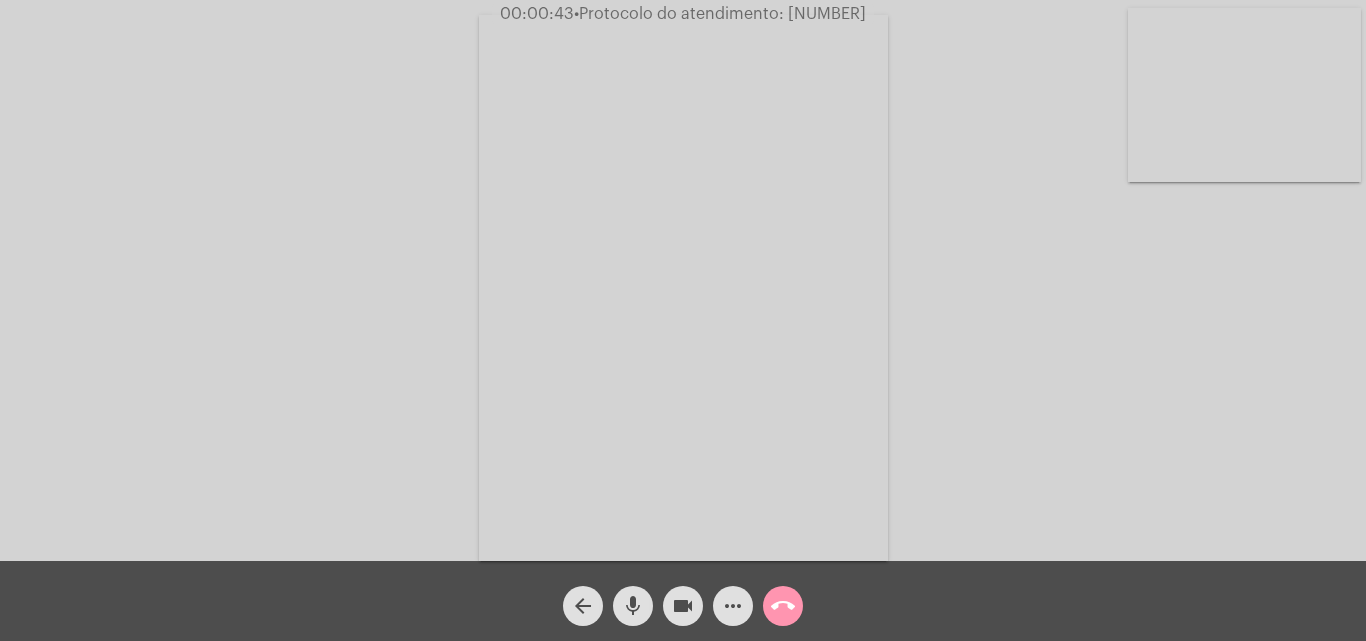 click on "mic" 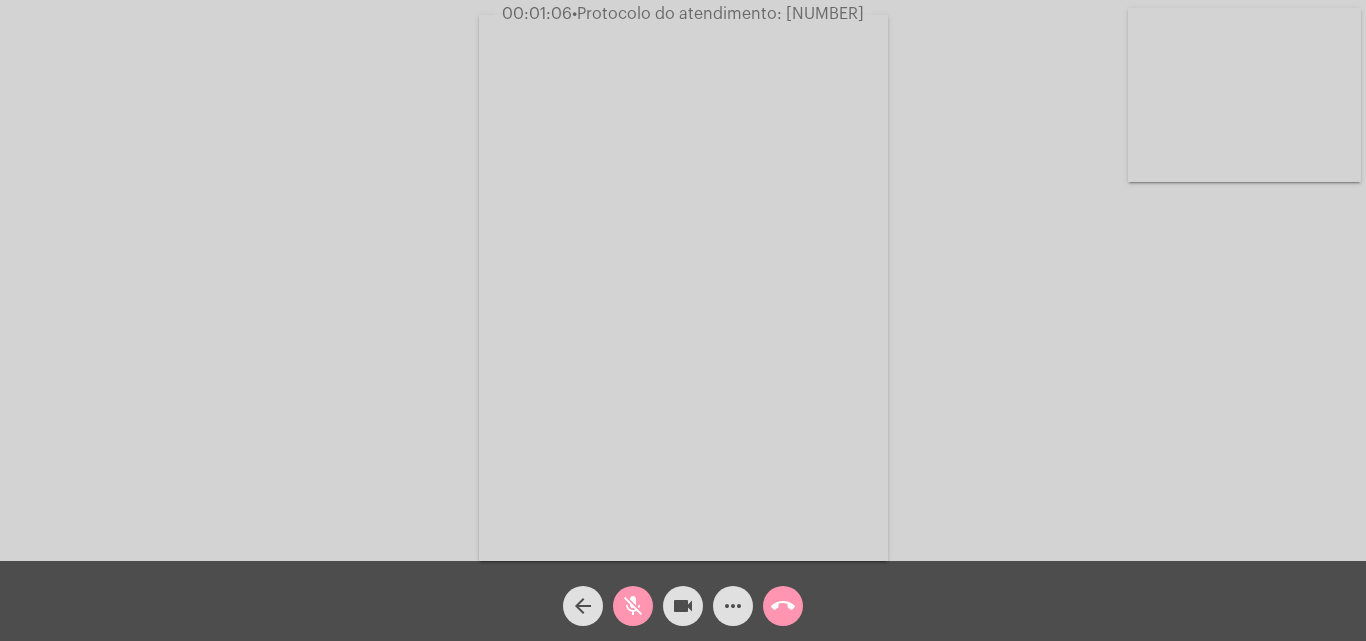click on "mic_off" 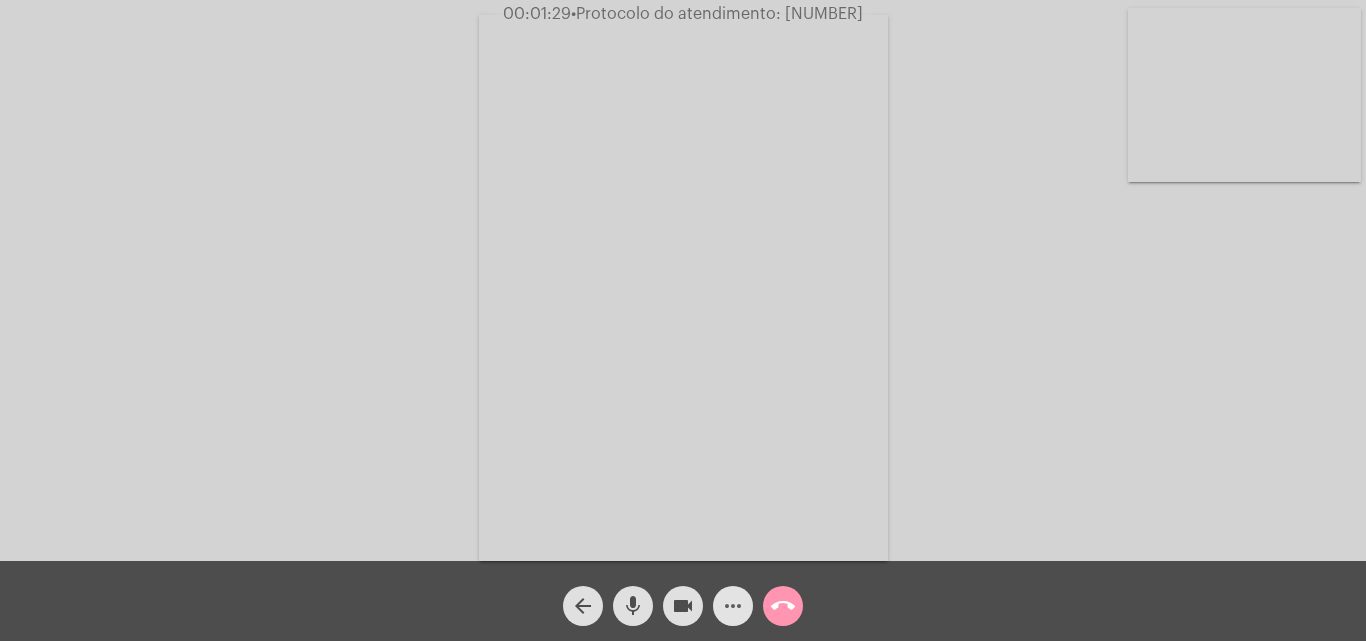 click on "more_horiz" 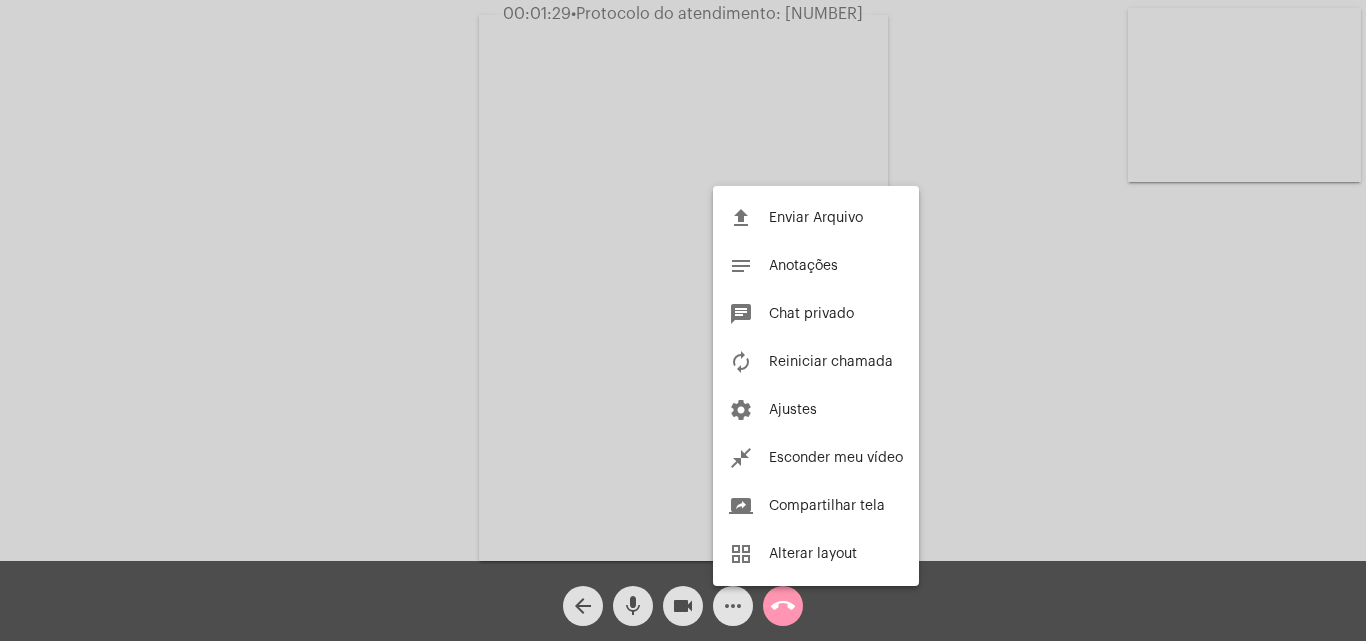 click on "00:01:29 •  Protocolo do atendimento: 20250804049965  Acessando Câmera e Microfone... arrow_back mic videocam more_horiz call_end
file_upload Enviar Arquivo notes Anotações chat Chat privado autorenew Reiniciar chamada settings Ajustes close_fullscreen Esconder meu vídeo screen_share Compartilhar tela grid_view Alterar layout" at bounding box center (683, 320) 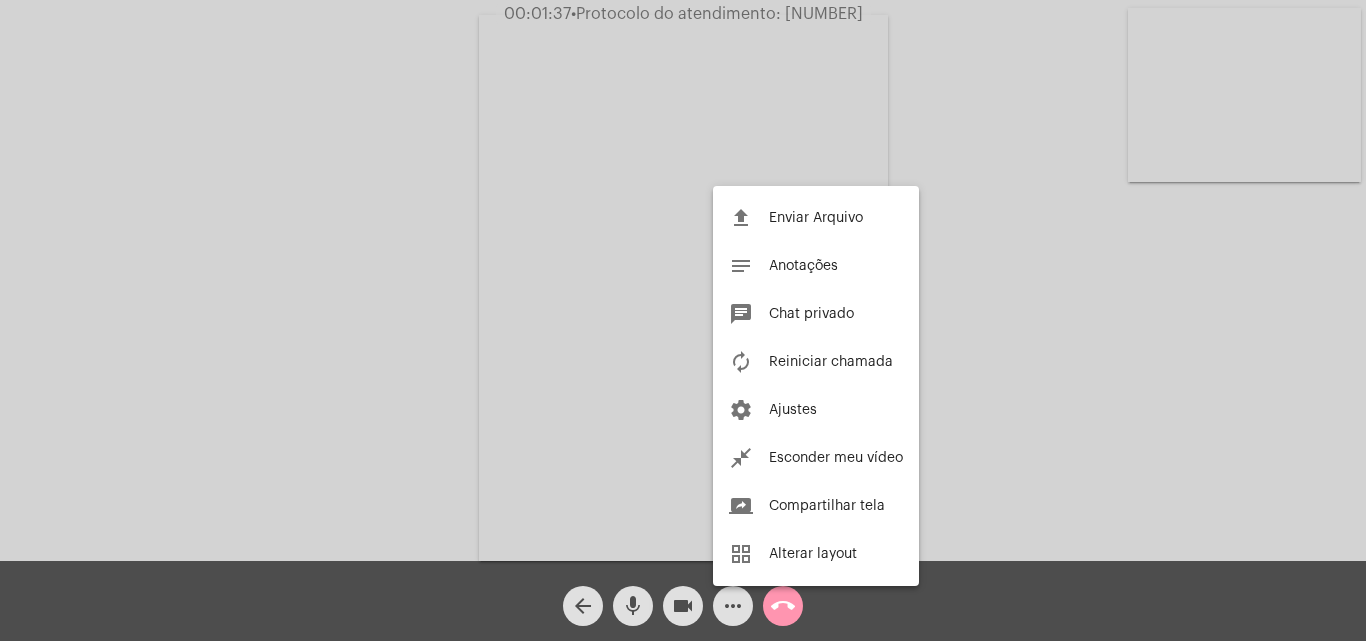 click at bounding box center (683, 320) 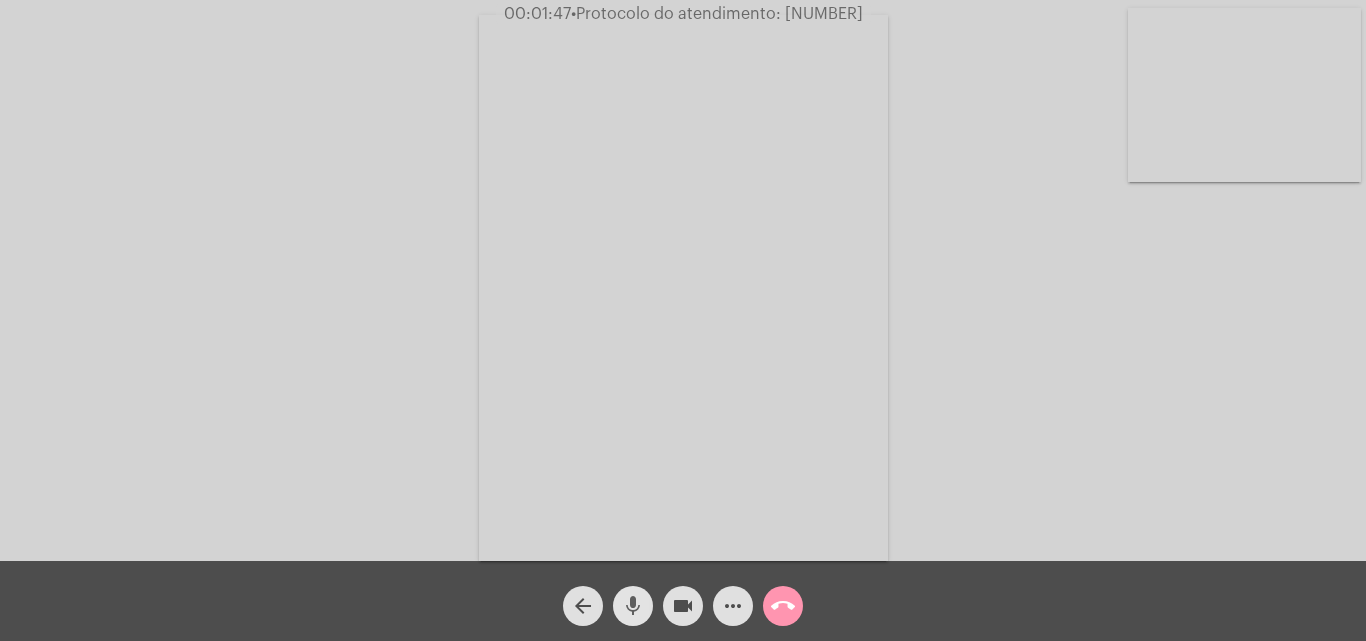 click on "mic" 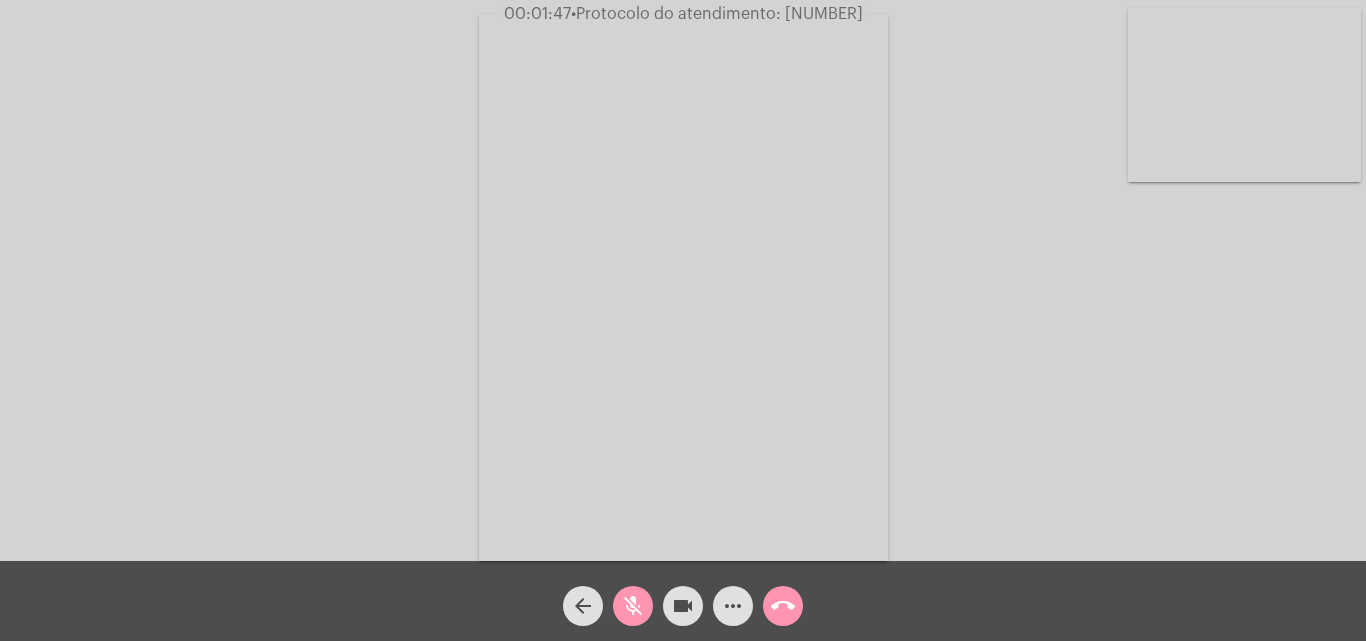 click on "mic_off" 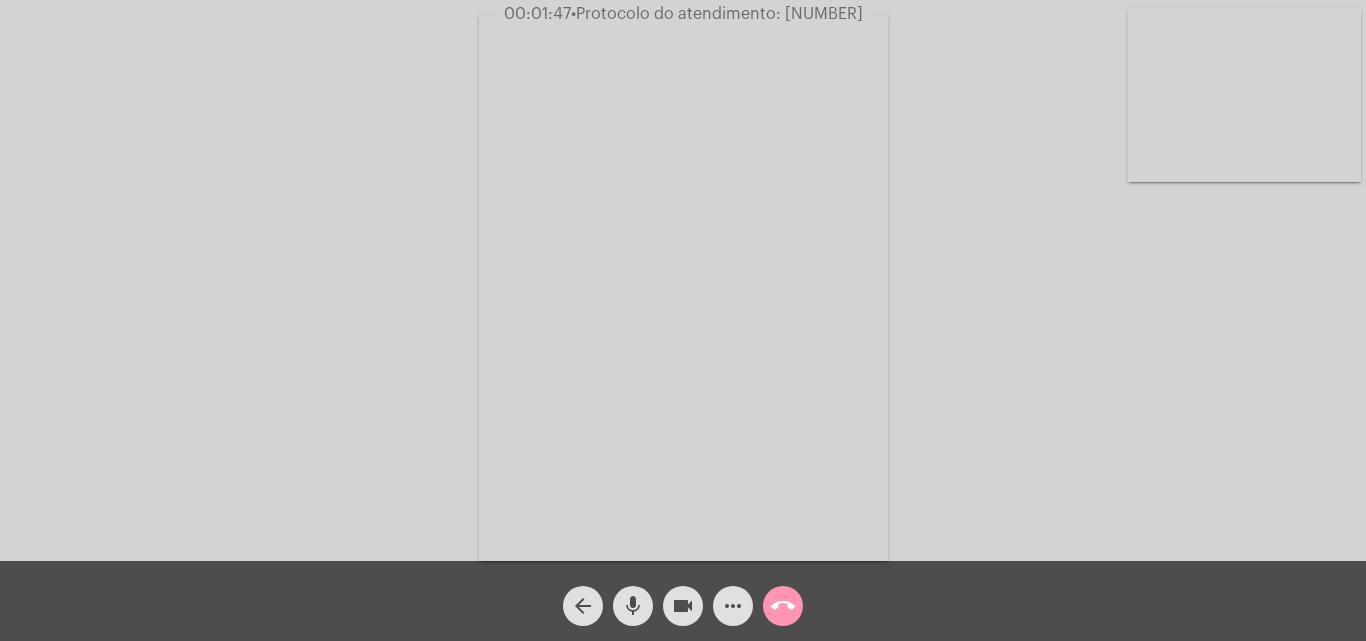 click on "mic" 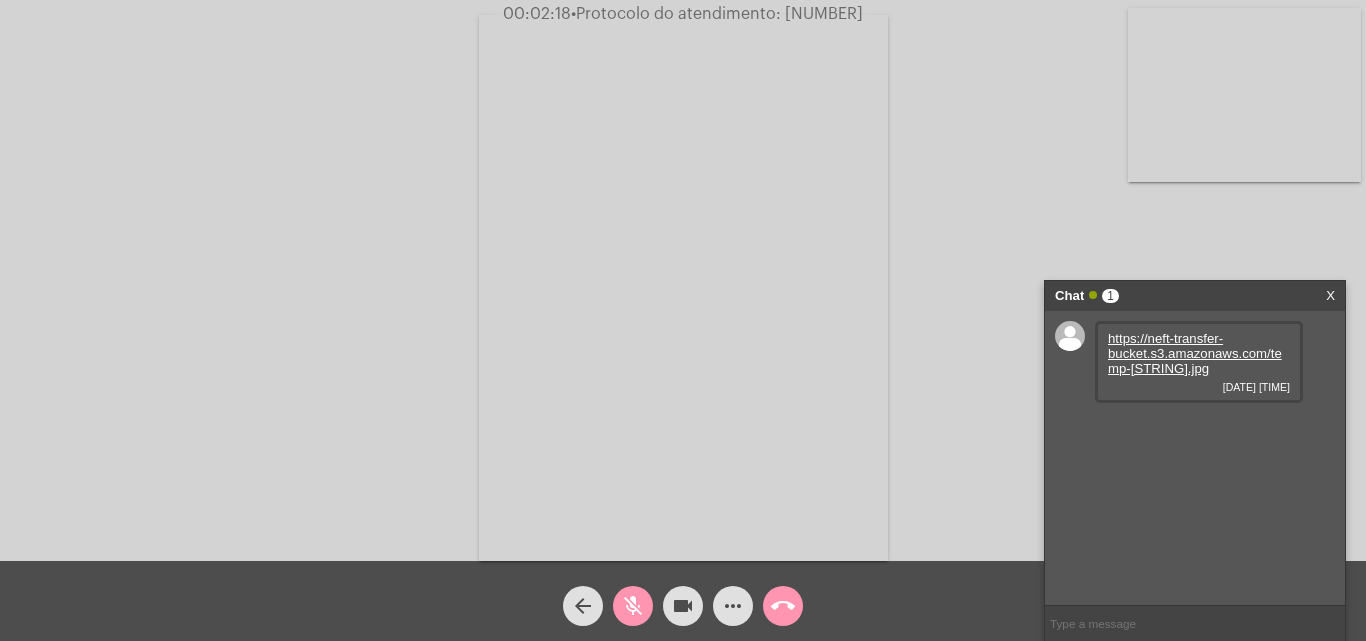 click on "mic_off" 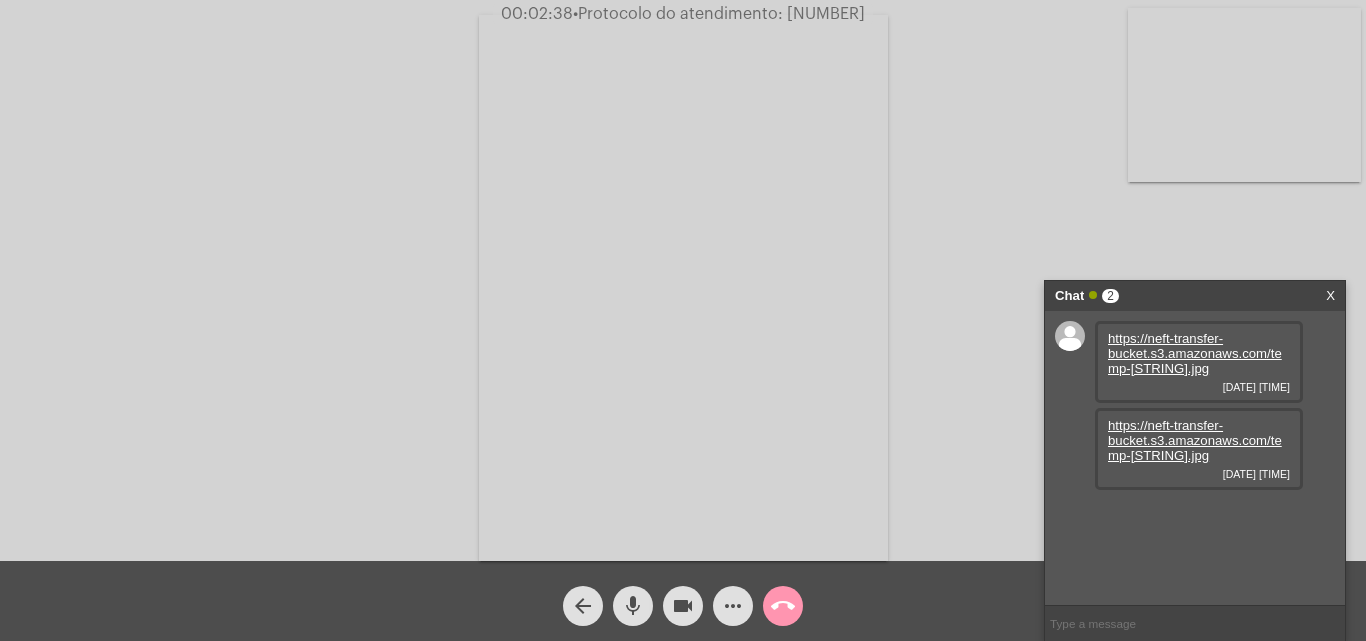 click on "mic" 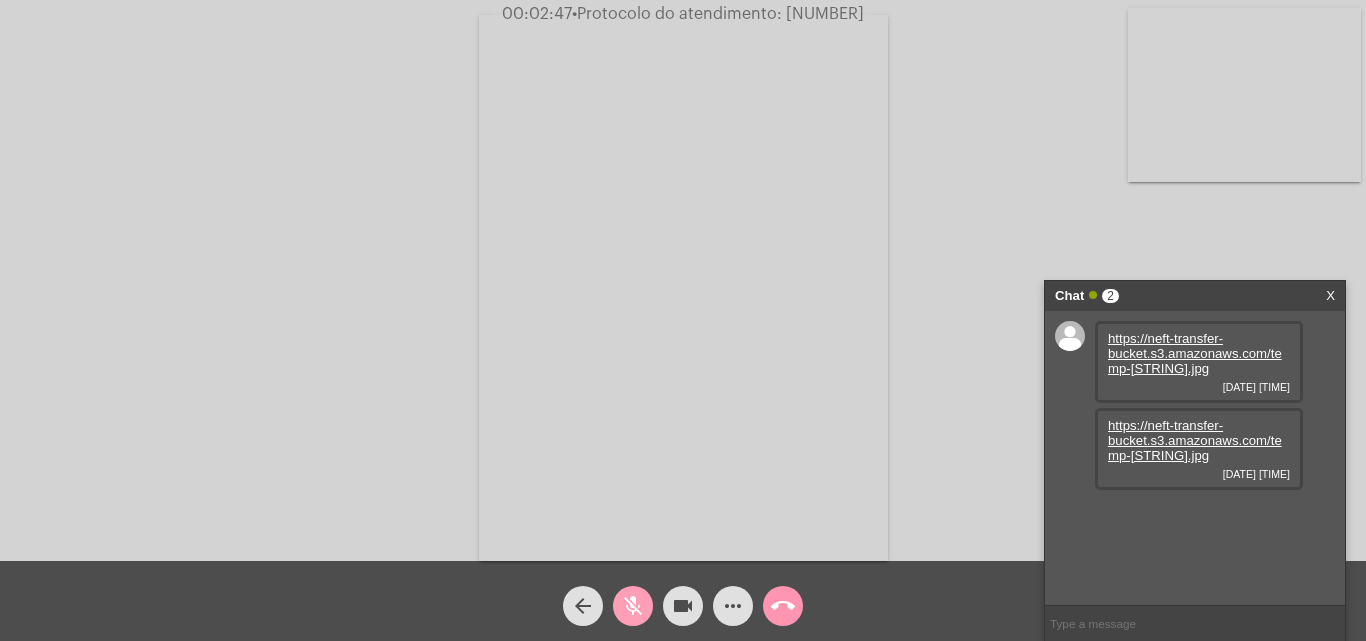 click on "mic_off" 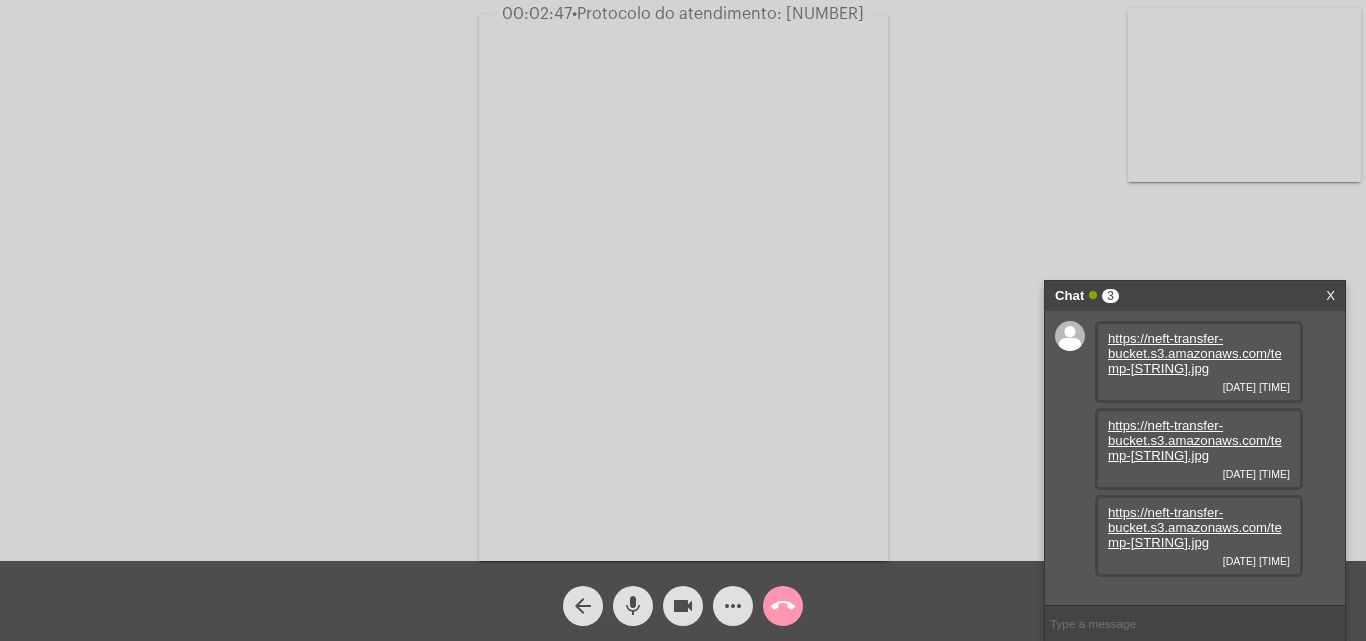 click on "mic" 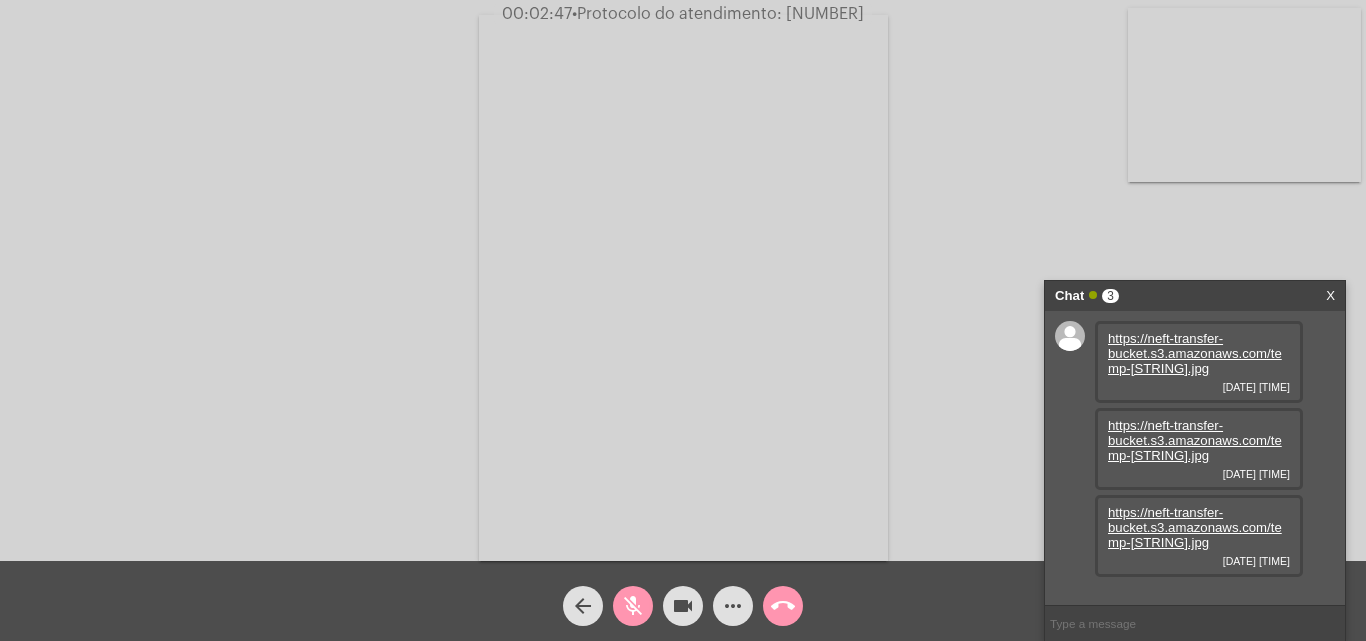 click on "https://neft-transfer-bucket.s3.amazonaws.com/temp-b5752635-b103-e8bf-1472-d17a7e0a35c6.jpg" at bounding box center [1195, 353] 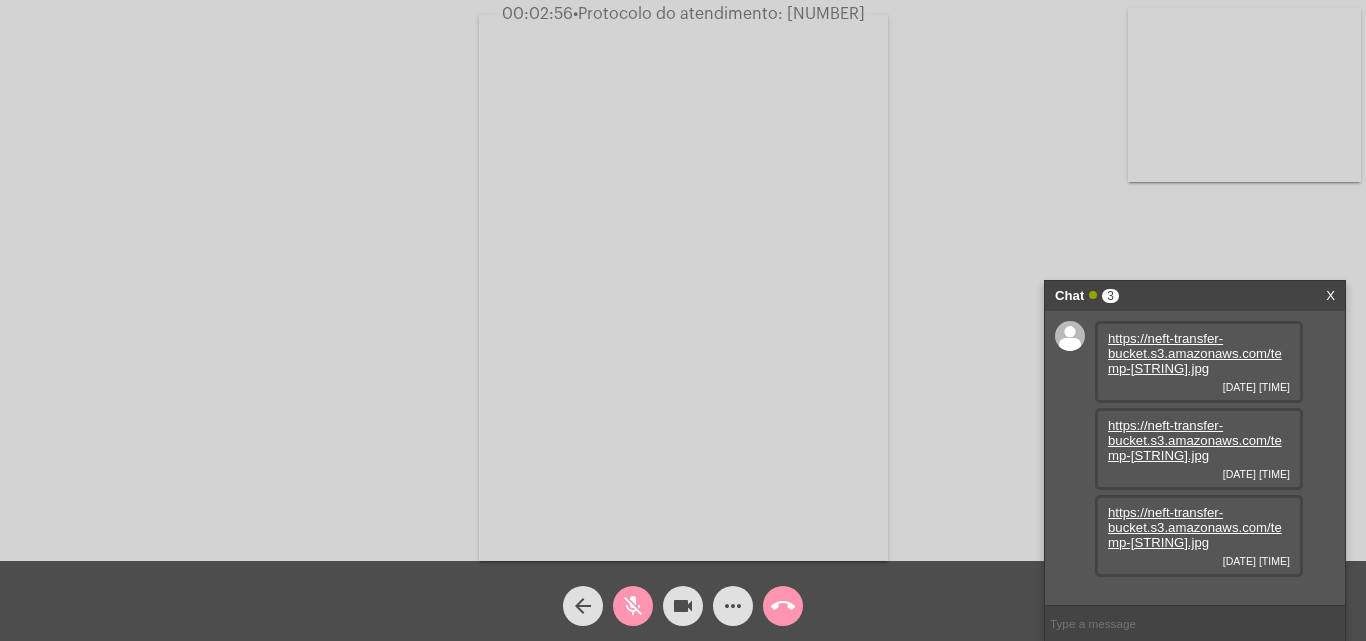 click at bounding box center [683, 288] 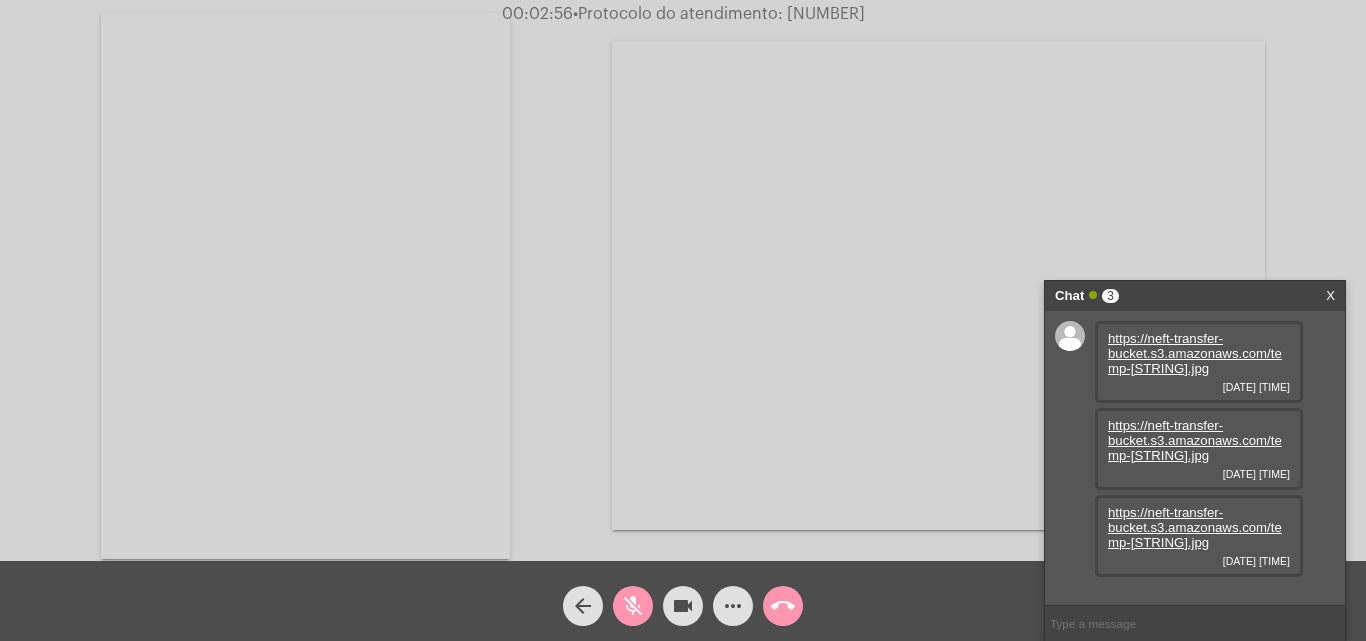 click at bounding box center [305, 286] 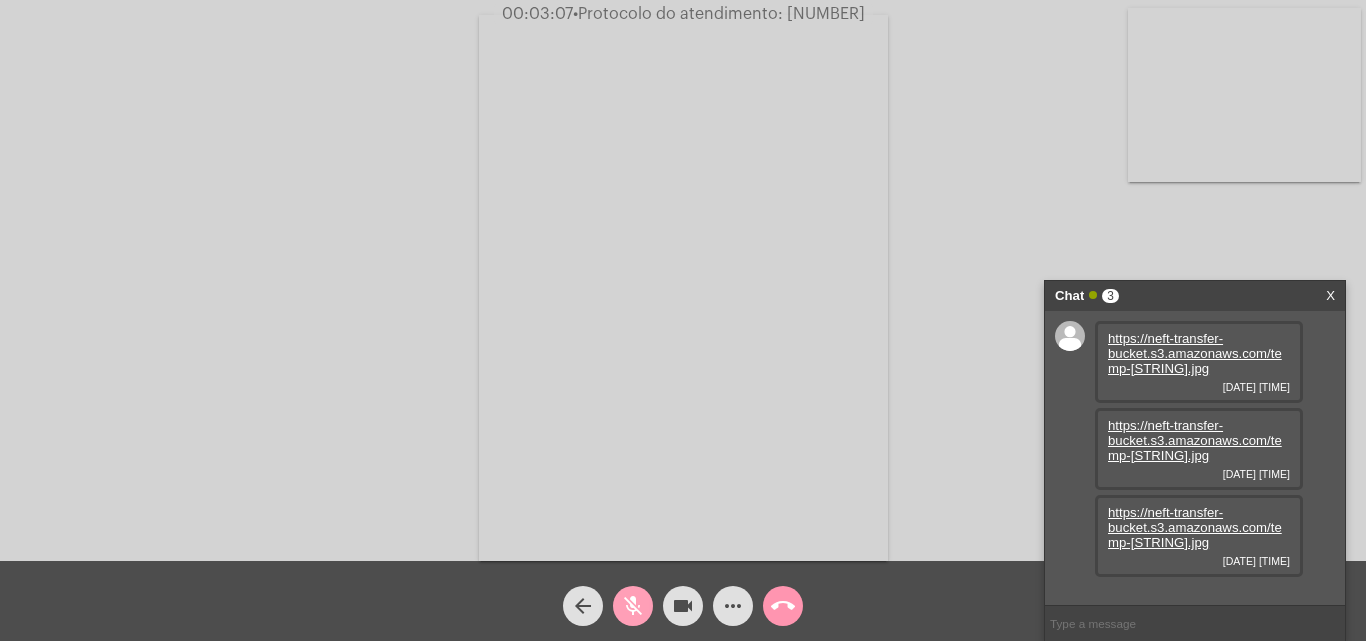 click on "mic_off" 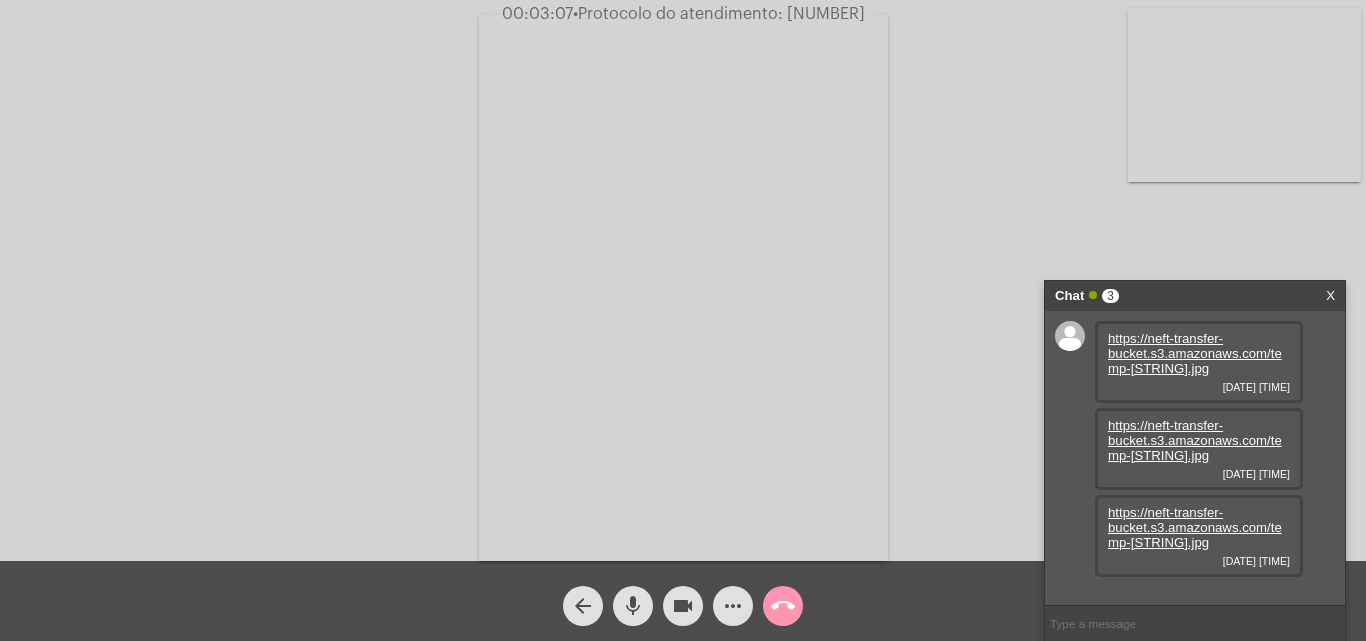 click on "mic" 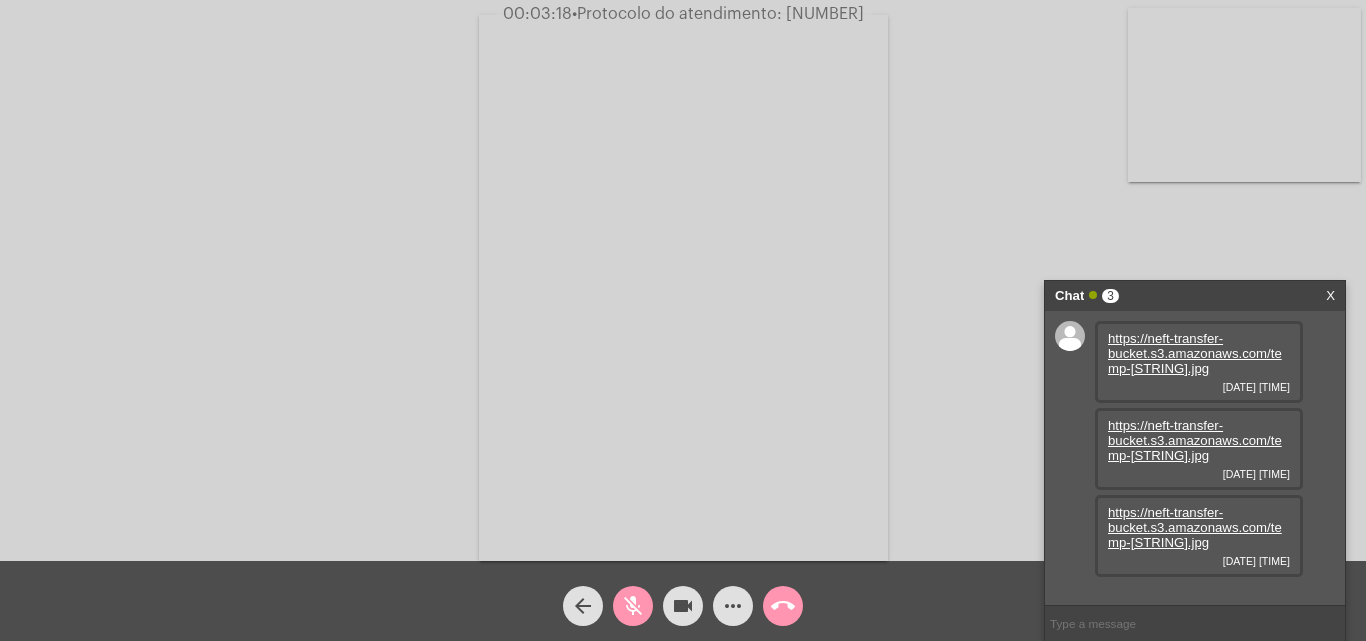 scroll, scrollTop: 0, scrollLeft: 0, axis: both 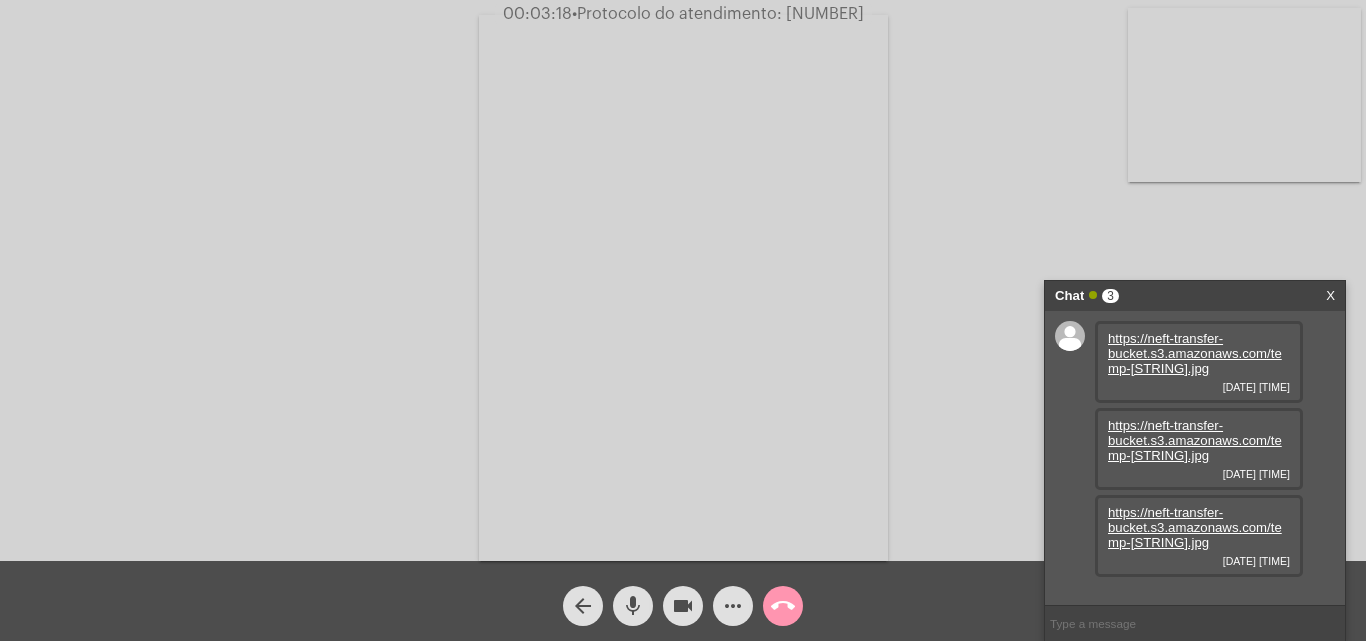 click on "mic" 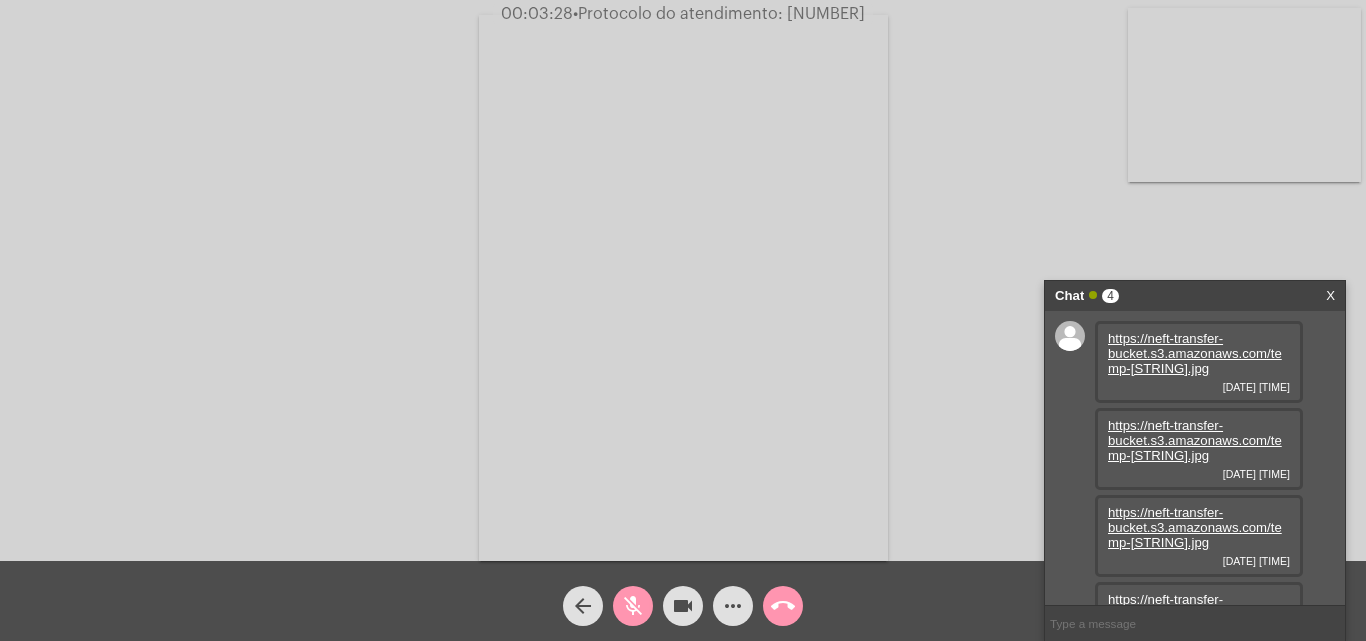scroll, scrollTop: 17, scrollLeft: 0, axis: vertical 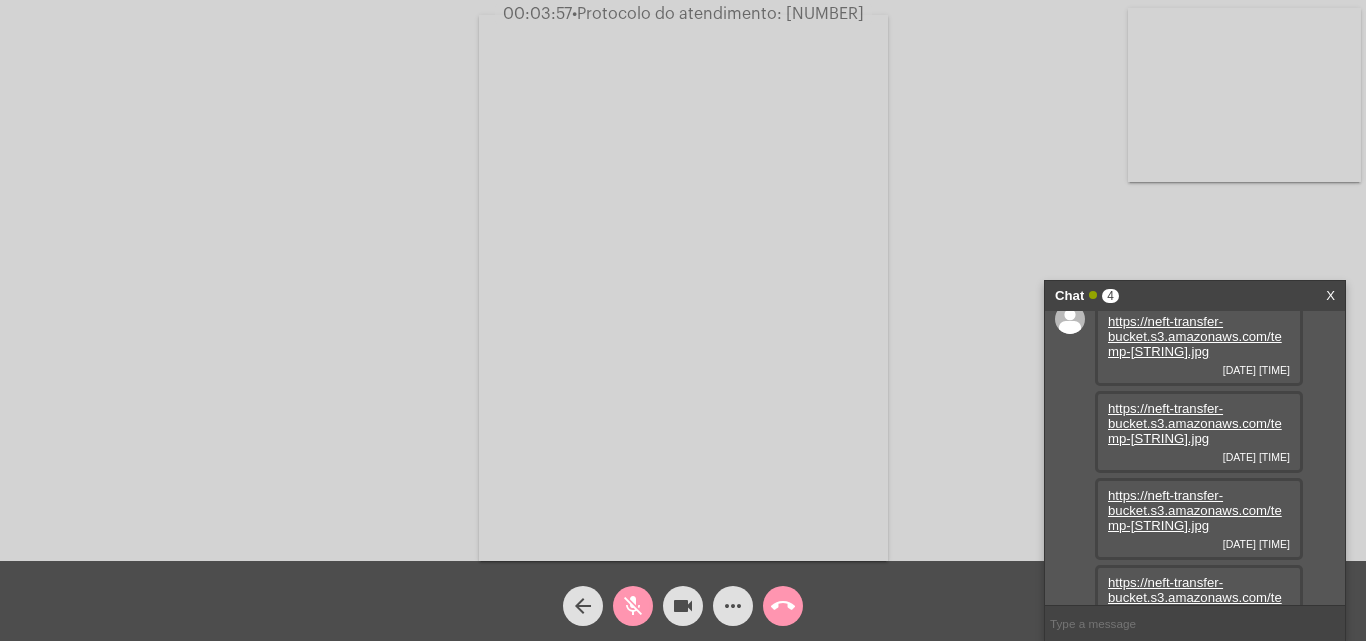 click at bounding box center (1244, 95) 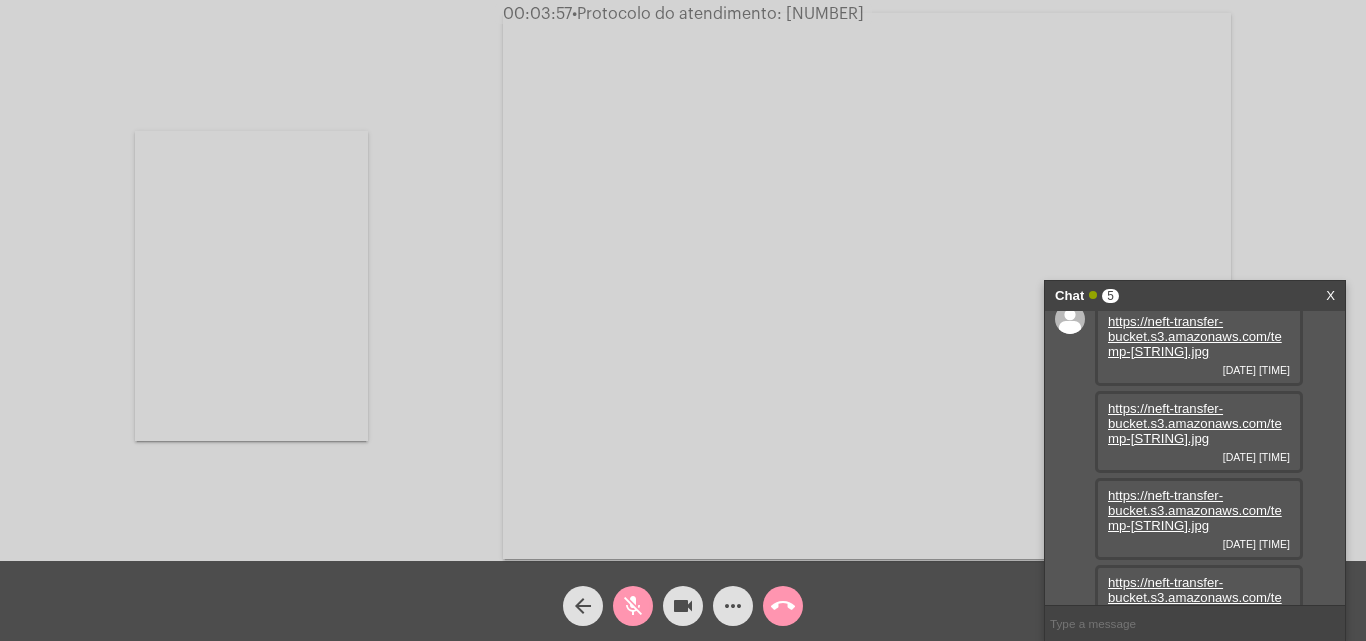 click on "mic_off" 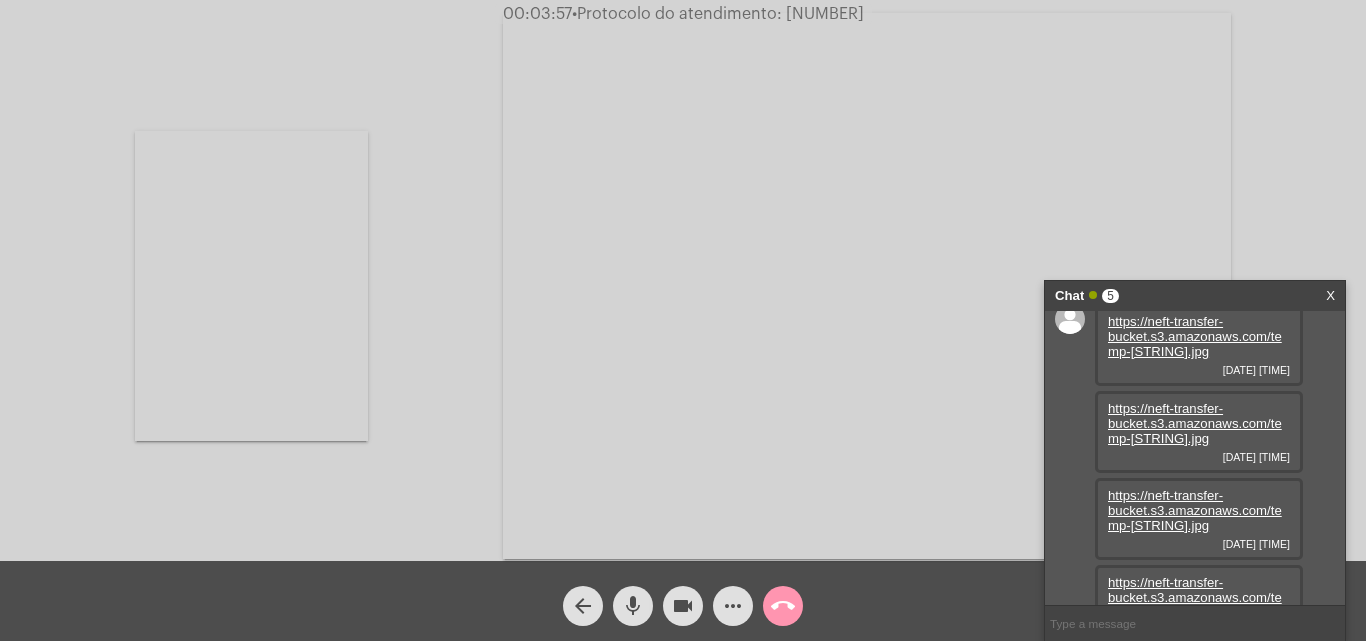 click on "mic" 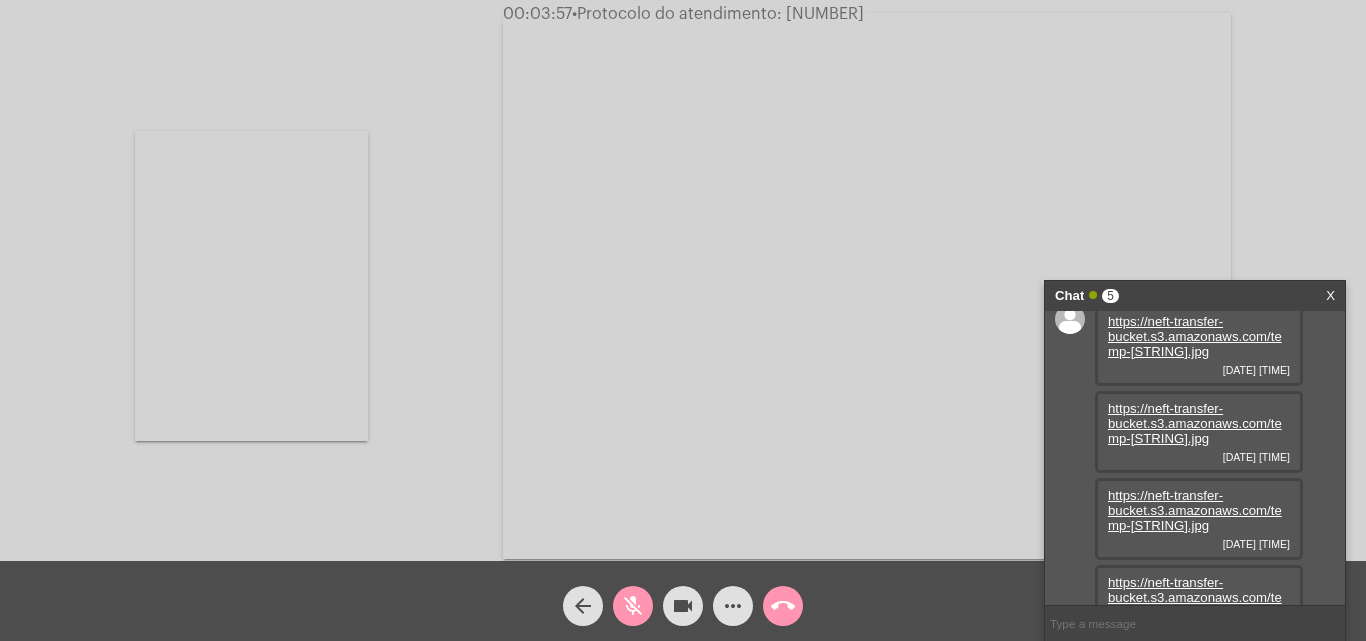 scroll, scrollTop: 119, scrollLeft: 0, axis: vertical 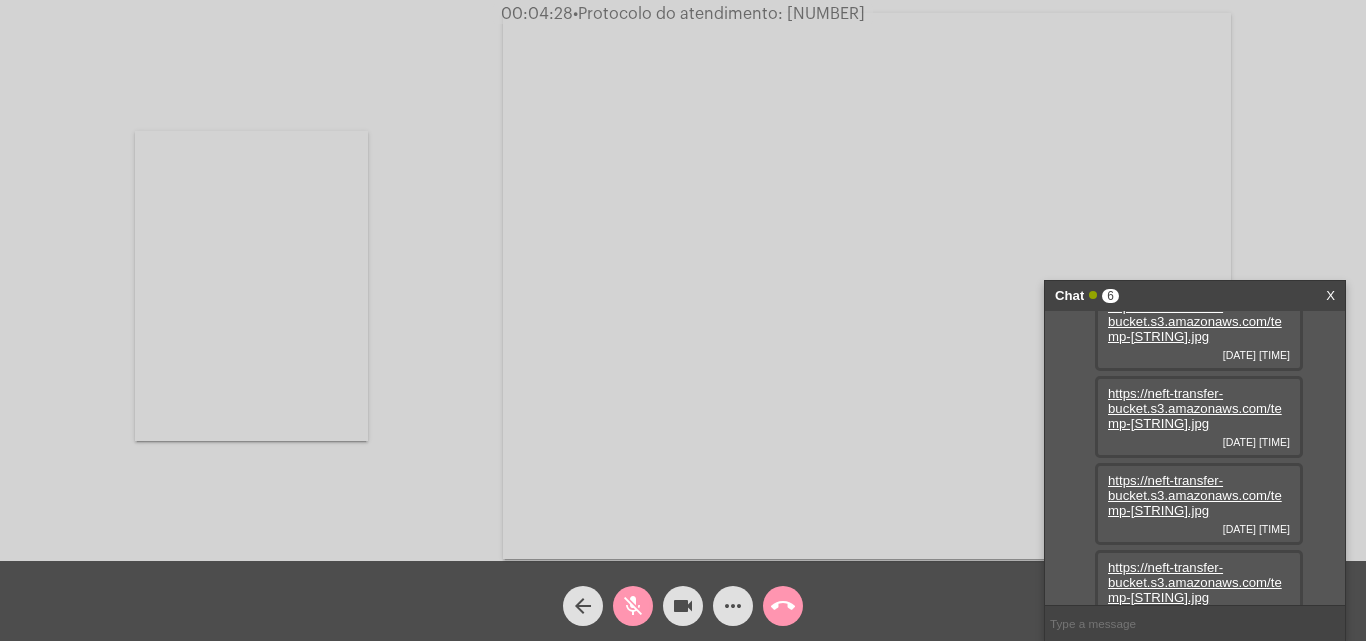 click at bounding box center [867, 286] 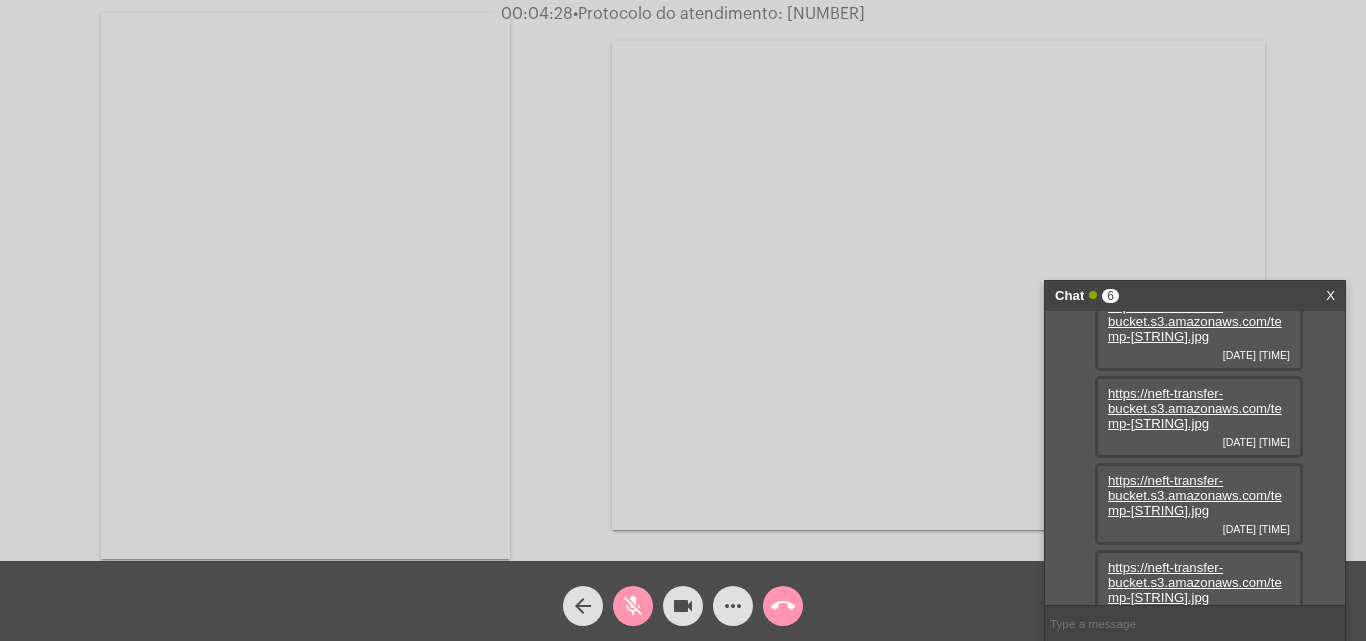 click on "https://neft-transfer-bucket.s3.amazonaws.com/temp-f0778db4-7a0d-90e4-8368-c9f5fe6d161d.jpg" at bounding box center (1195, 669) 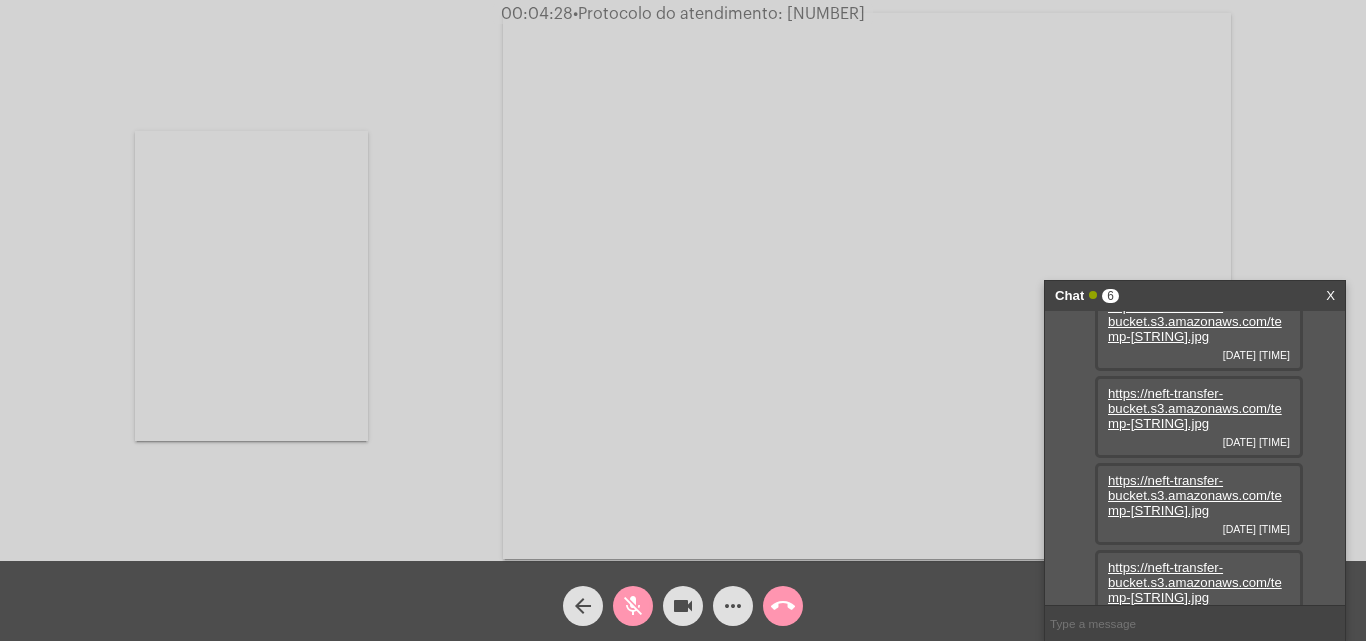 click on "mic_off" 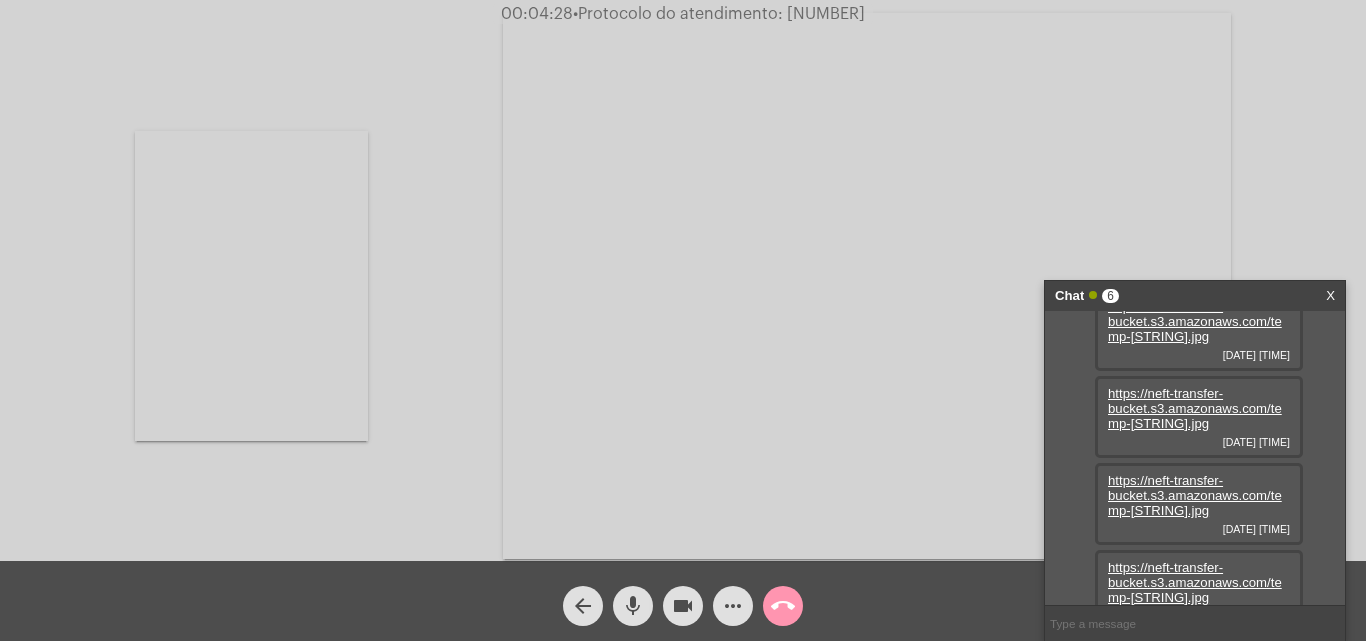 scroll, scrollTop: 323, scrollLeft: 0, axis: vertical 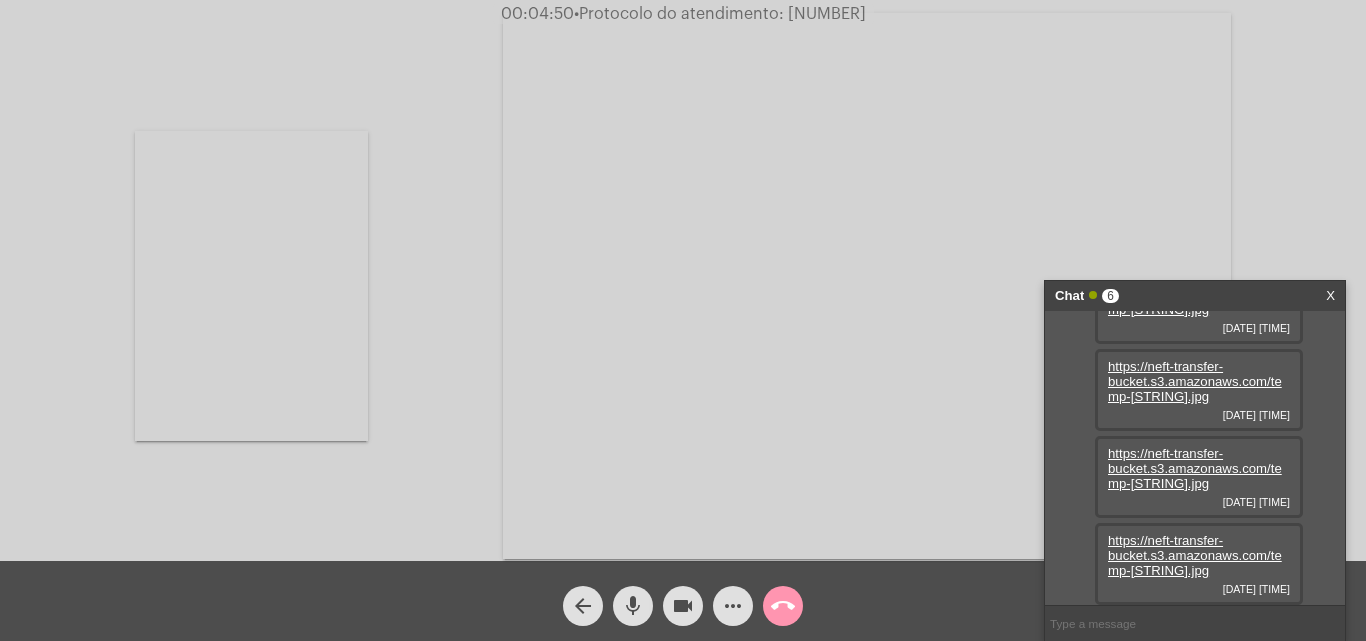click at bounding box center (867, 286) 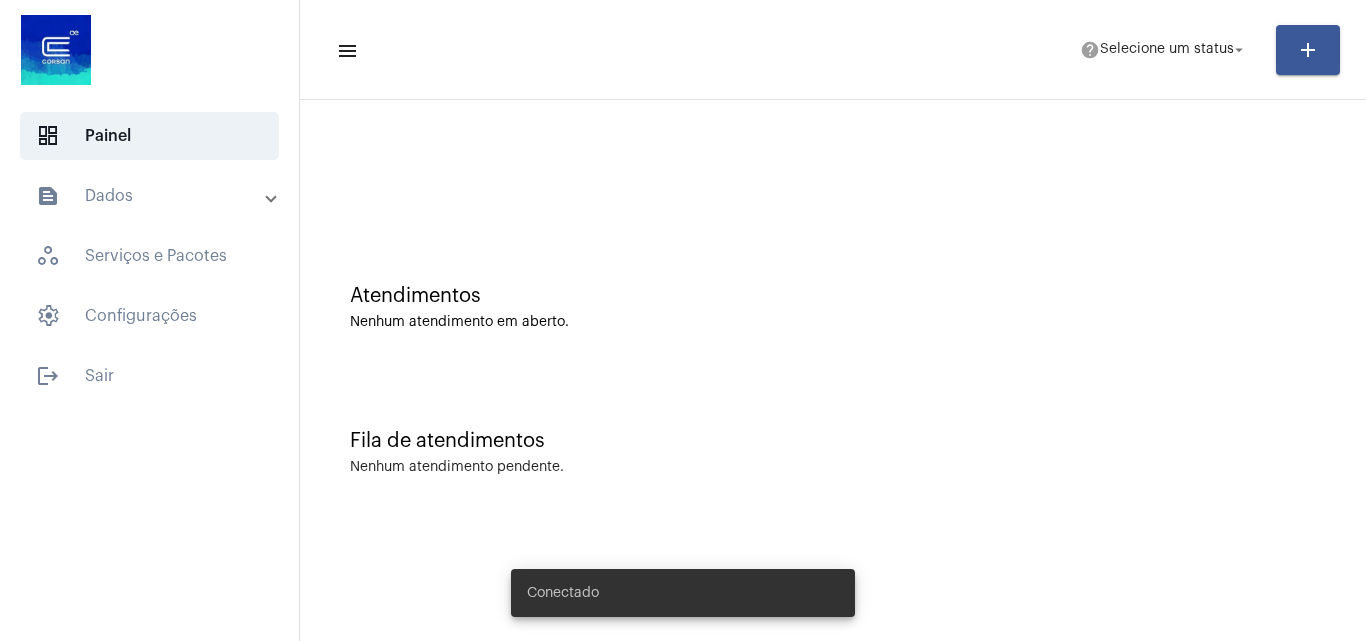 scroll, scrollTop: 0, scrollLeft: 0, axis: both 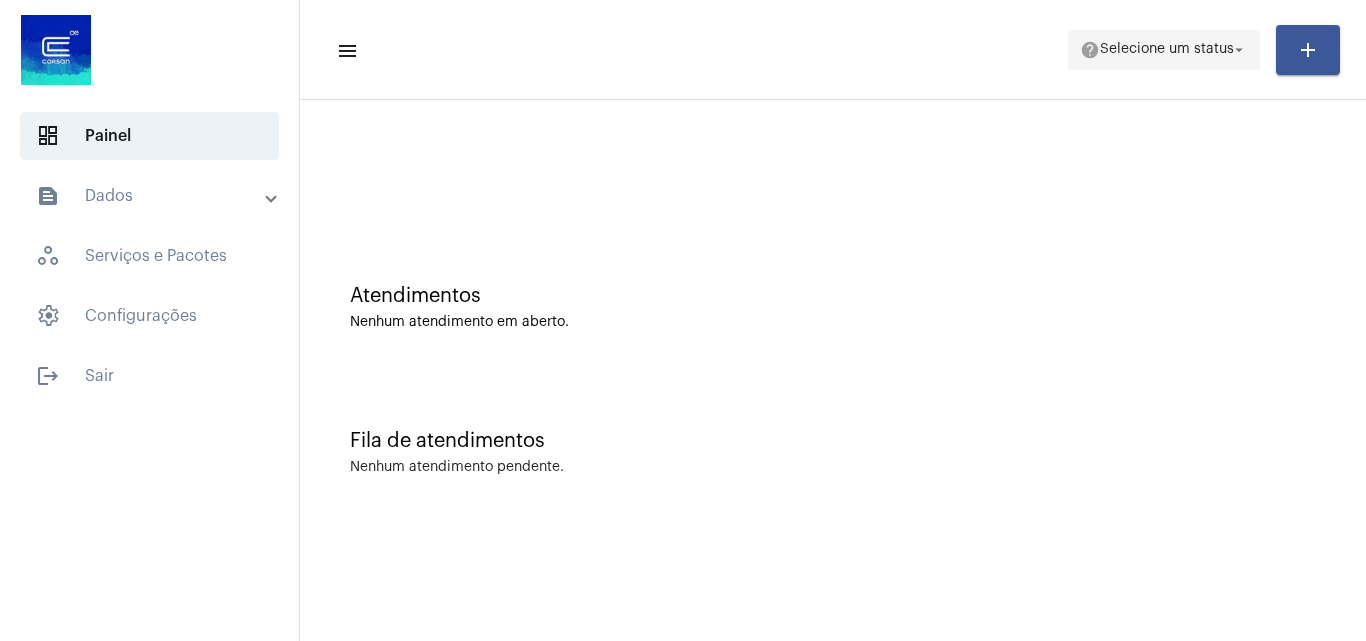 click on "Selecione um status" 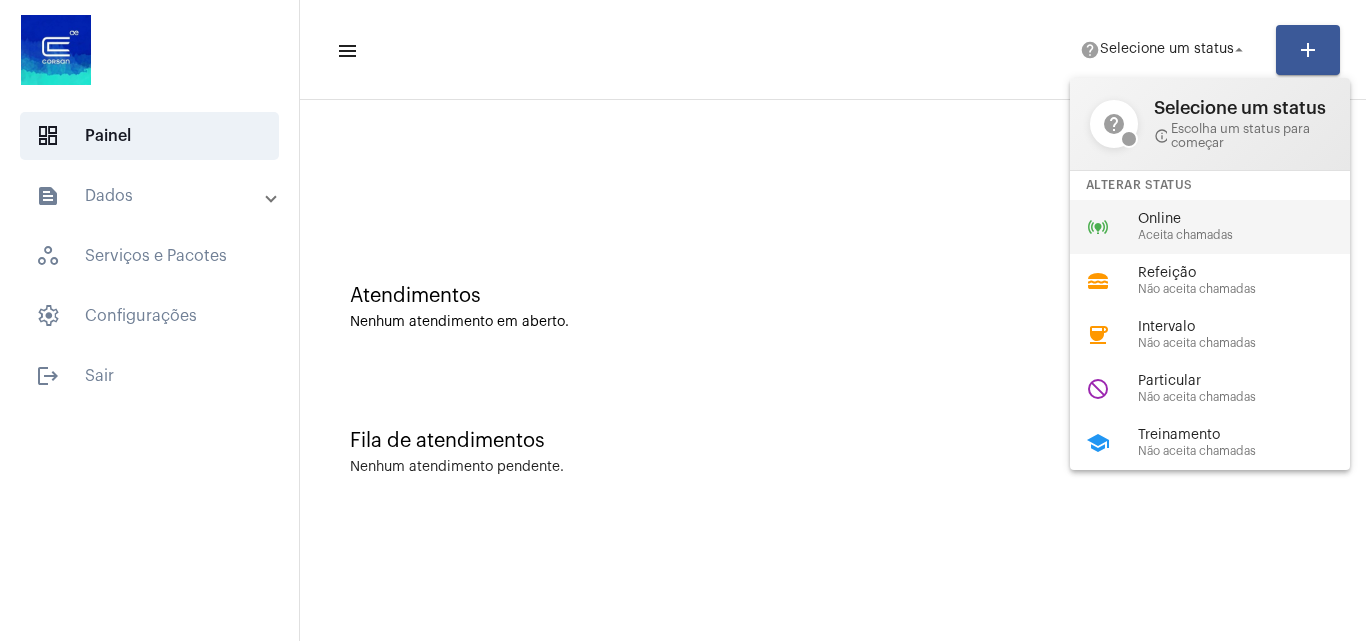 click on "Online Aceita chamadas" at bounding box center (1252, 227) 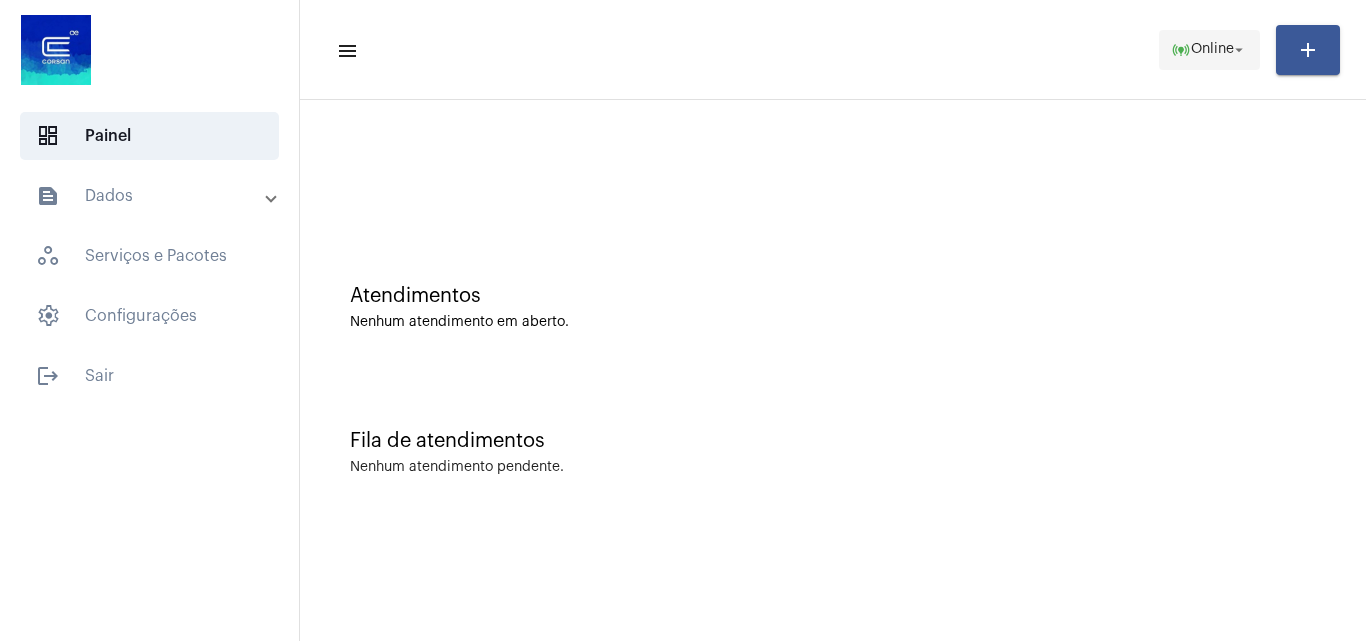 click on "Online" 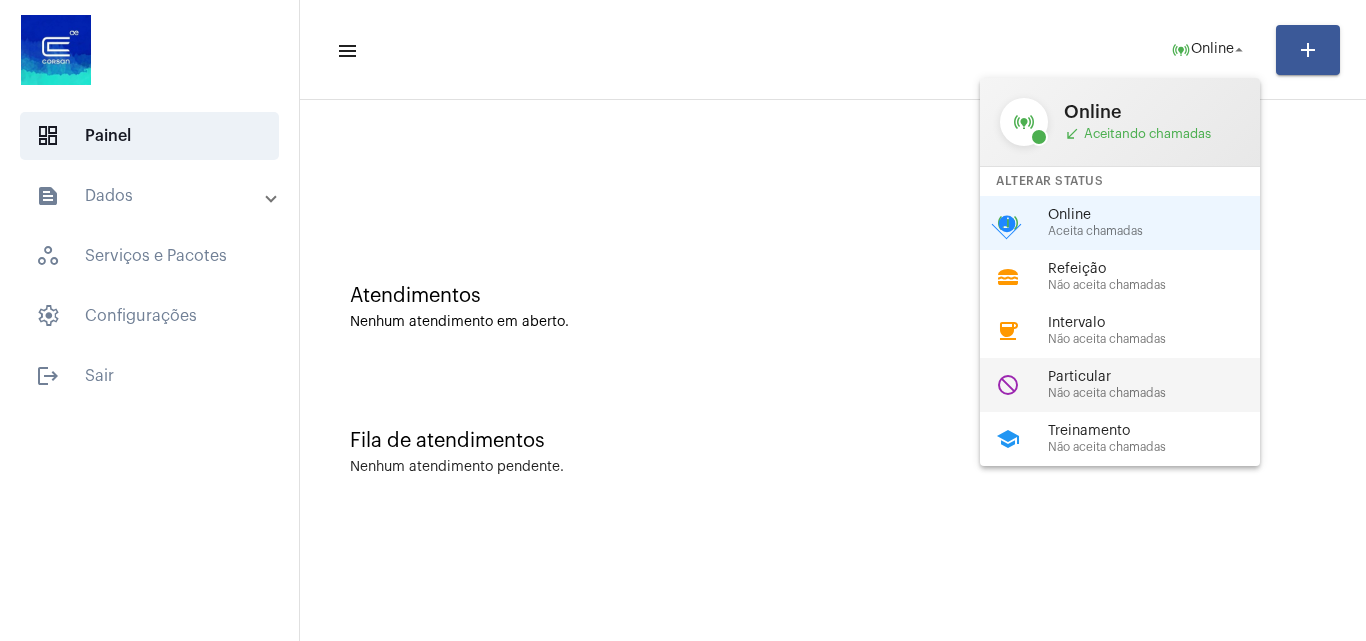 click on "do_not_disturb  Particular Não aceita chamadas" at bounding box center [1136, 385] 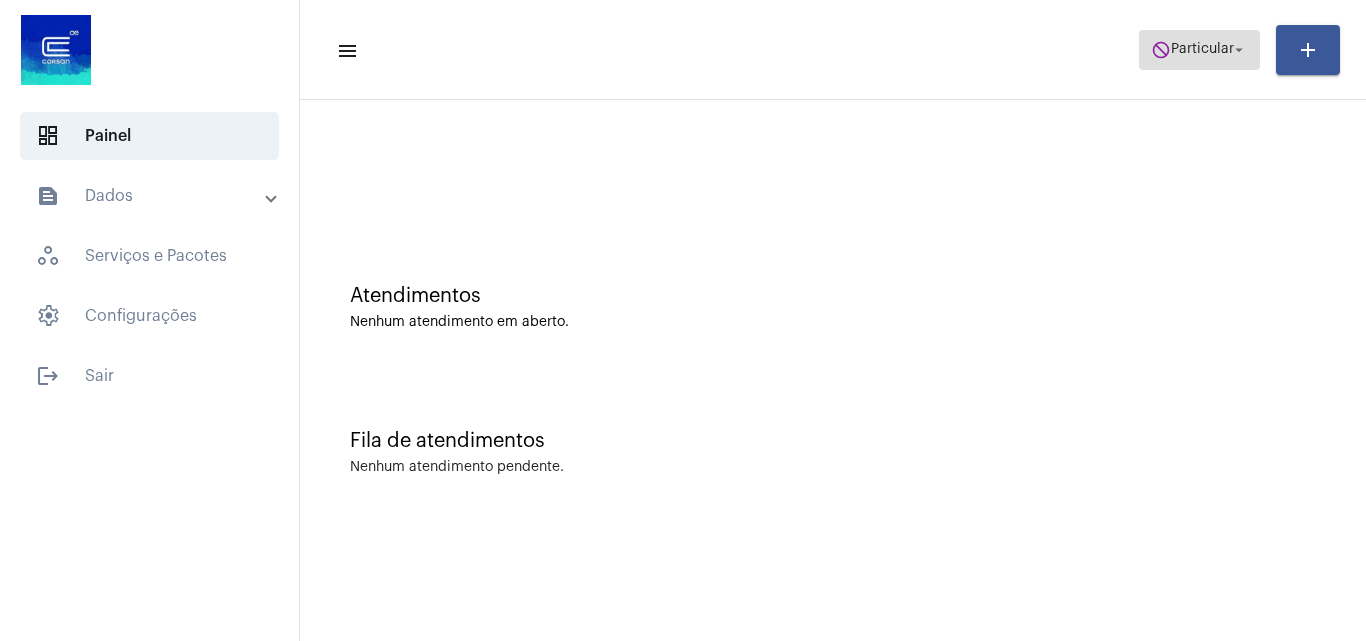 click on "Particular" 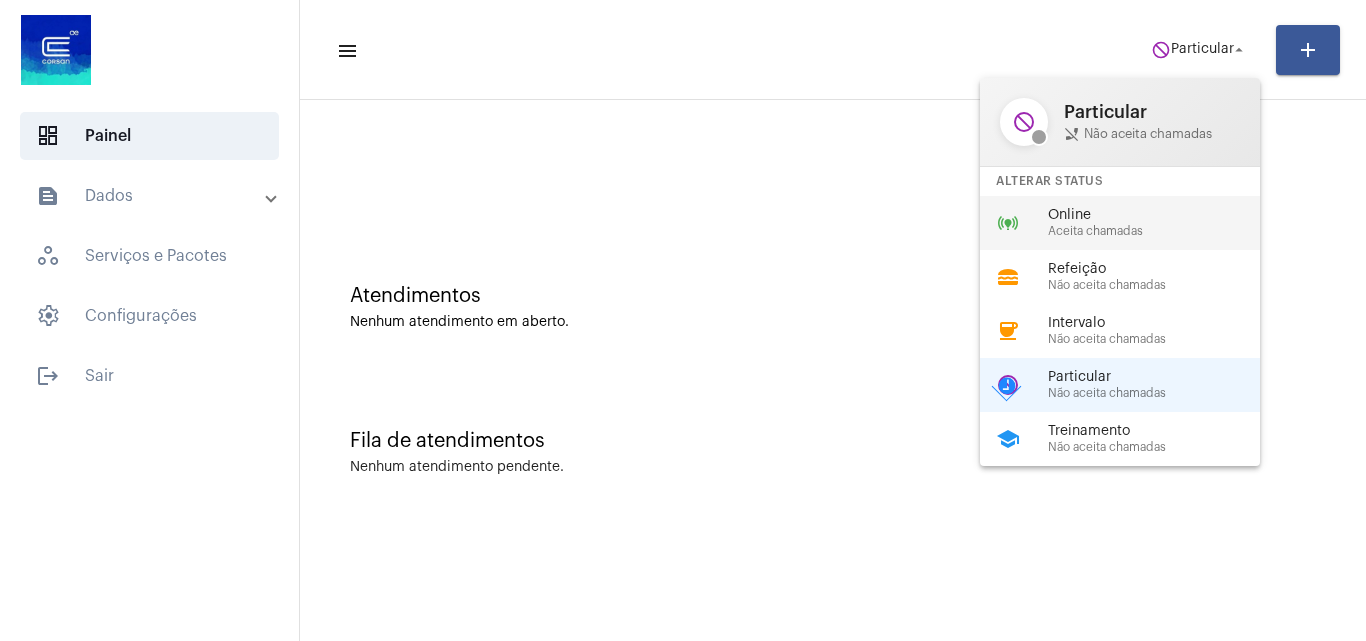 click on "Aceita chamadas" at bounding box center (1162, 231) 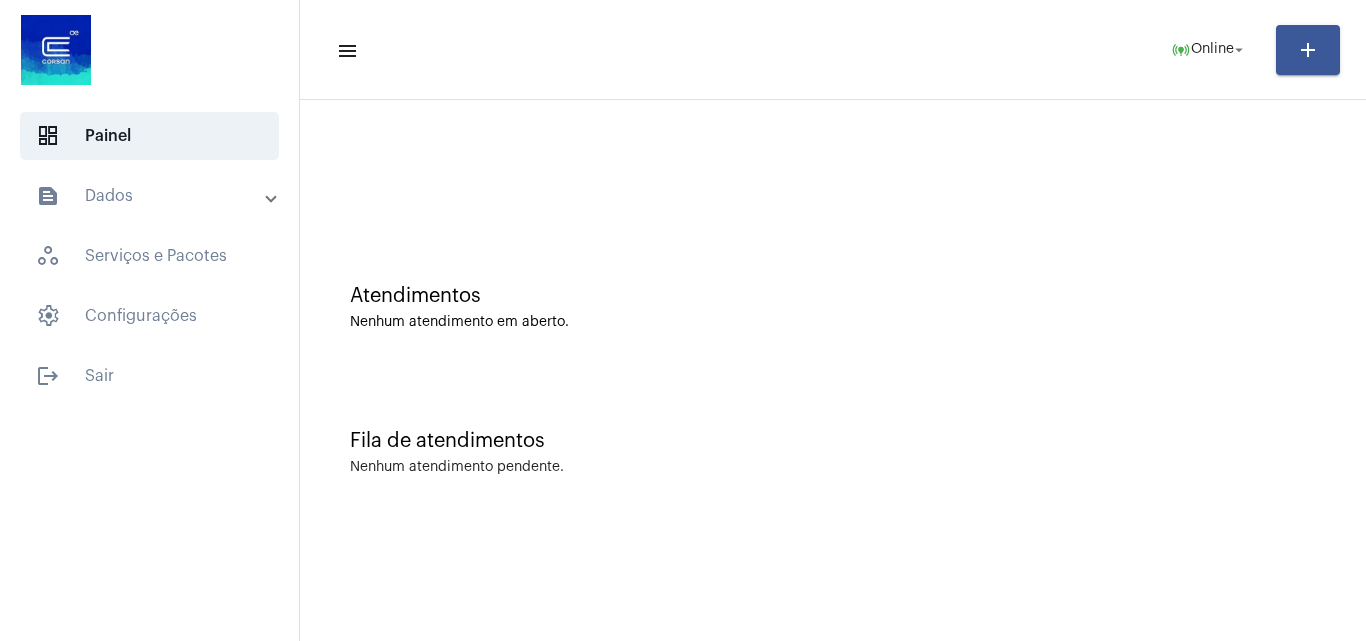 click on "Fila de atendimentos Nenhum atendimento pendente." 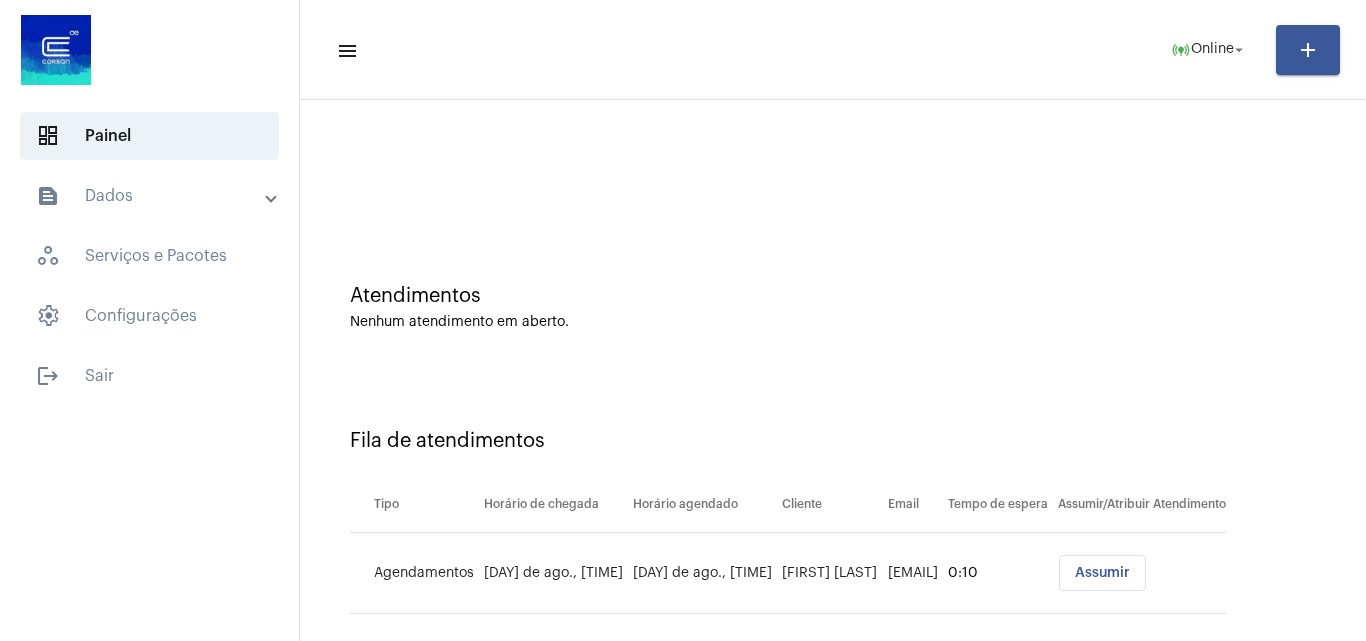 scroll, scrollTop: 27, scrollLeft: 0, axis: vertical 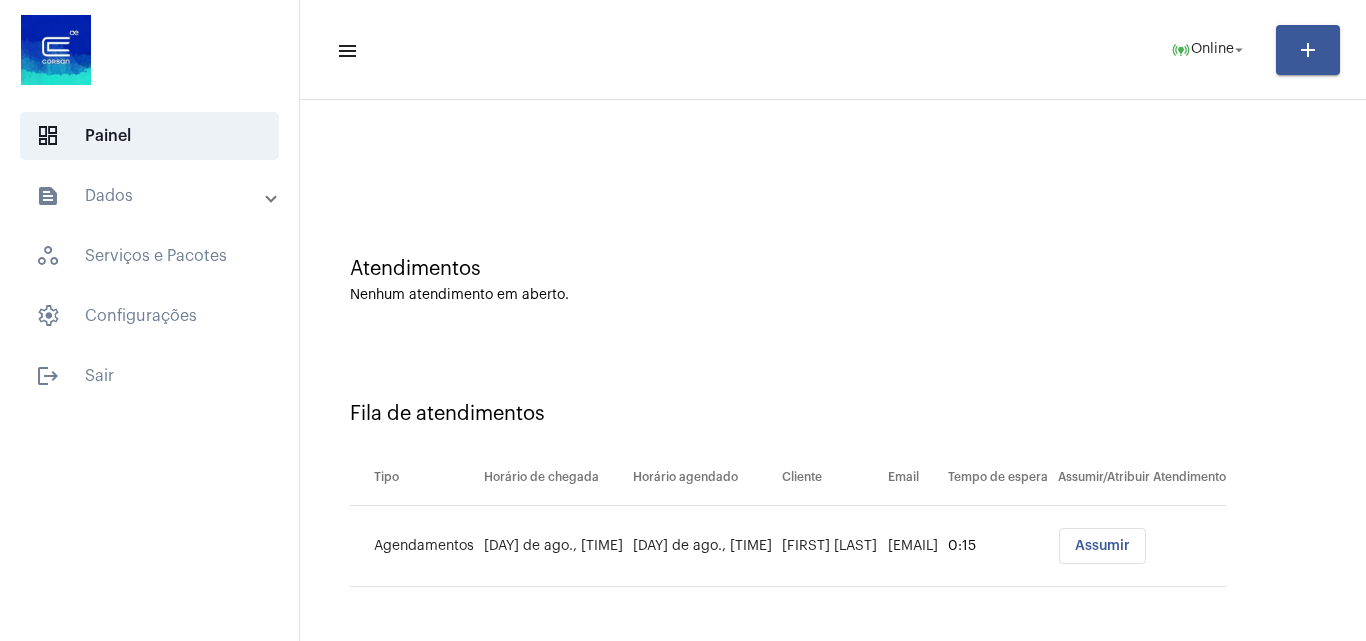 click on "Assumir" at bounding box center [1102, 546] 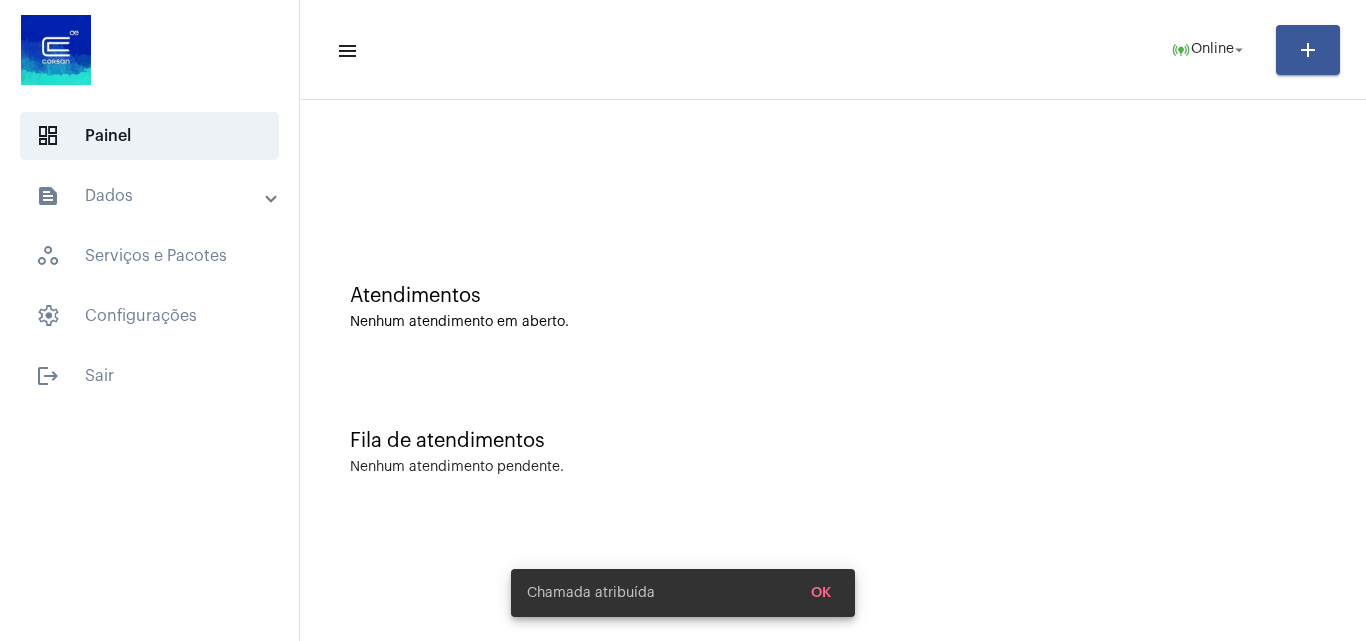 scroll, scrollTop: 0, scrollLeft: 0, axis: both 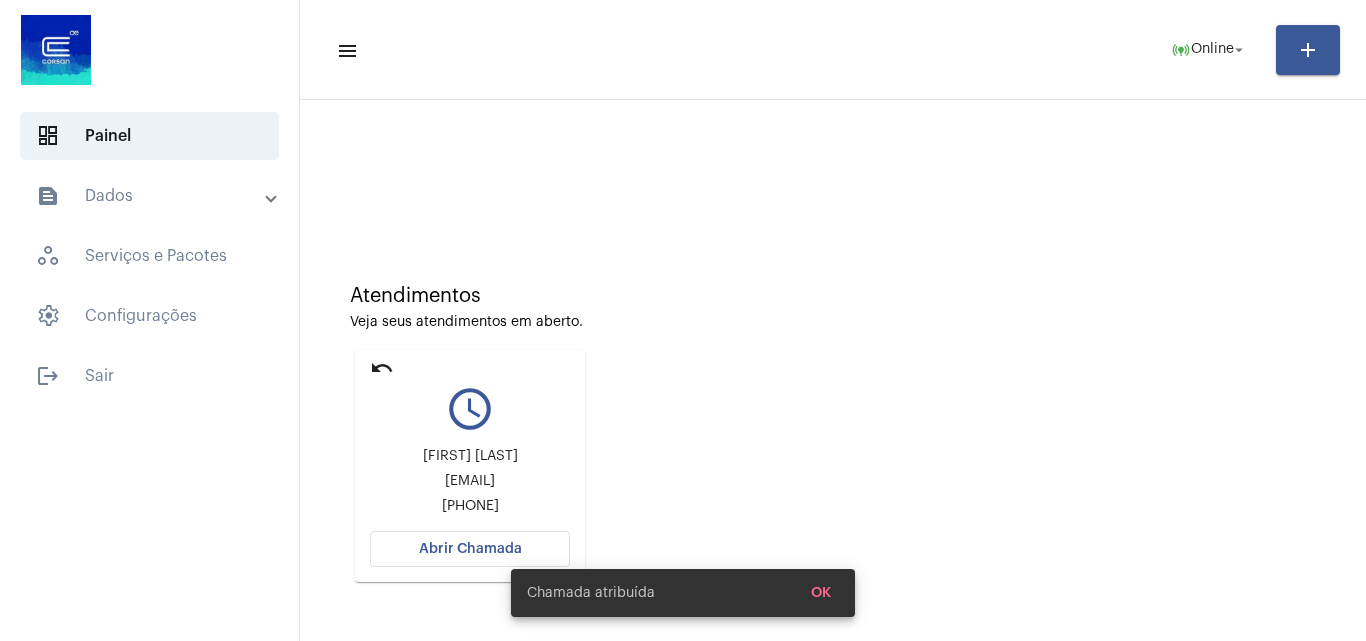 click on "Atendimentos Veja seus atendimentos em aberto. undo query_builder Rosane Bolson  rosanebolson1964@gmail.com +5555996115141 Abrir Chamada" 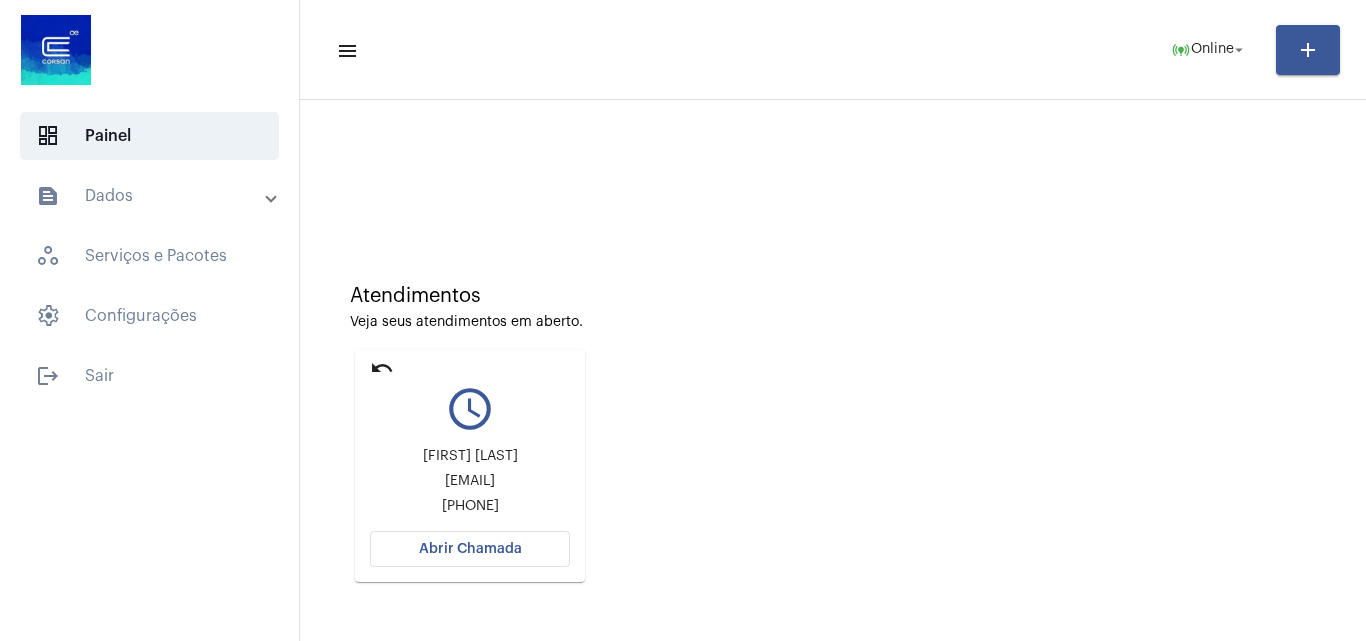 click on "Abrir Chamada" 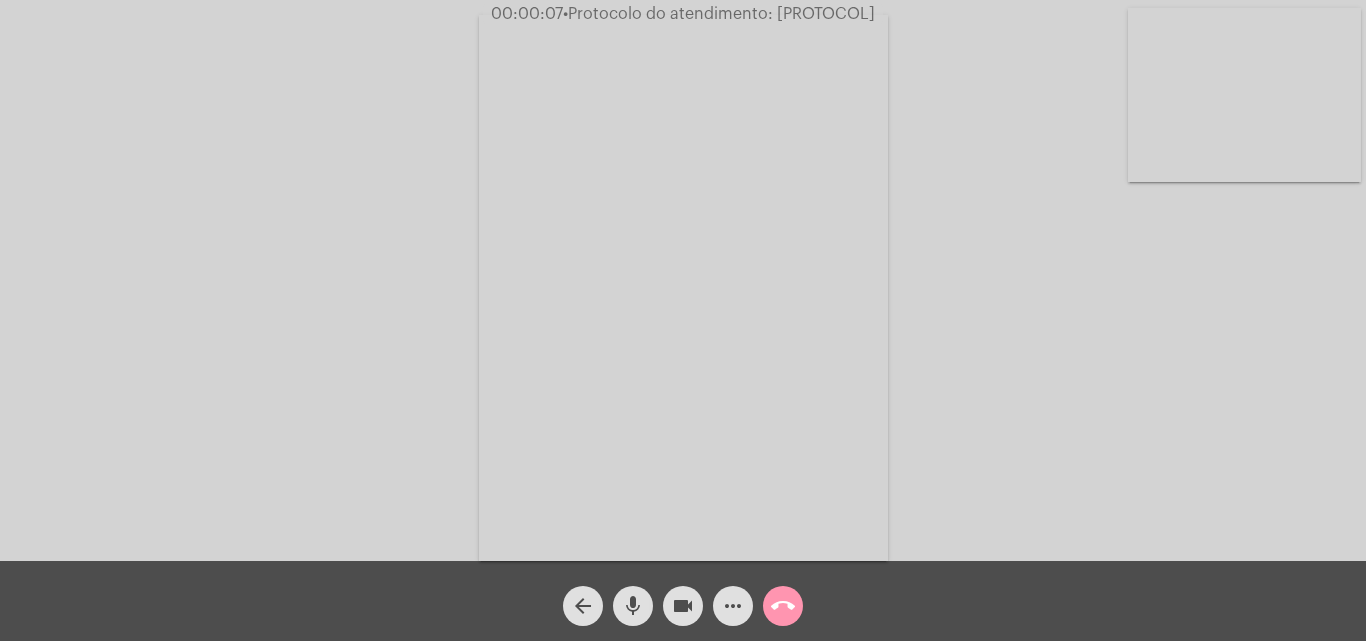 click on "Acessando Câmera e Microfone..." 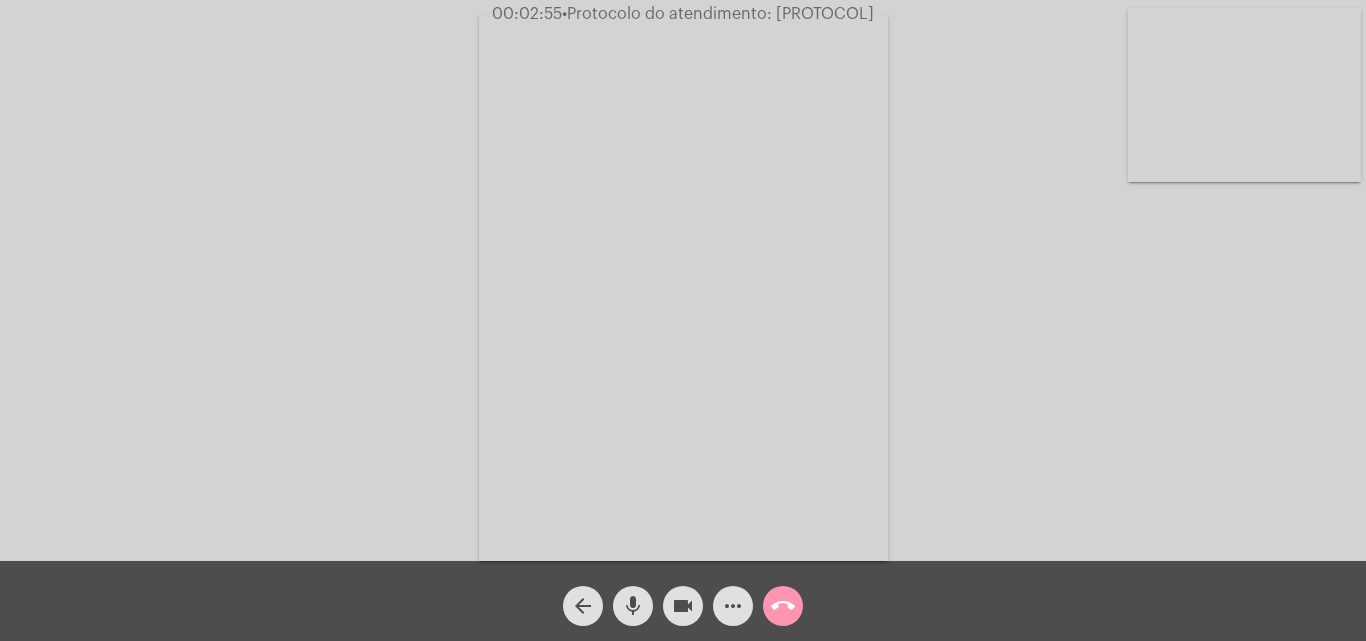 click on "mic" 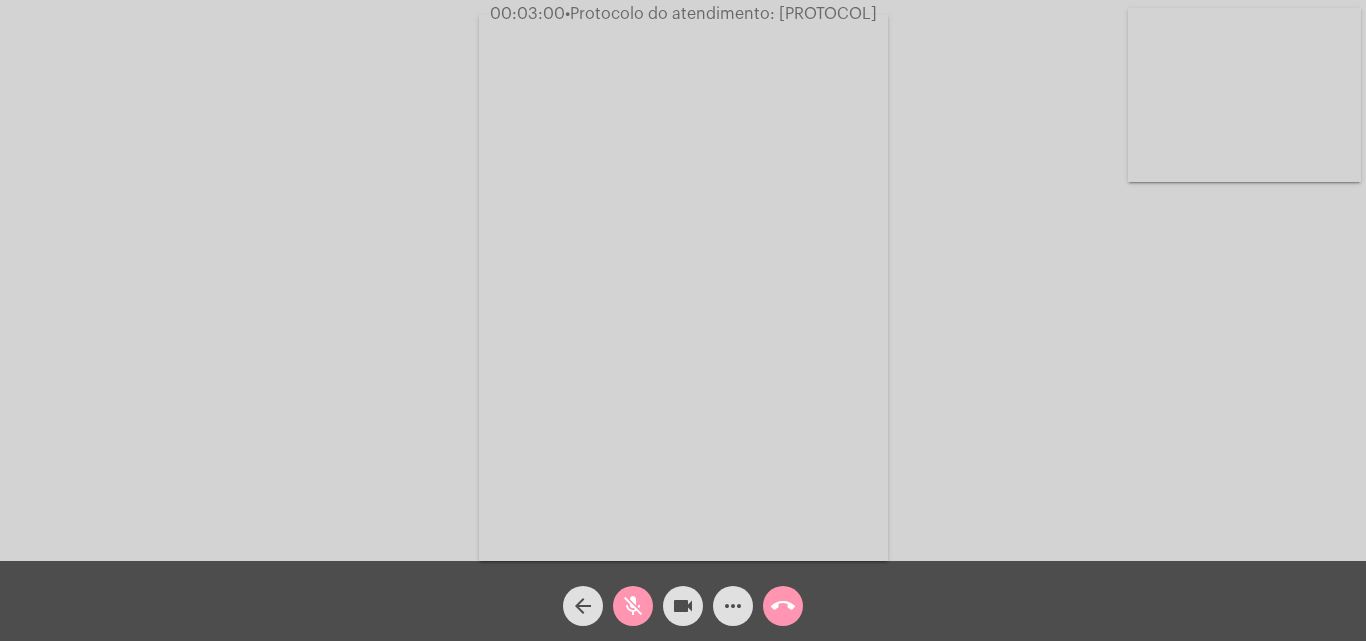 drag, startPoint x: 627, startPoint y: 620, endPoint x: 354, endPoint y: 296, distance: 423.6803 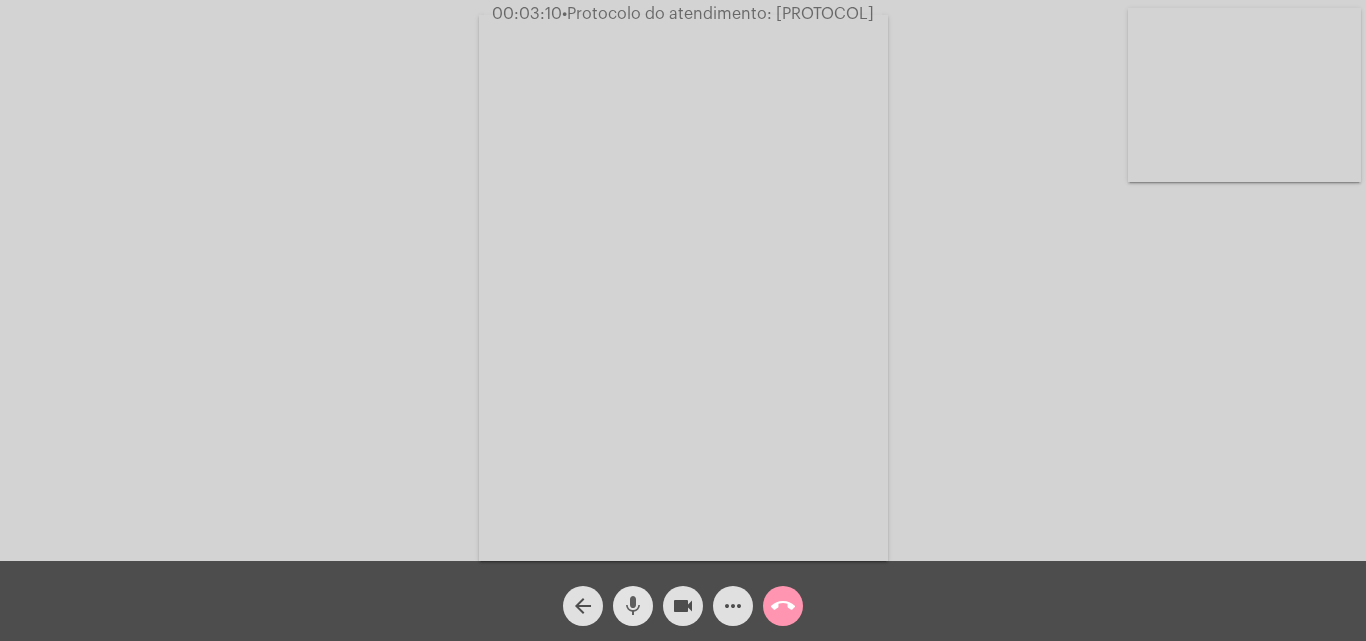 click on "mic" 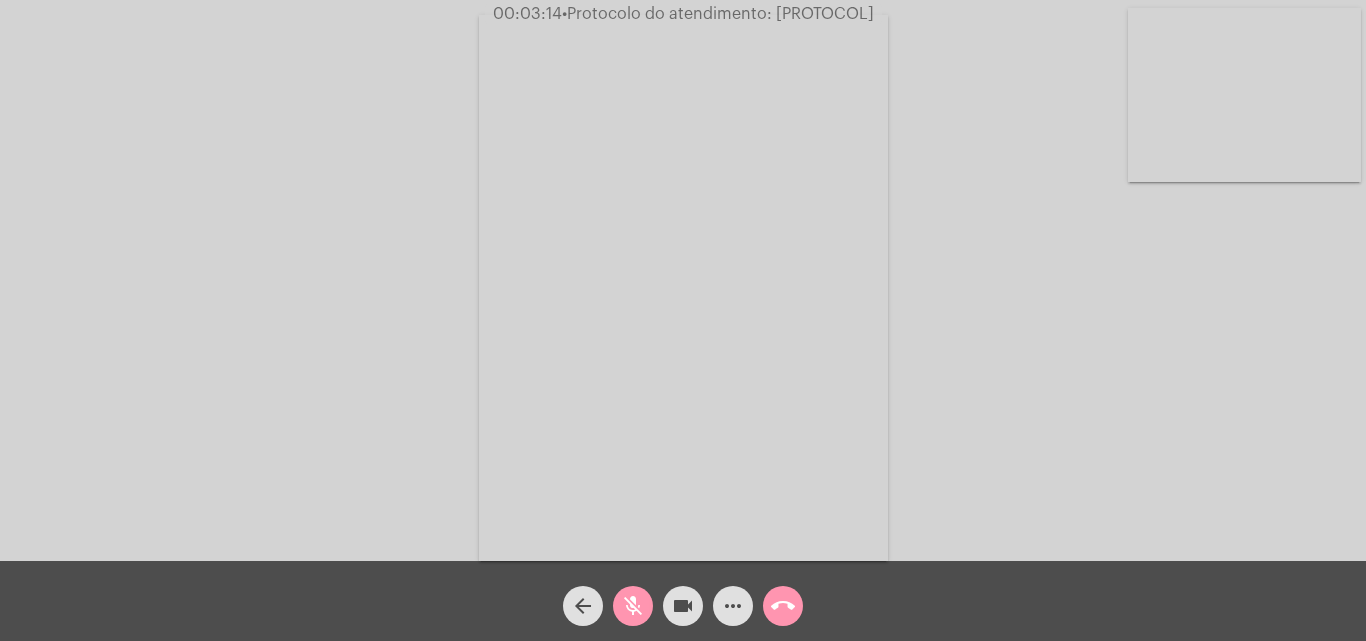 click on "mic_off" 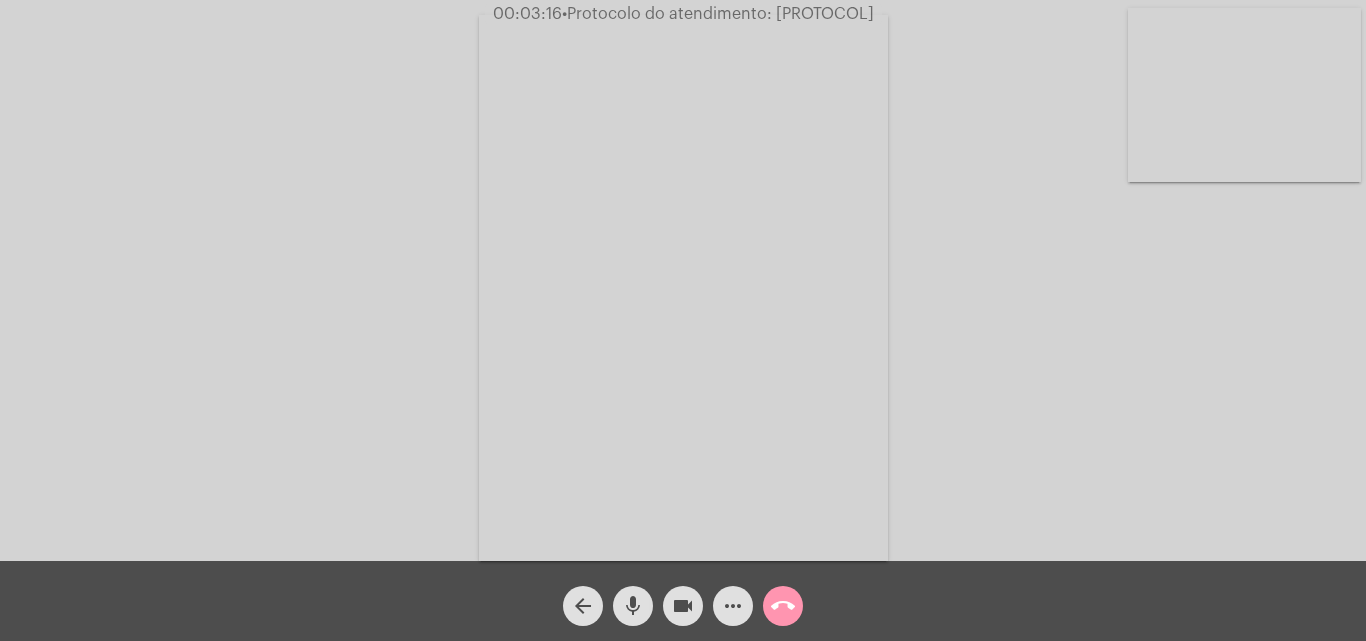 click on "mic" 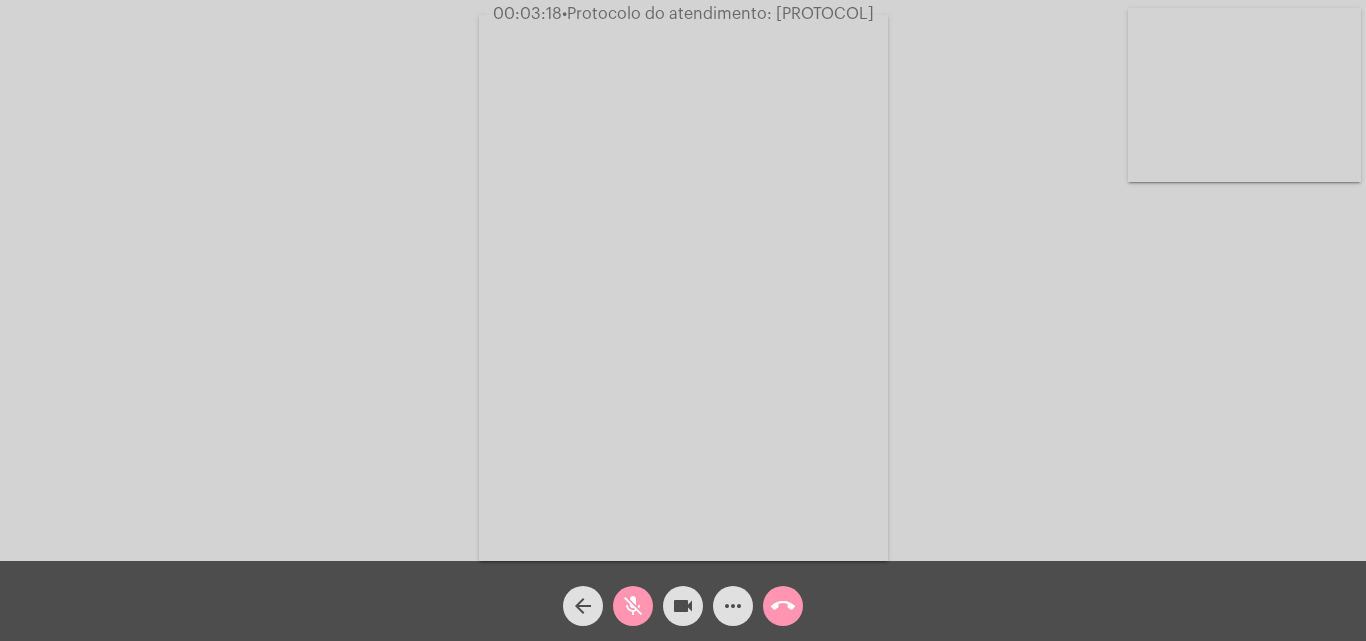 click on "mic_off" 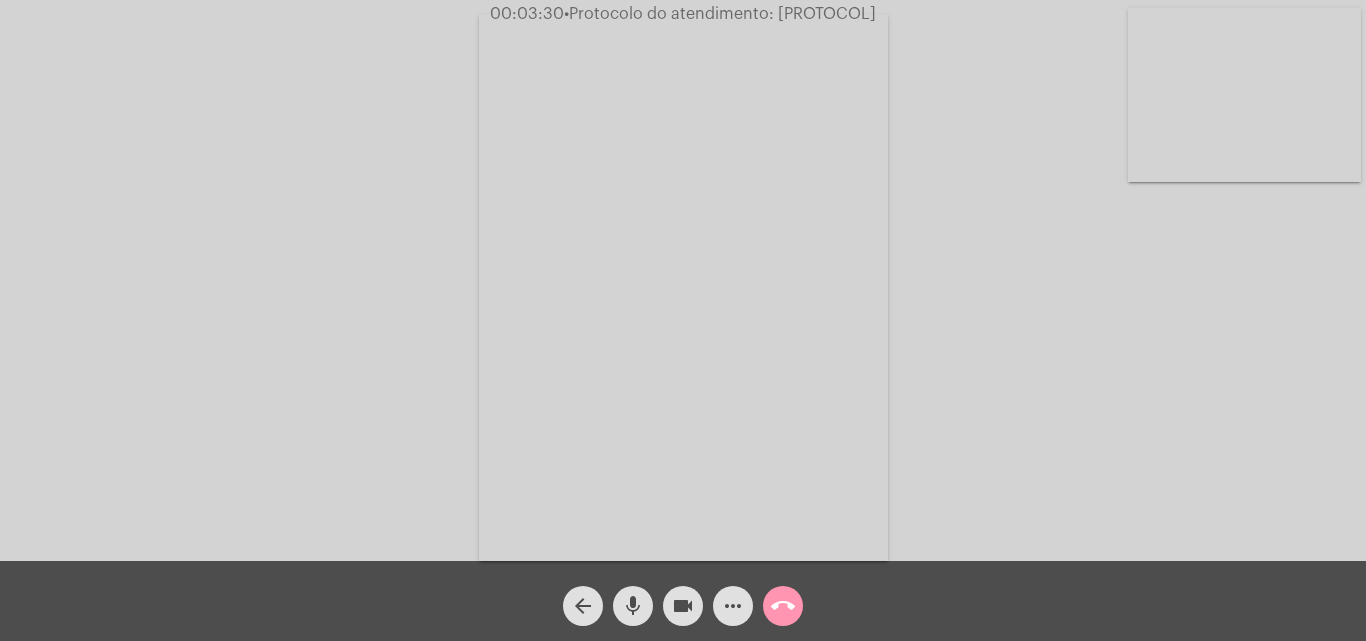 drag, startPoint x: 769, startPoint y: 13, endPoint x: 909, endPoint y: 16, distance: 140.03214 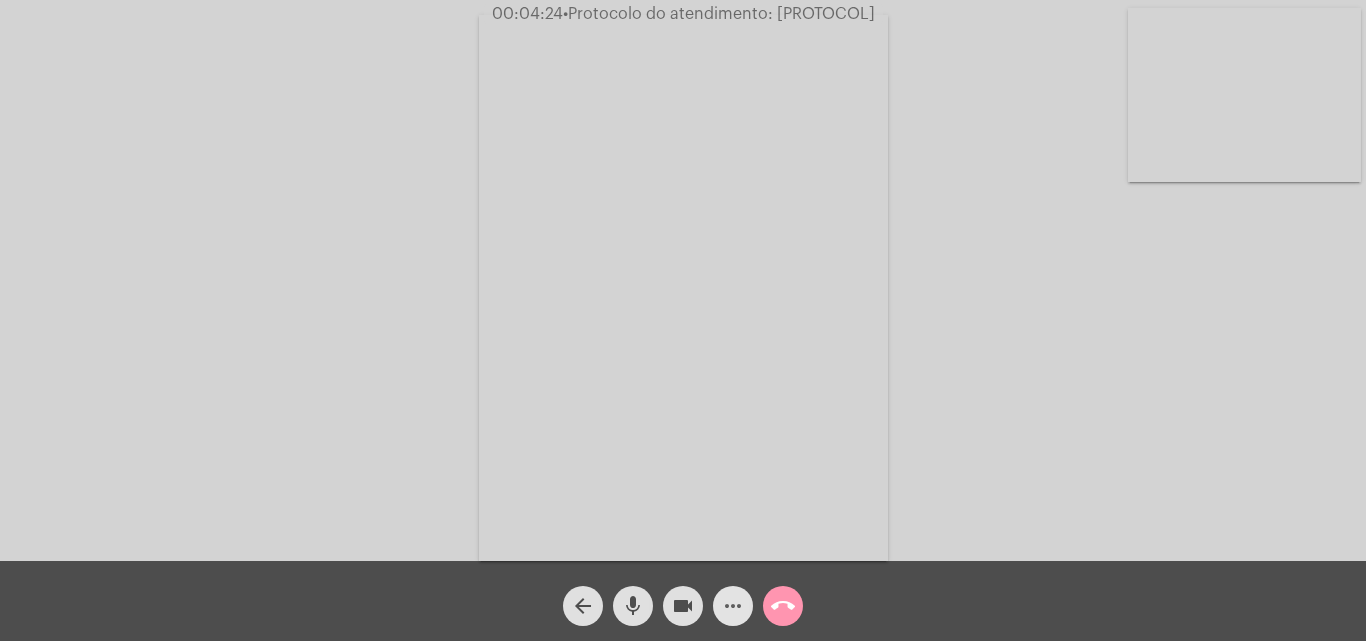 click on "more_horiz" 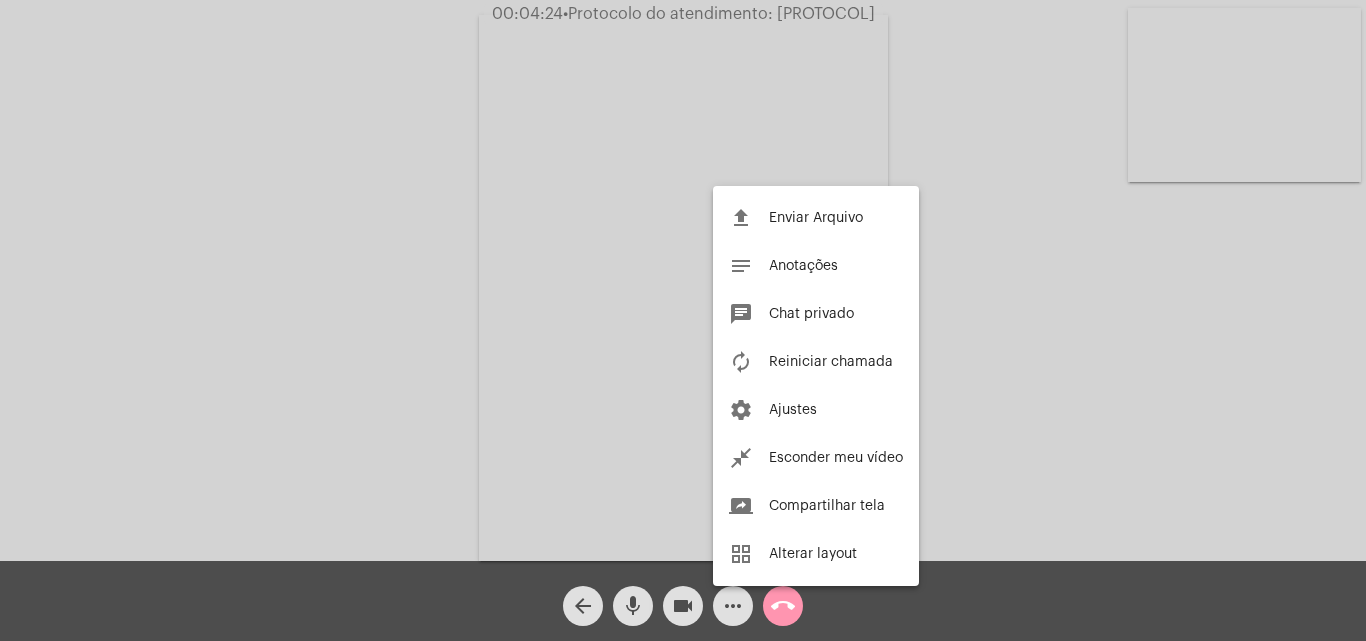 click at bounding box center [683, 320] 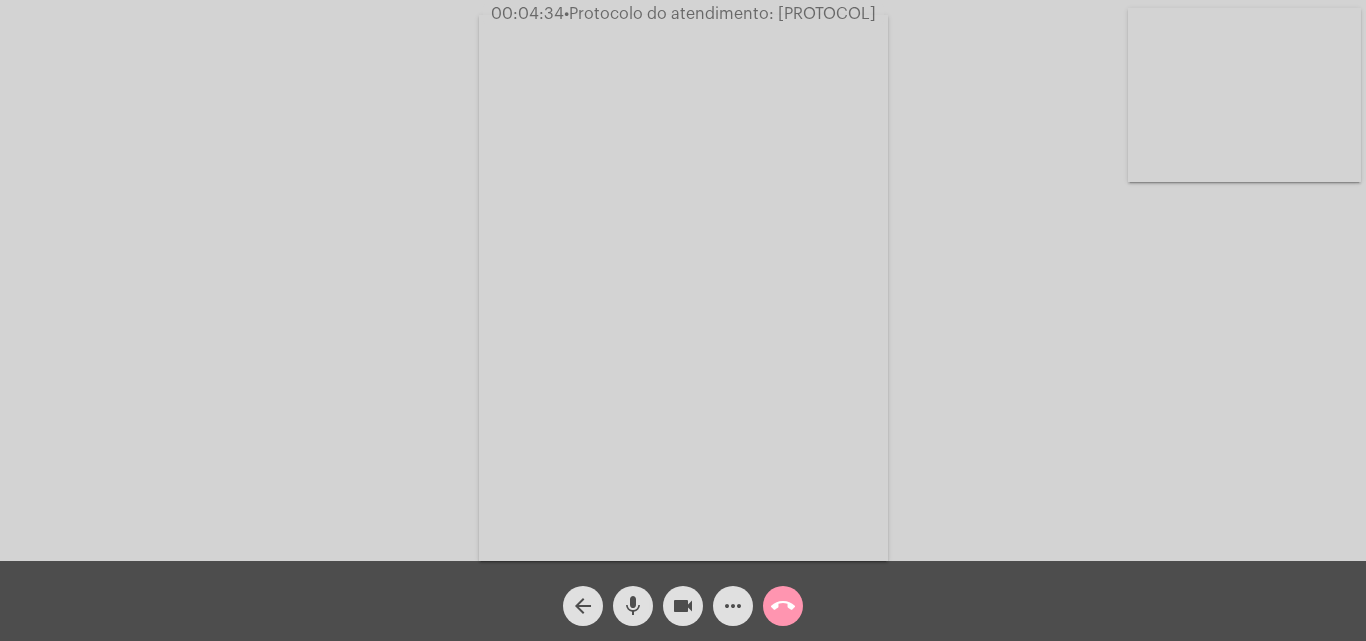 drag, startPoint x: 758, startPoint y: 10, endPoint x: 922, endPoint y: 16, distance: 164.10973 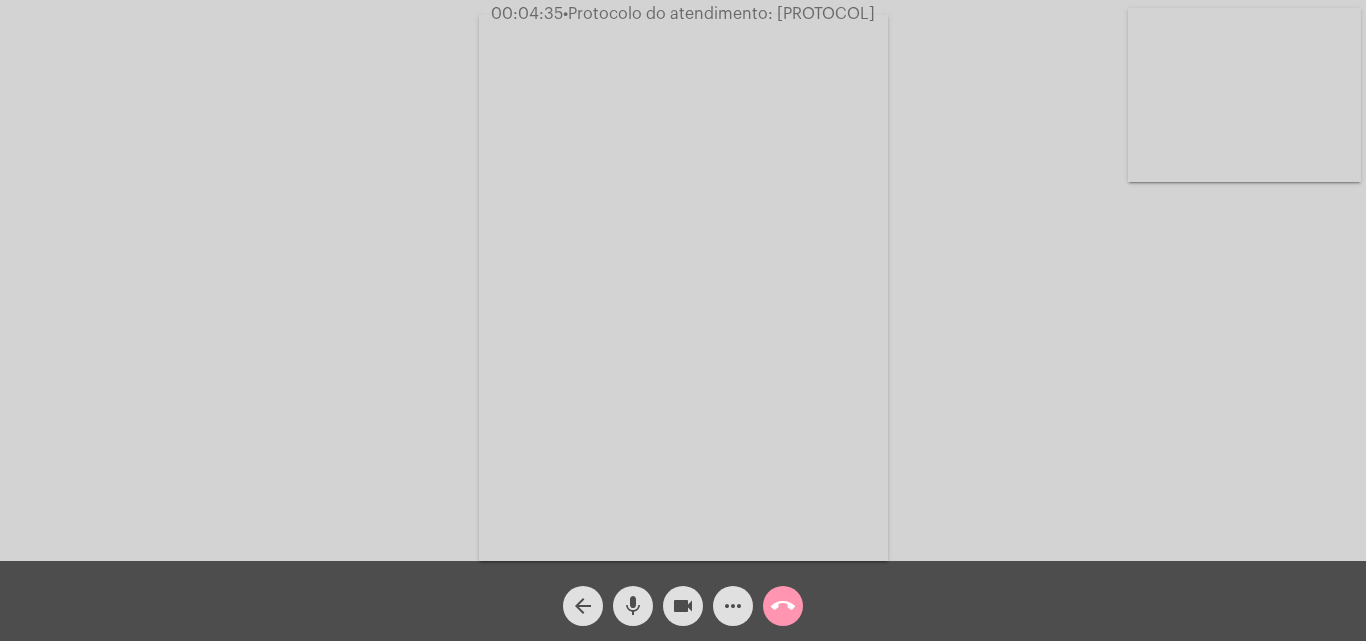 click on "Acessando Câmera e Microfone..." 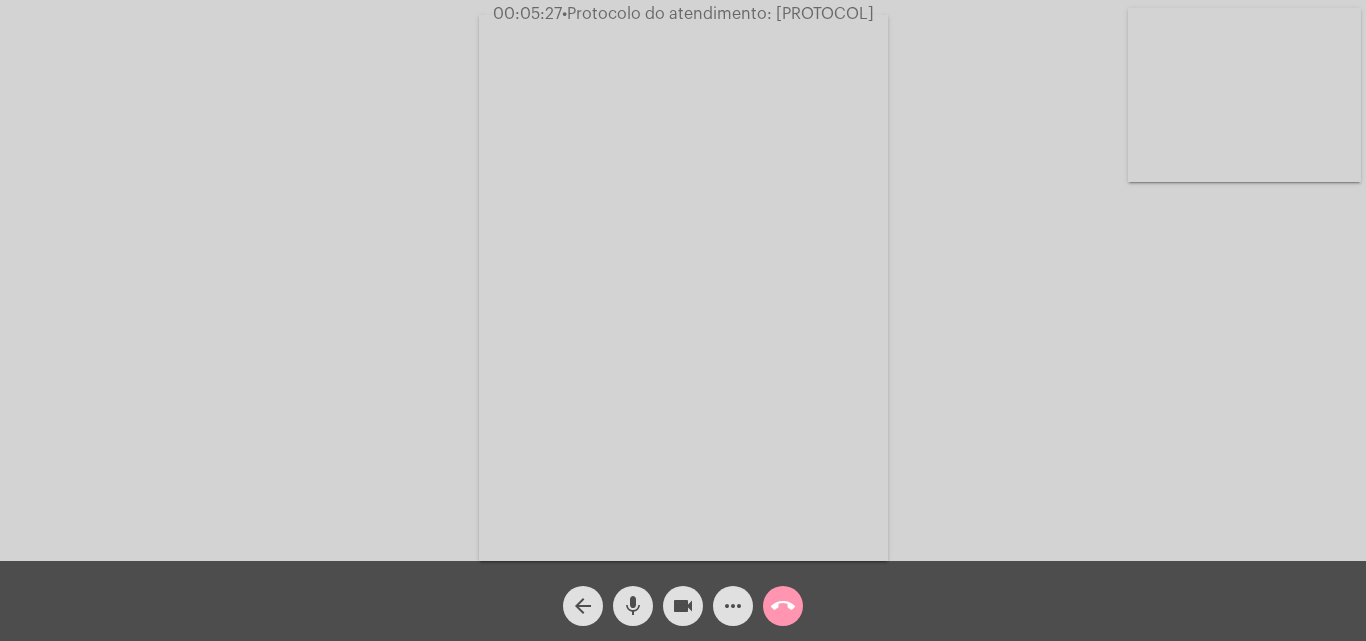 click on "•  Protocolo do atendimento: 20250731065957" 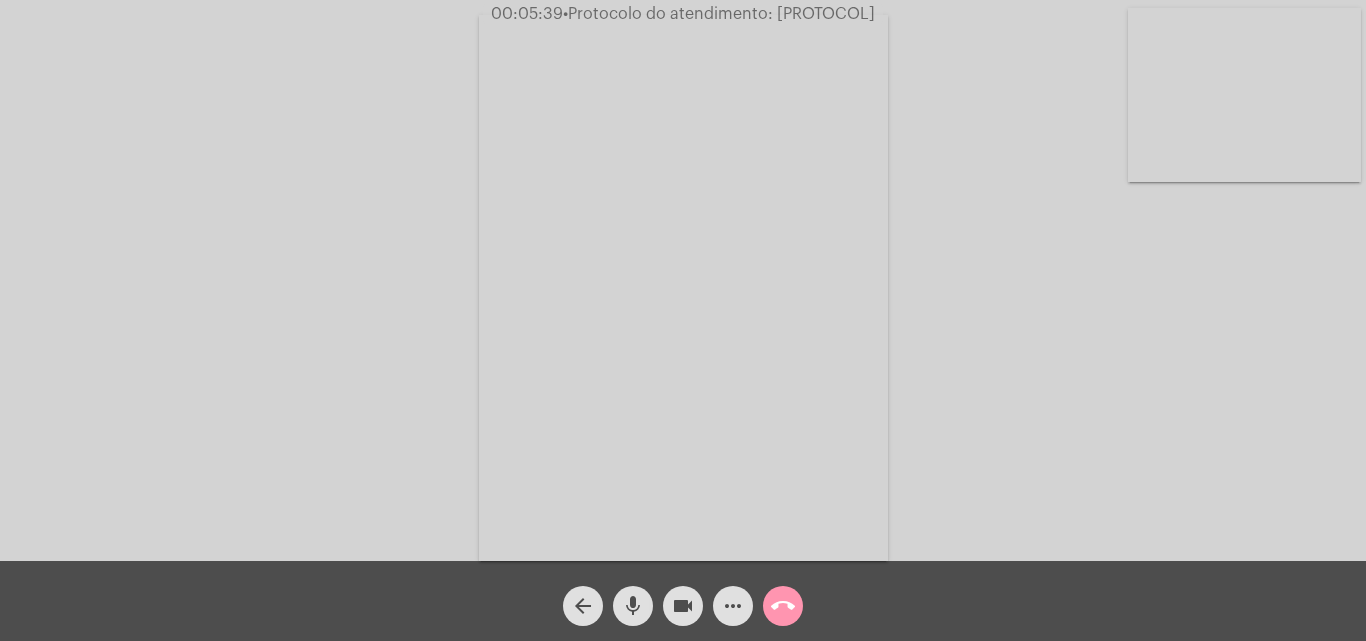 click on "call_end" 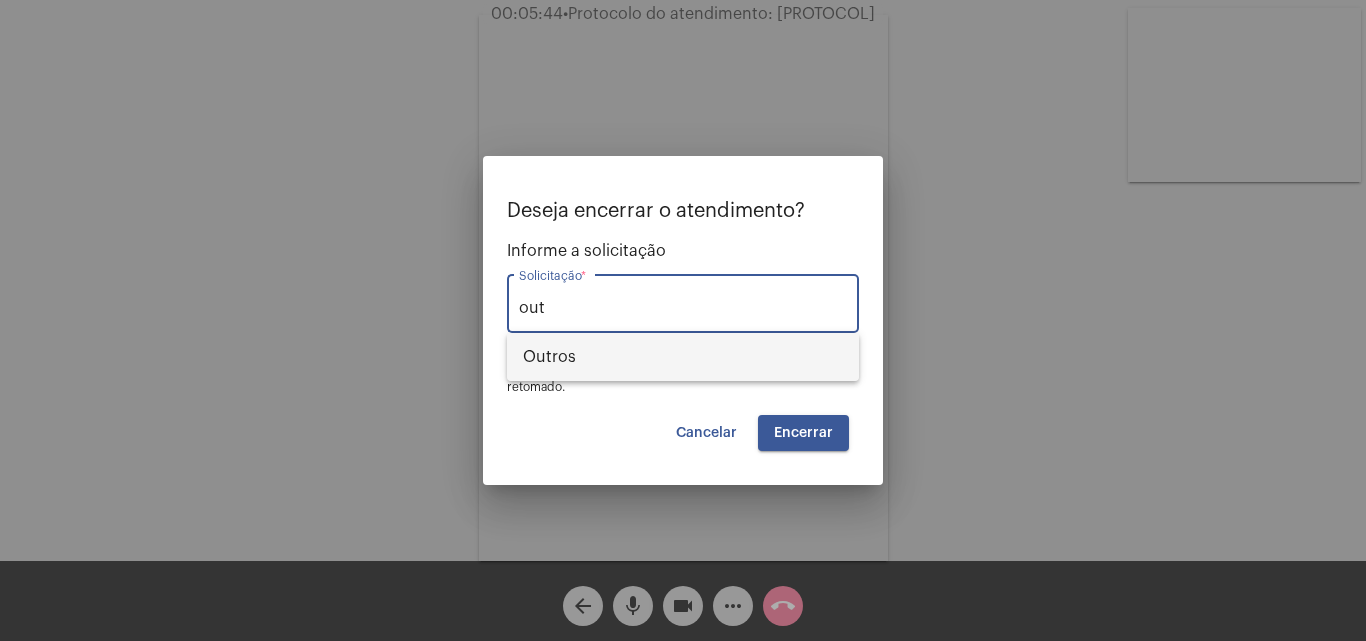 click on "Outros" at bounding box center (683, 357) 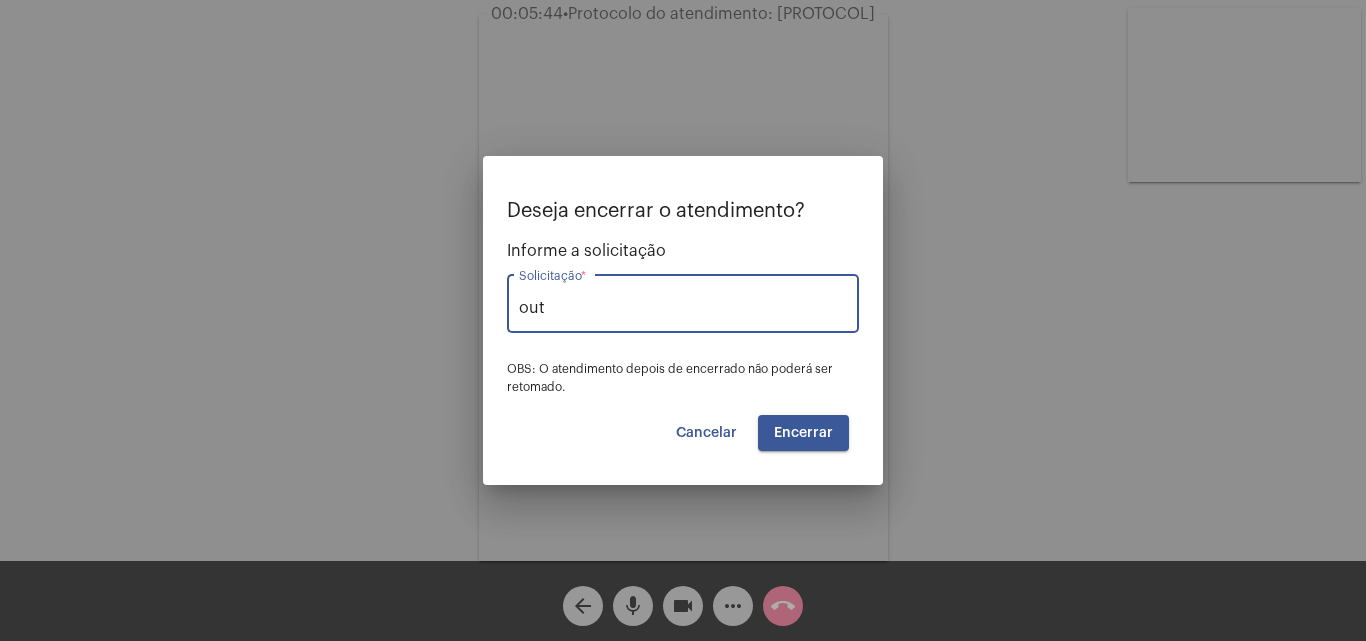 type on "Outros" 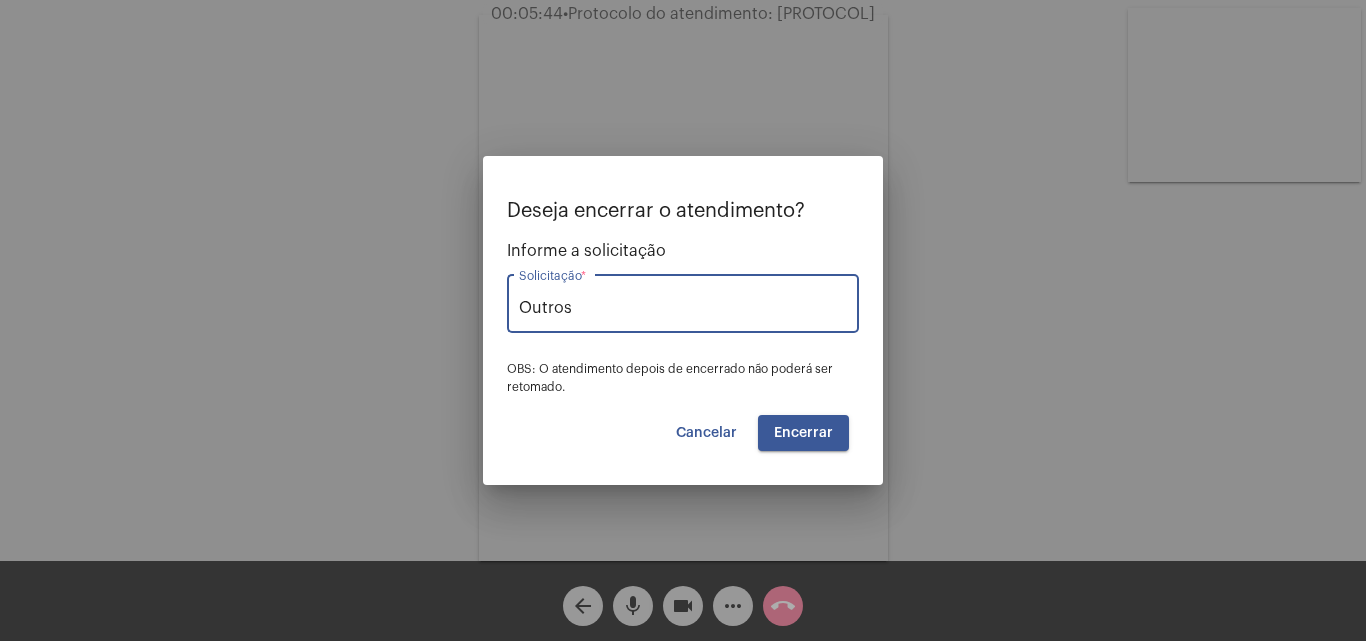 click on "Encerrar" at bounding box center [803, 433] 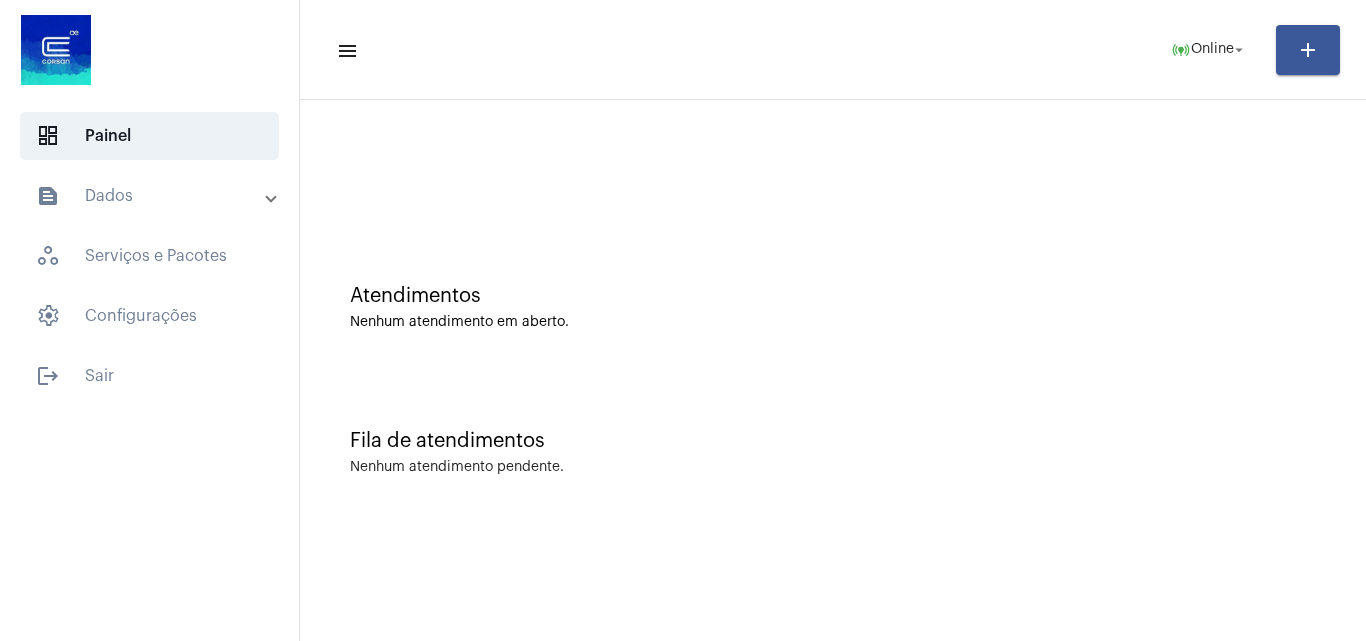 click on "Nenhum atendimento em aberto." 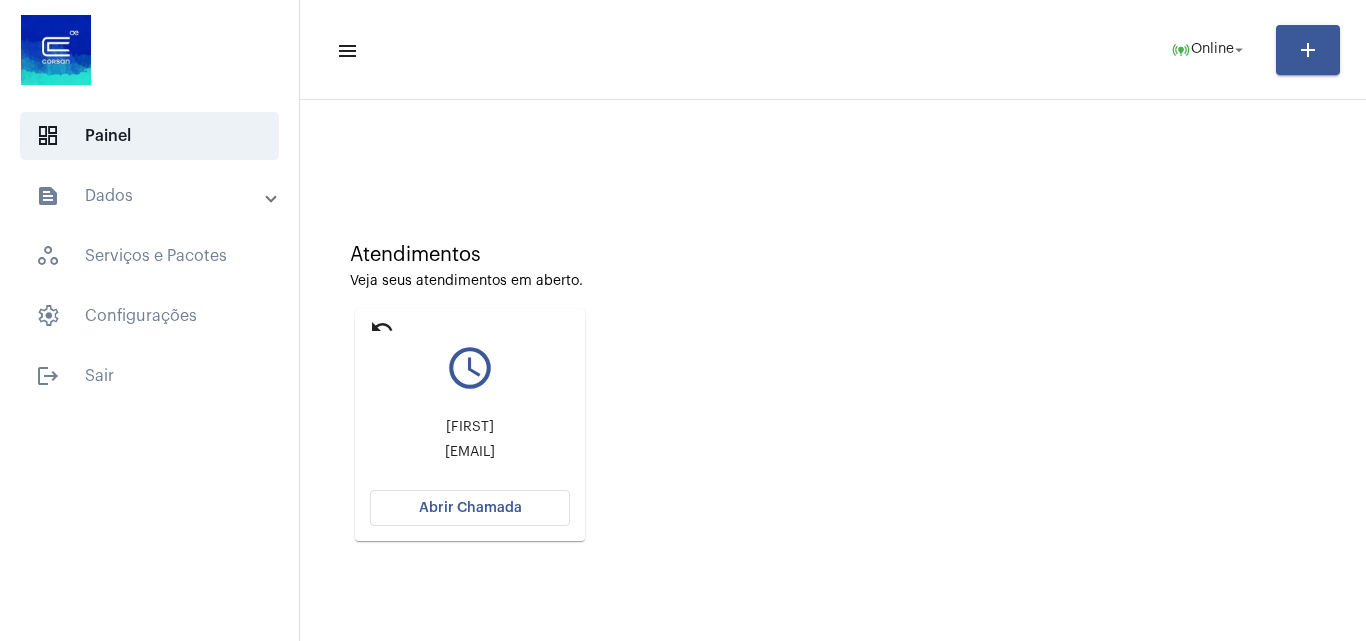 scroll, scrollTop: 141, scrollLeft: 0, axis: vertical 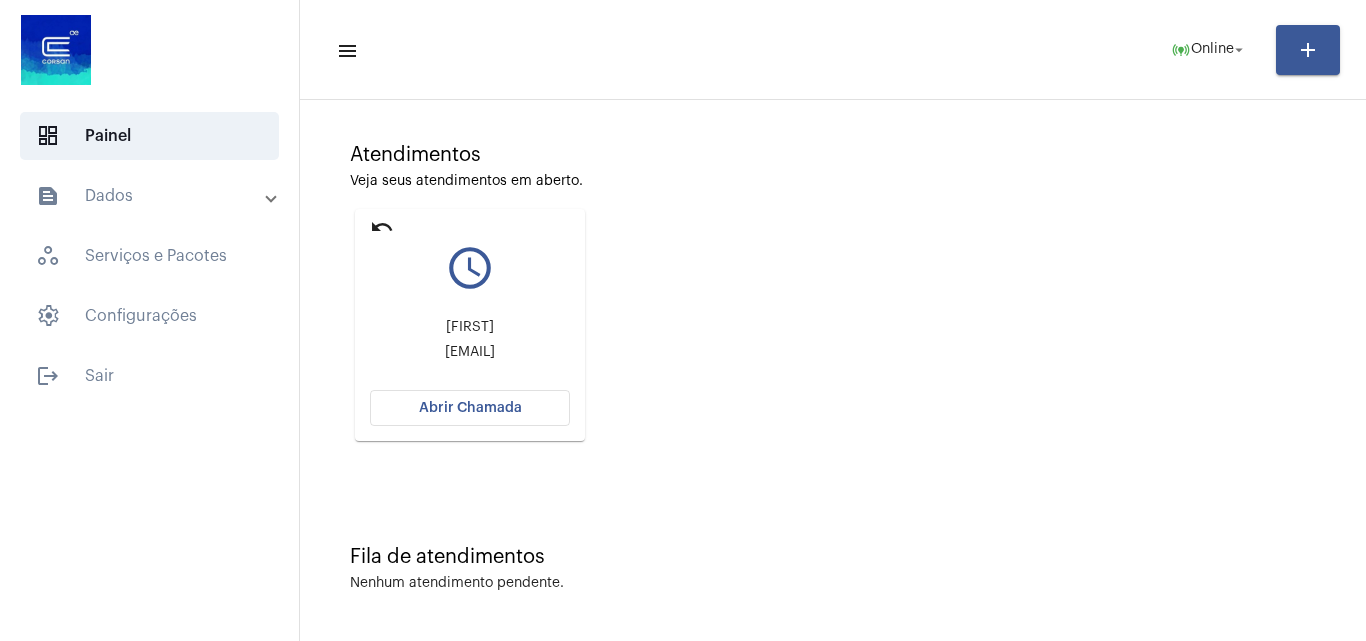 click on "Abrir Chamada" 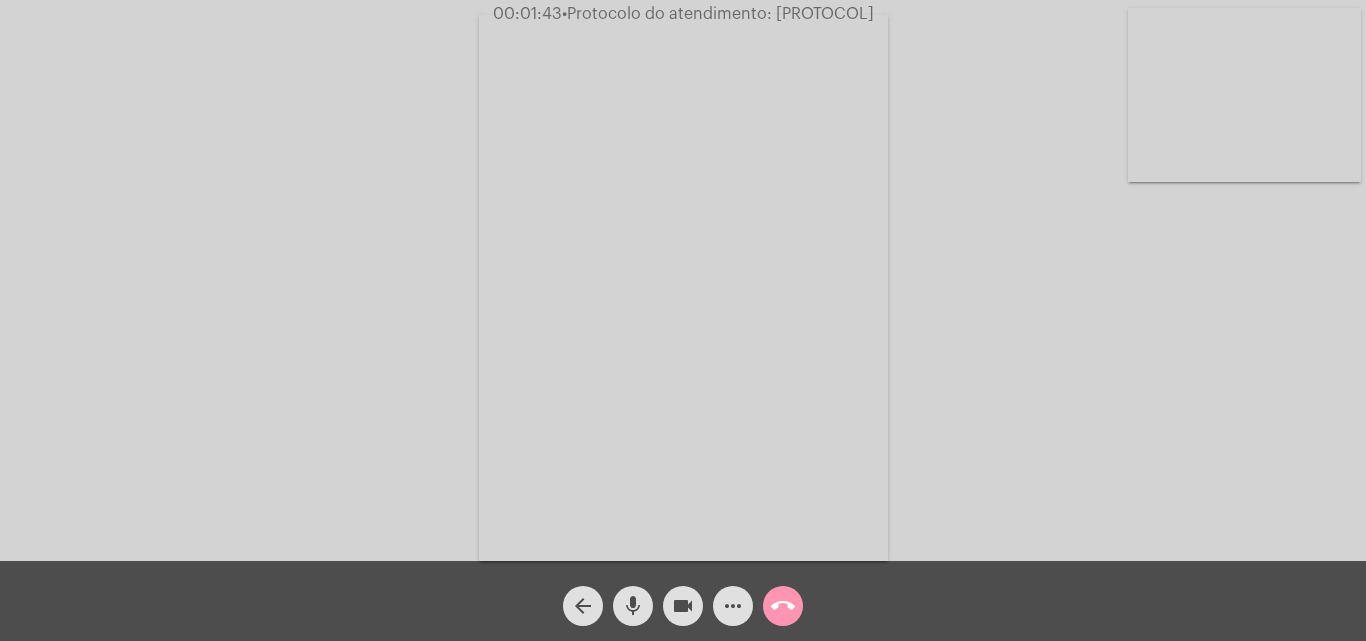 click on "mic" 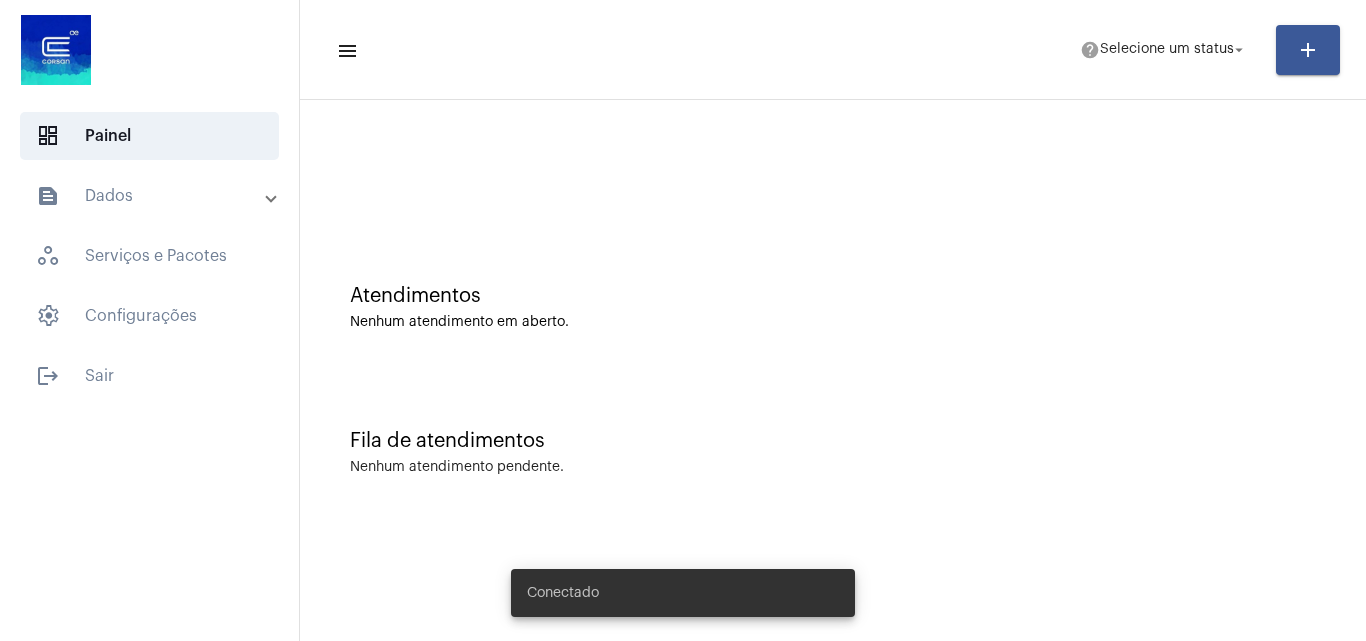 scroll, scrollTop: 0, scrollLeft: 0, axis: both 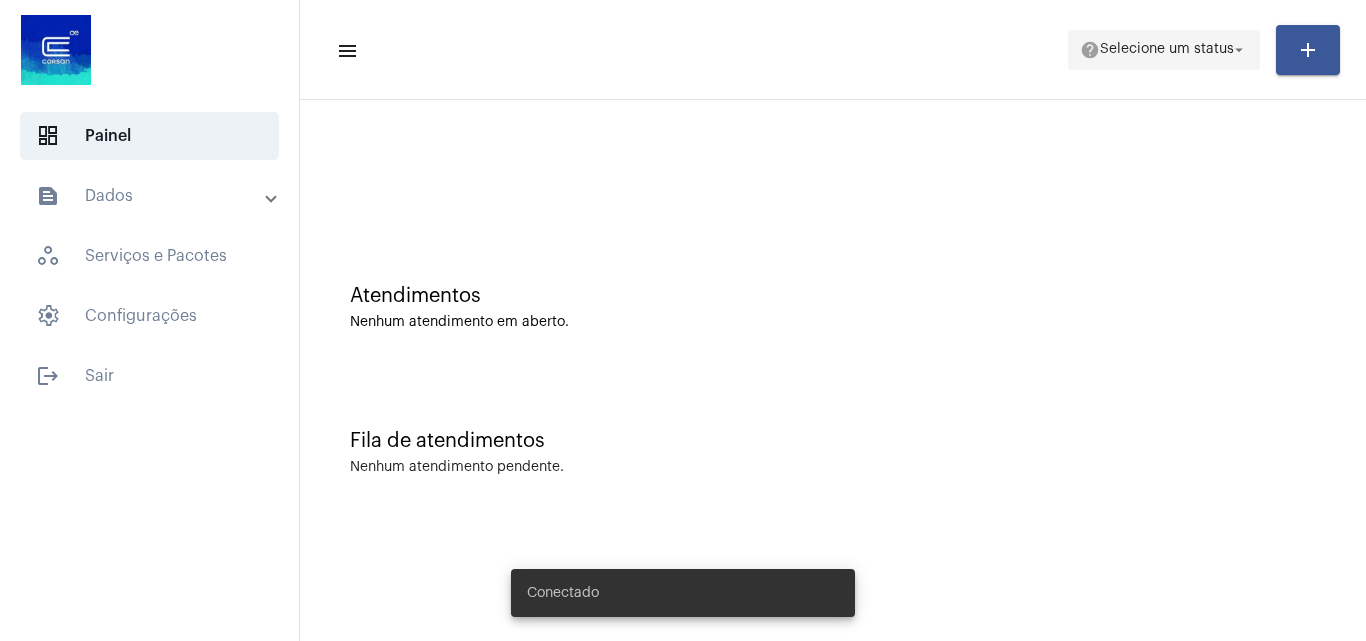 click on "Selecione um status" 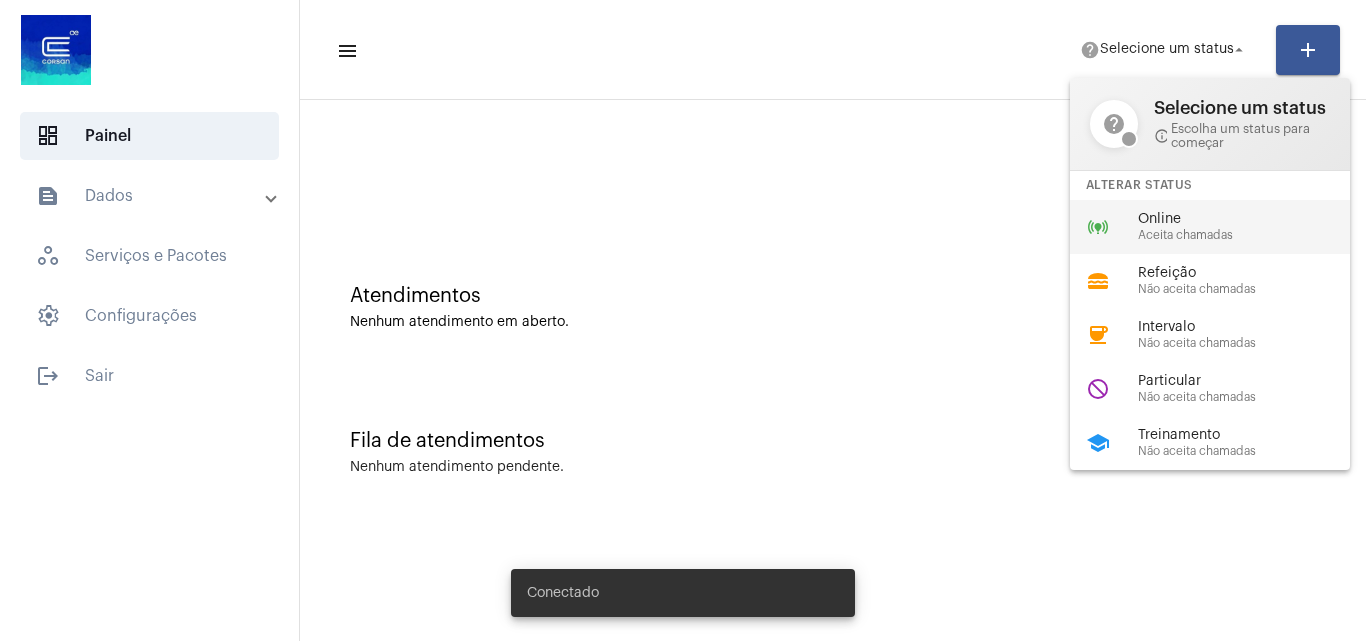 click on "Online" at bounding box center (1252, 219) 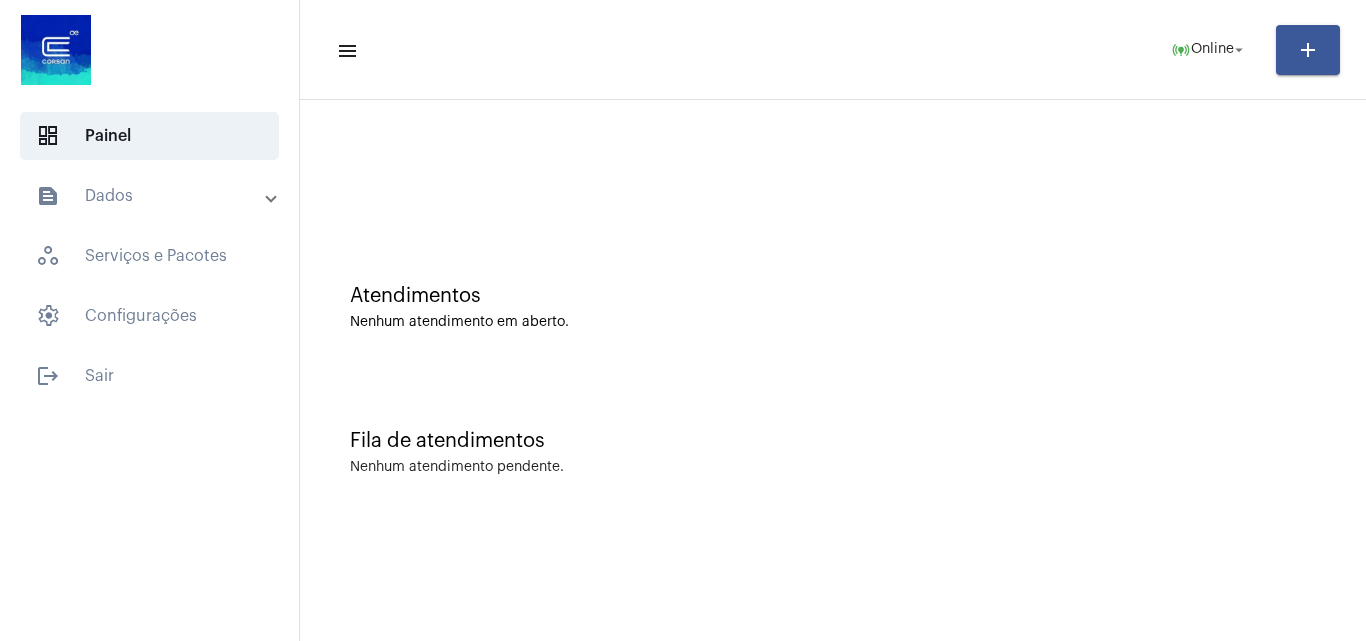 drag, startPoint x: 622, startPoint y: 411, endPoint x: 632, endPoint y: 517, distance: 106.47065 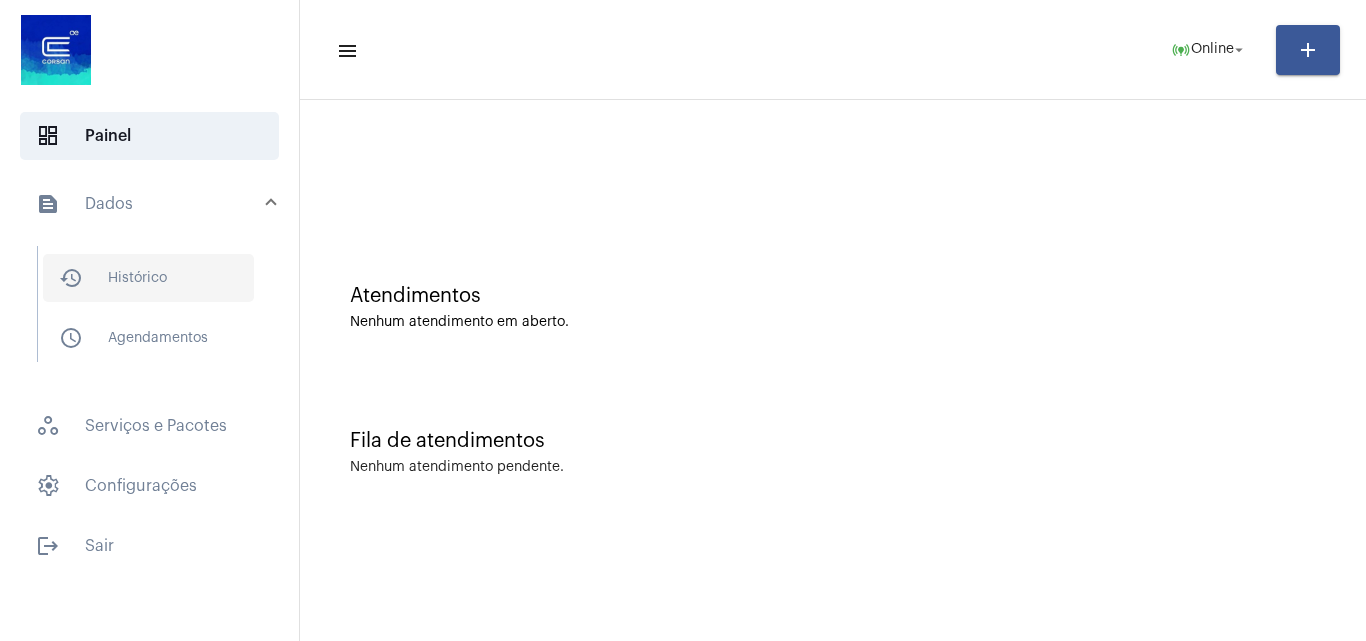 click on "history_outlined  Histórico" at bounding box center (148, 278) 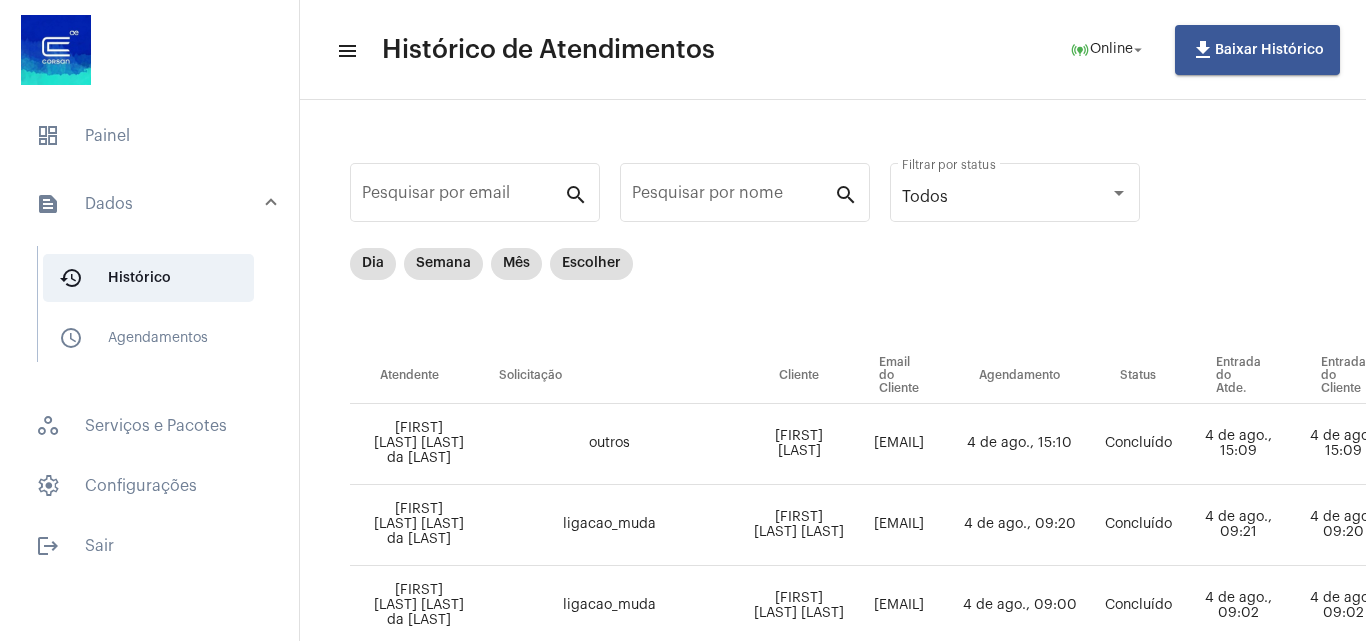scroll, scrollTop: 0, scrollLeft: 0, axis: both 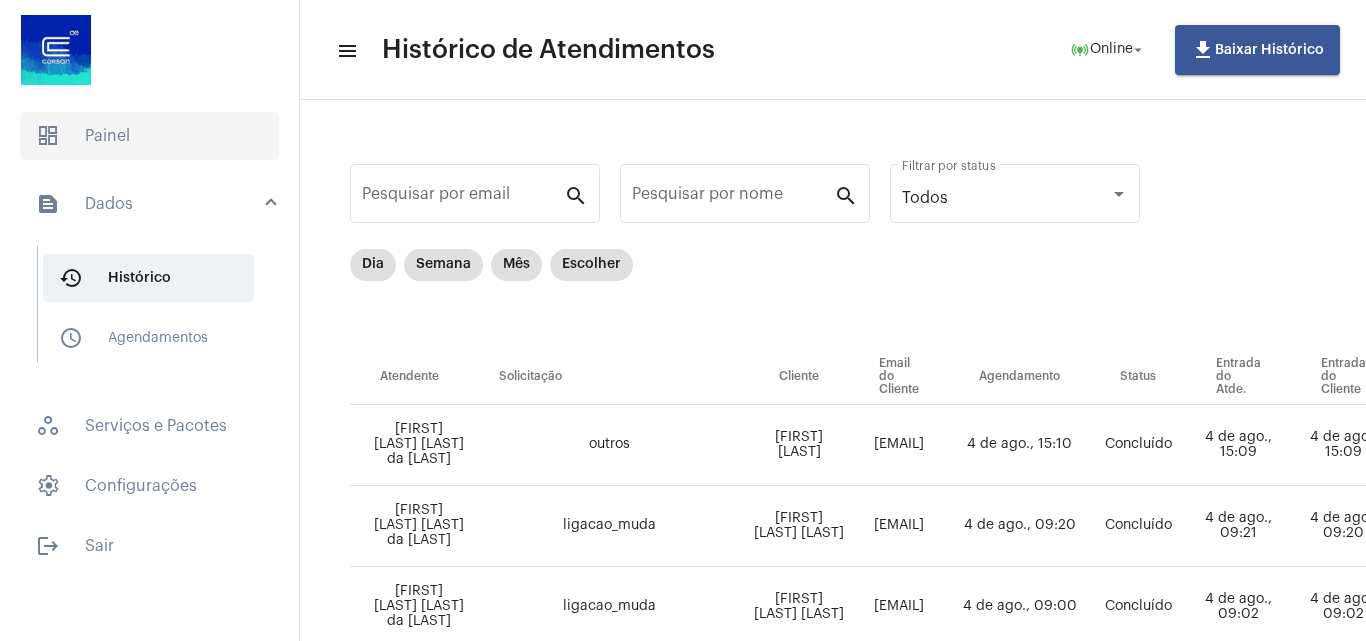 click on "dashboard   Painel" 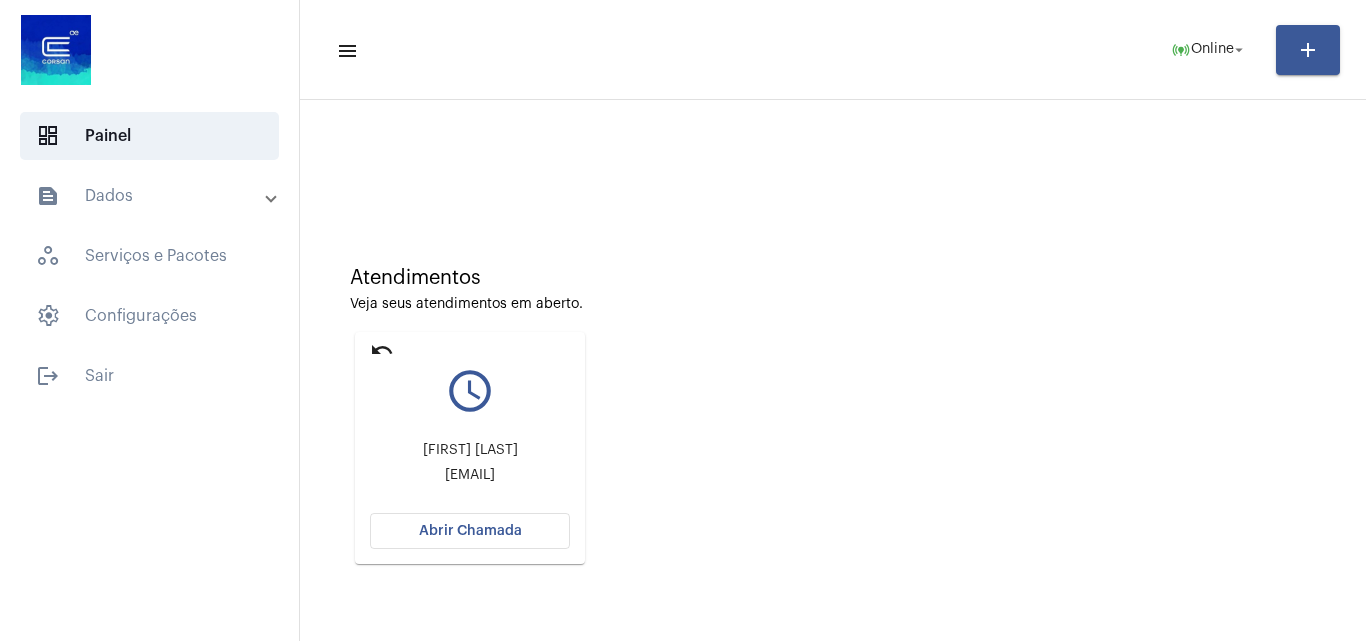 scroll, scrollTop: 0, scrollLeft: 0, axis: both 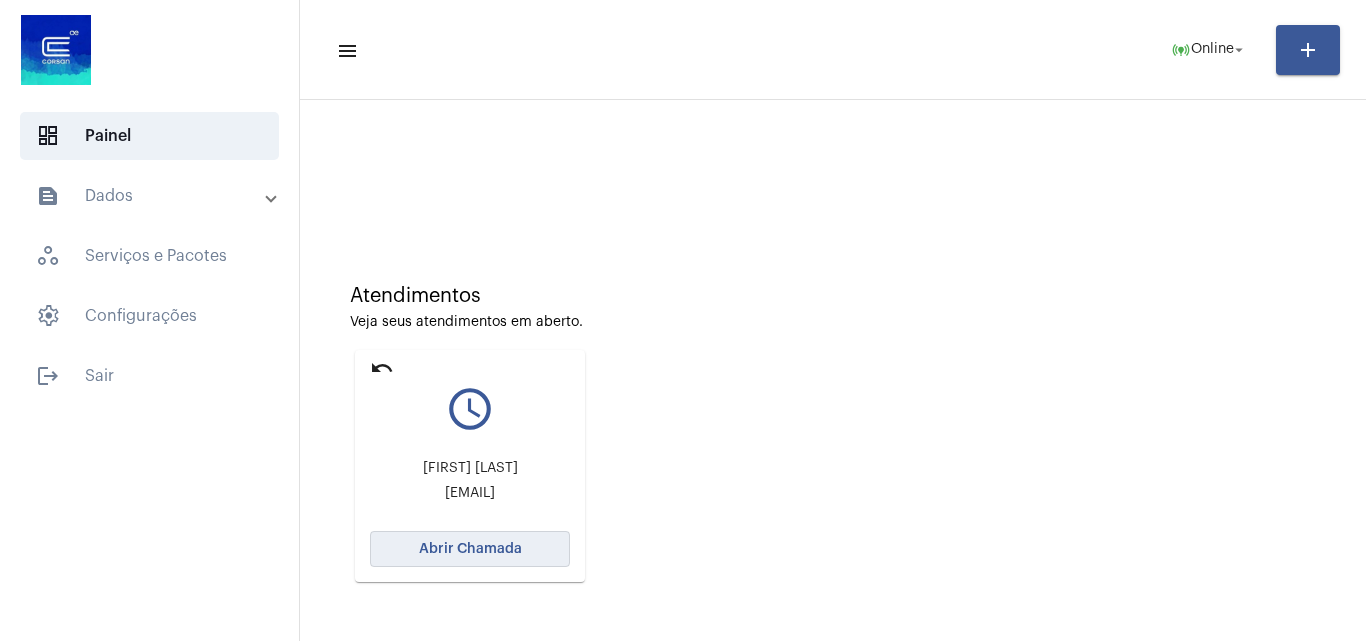 click on "Abrir Chamada" 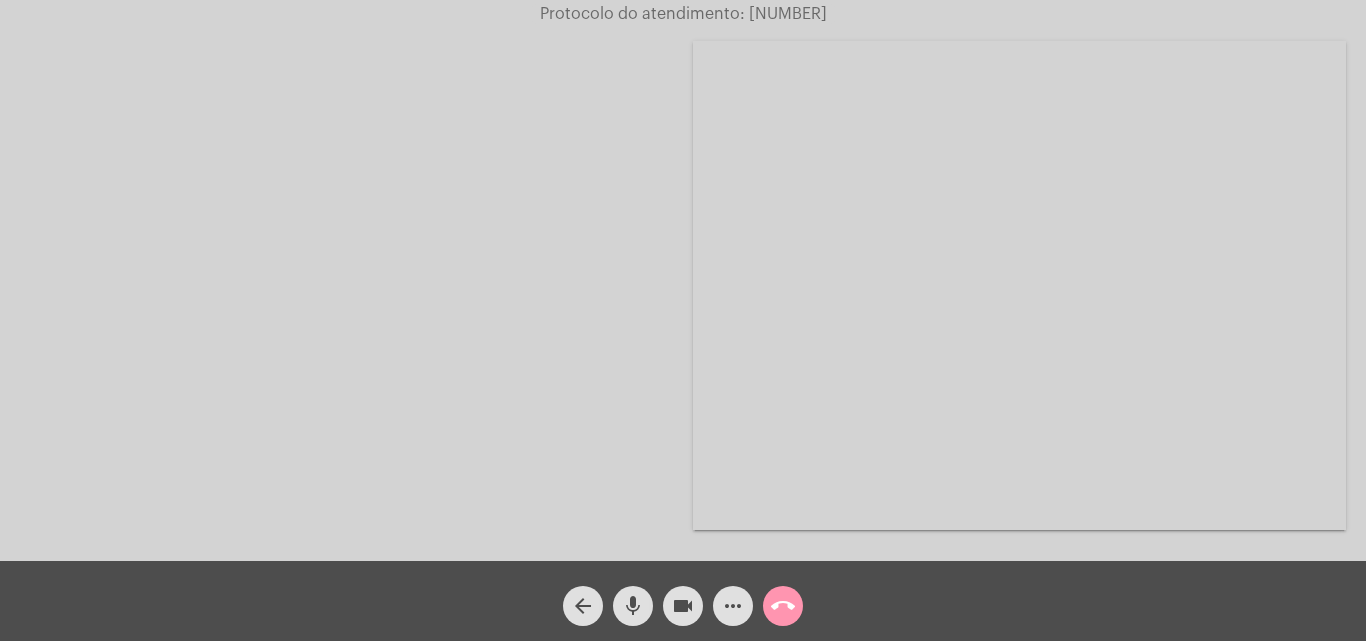 click 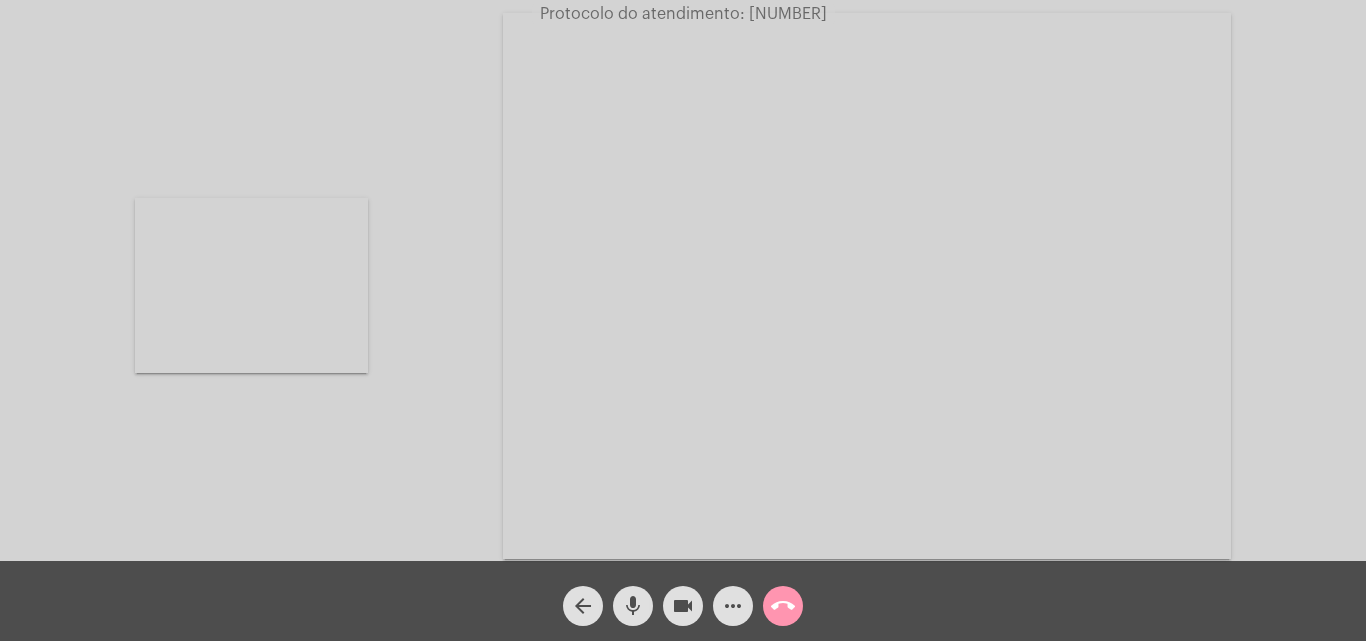 click at bounding box center [251, 285] 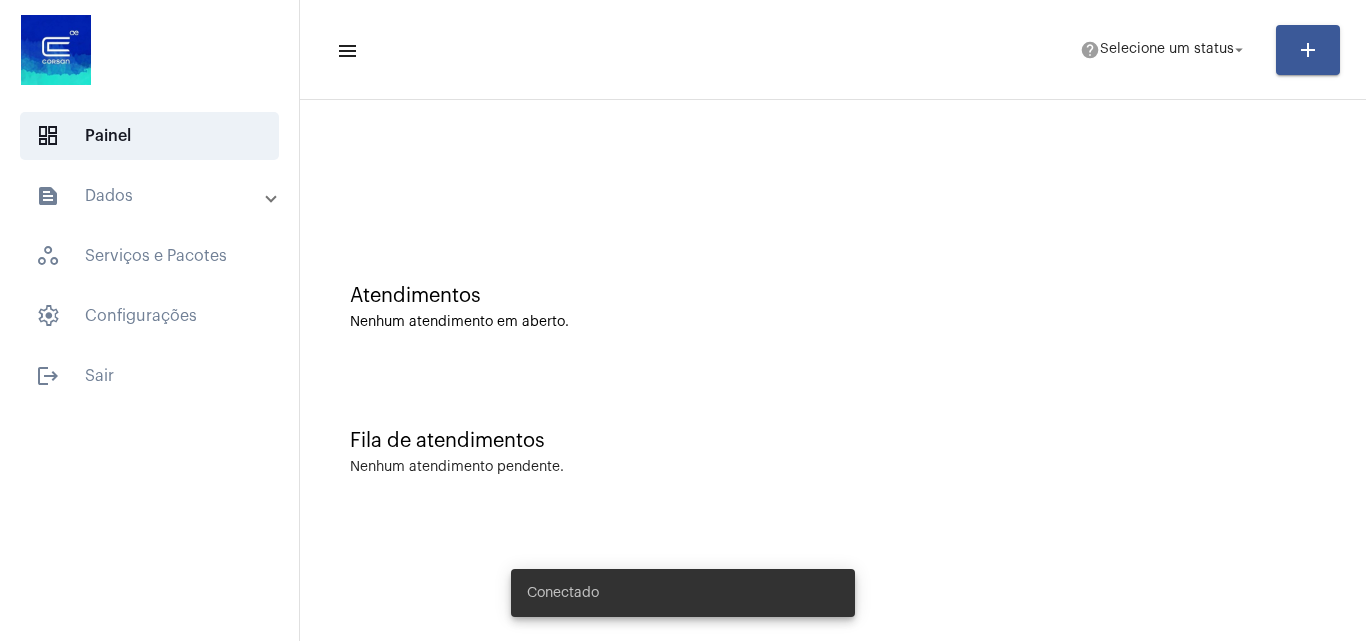 scroll, scrollTop: 0, scrollLeft: 0, axis: both 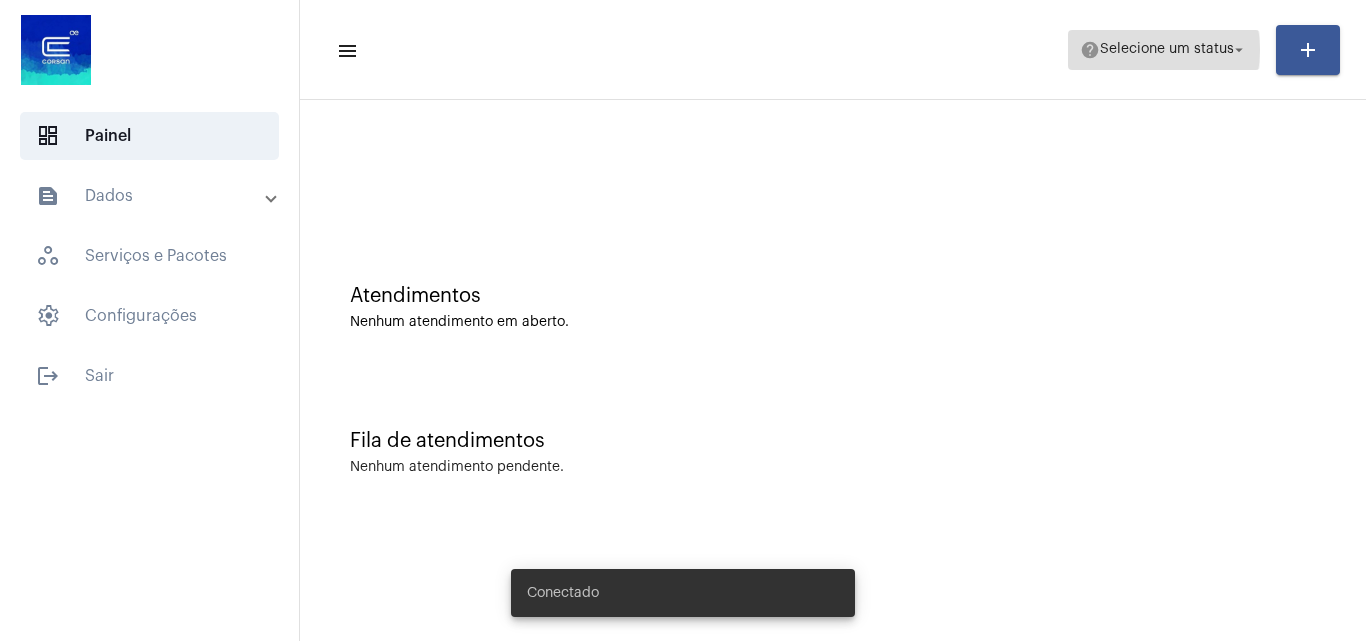 click on "Selecione um status" 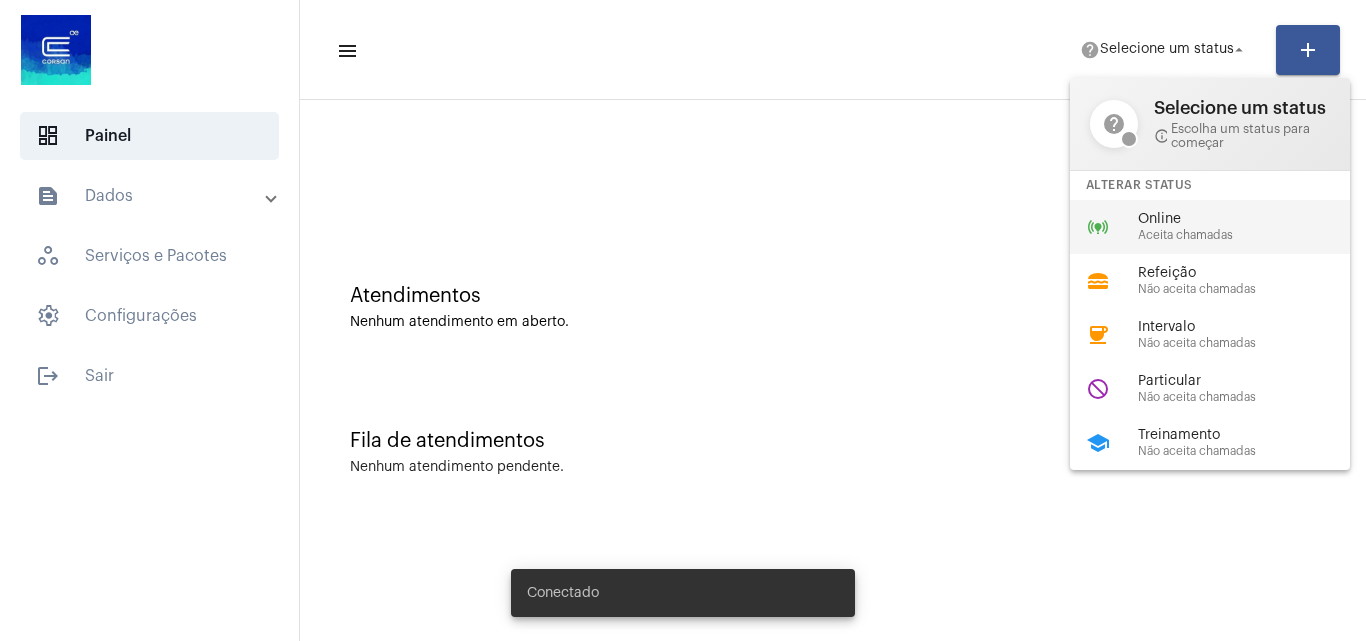click on "Online" at bounding box center [1252, 219] 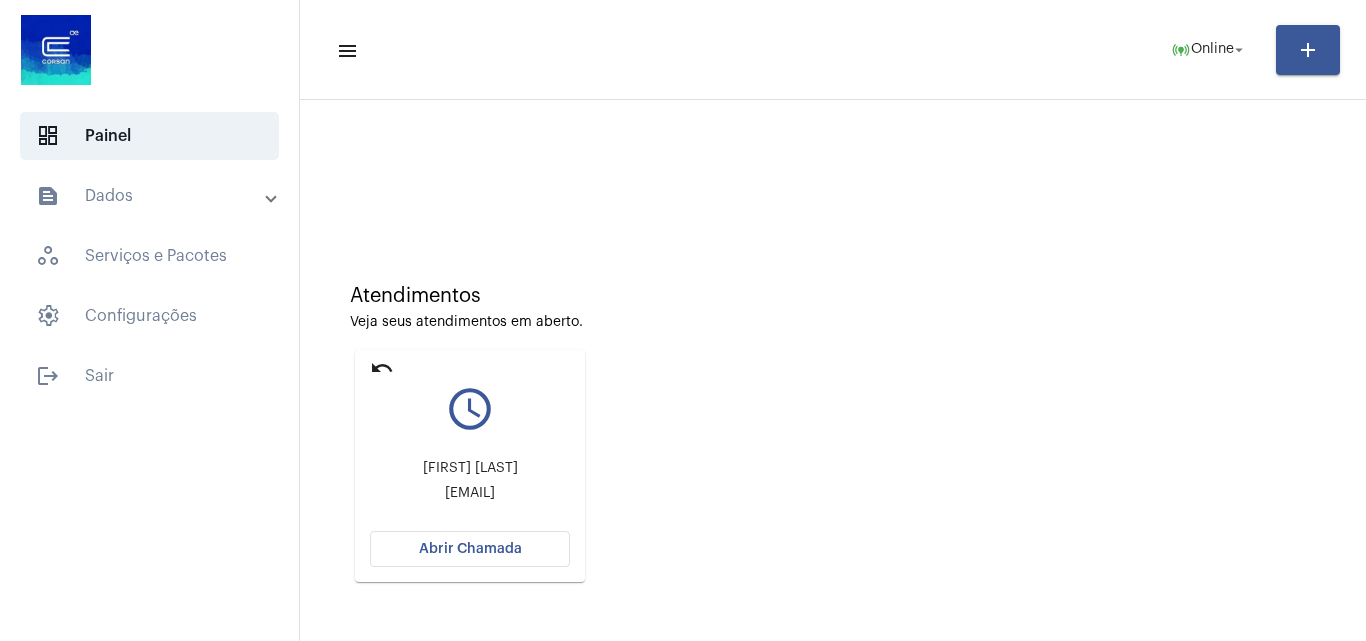 click on "Atendimentos Veja seus atendimentos em aberto. undo query_builder [FIRST] [LAST]  [EMAIL] Abrir Chamada" 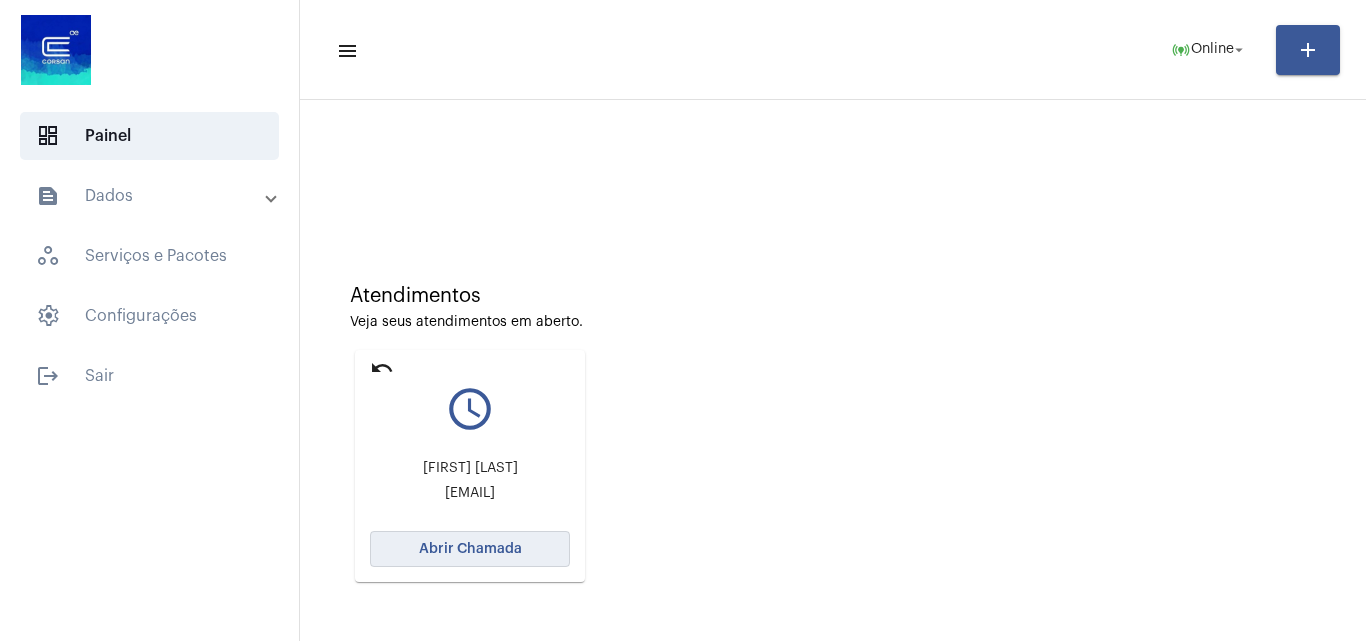 click on "Abrir Chamada" 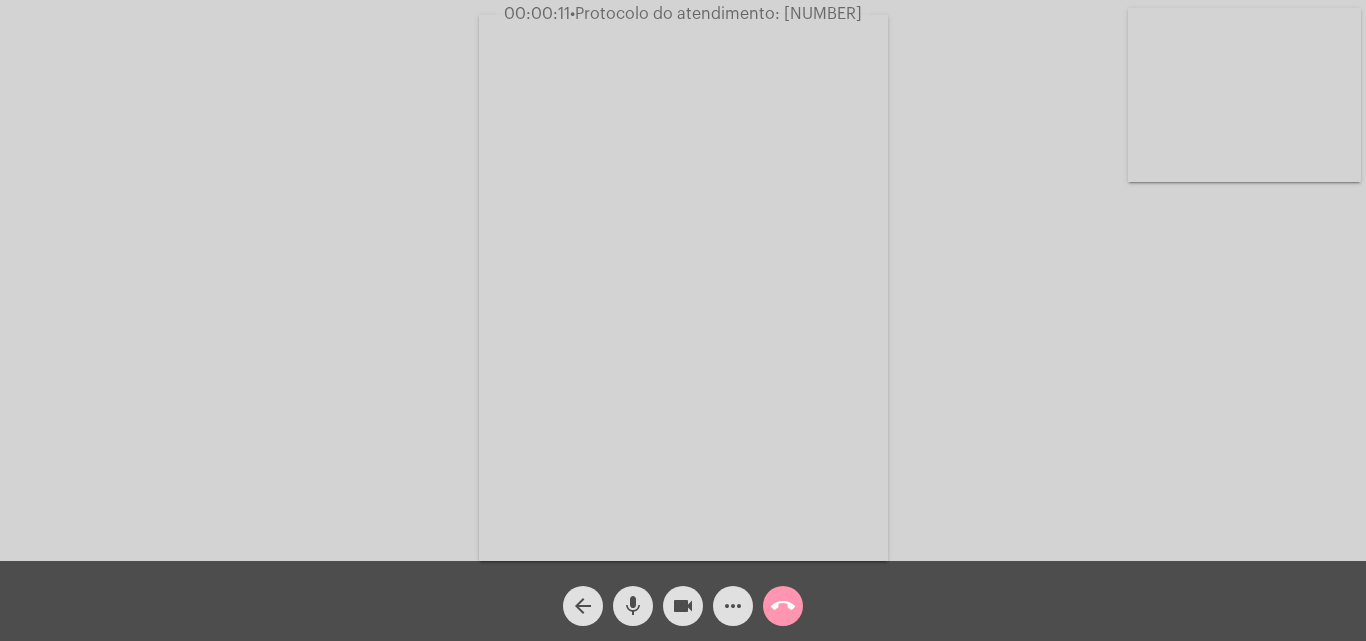 click on "Acessando Câmera e Microfone..." 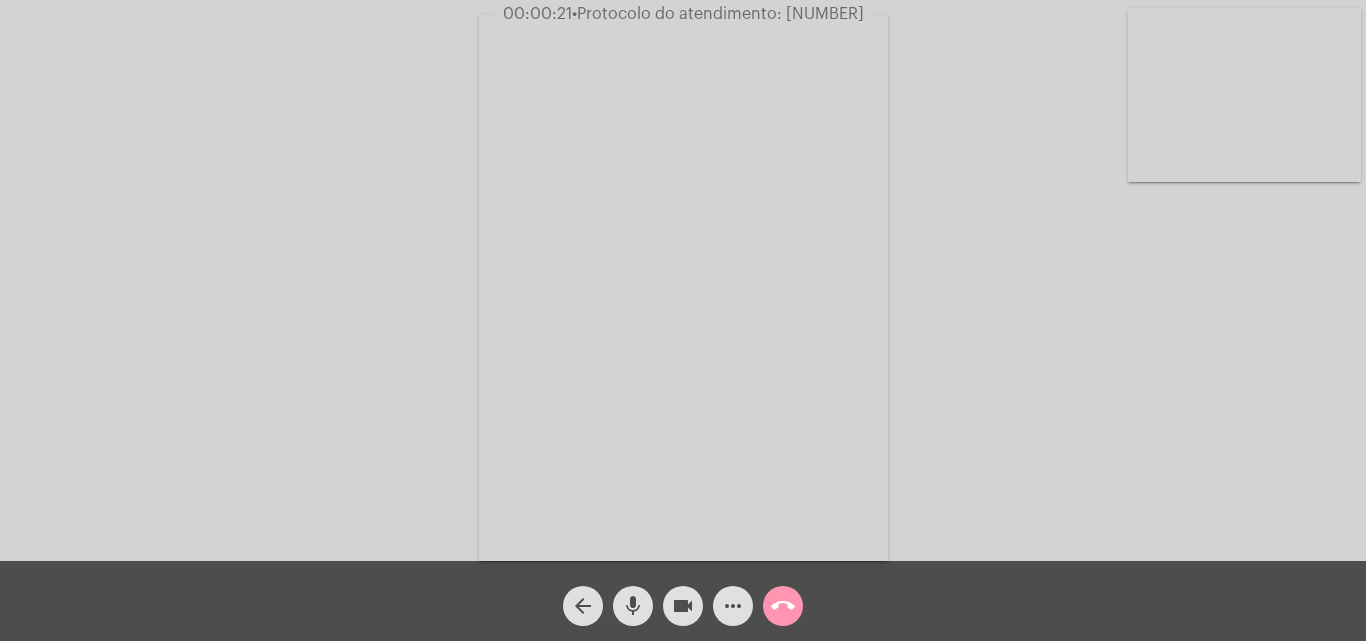 click on "Acessando Câmera e Microfone..." 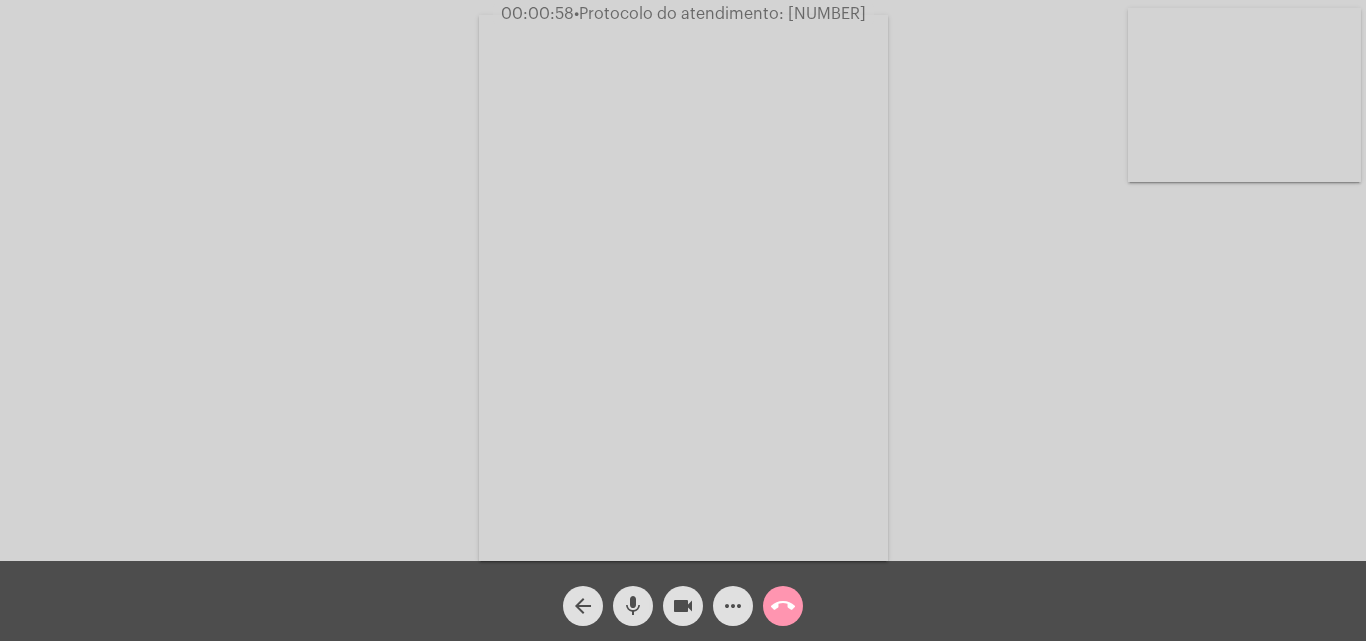 click on "Acessando Câmera e Microfone..." 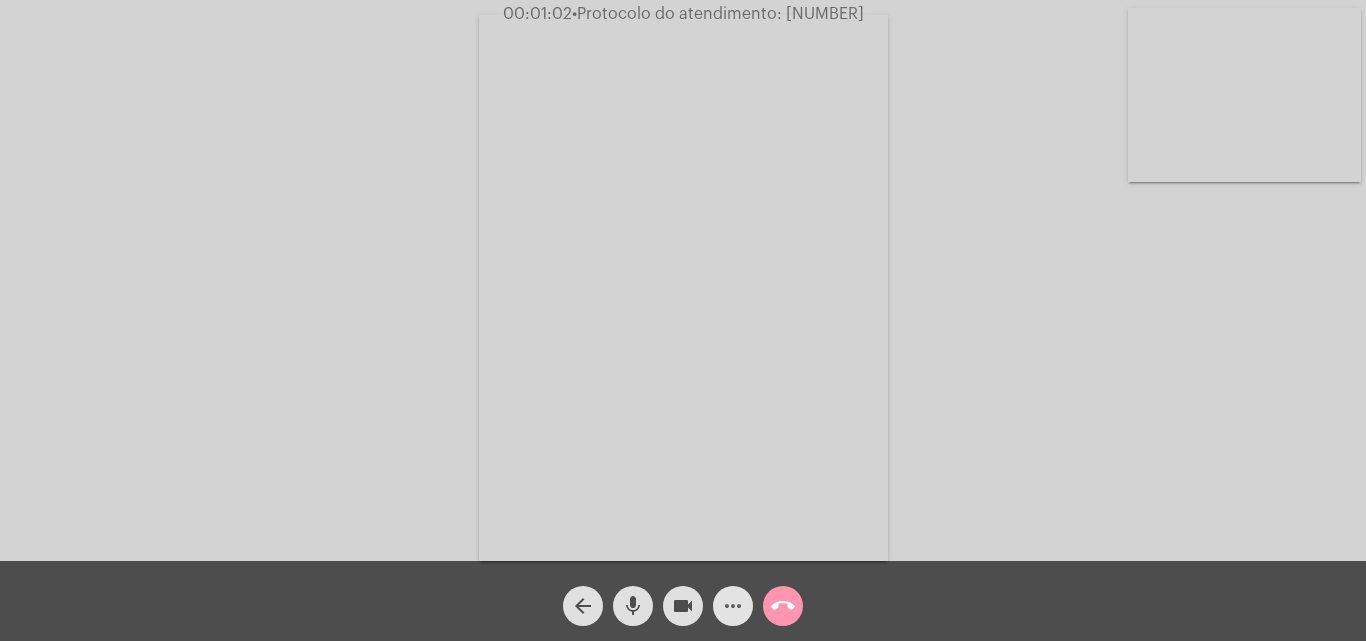 click on "more_horiz" 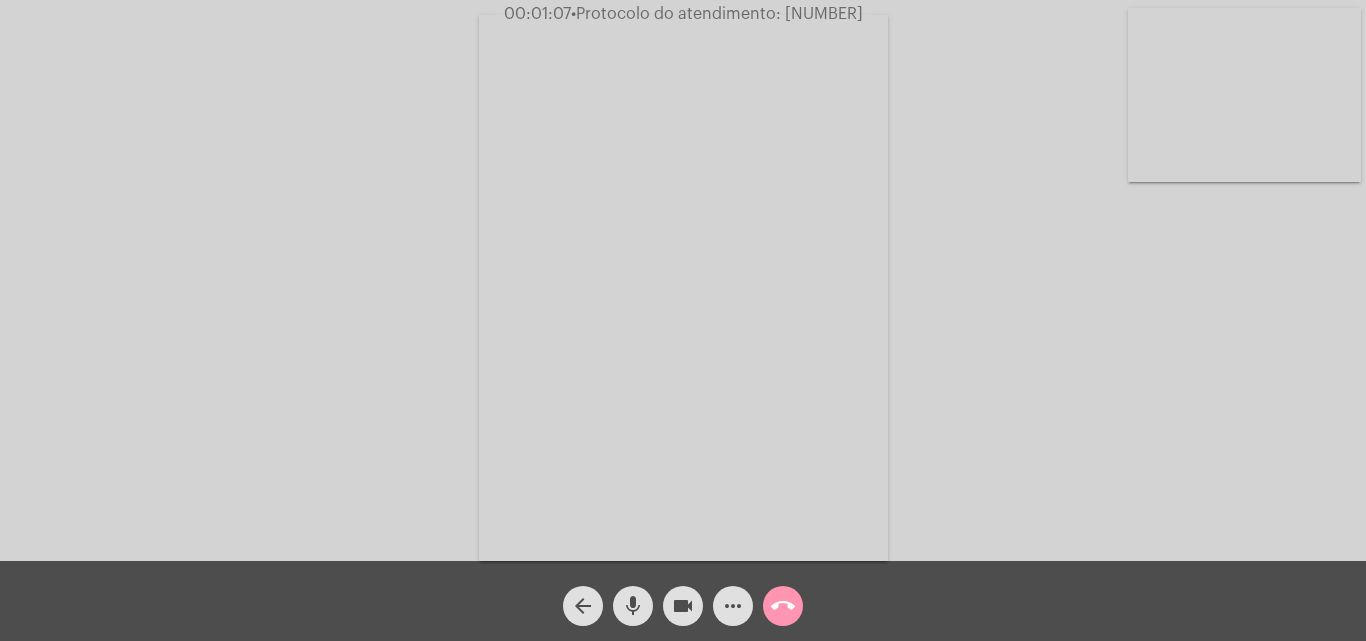 click on "more_horiz" 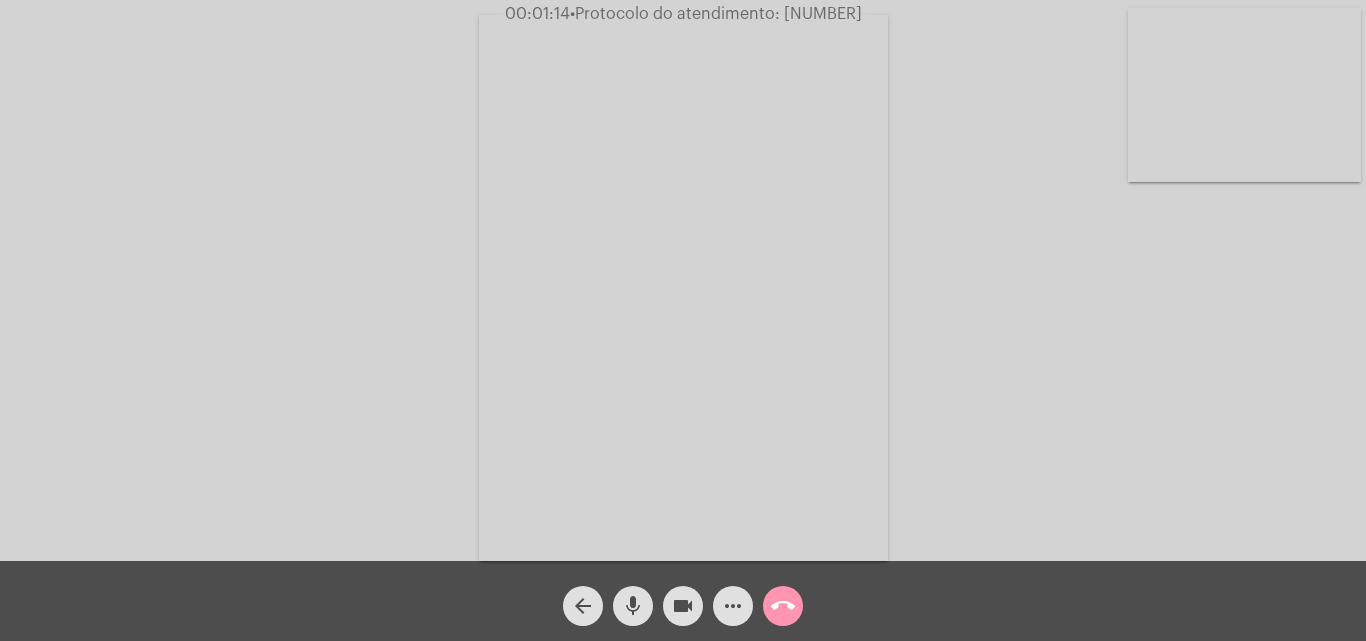 click on "mic" 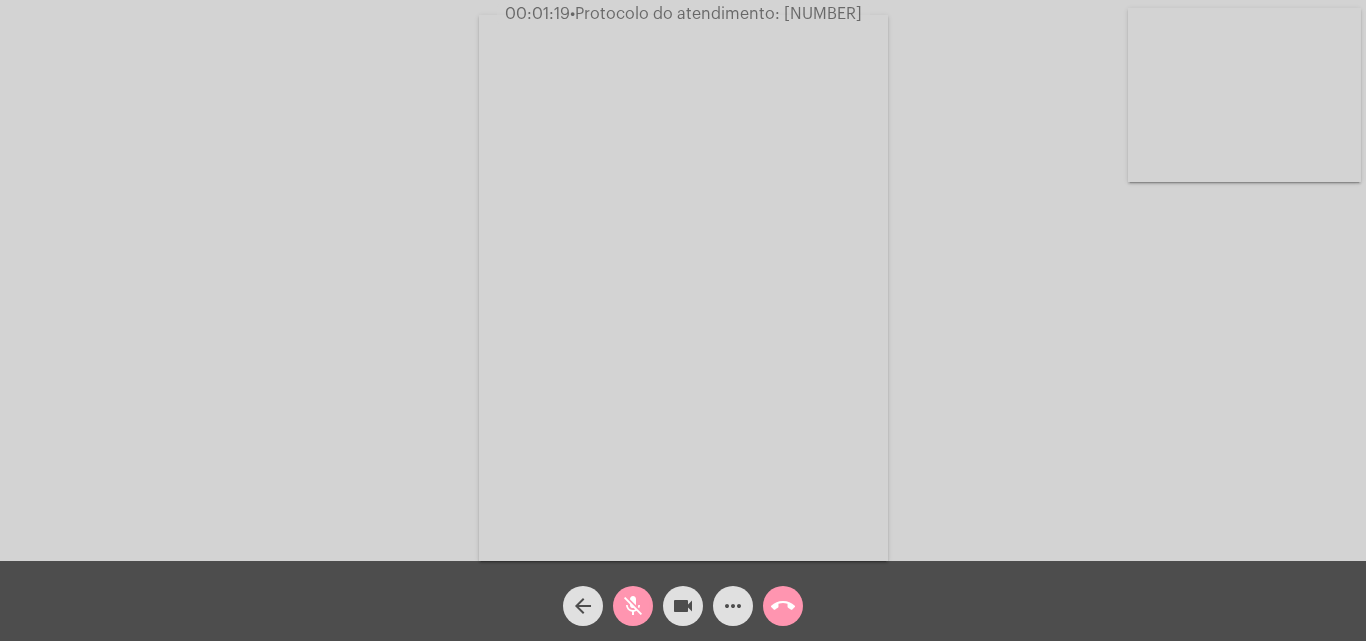 click on "mic_off" 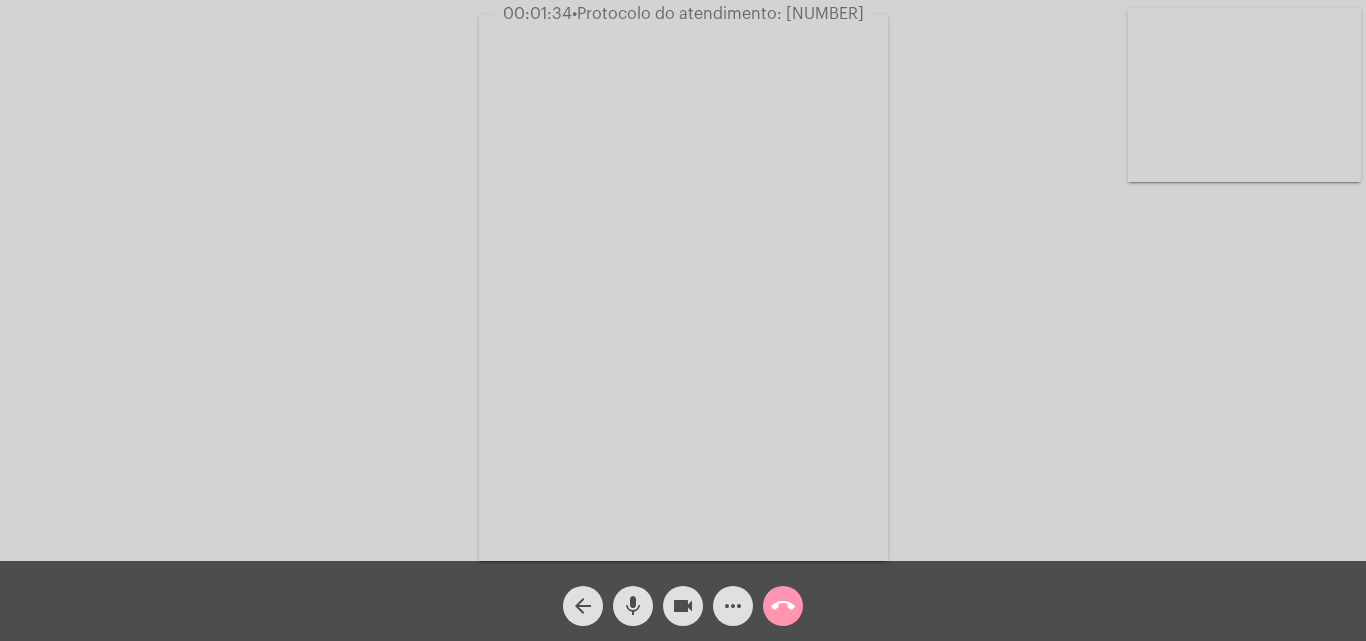 click on "mic" 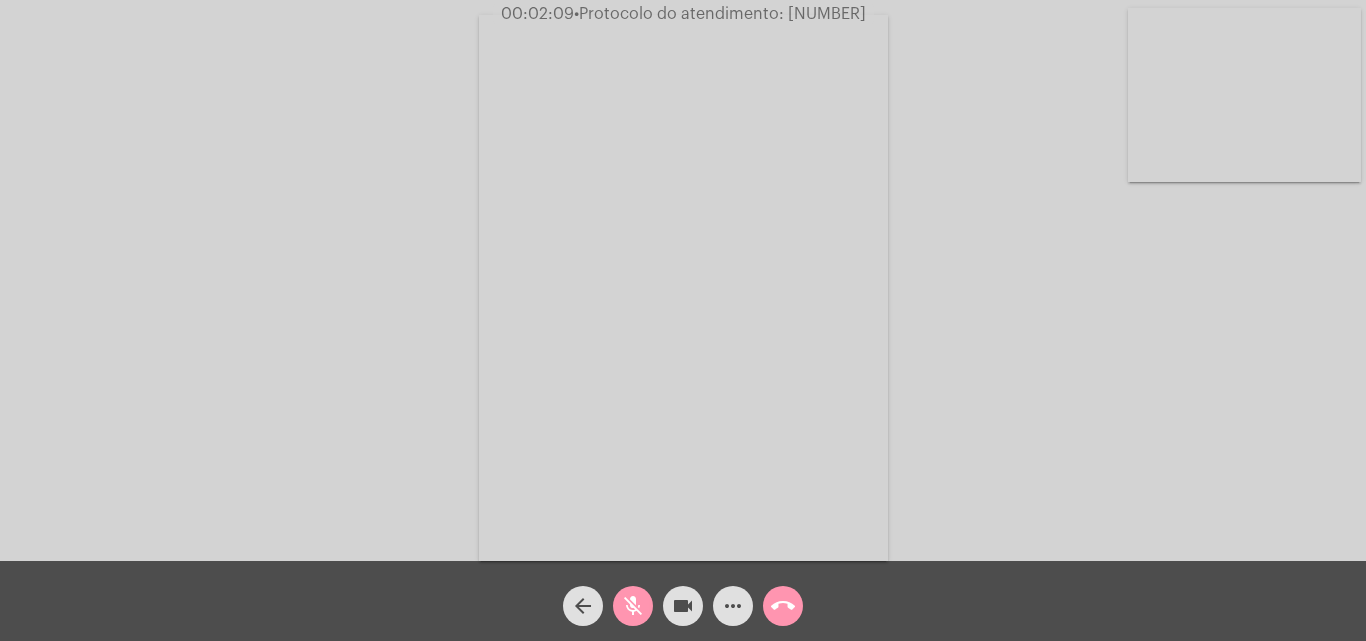 click on "mic_off" 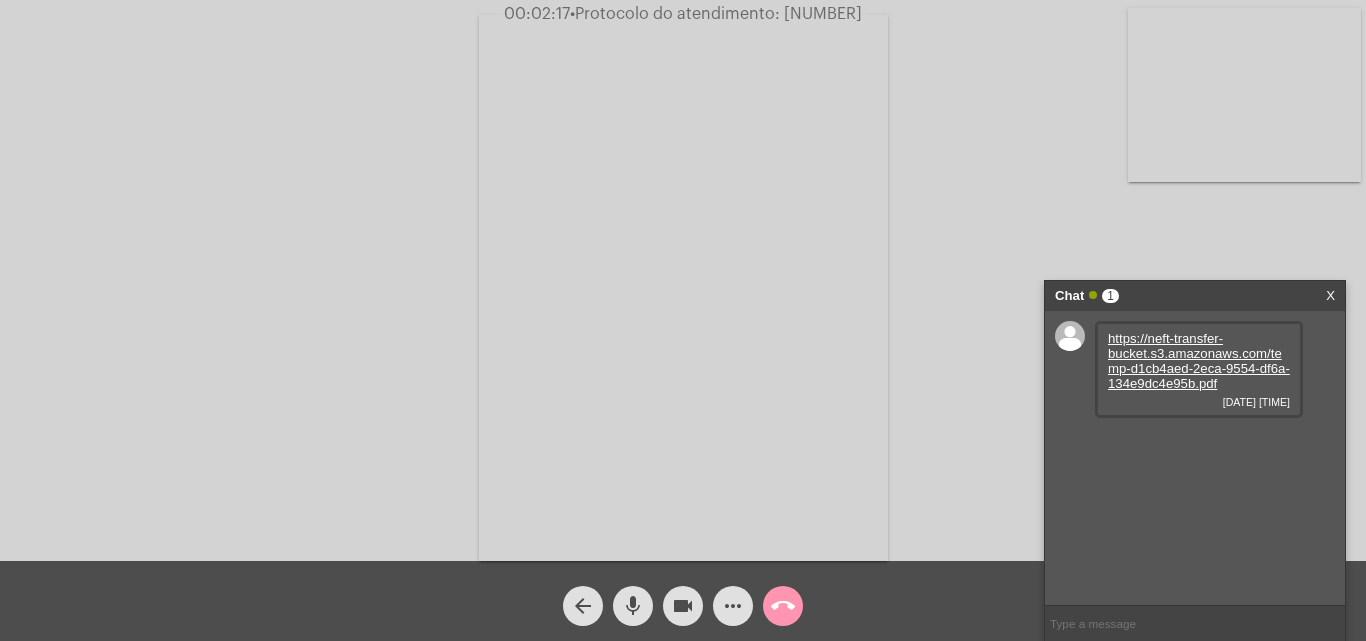 click on "https://neft-transfer-bucket.s3.amazonaws.com/temp-d1cb4aed-2eca-9554-df6a-134e9dc4e95b.pdf" at bounding box center (1199, 361) 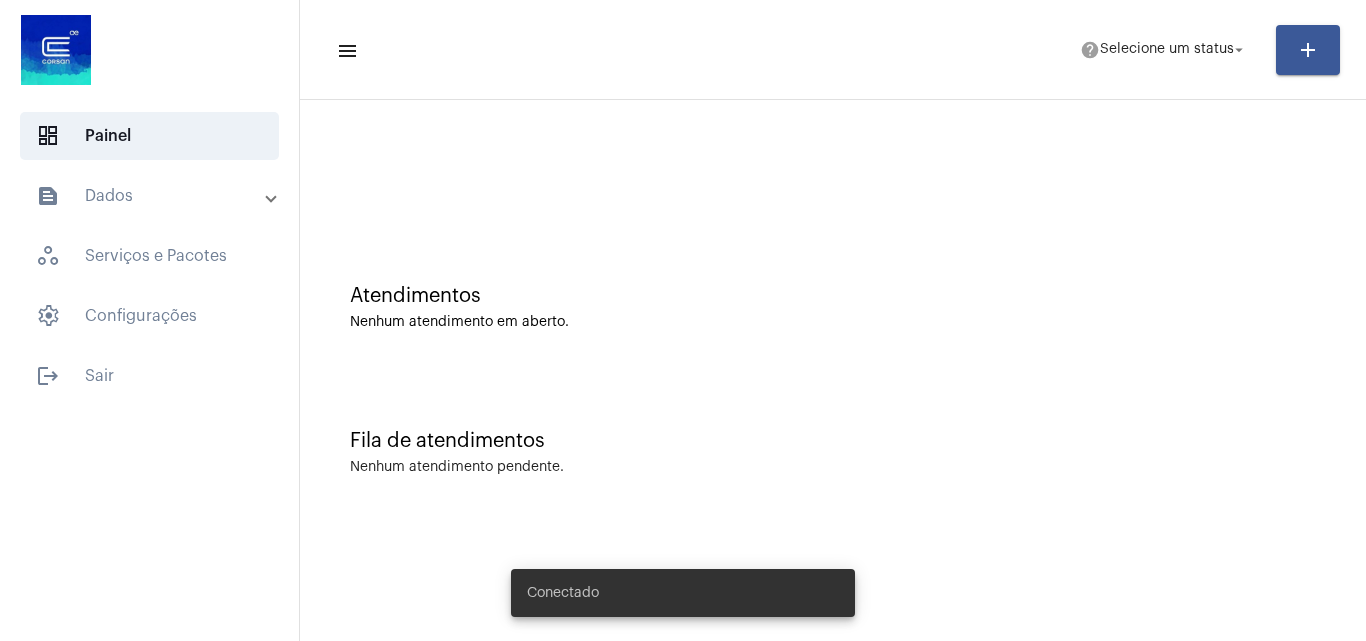 scroll, scrollTop: 0, scrollLeft: 0, axis: both 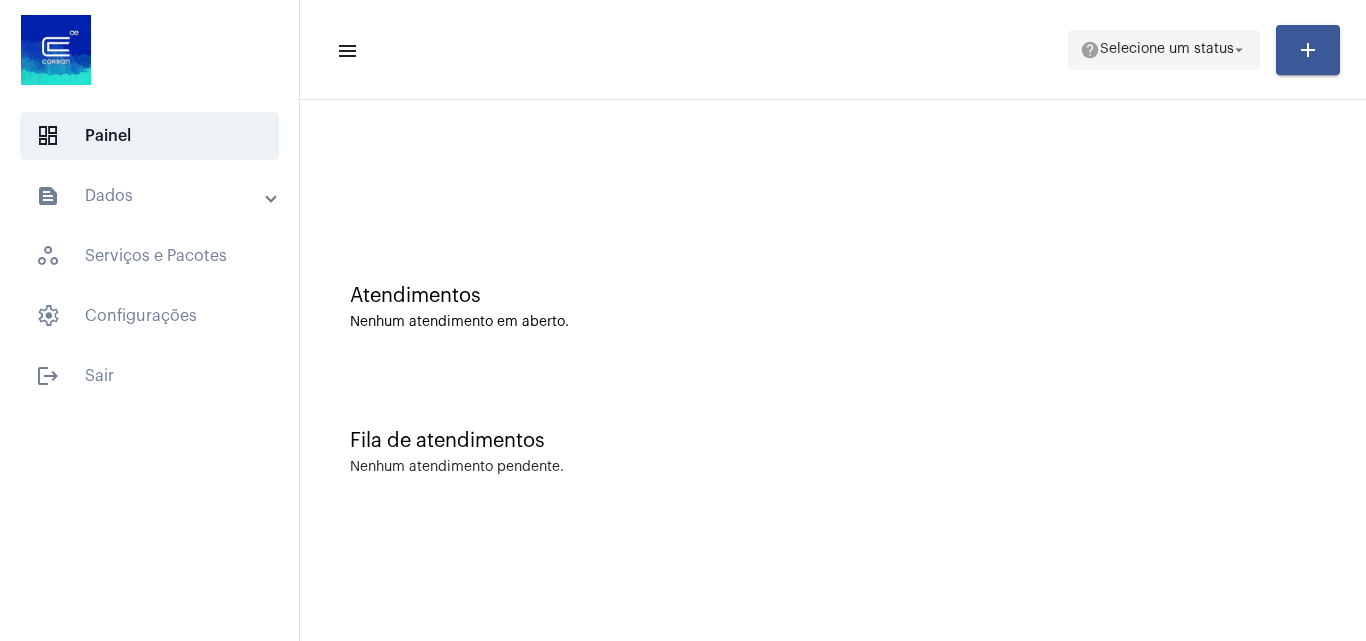 click on "menu  help  Selecione um status arrow_drop_down add" 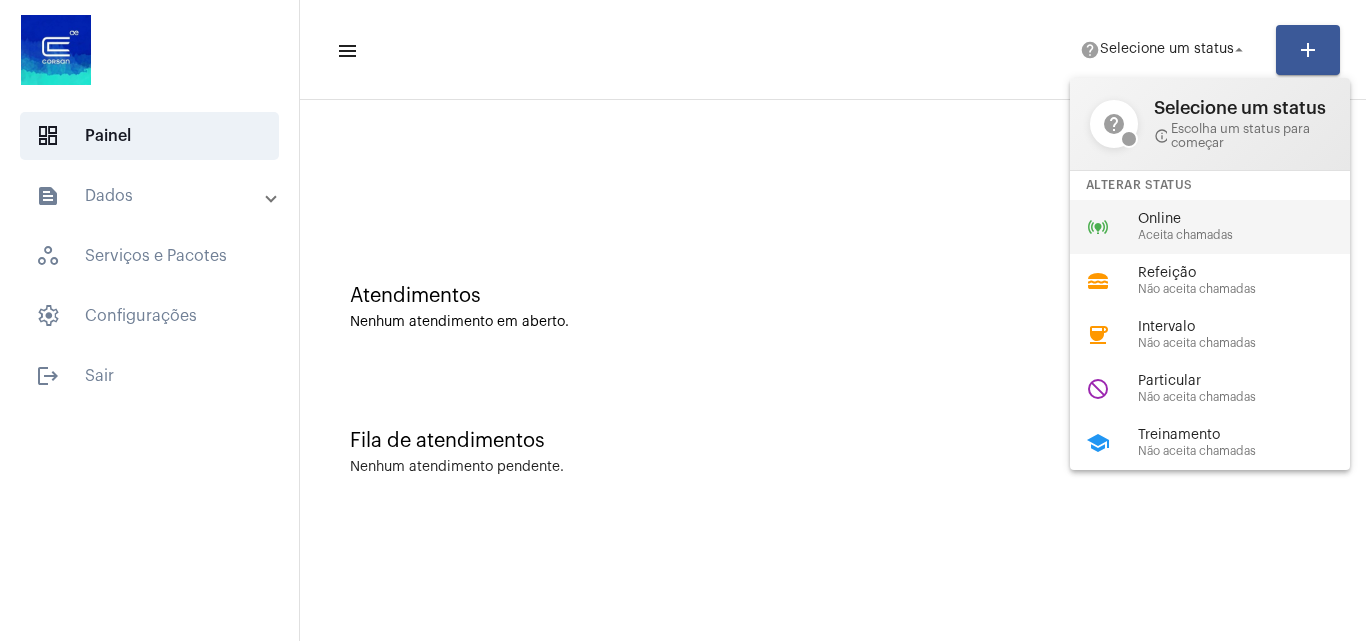 click on "online_prediction  Online Aceita chamadas" at bounding box center (1226, 227) 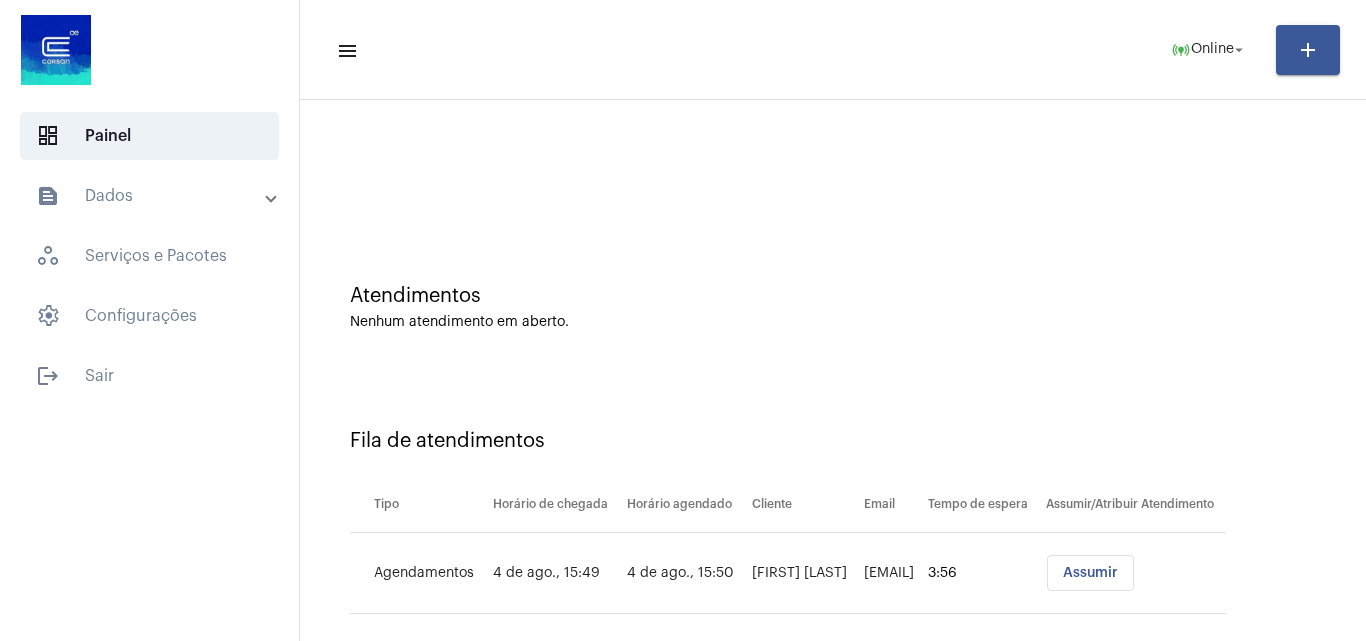 click on "Assumir" at bounding box center [1090, 573] 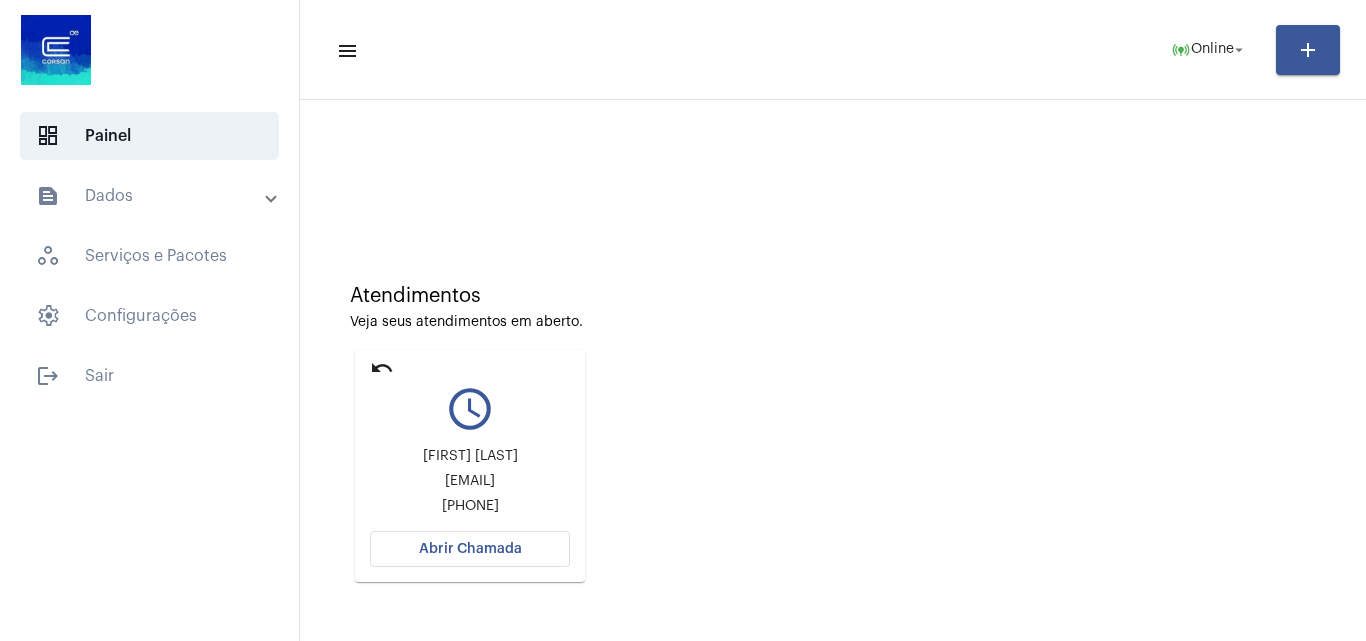 click on "Abrir Chamada" 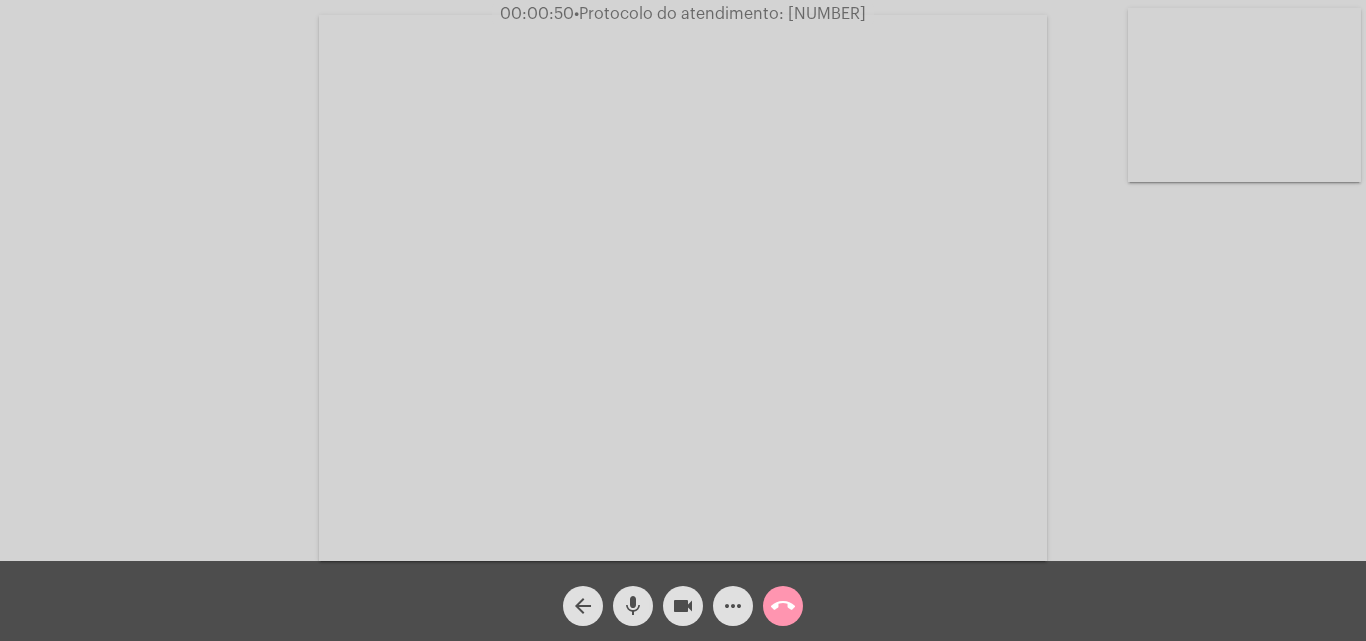 click on "Acessando Câmera e Microfone..." 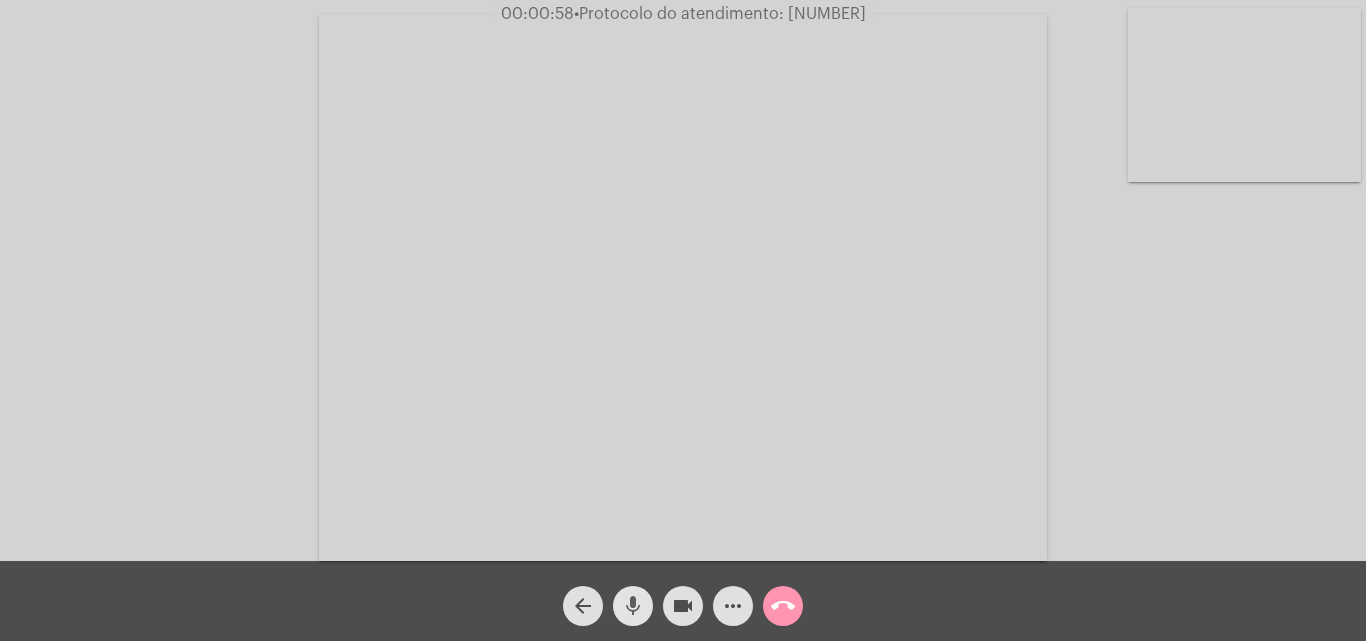 click on "mic" 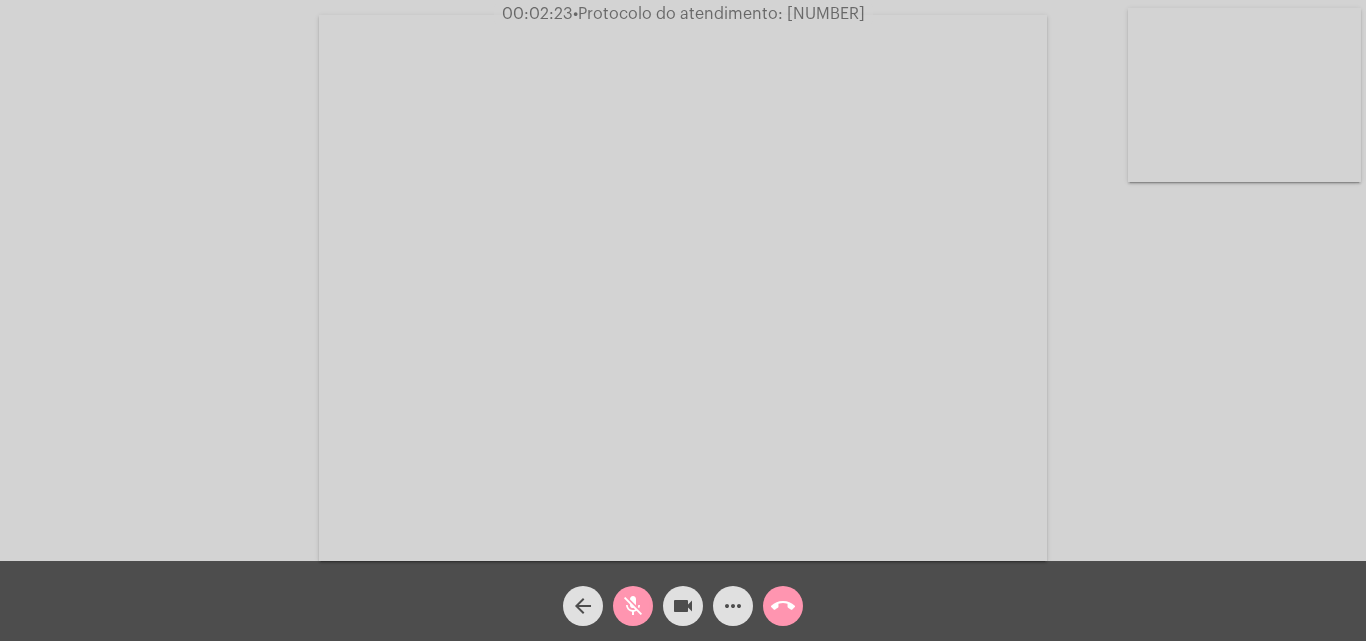 click on "mic_off" 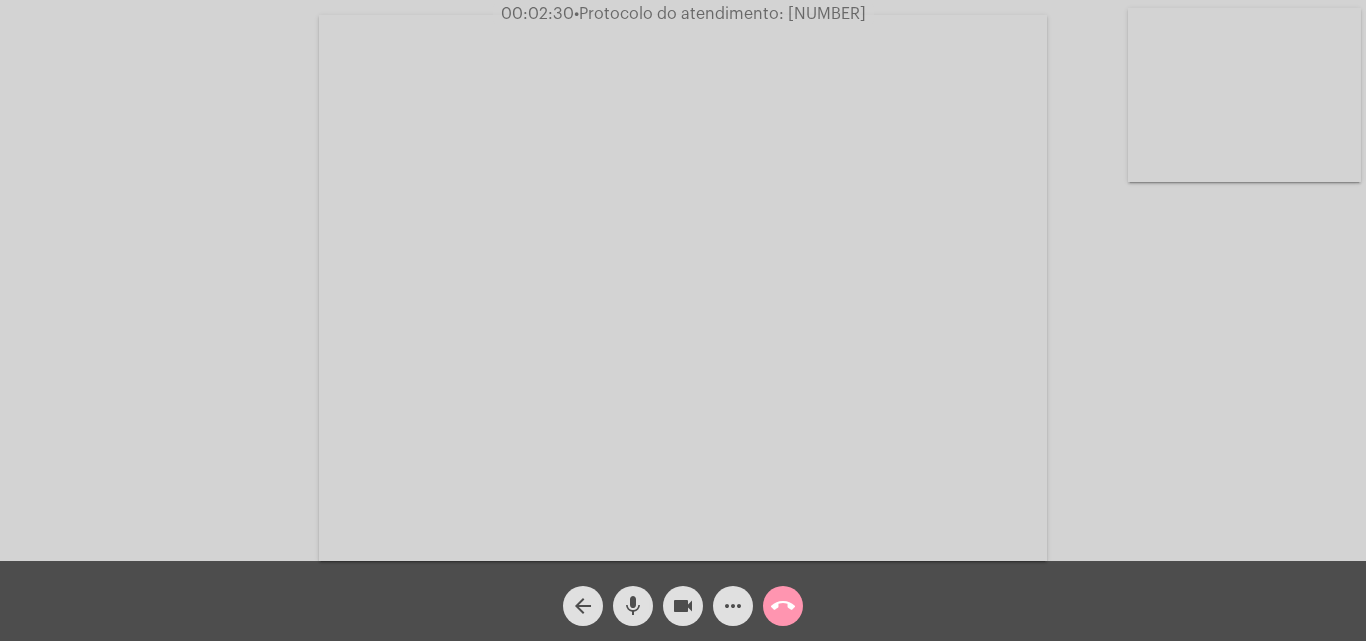 click on "more_horiz" 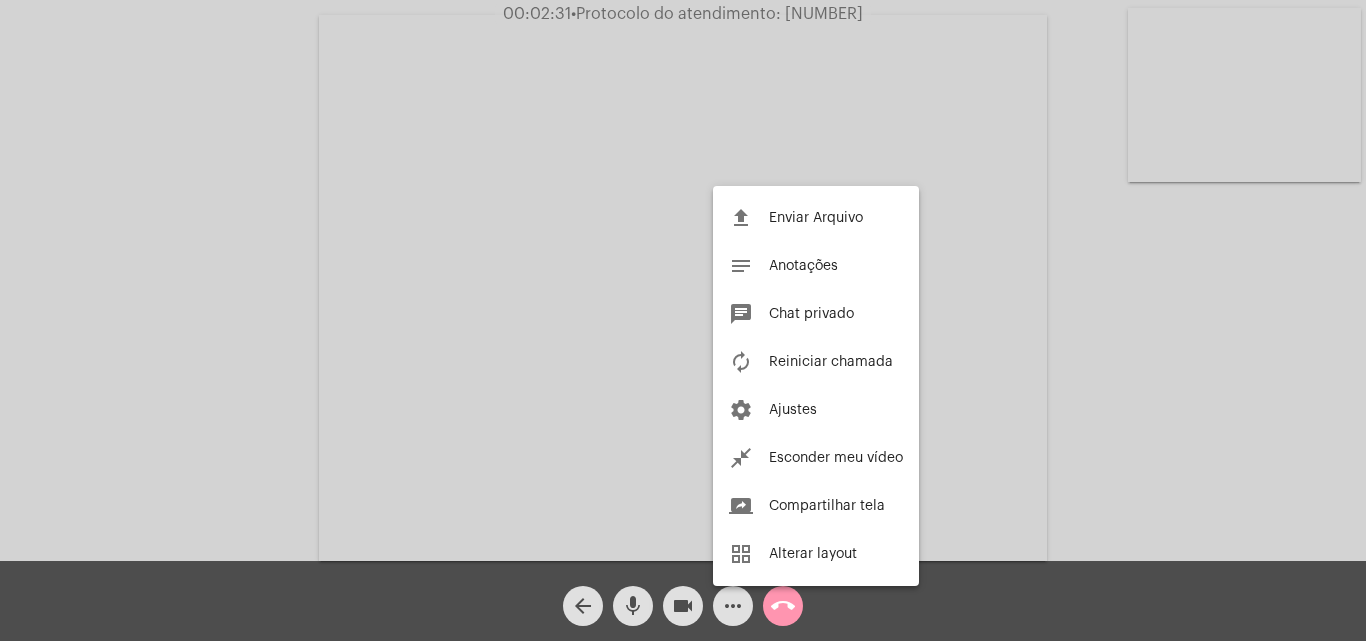 click at bounding box center [683, 320] 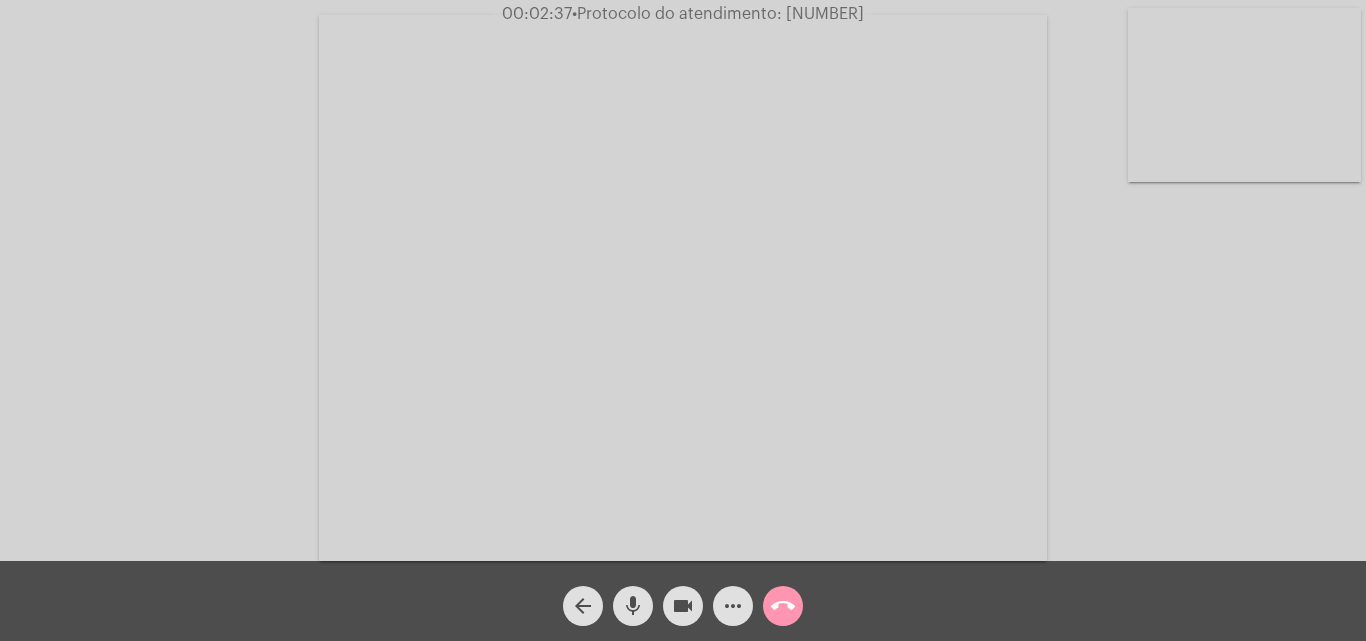 click on "mic" 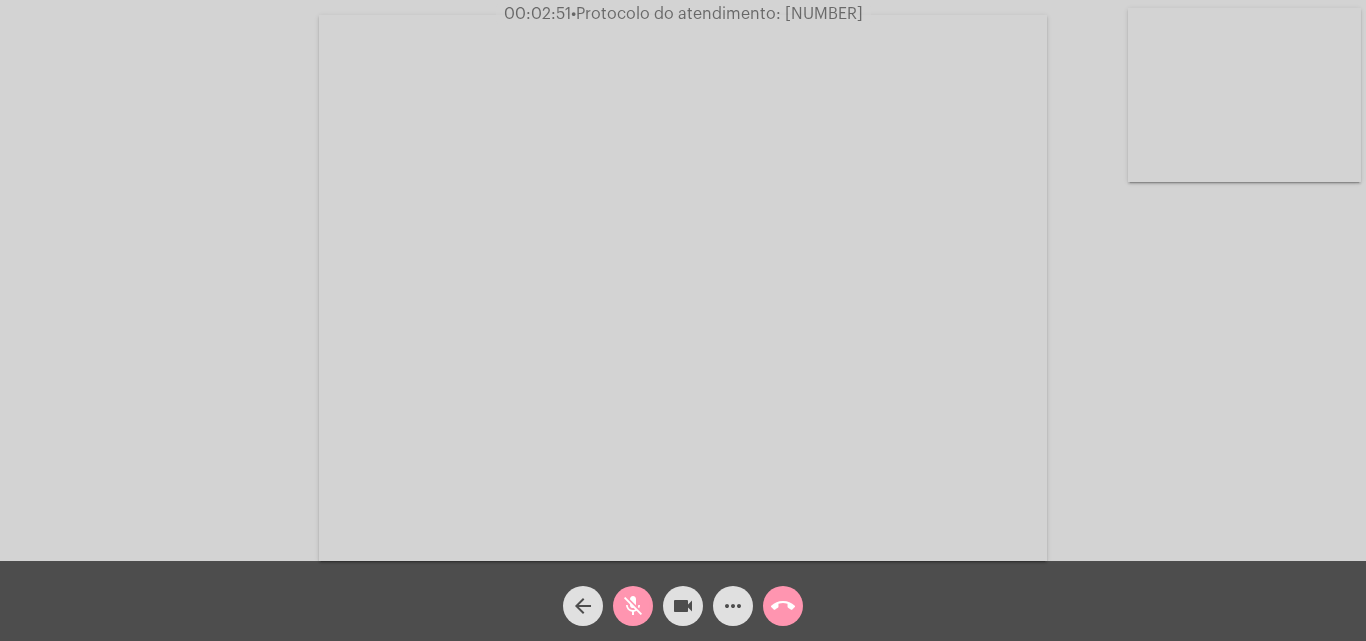 click on "mic_off" 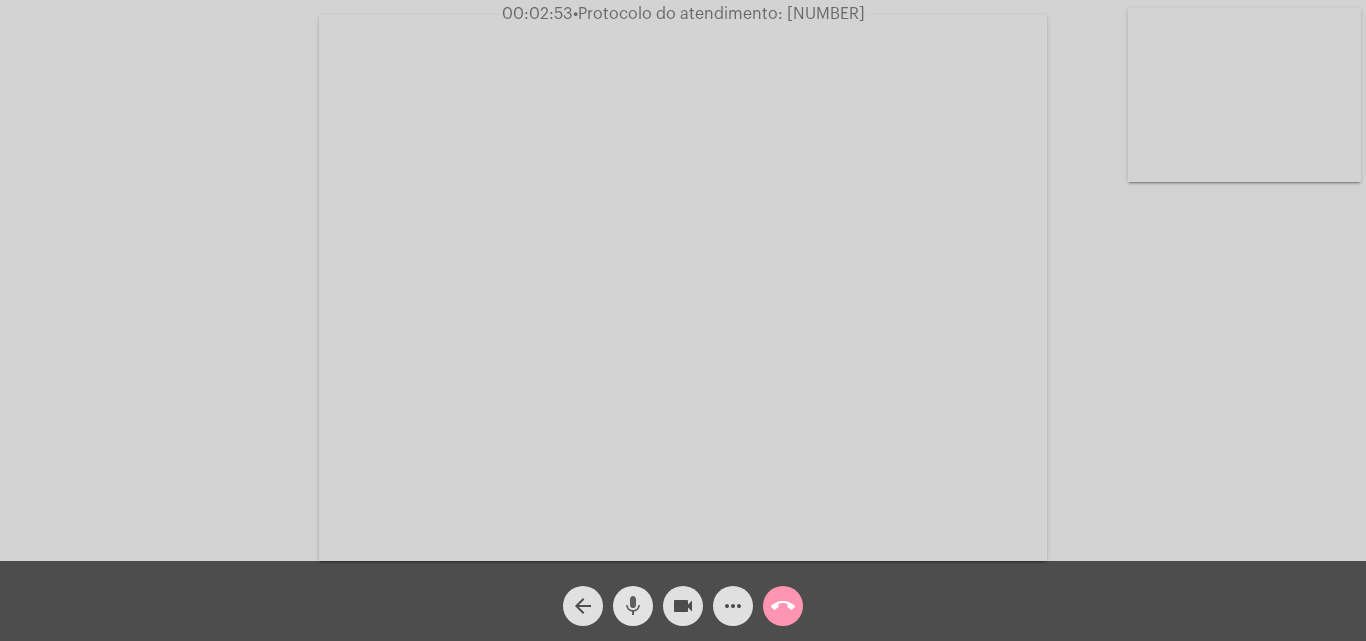 click on "mic" 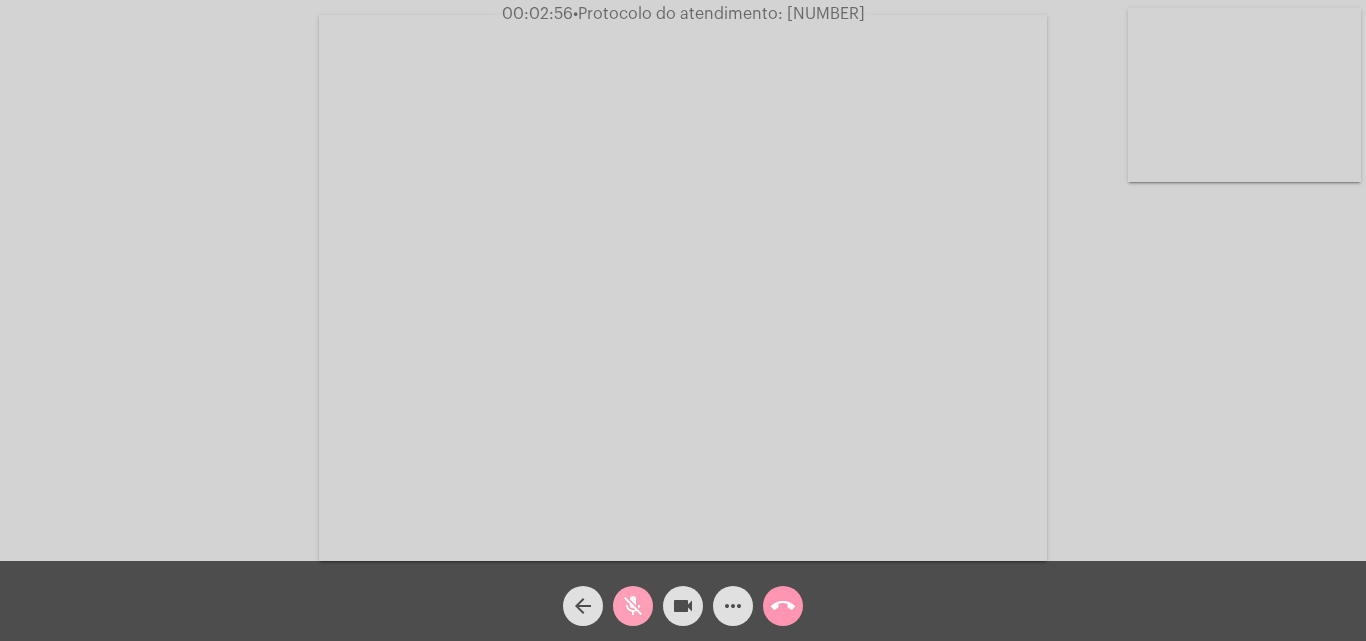 click on "mic_off" 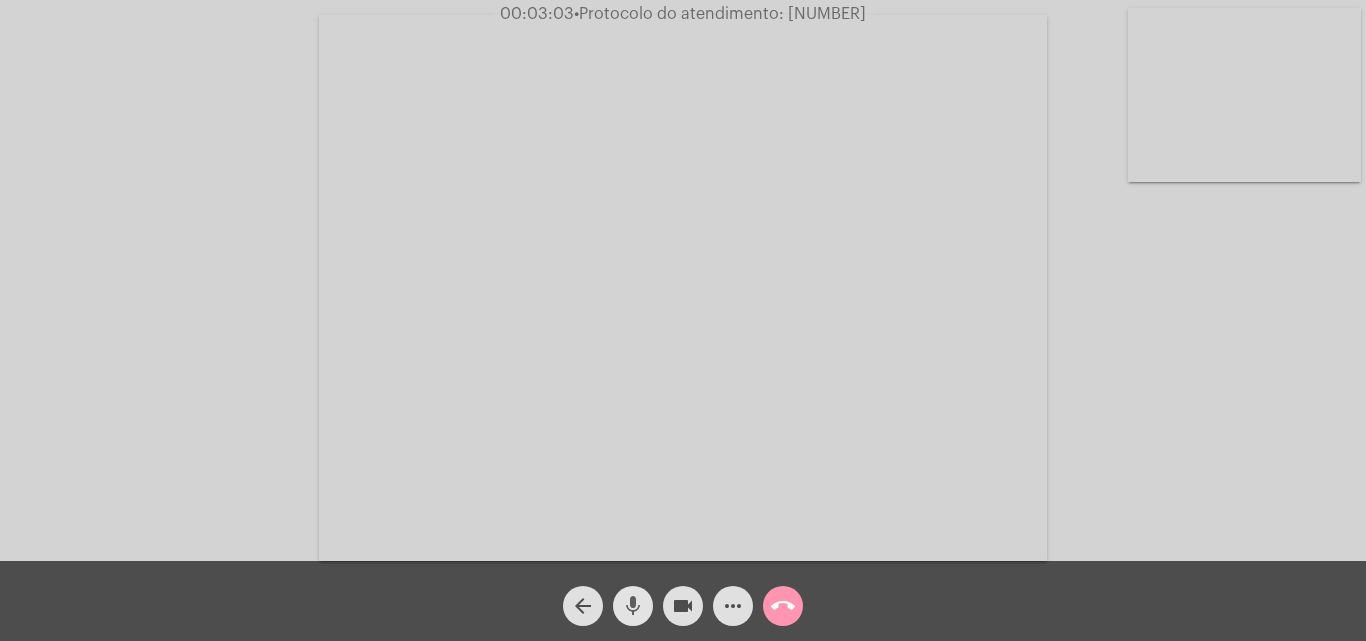 click on "mic" 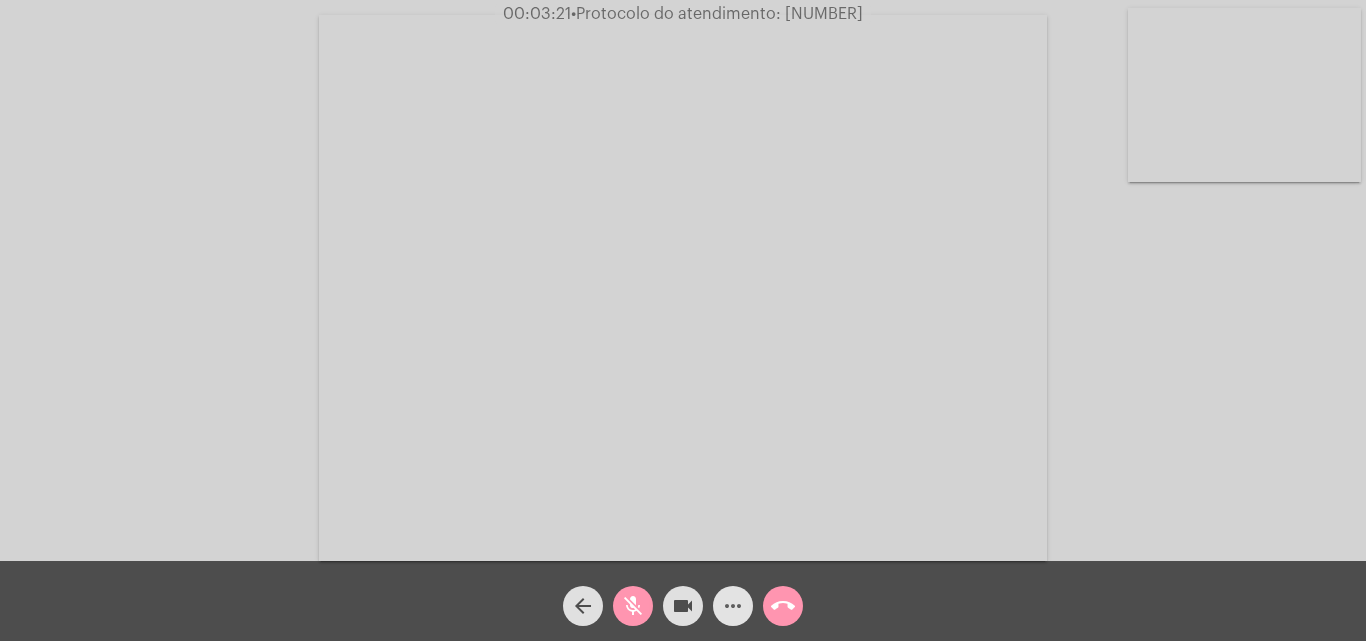 click on "more_horiz" 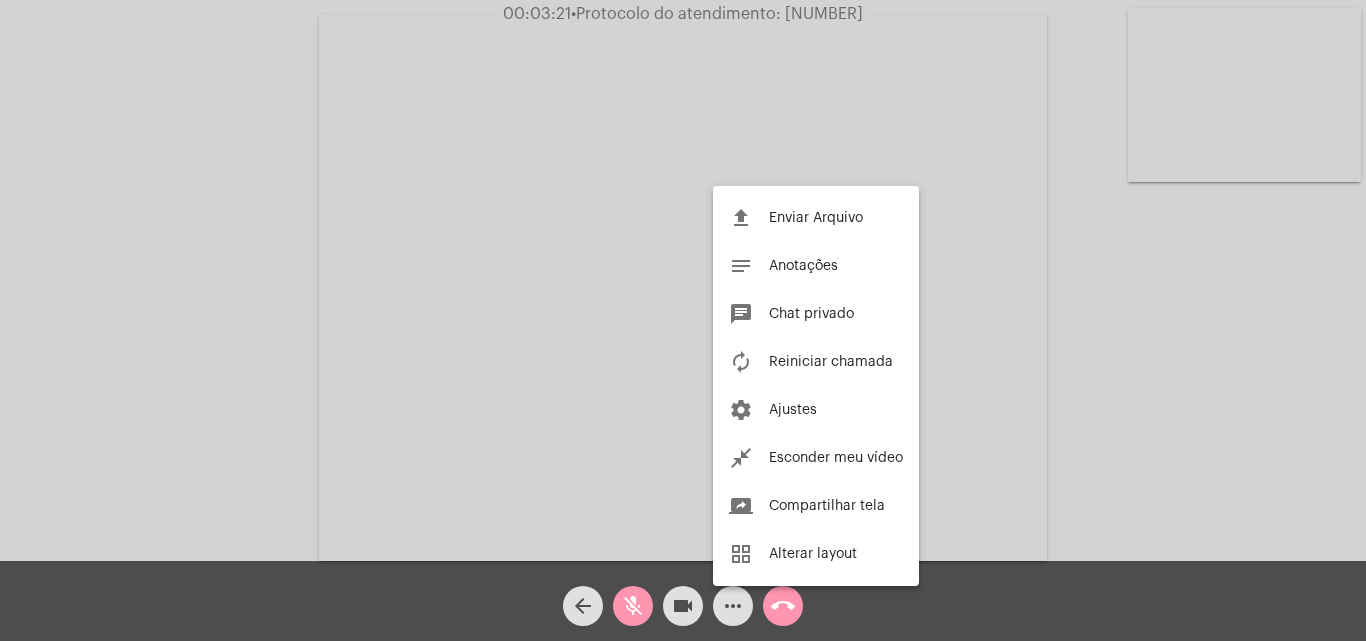 click at bounding box center (683, 320) 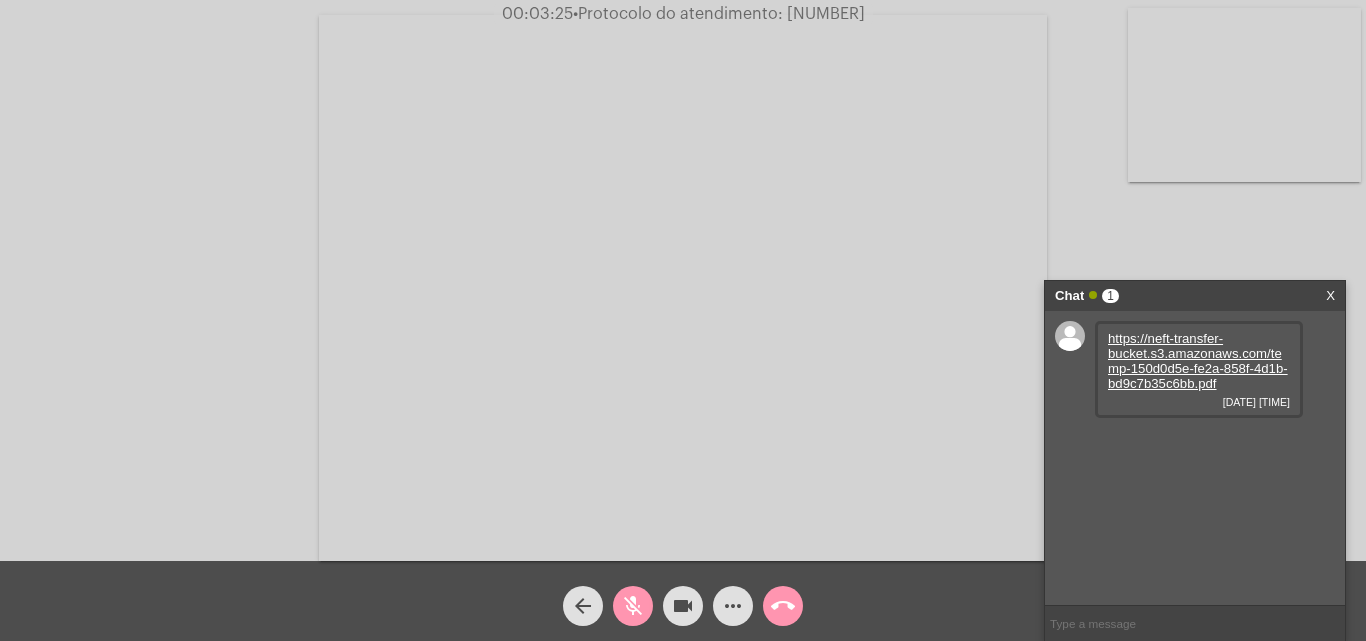 click on "mic_off" 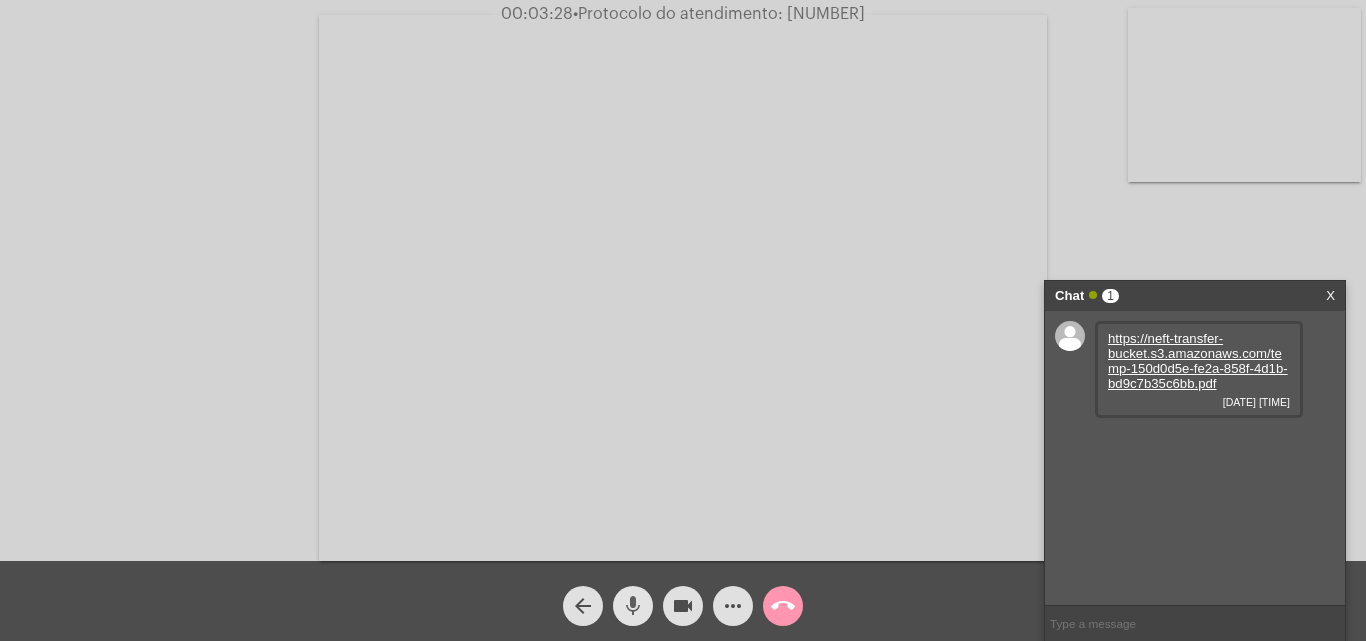click on "mic" 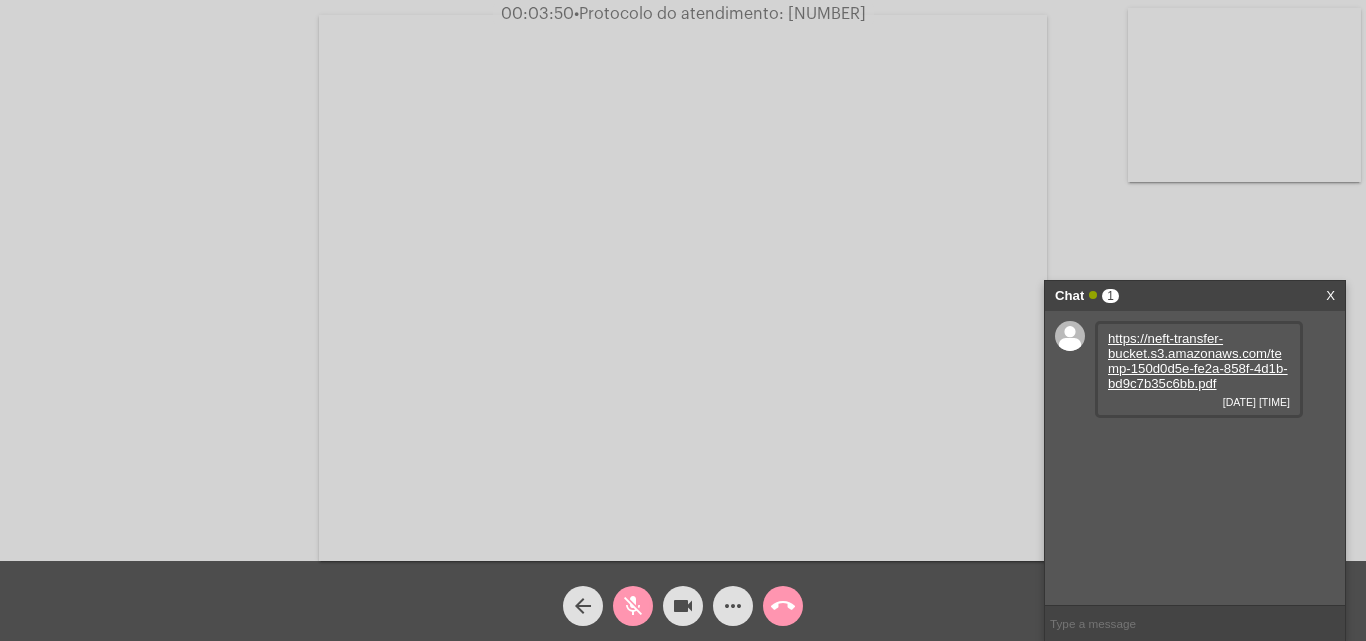click on "https://neft-transfer-bucket.s3.amazonaws.com/temp-150d0d5e-fe2a-858f-4d1b-bd9c7b35c6bb.pdf" at bounding box center [1198, 361] 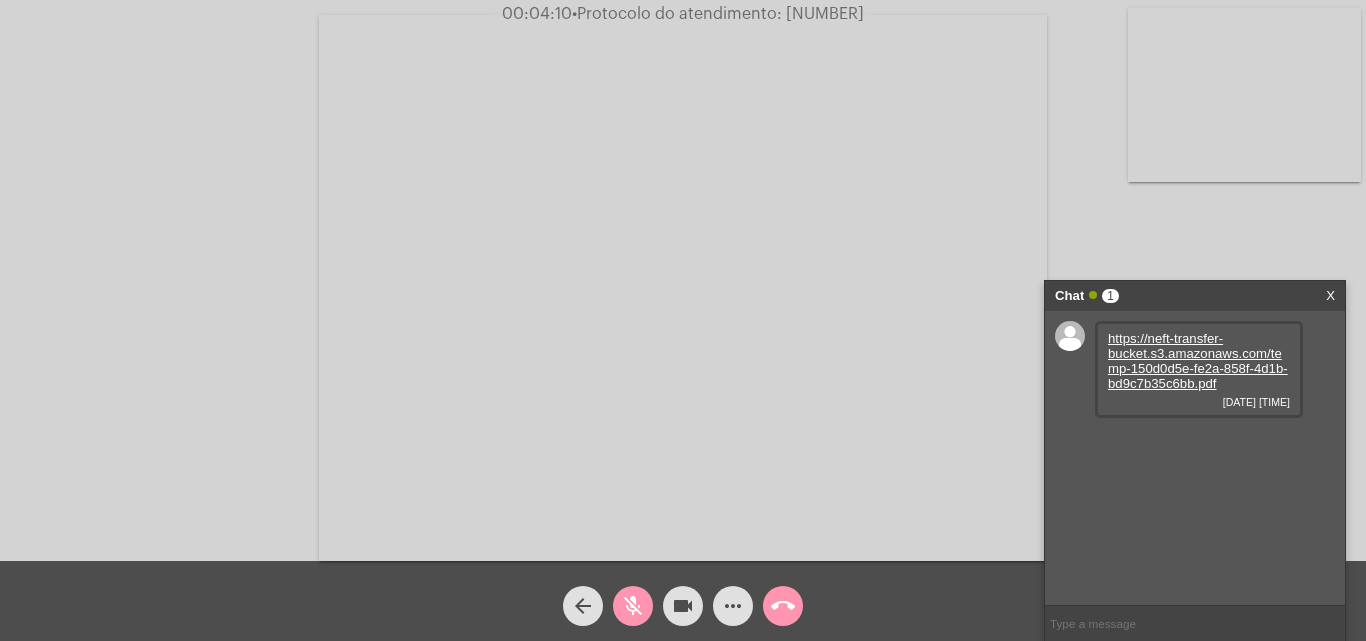 click on "mic_off" 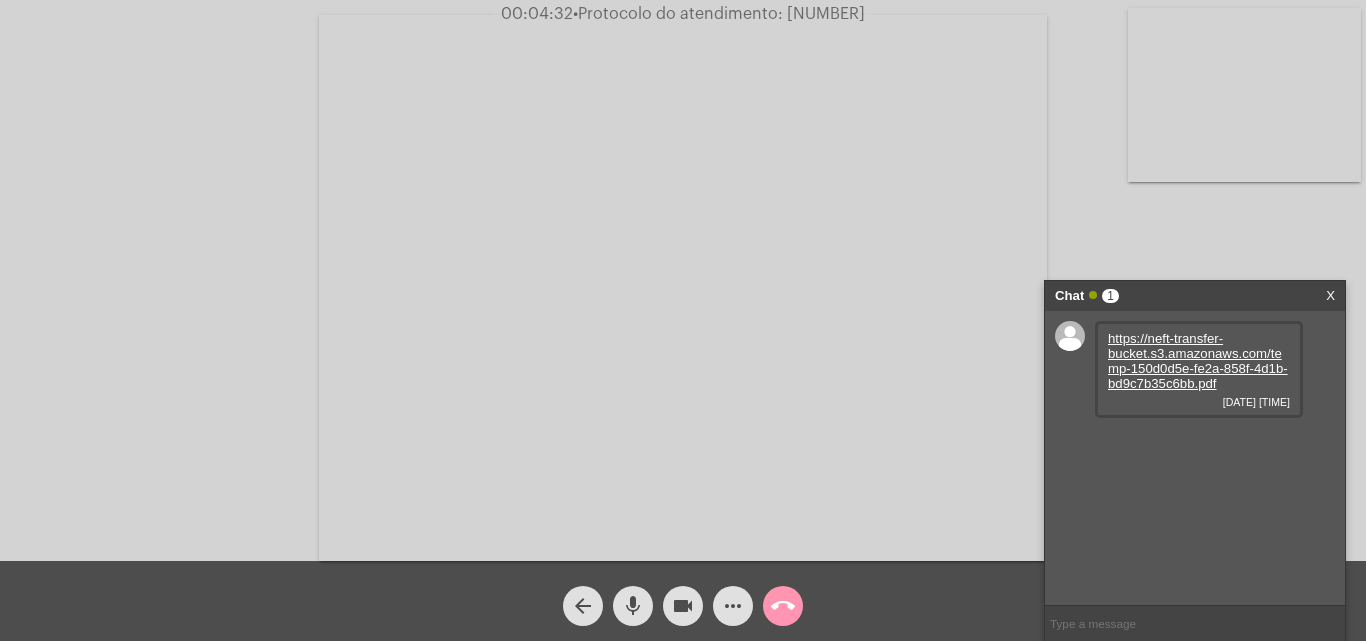 click on "mic" 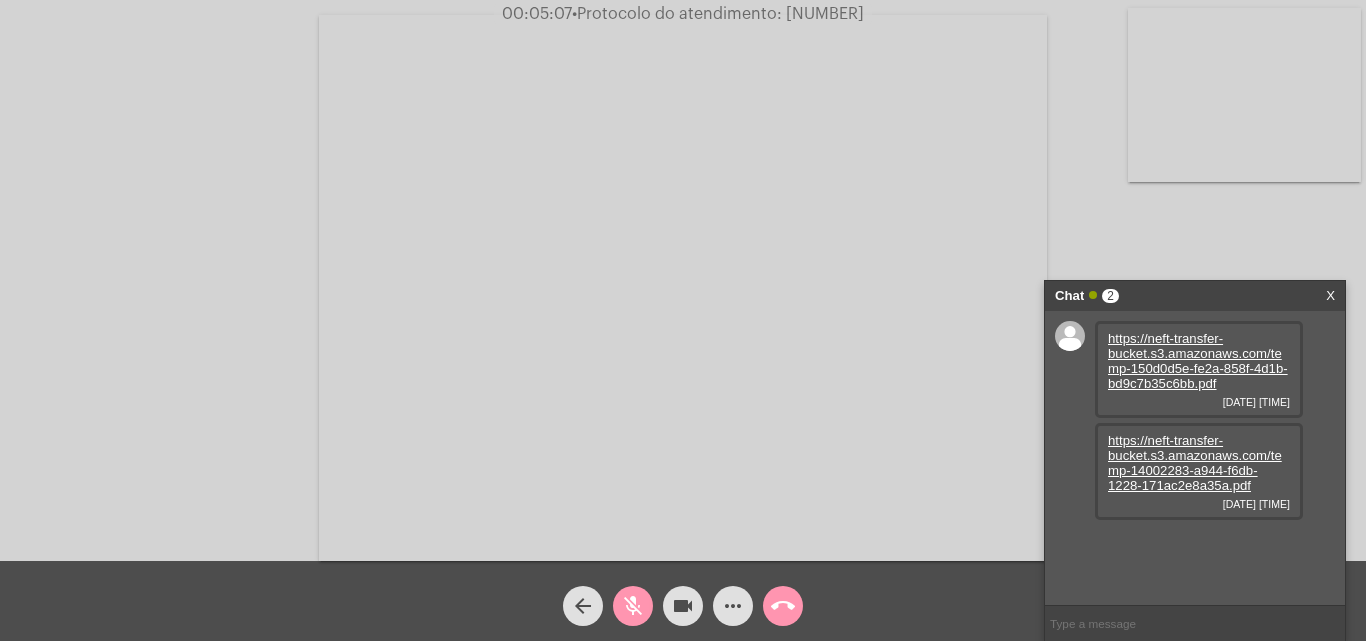 click on "https://neft-transfer-bucket.s3.amazonaws.com/temp-14002283-a944-f6db-1228-171ac2e8a35a.pdf" at bounding box center (1195, 463) 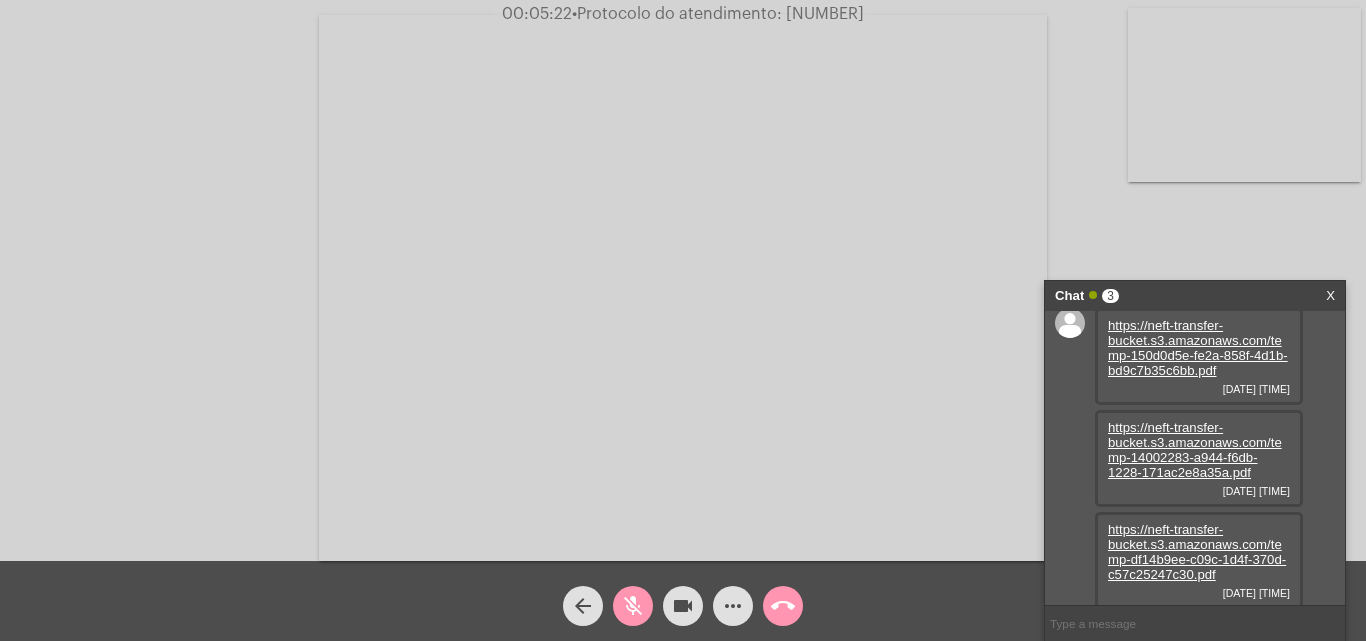 scroll, scrollTop: 17, scrollLeft: 0, axis: vertical 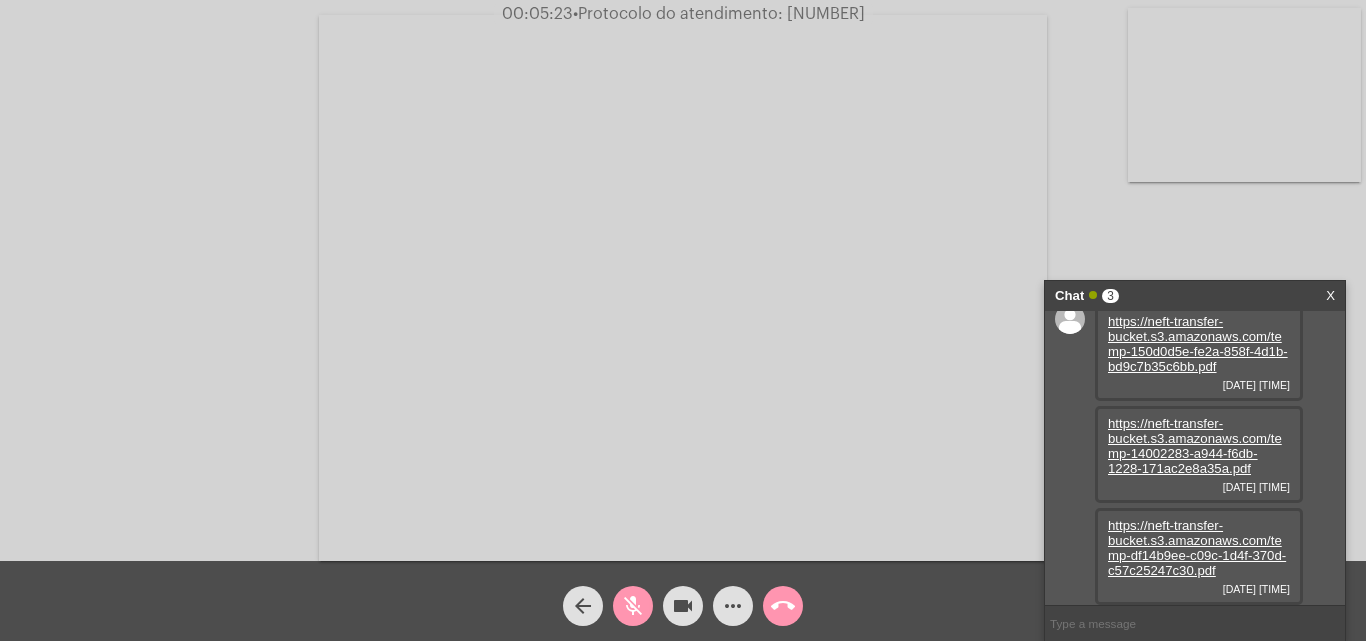 click on "https://neft-transfer-bucket.s3.amazonaws.com/temp-df14b9ee-c09c-1d4f-370d-c57c25247c30.pdf" at bounding box center (1197, 548) 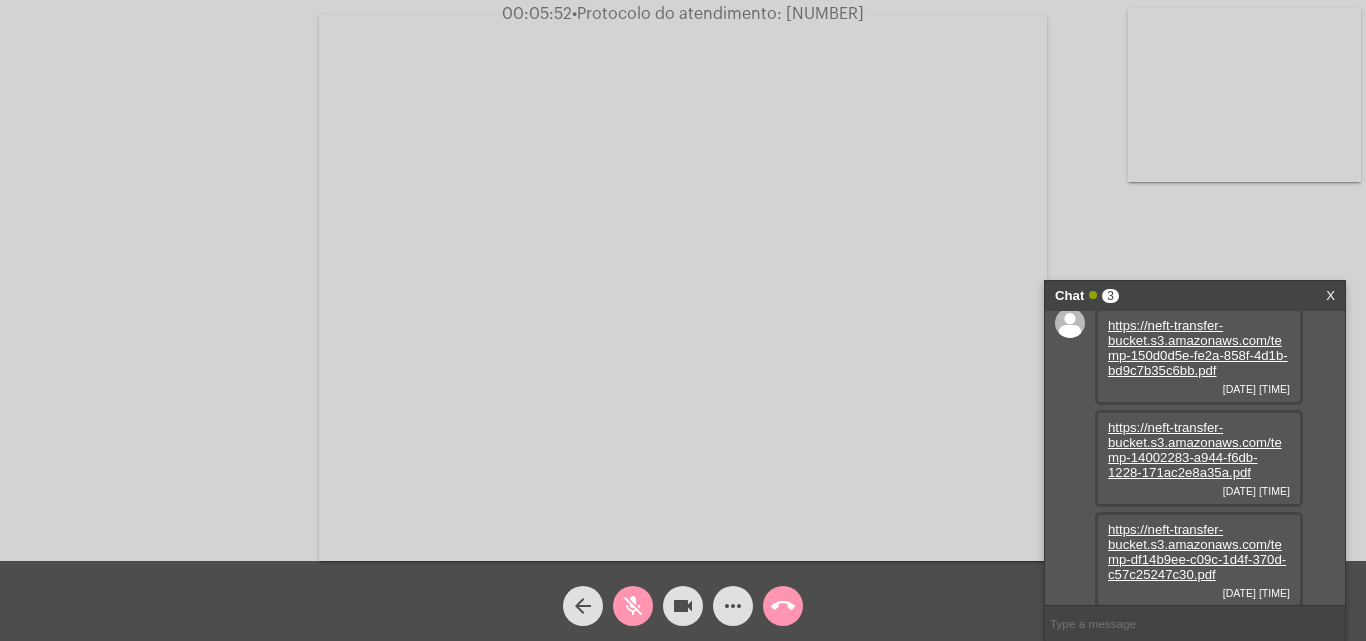 scroll, scrollTop: 17, scrollLeft: 0, axis: vertical 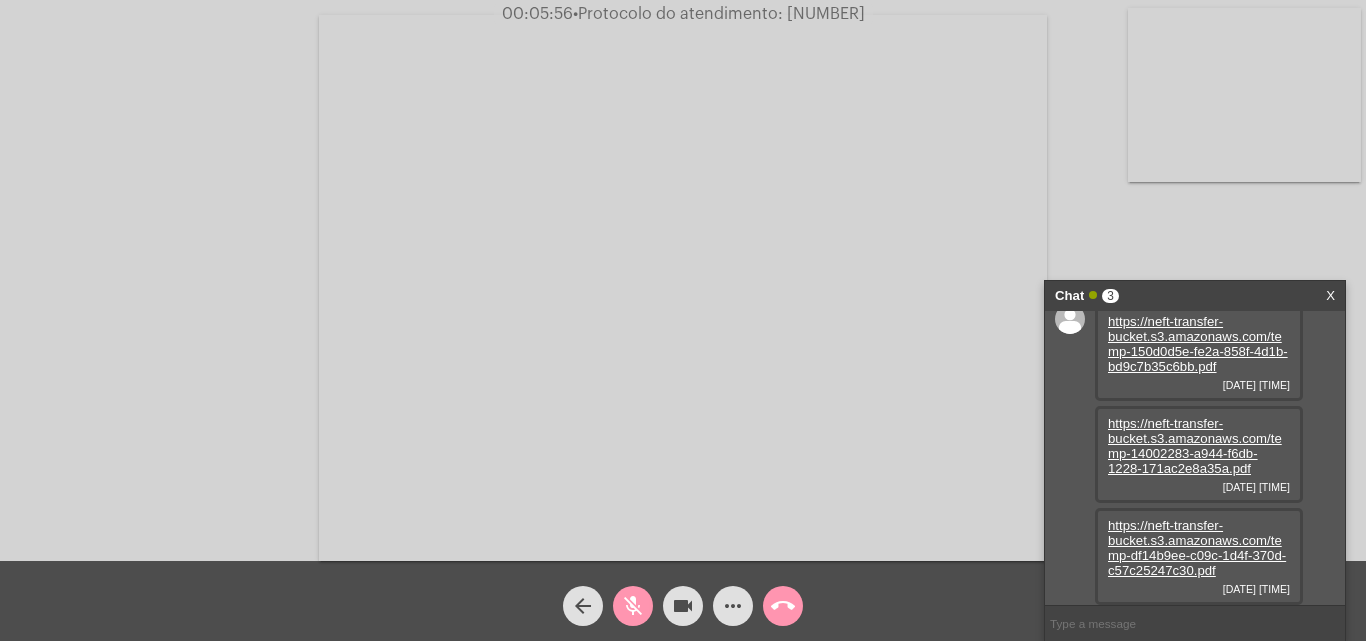 drag, startPoint x: 628, startPoint y: 157, endPoint x: 600, endPoint y: 591, distance: 434.90228 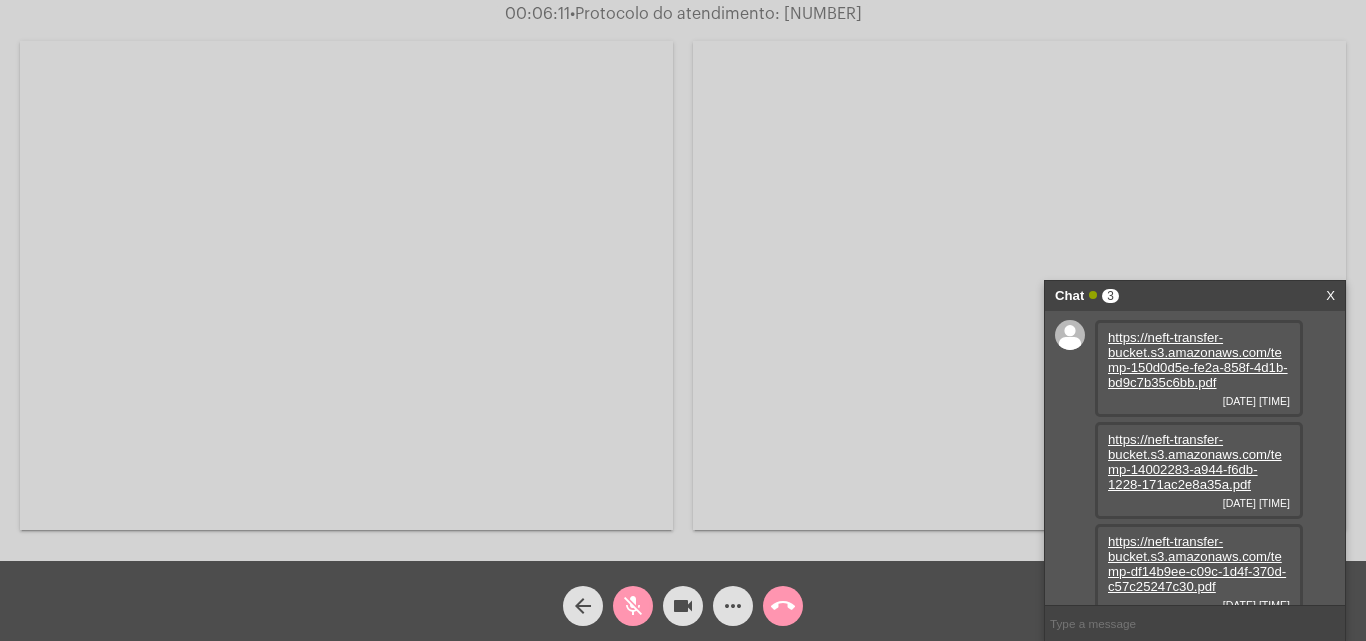 scroll, scrollTop: 0, scrollLeft: 0, axis: both 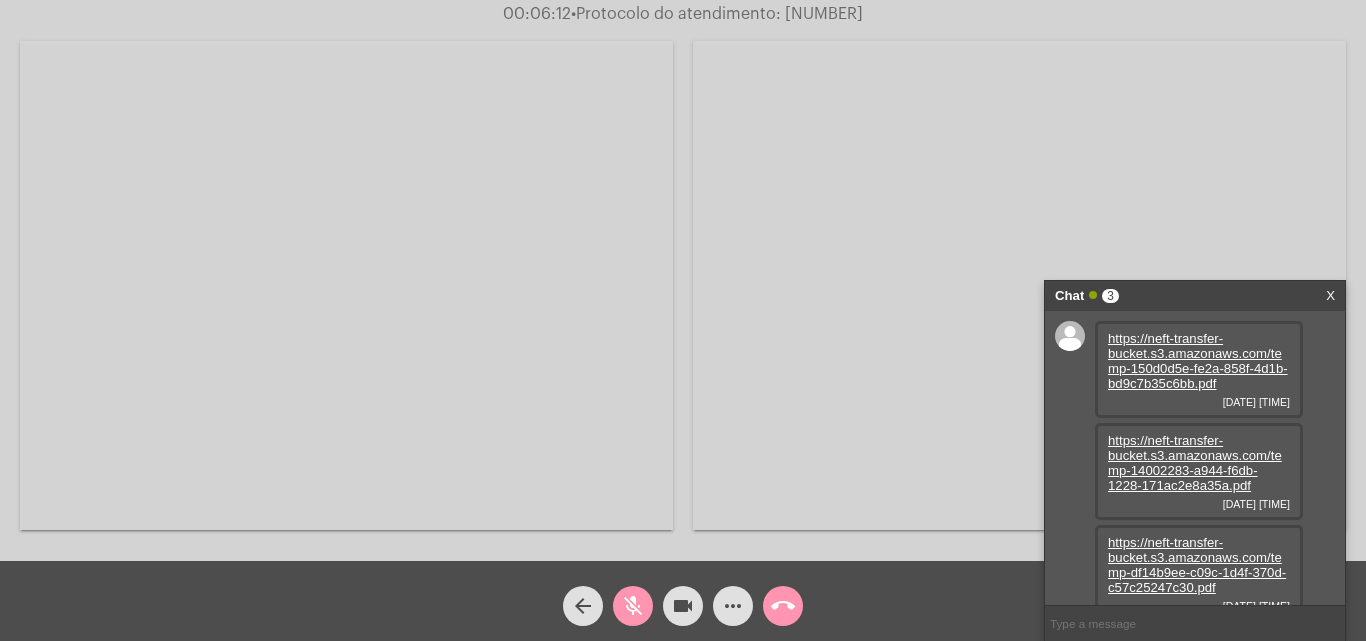 click at bounding box center (1019, 285) 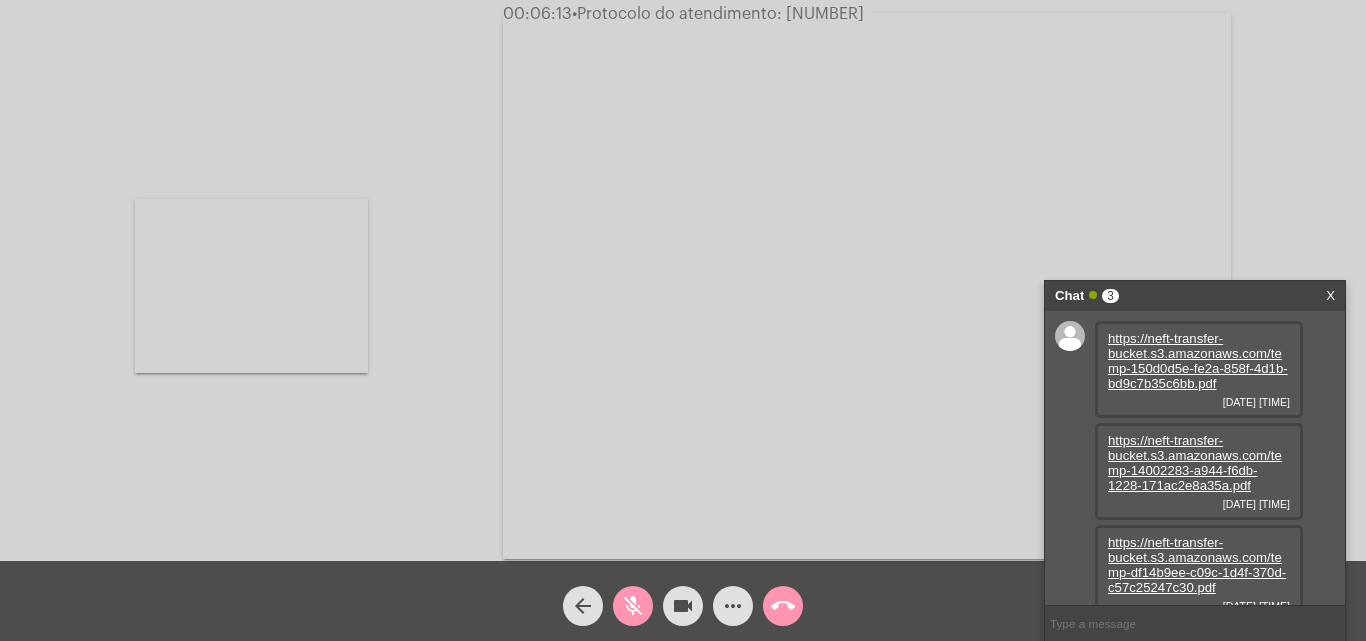 click at bounding box center (251, 286) 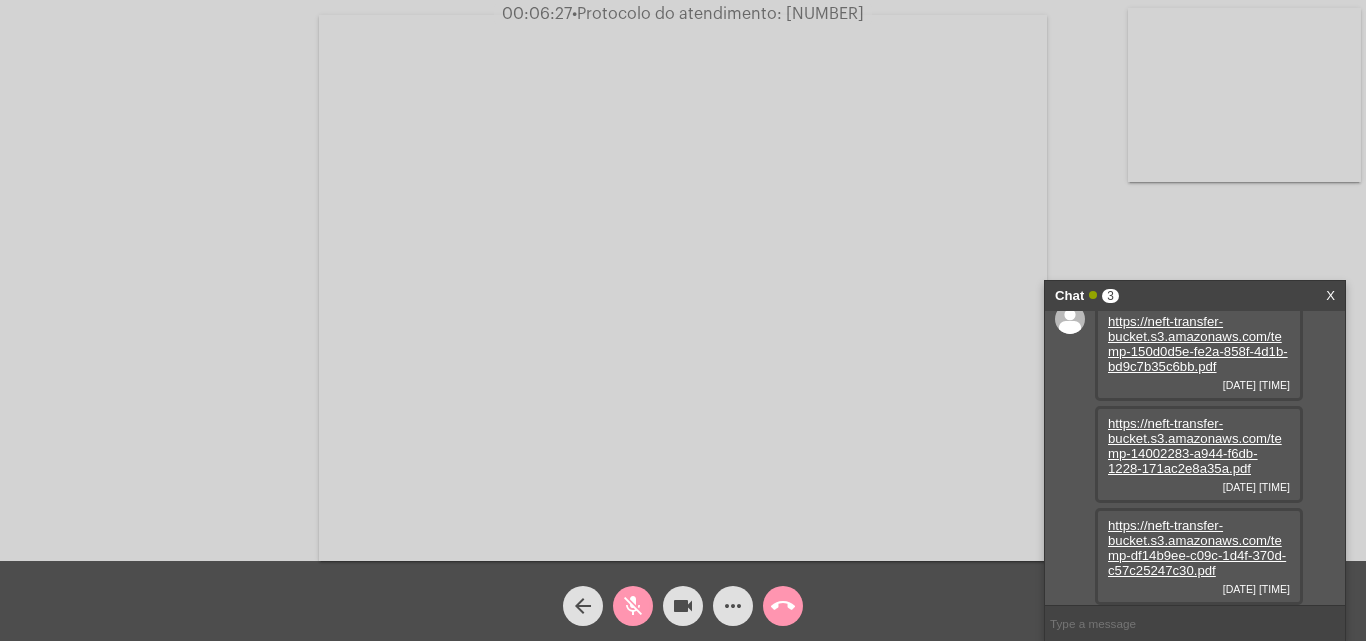 scroll, scrollTop: 0, scrollLeft: 0, axis: both 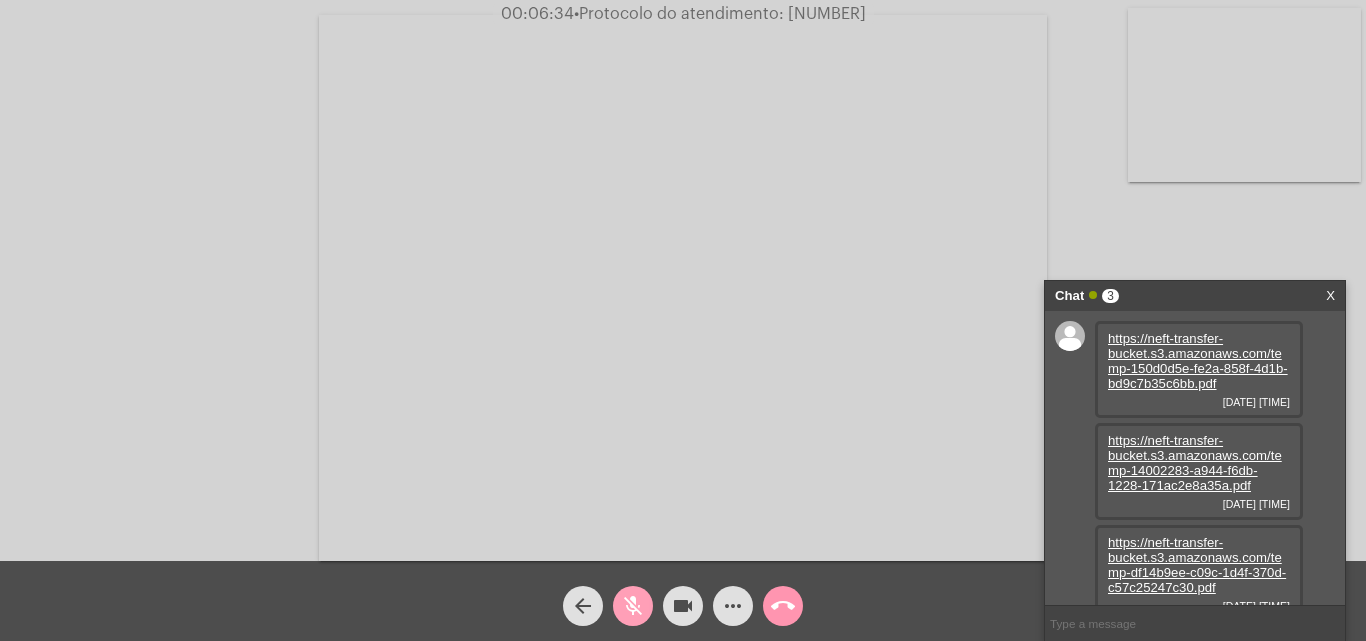 click on "mic_off" 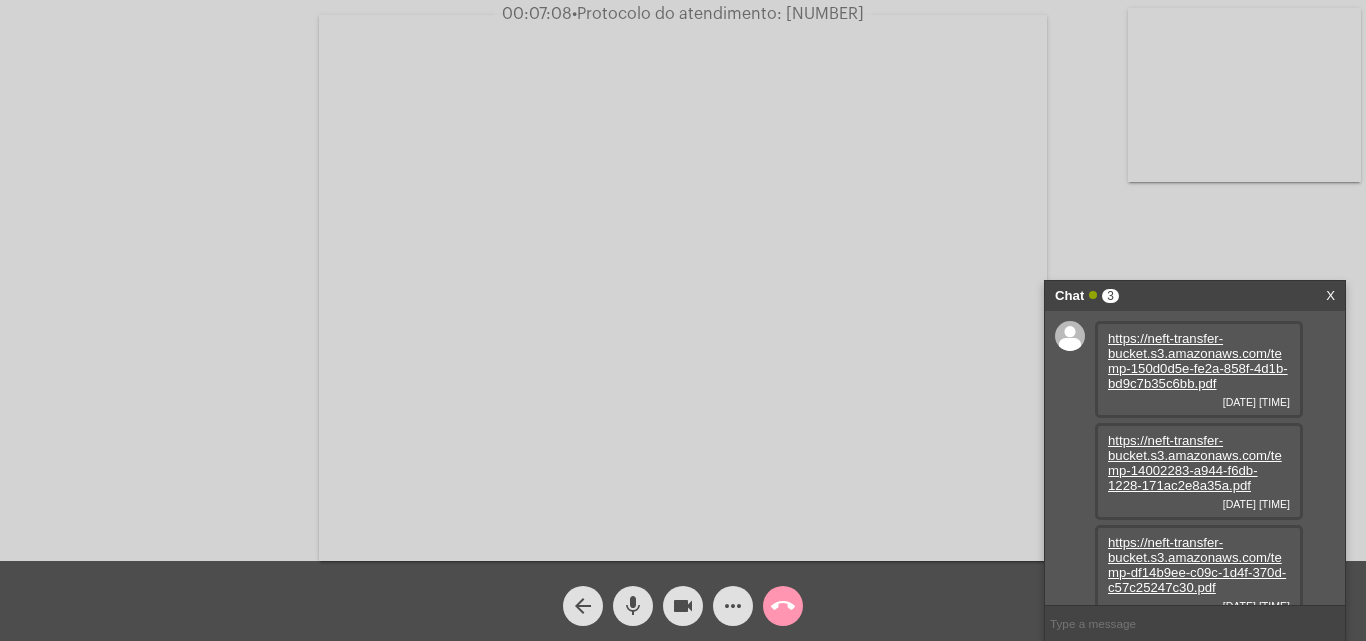 scroll, scrollTop: 17, scrollLeft: 0, axis: vertical 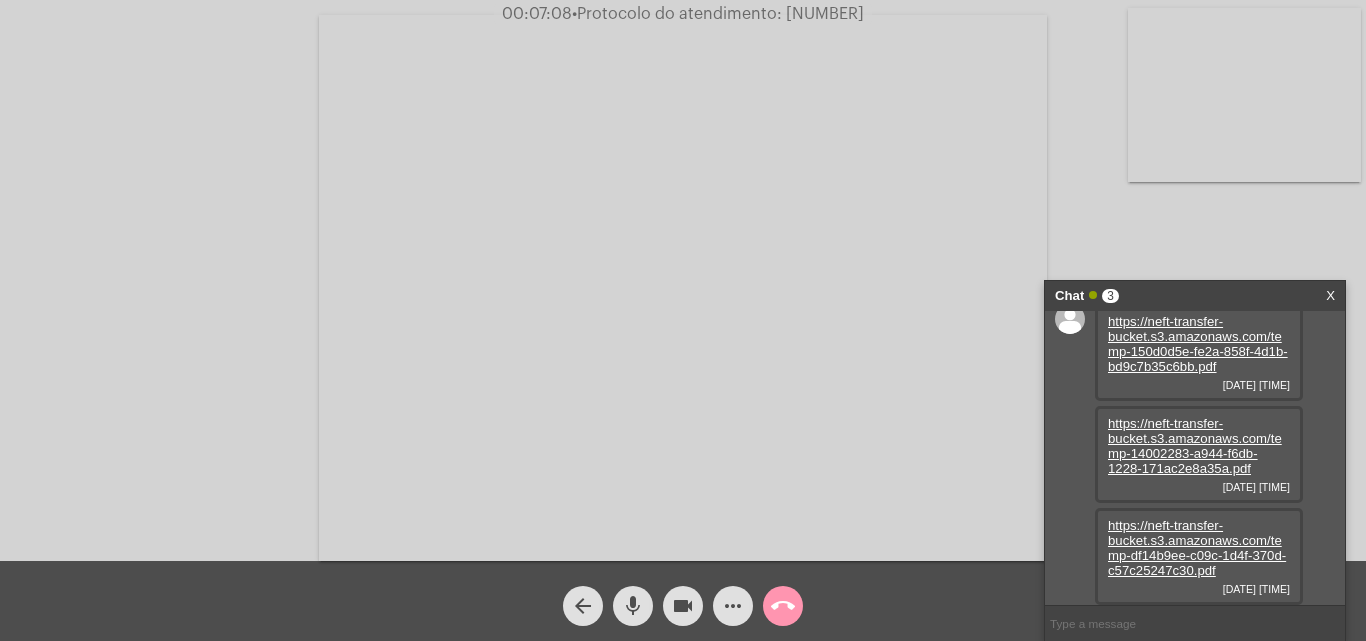click on "mic" 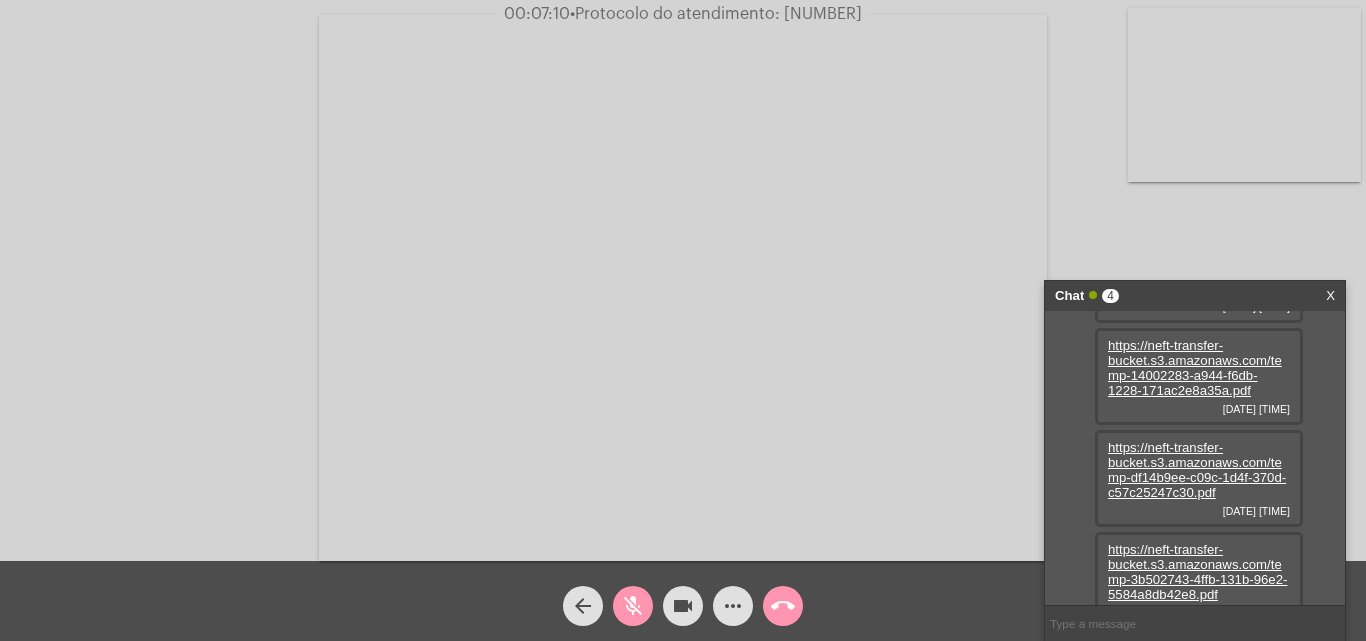 scroll, scrollTop: 119, scrollLeft: 0, axis: vertical 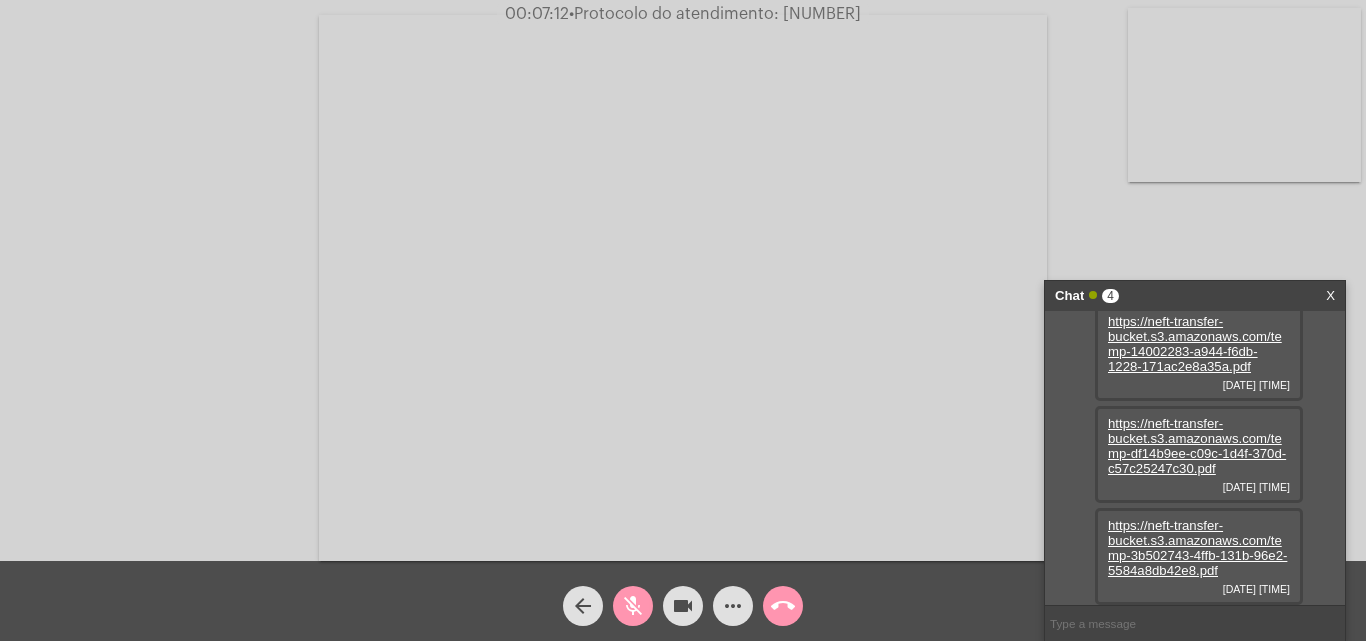 click on "mic_off" 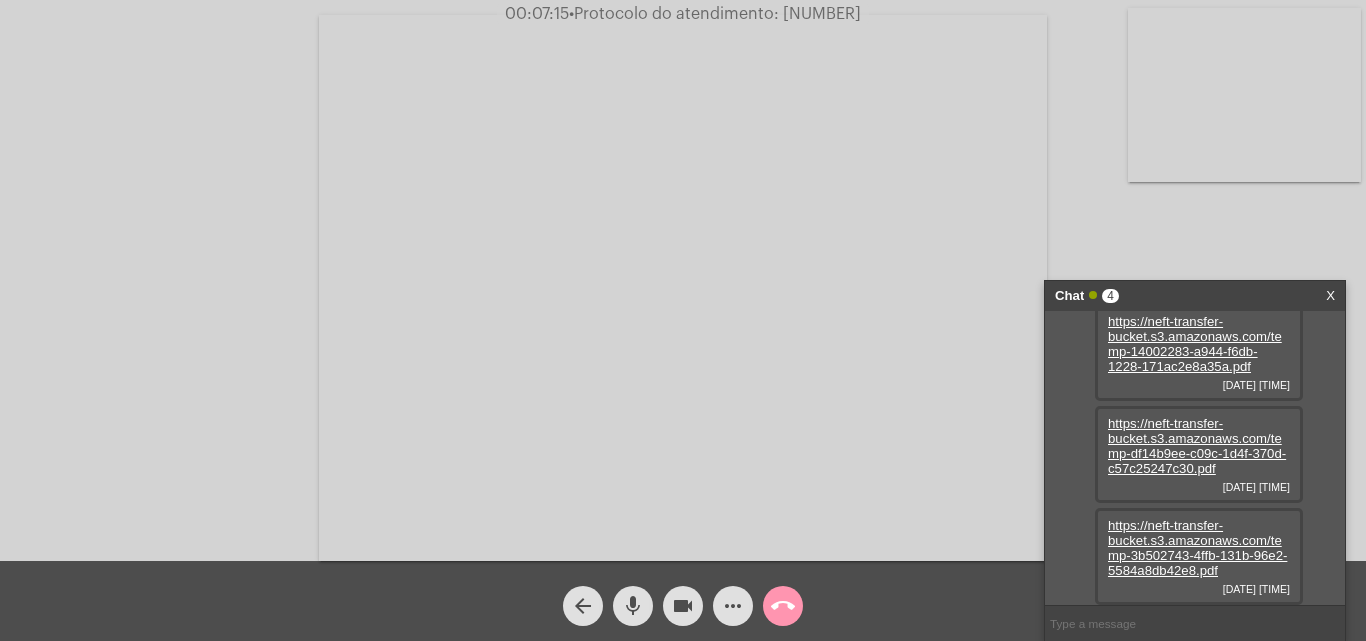 click on "mic" 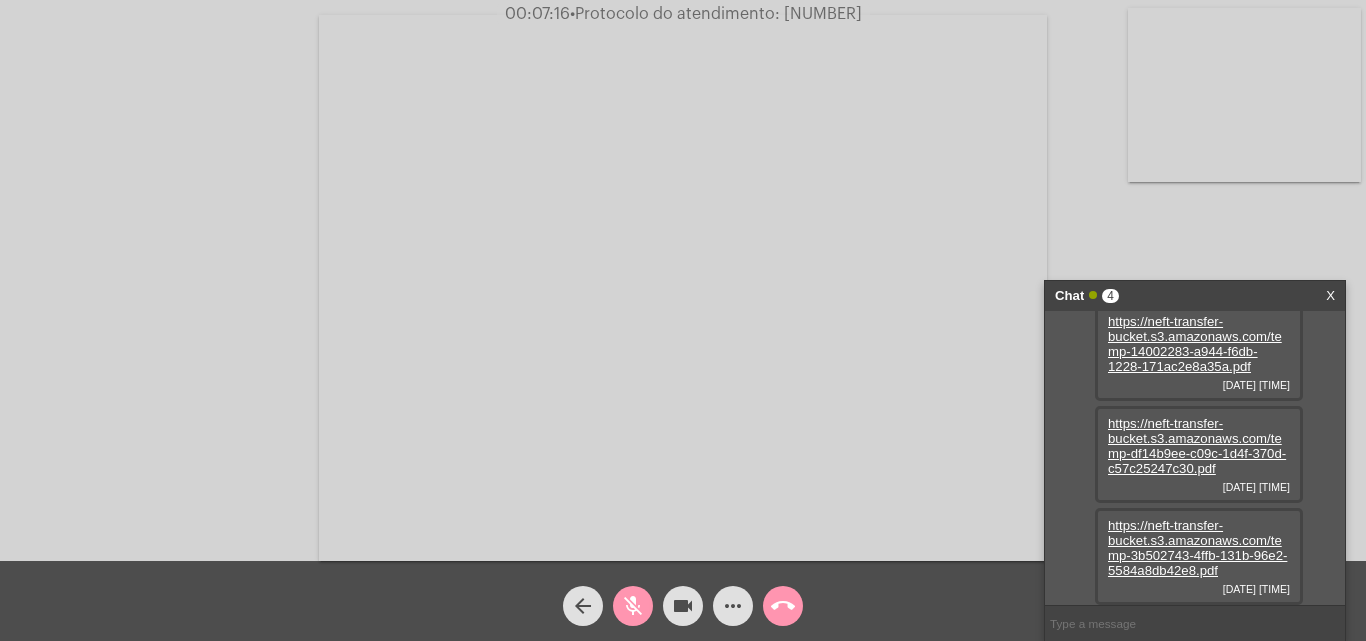 click on "https://neft-transfer-bucket.s3.amazonaws.com/temp-3b502743-4ffb-131b-96e2-5584a8db42e8.pdf" at bounding box center (1197, 548) 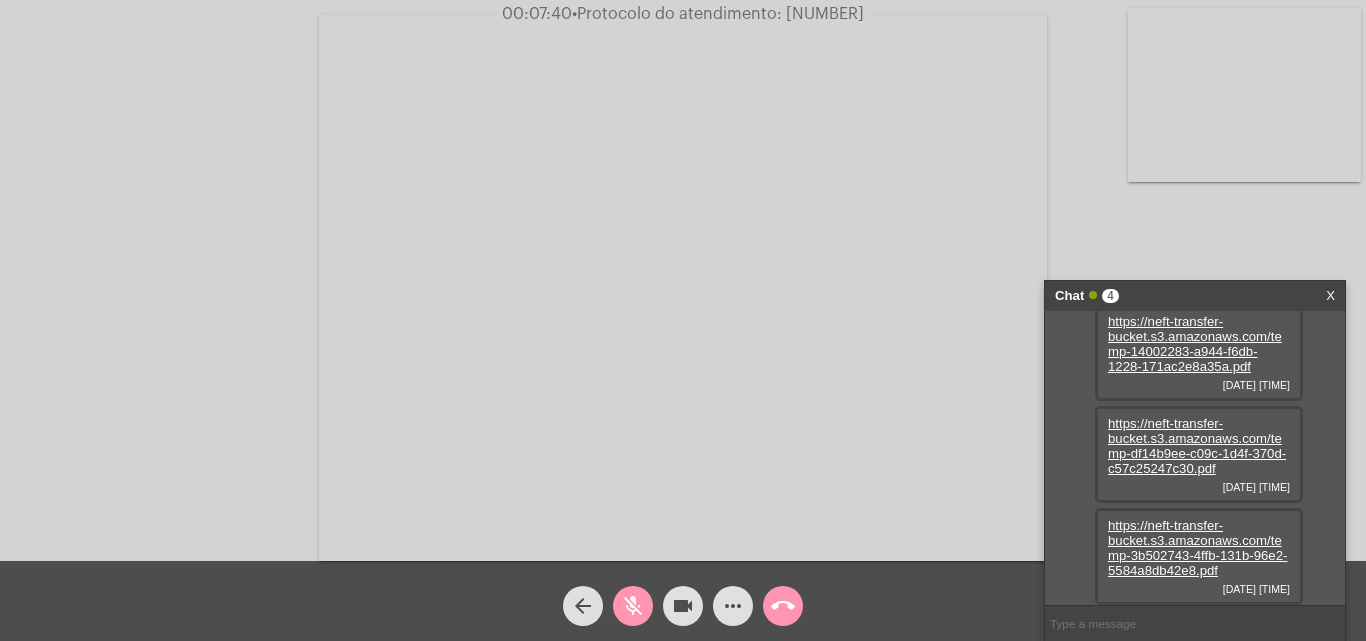 click on "mic_off" 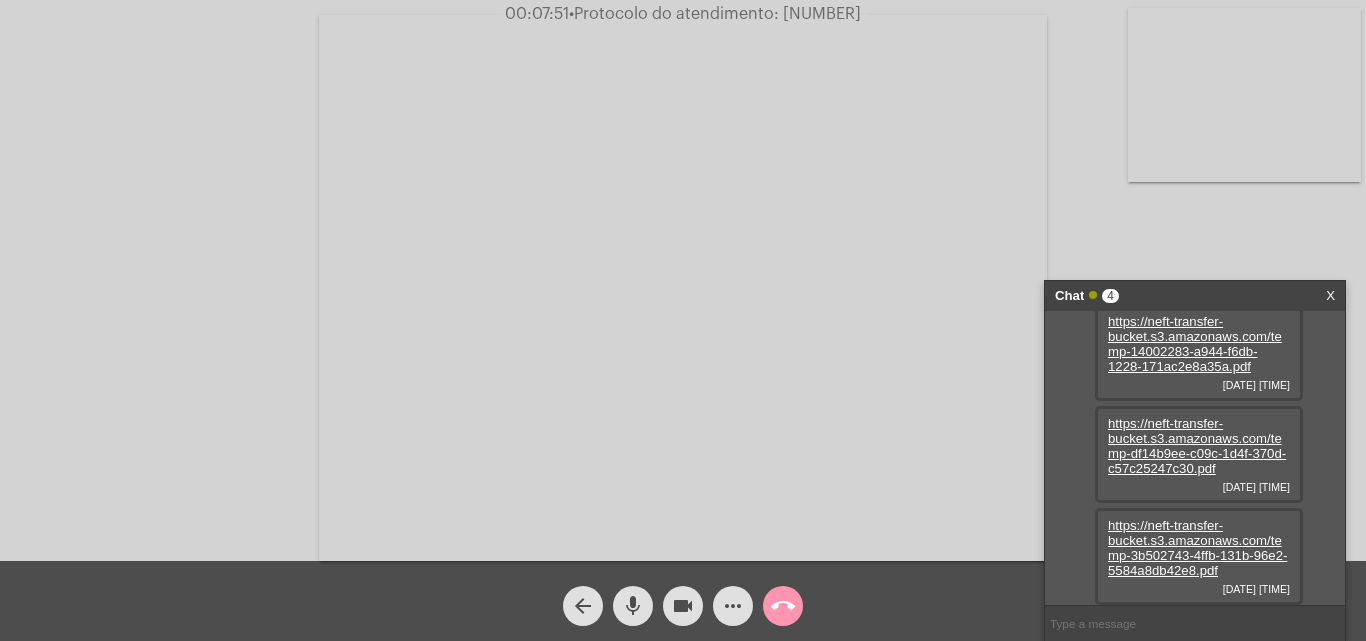 click on "mic" 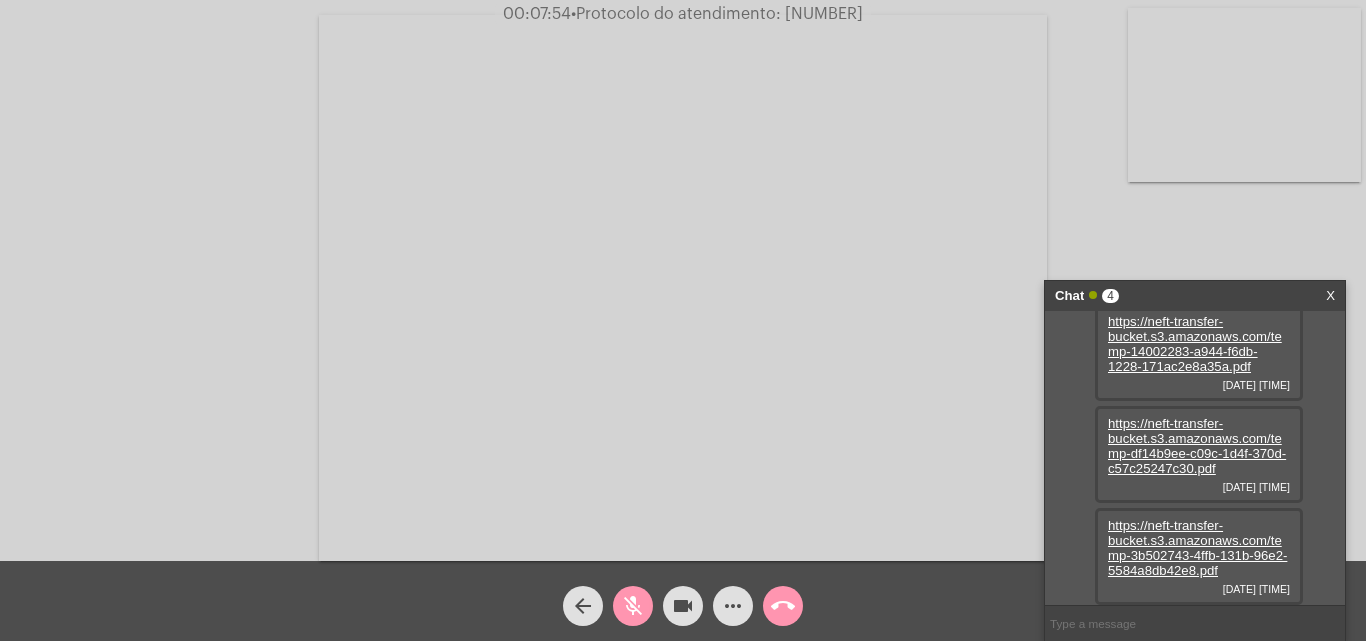 click on "mic_off" 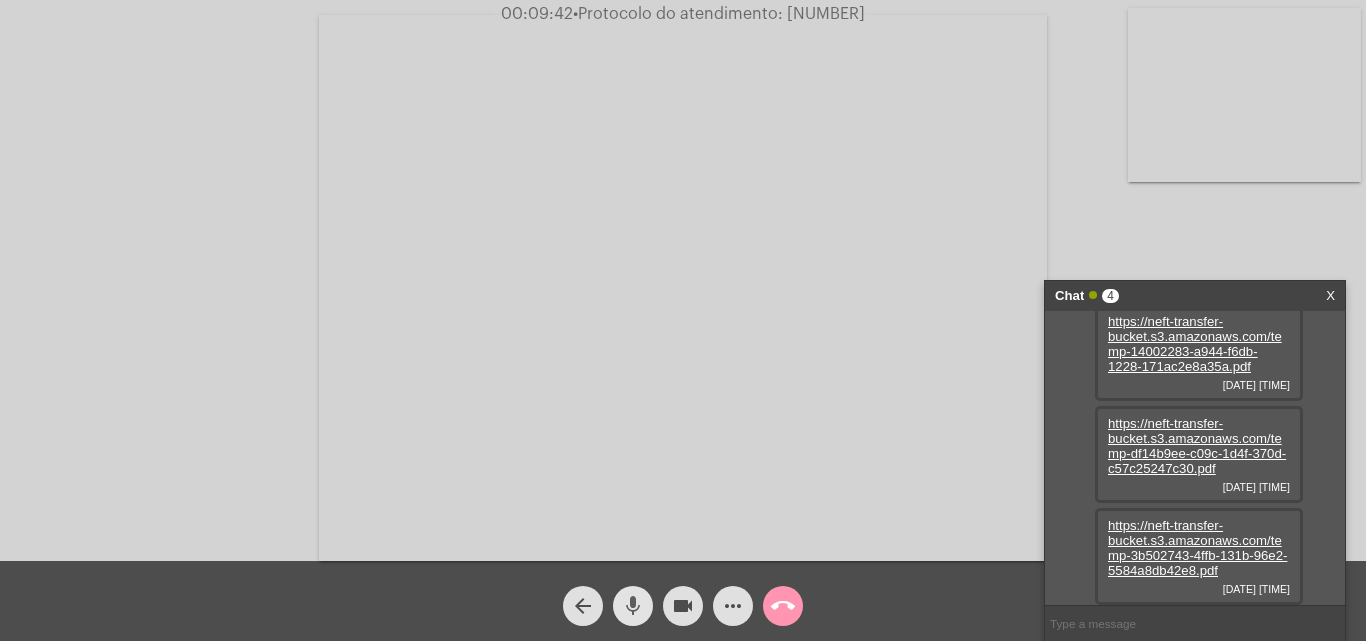 click on "mic" 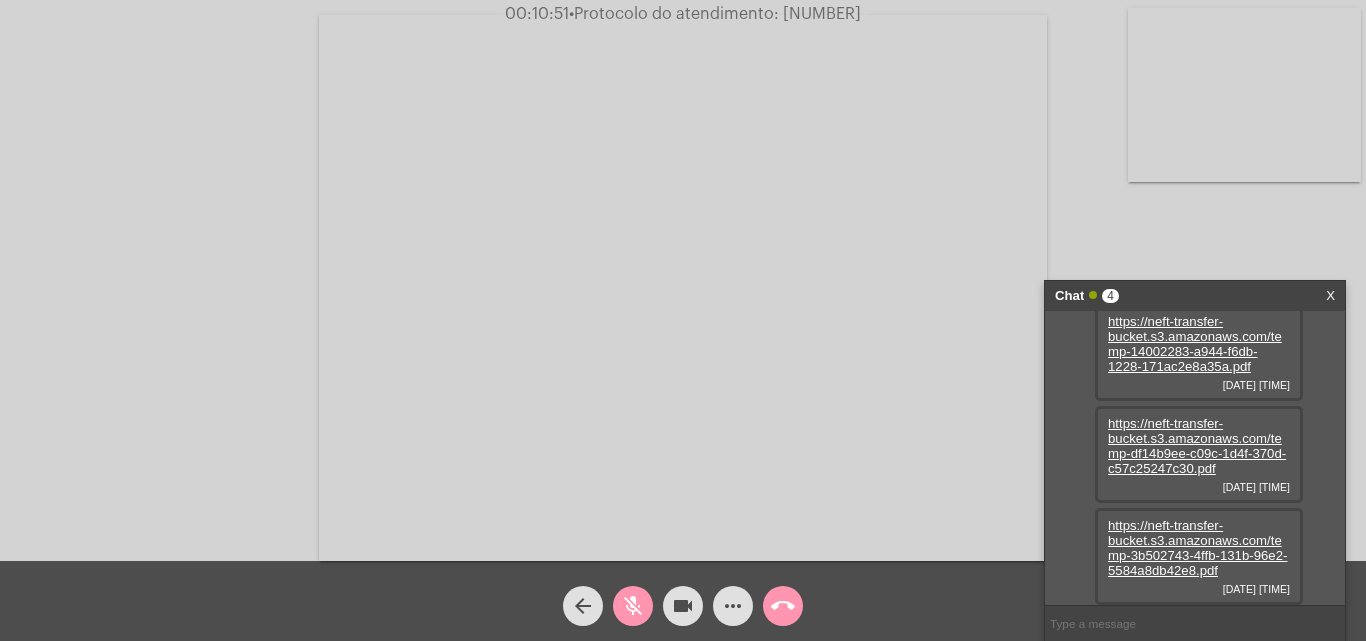 click on "mic_off" 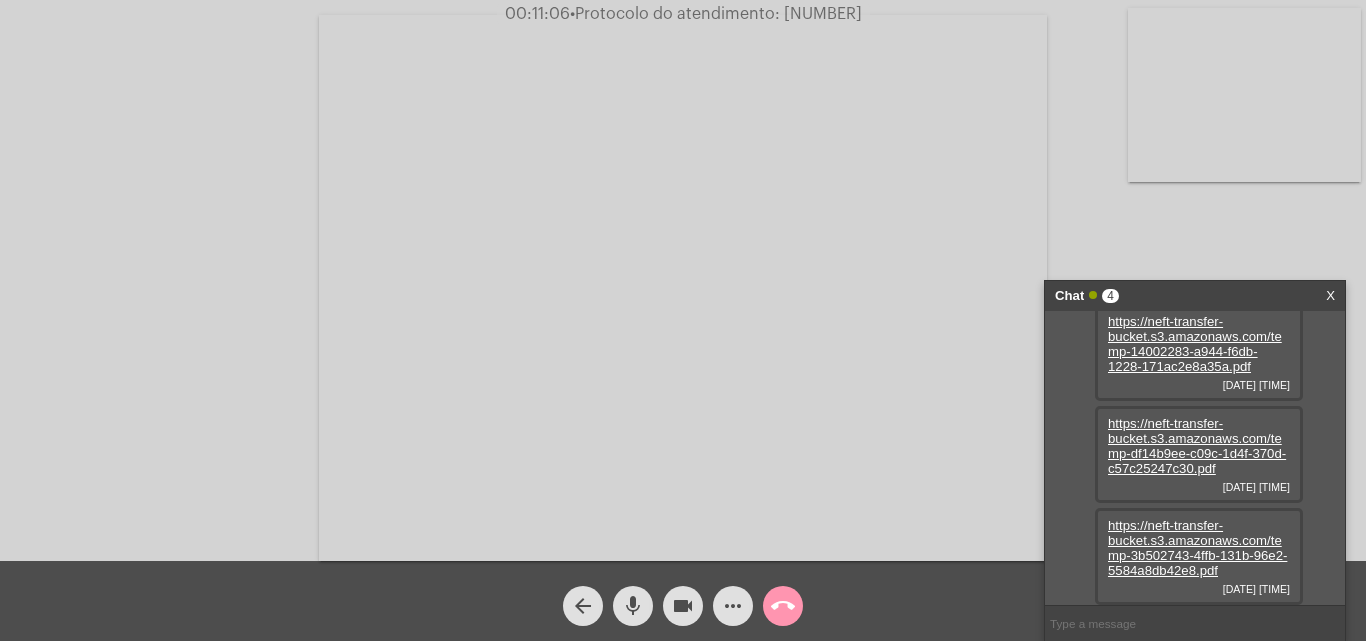click on "mic" 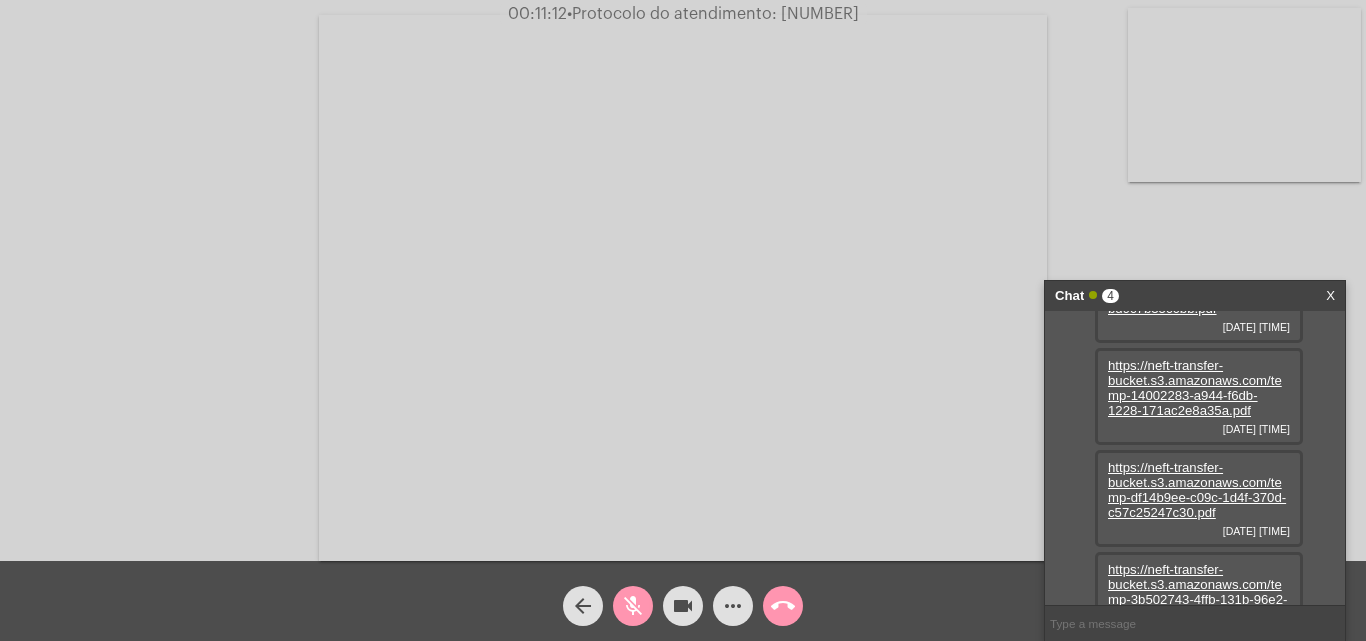 scroll, scrollTop: 119, scrollLeft: 0, axis: vertical 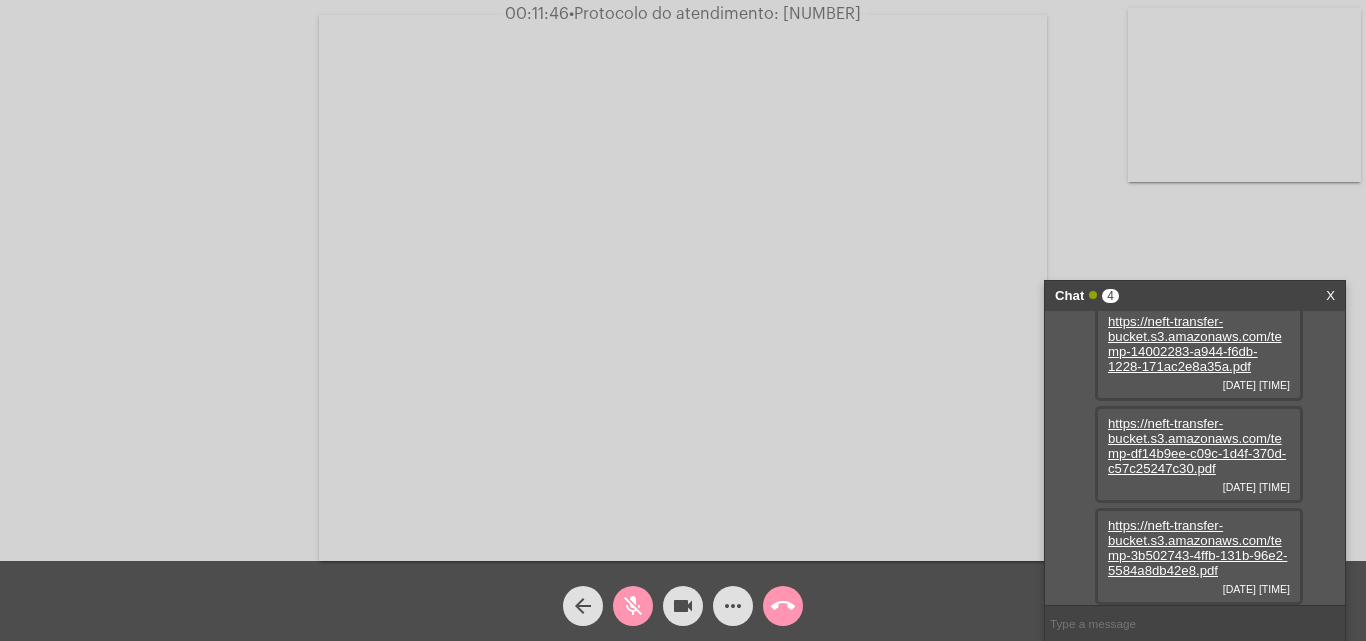 click on "mic_off" 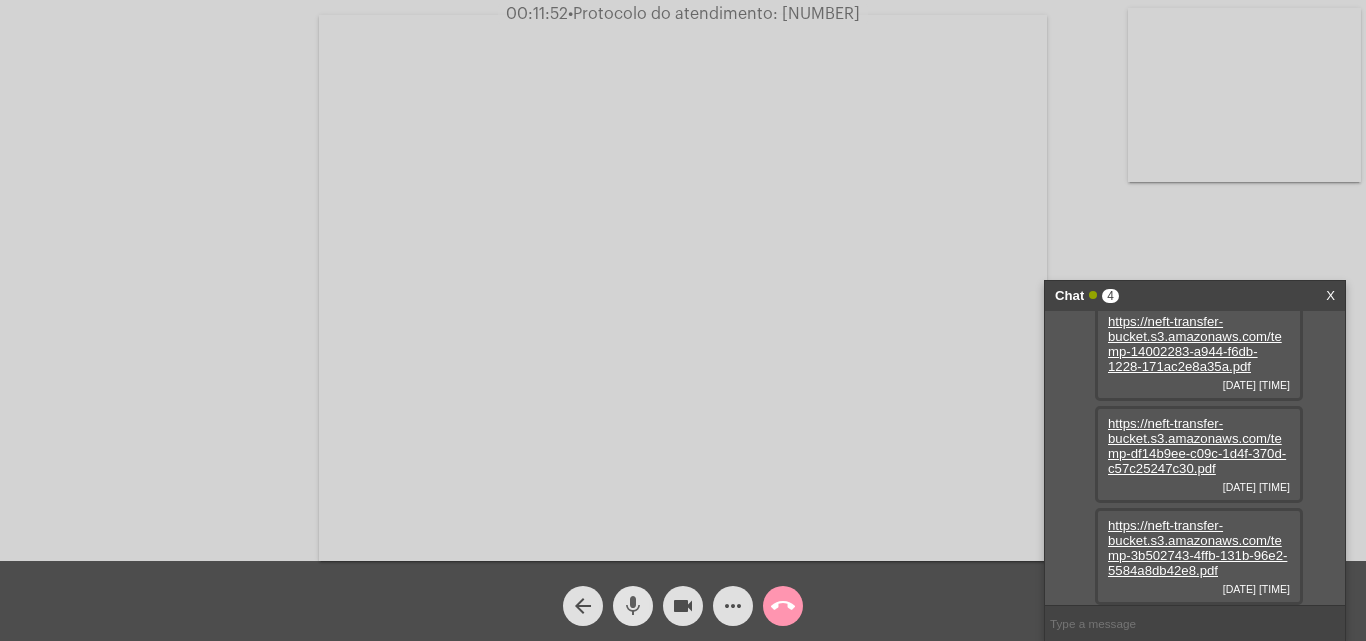 click on "mic" 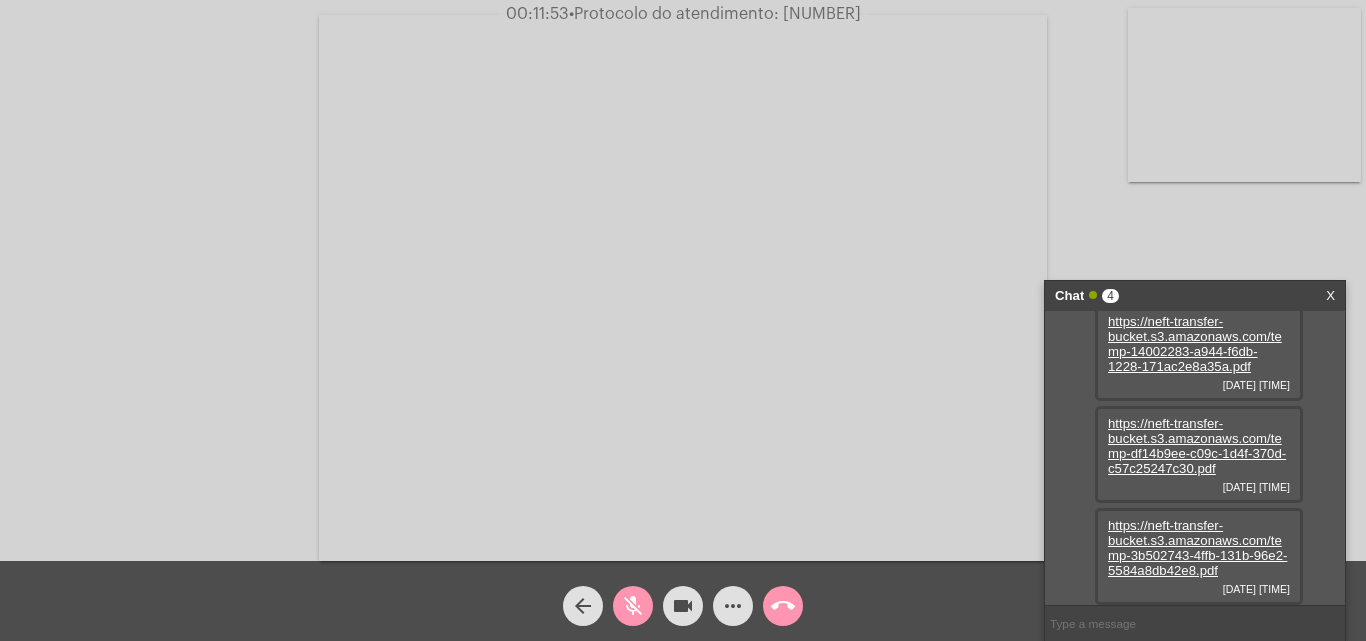 click on "mic_off" 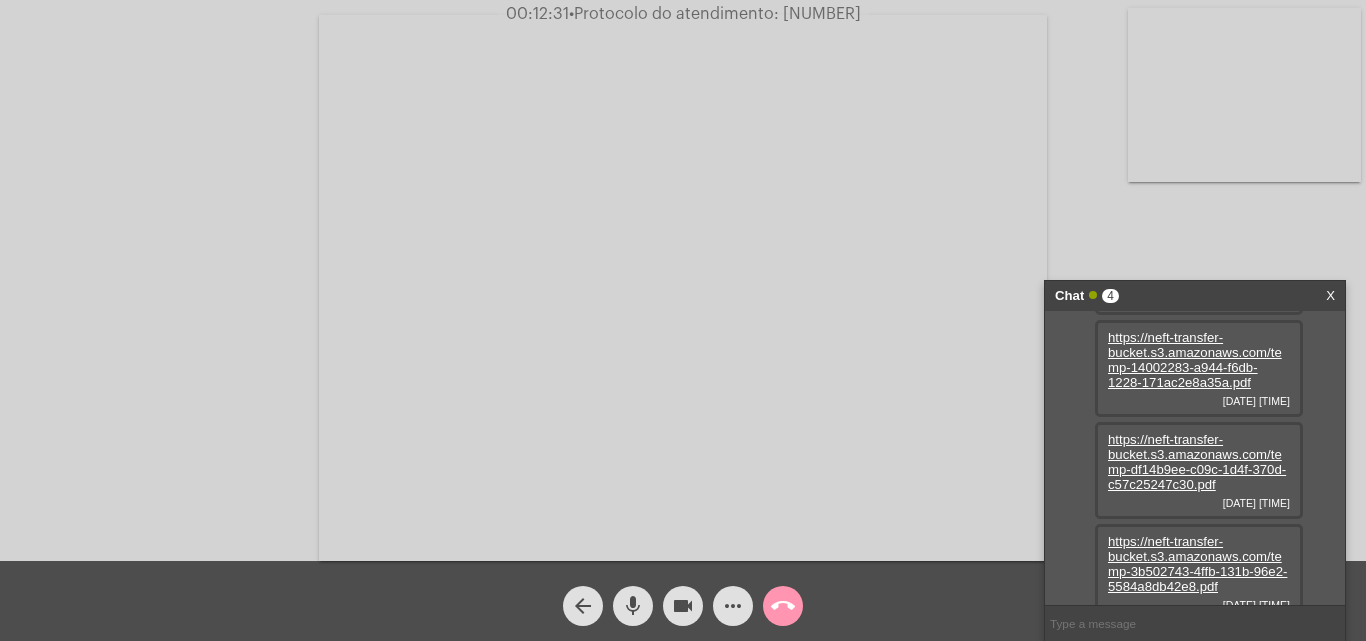 scroll, scrollTop: 119, scrollLeft: 0, axis: vertical 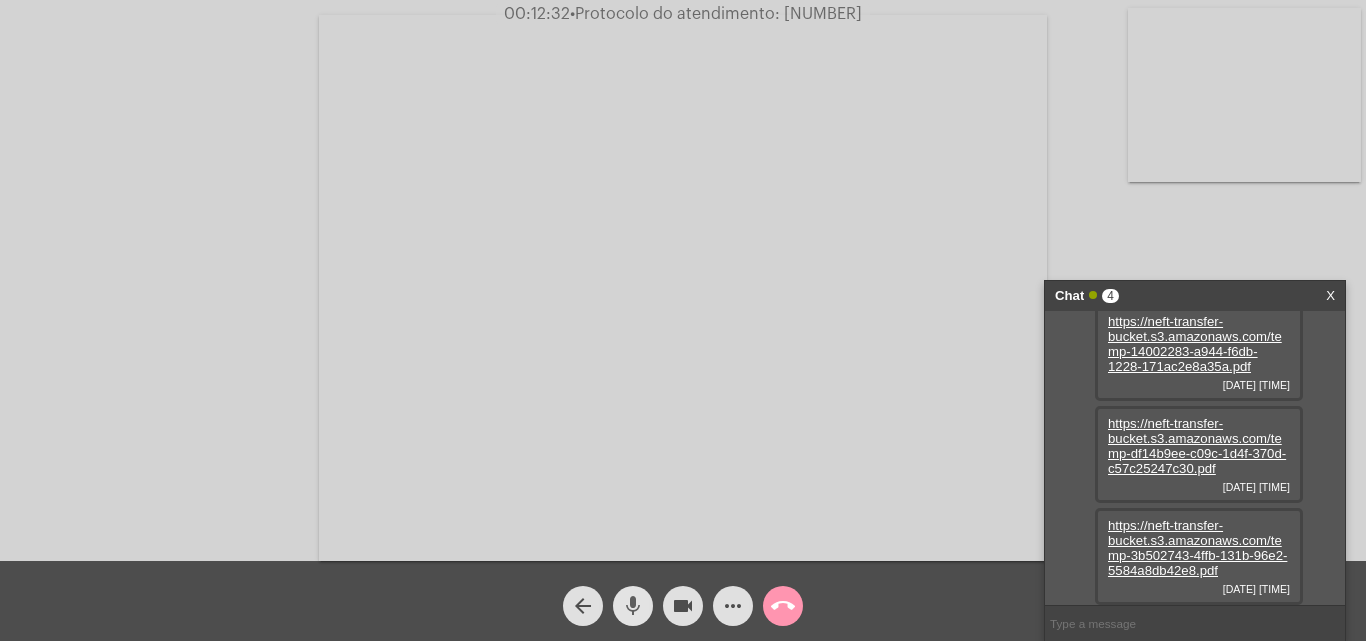 click on "mic" 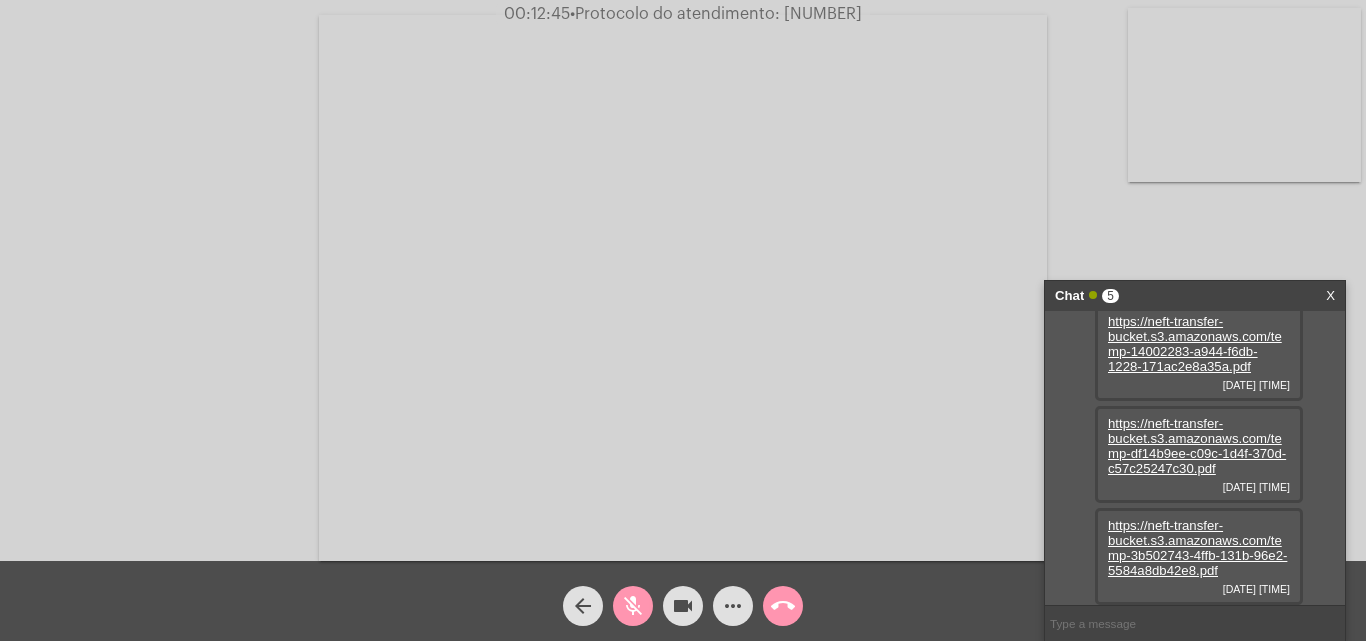 click on "mic_off" 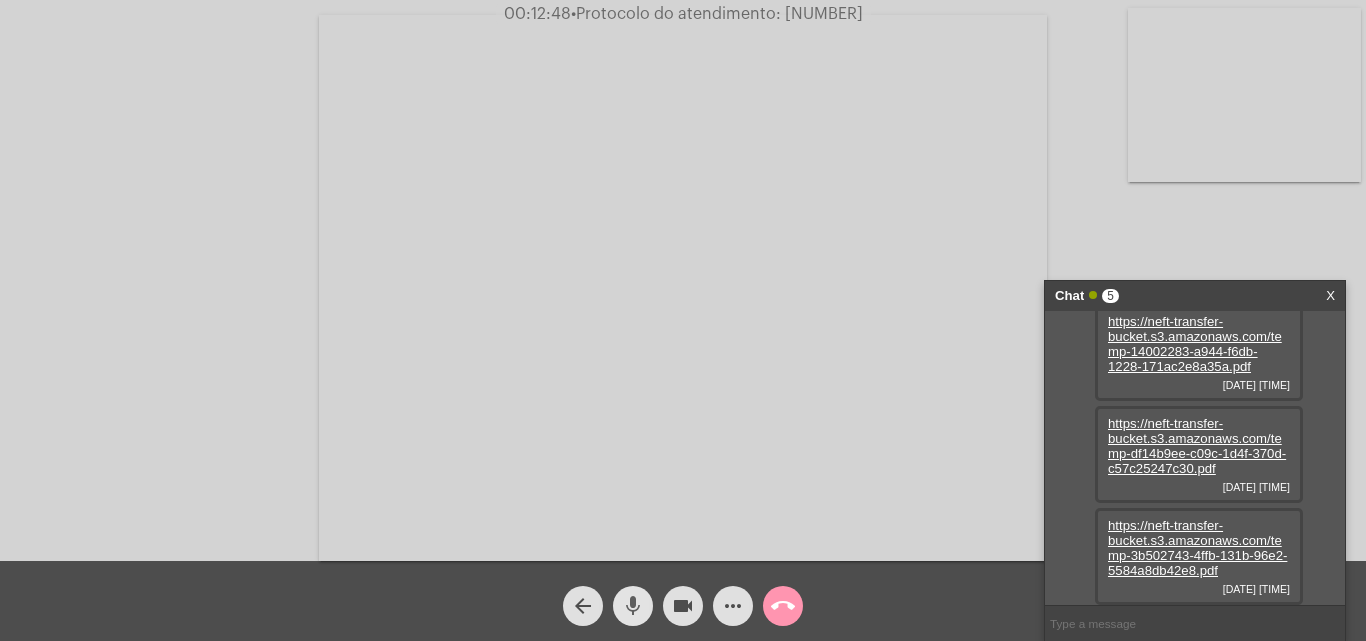 click on "mic" 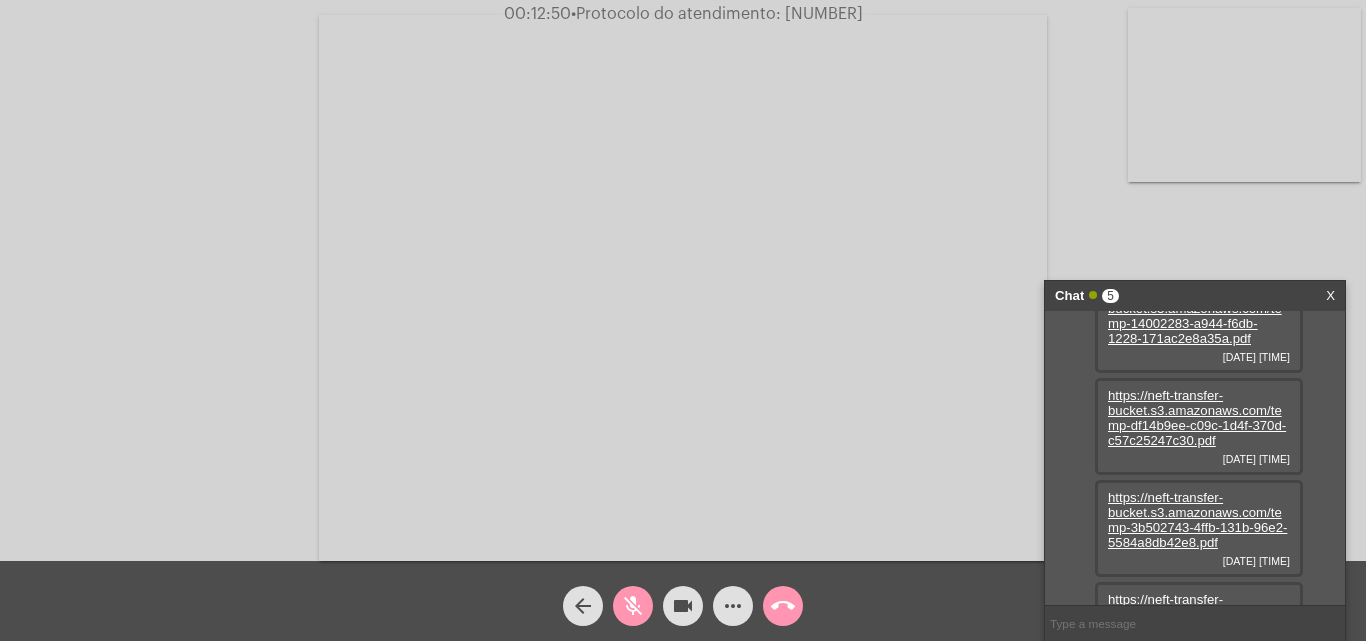scroll, scrollTop: 221, scrollLeft: 0, axis: vertical 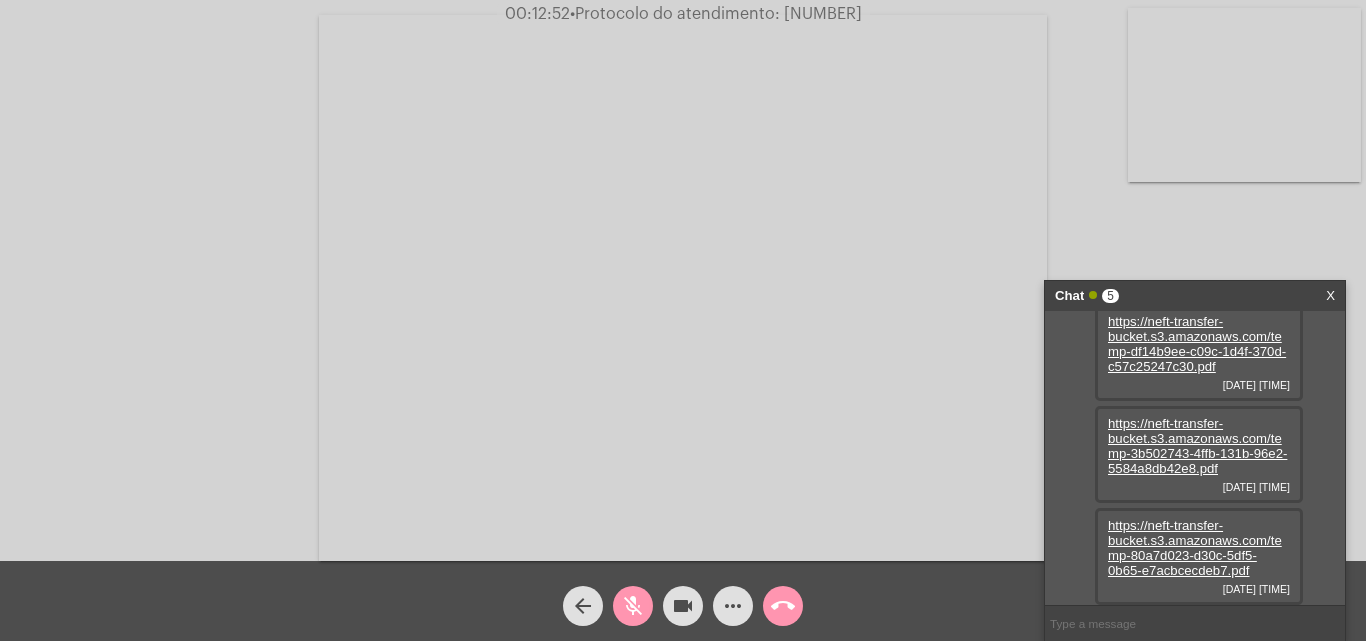 click on "https://neft-transfer-bucket.s3.amazonaws.com/temp-80a7d023-d30c-5df5-0b65-e7acbcecdeb7.pdf" at bounding box center (1195, 548) 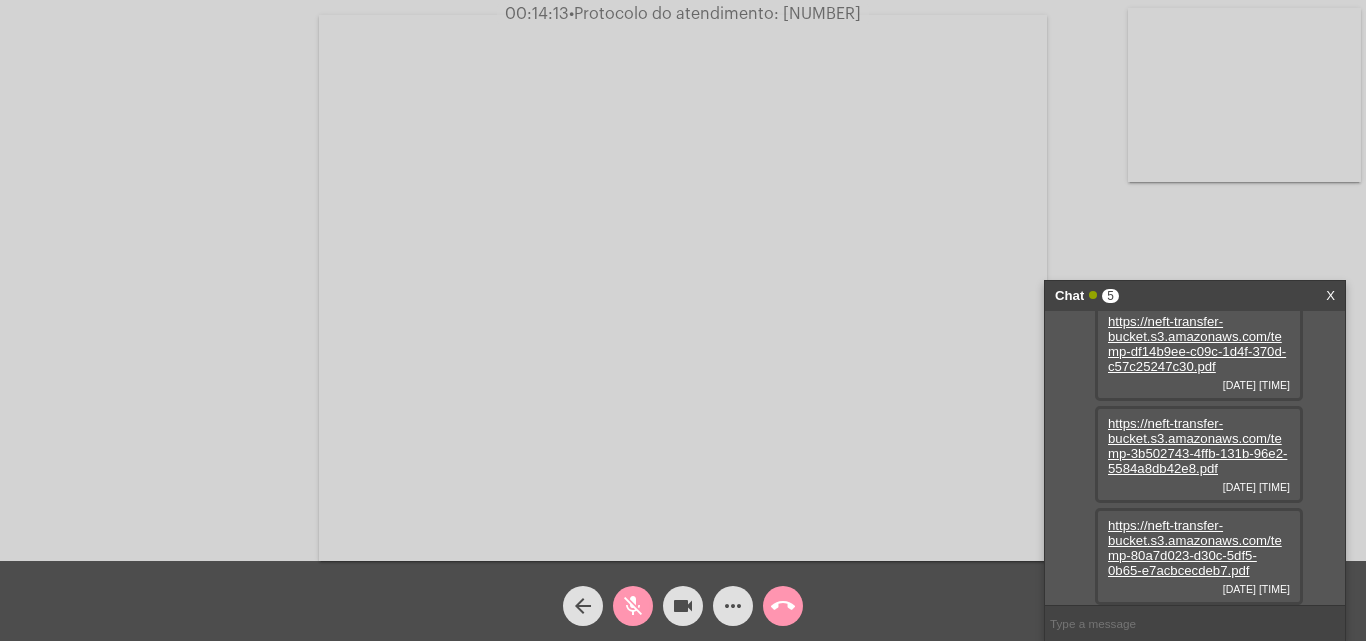 click on "mic_off" 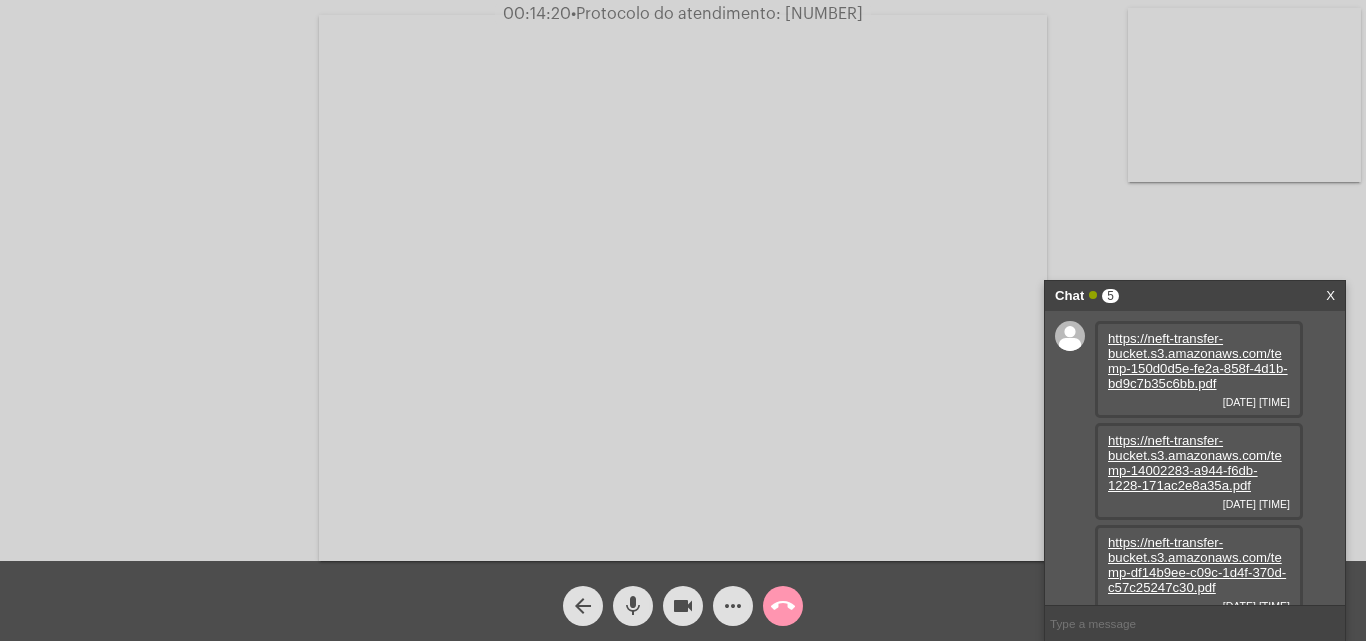 scroll, scrollTop: 221, scrollLeft: 0, axis: vertical 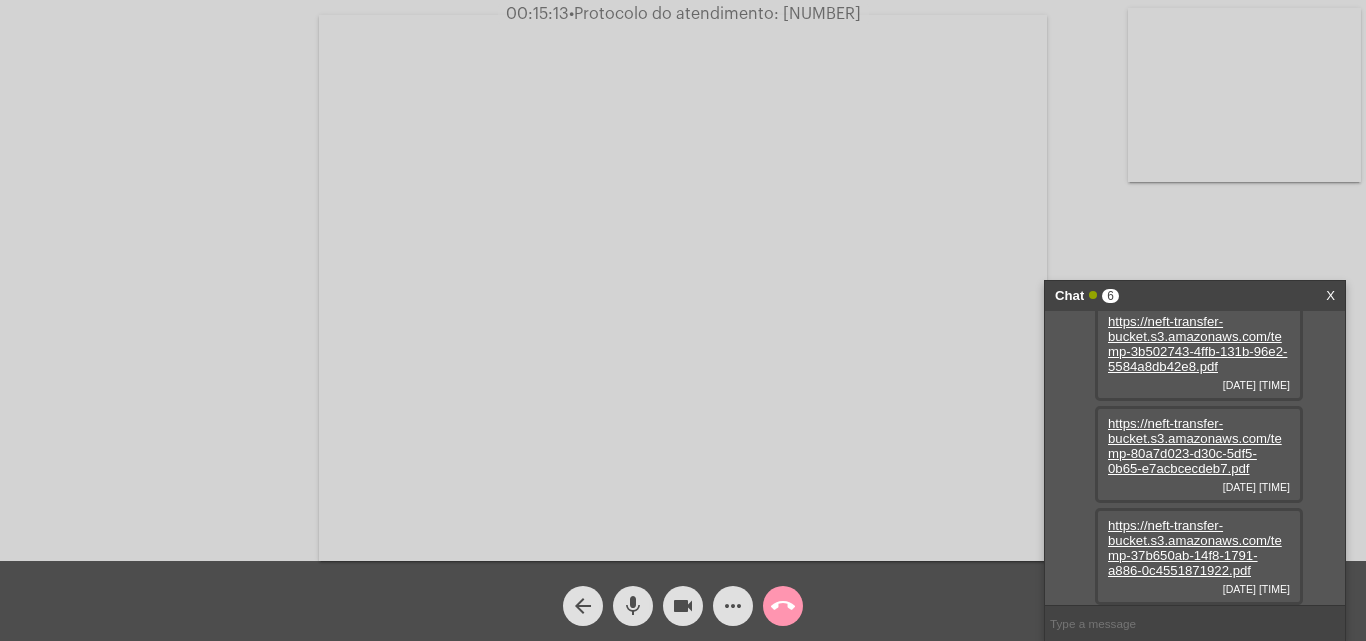 click on "https://neft-transfer-bucket.s3.amazonaws.com/temp-37b650ab-14f8-1791-a886-0c4551871922.pdf" at bounding box center [1195, 548] 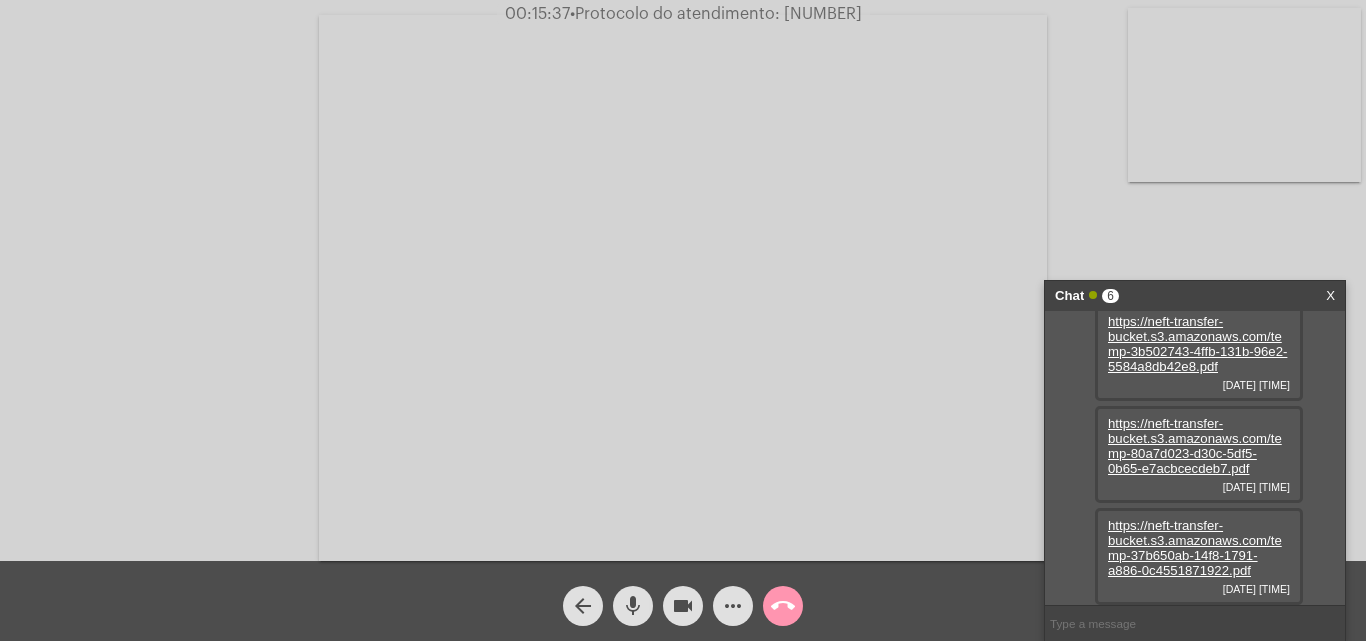 click on "mic" 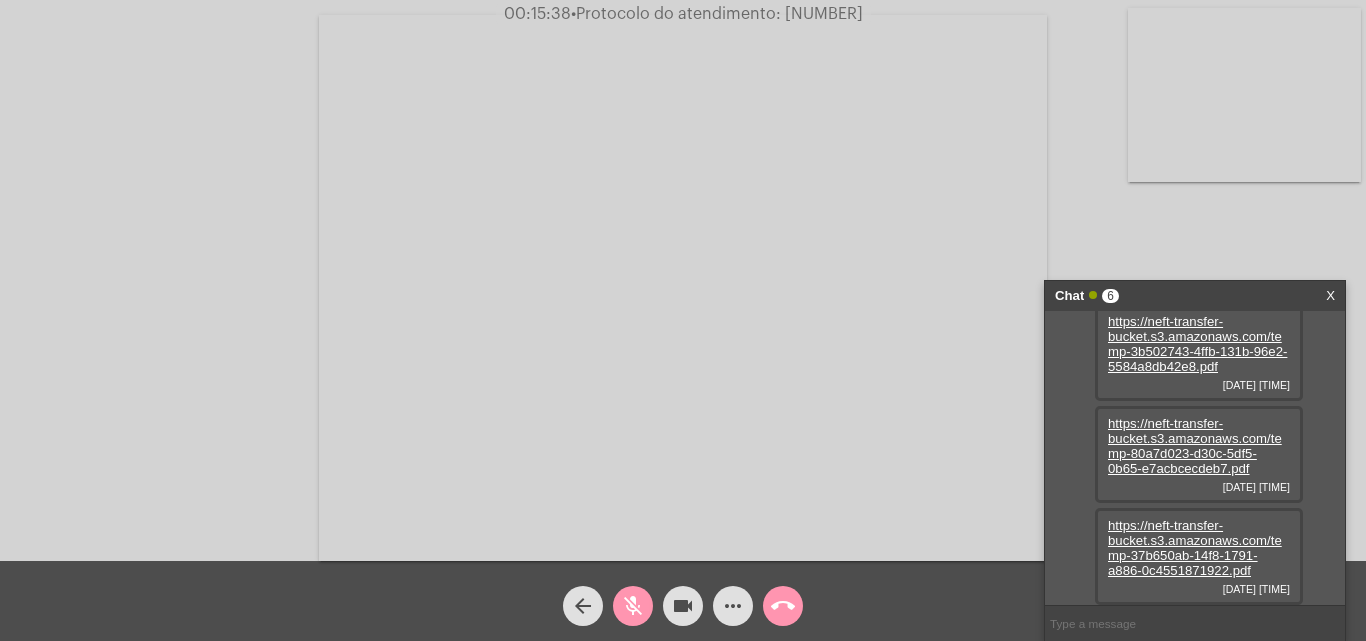 click on "videocam" 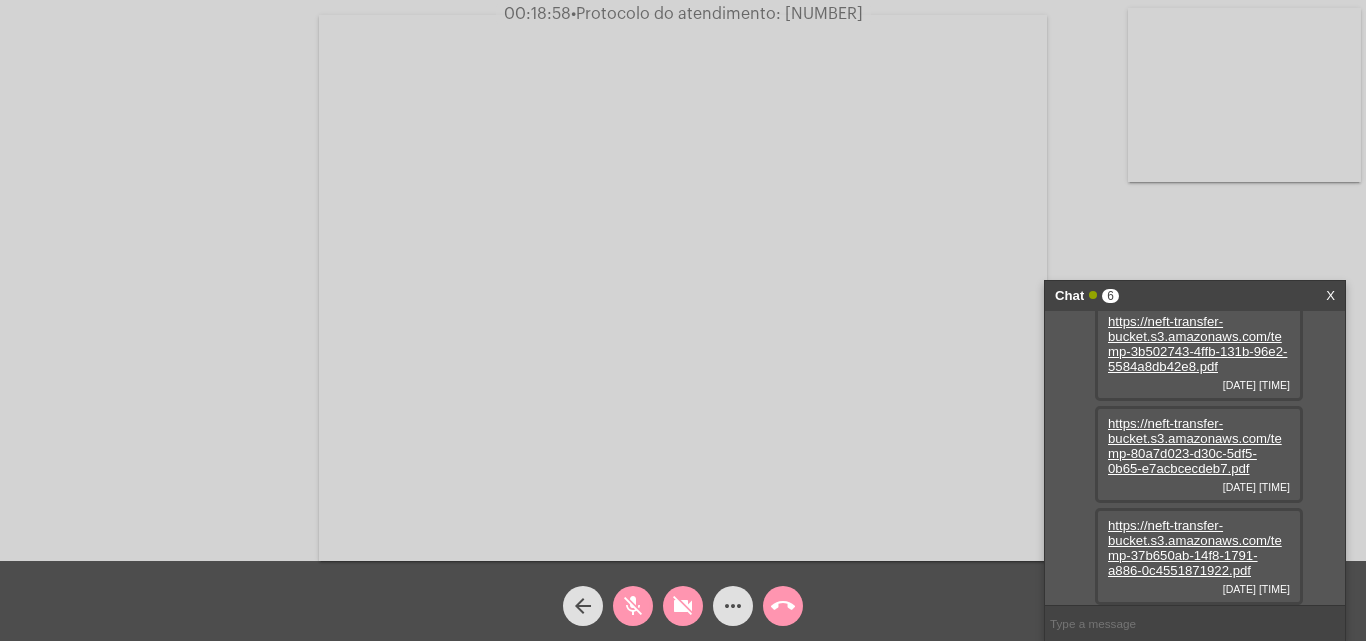 click on "mic_off" 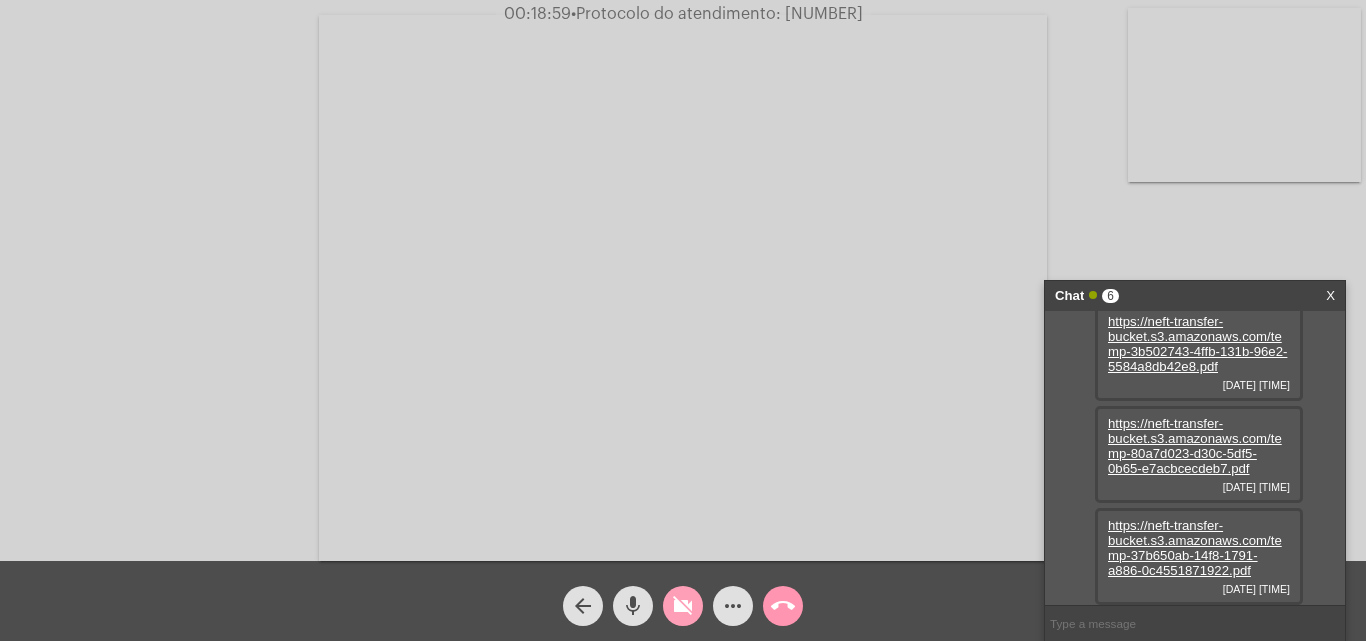 click on "videocam_off" 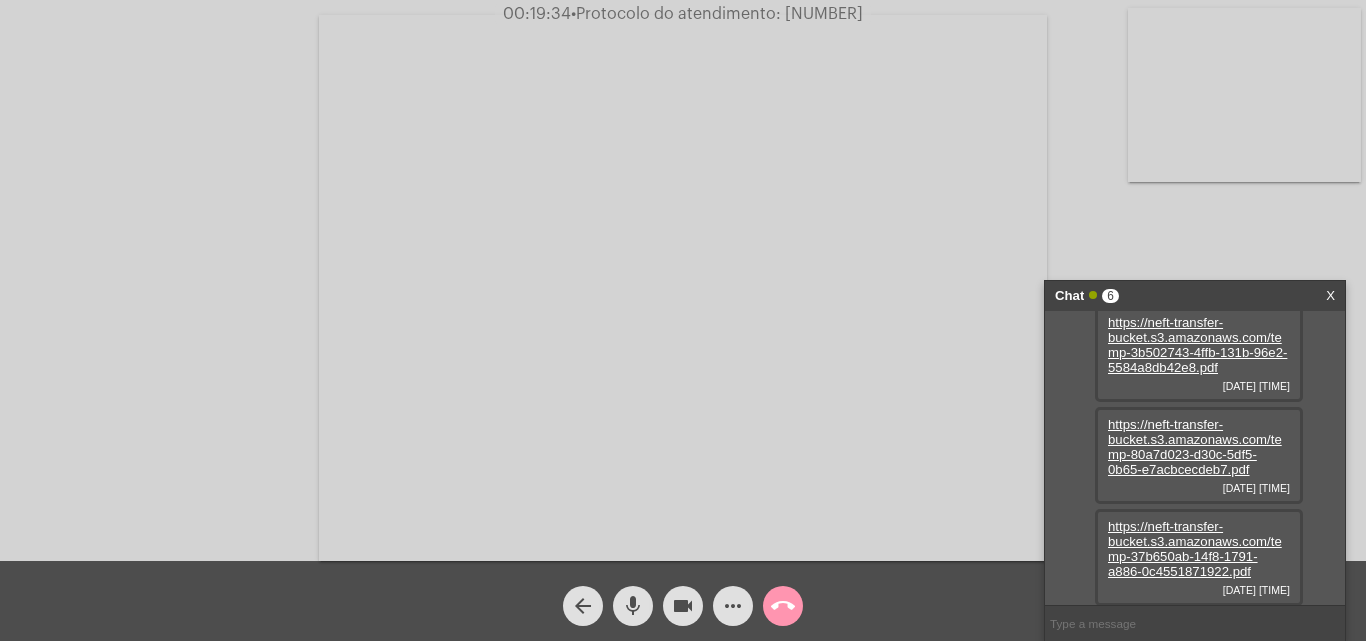 scroll, scrollTop: 323, scrollLeft: 0, axis: vertical 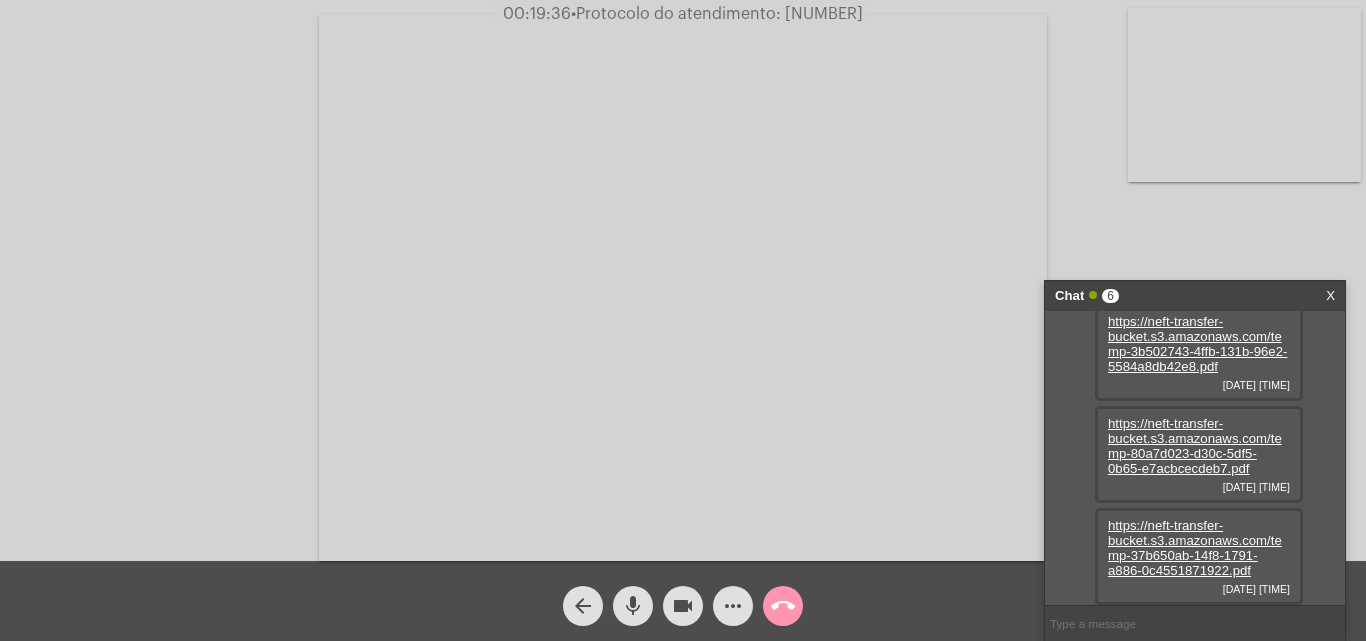 click on "mic" 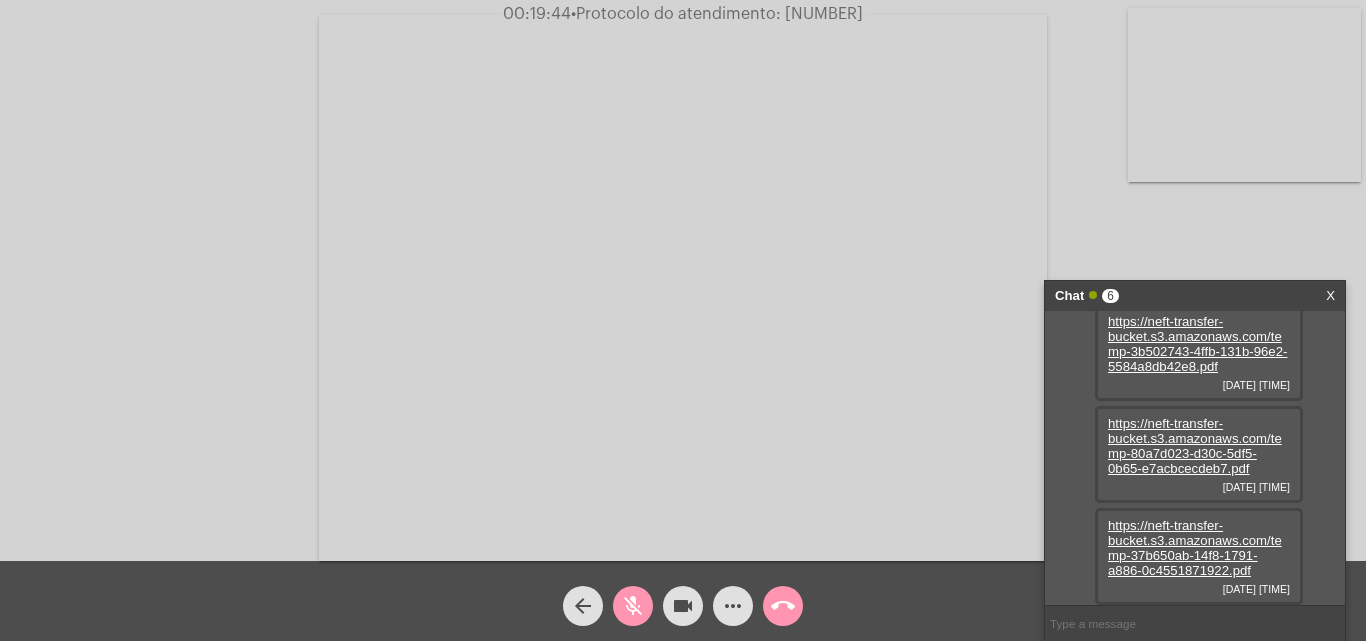 click on "mic_off" 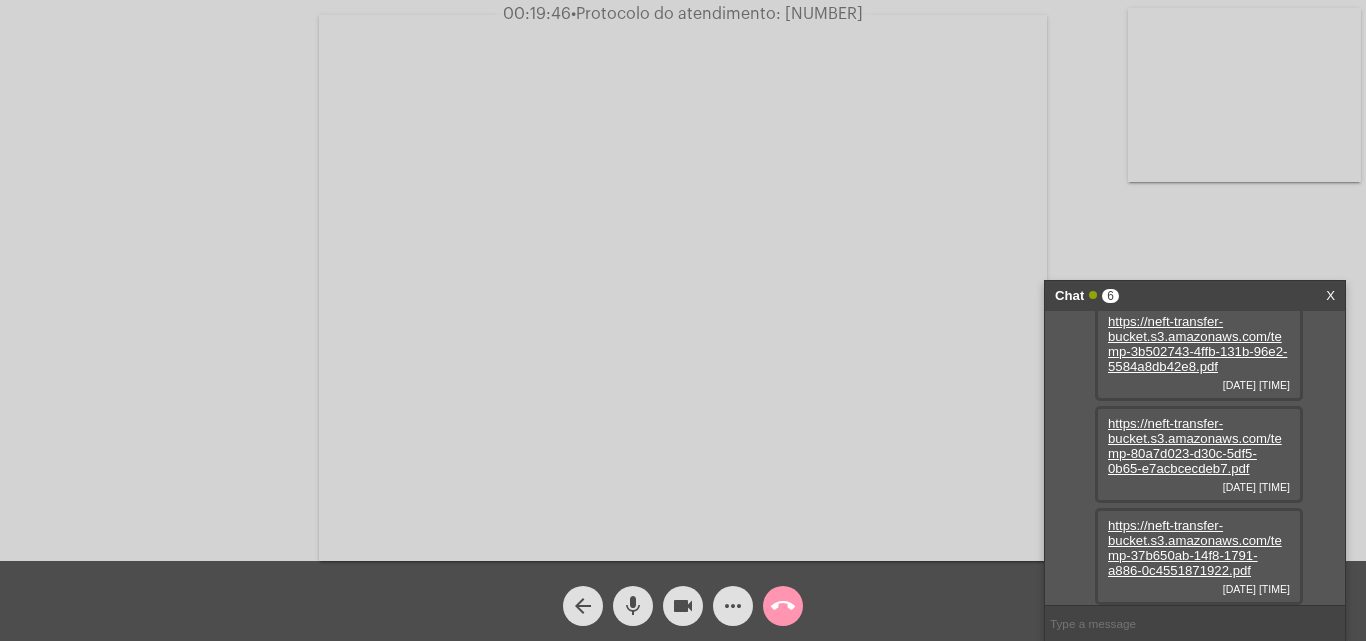 click on "mic" 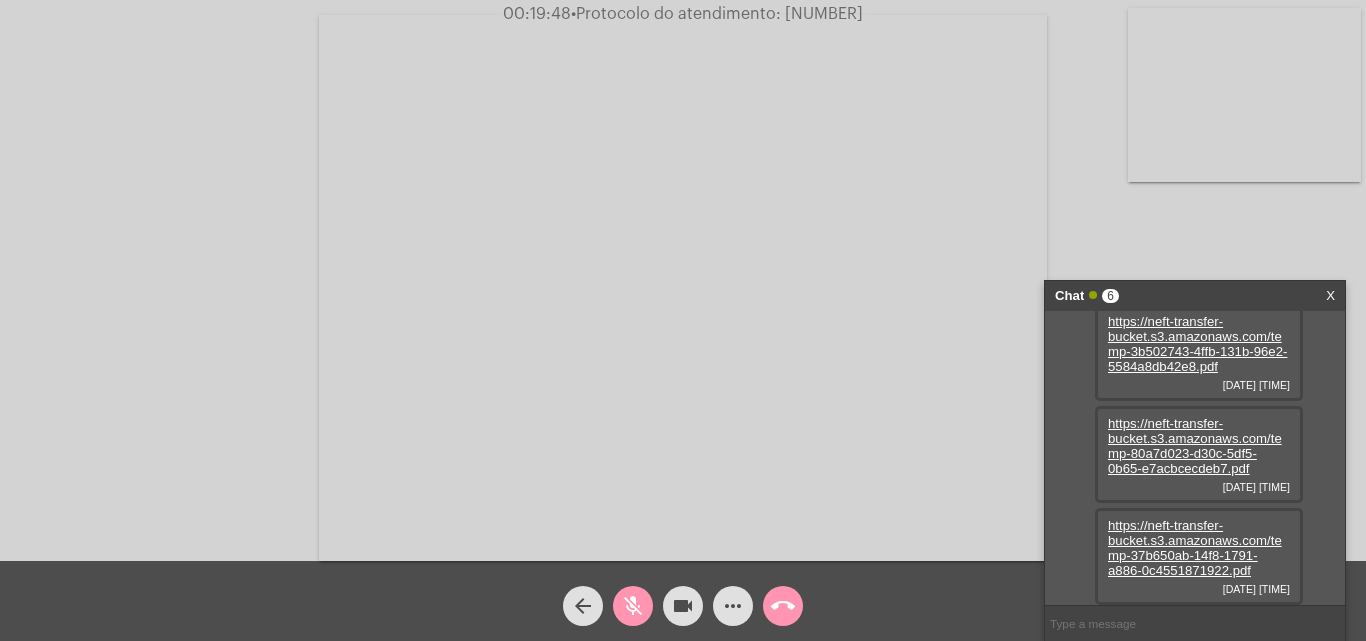 click on "•  Protocolo do atendimento: [NUMBER]" 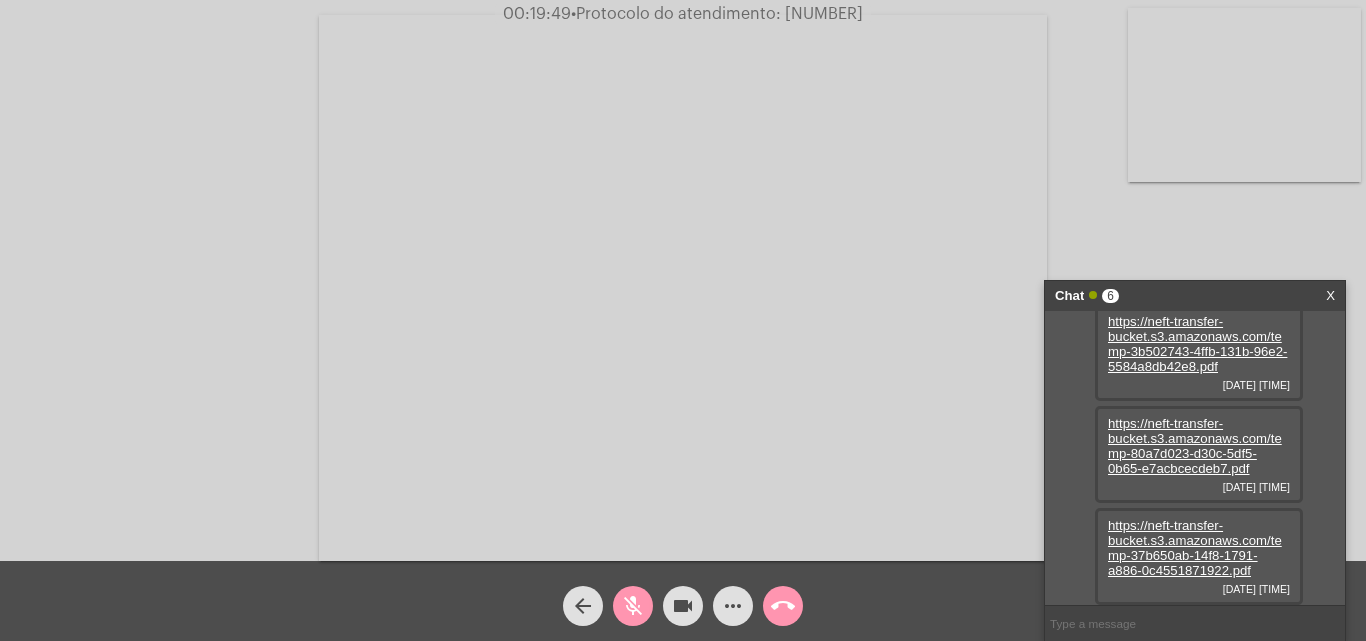 copy on "[NUMBER]" 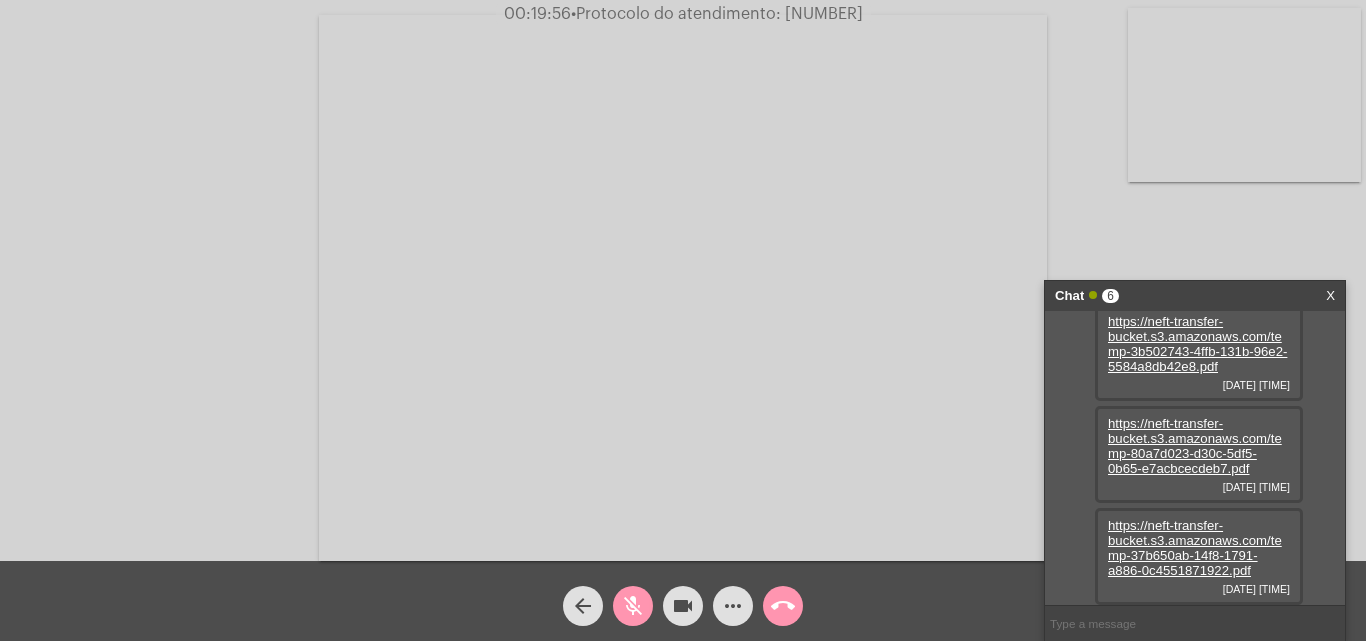 click on "Acessando Câmera e Microfone..." 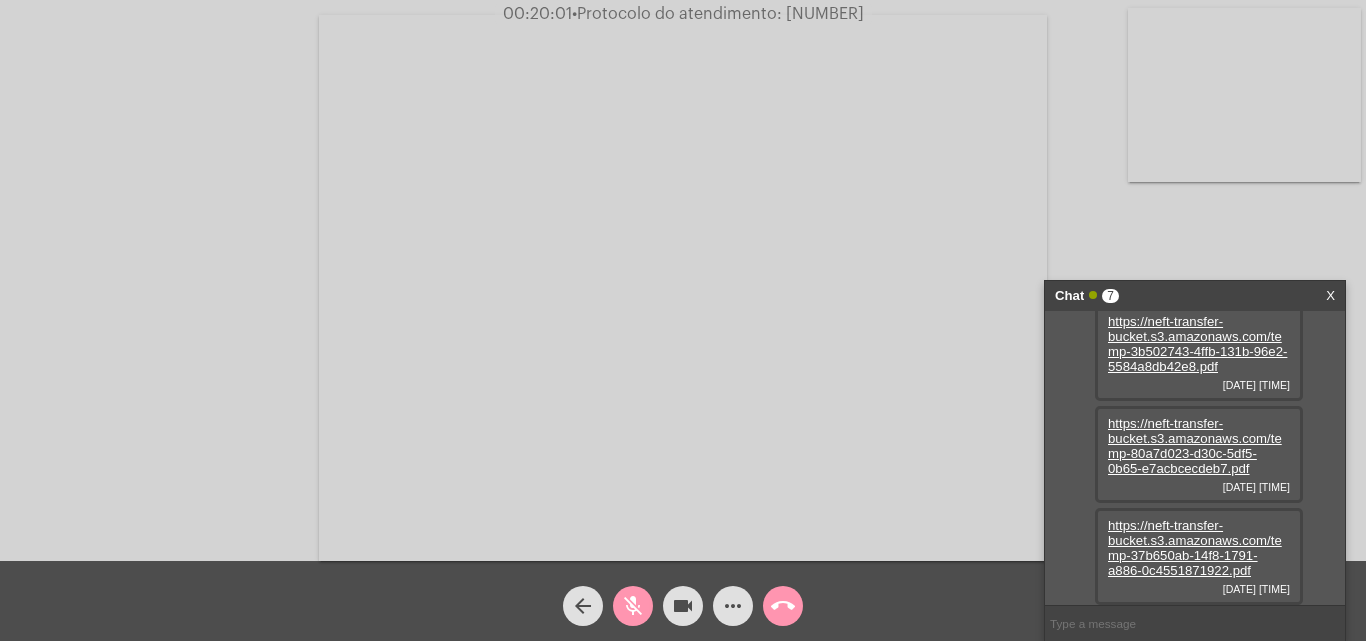 scroll, scrollTop: 395, scrollLeft: 0, axis: vertical 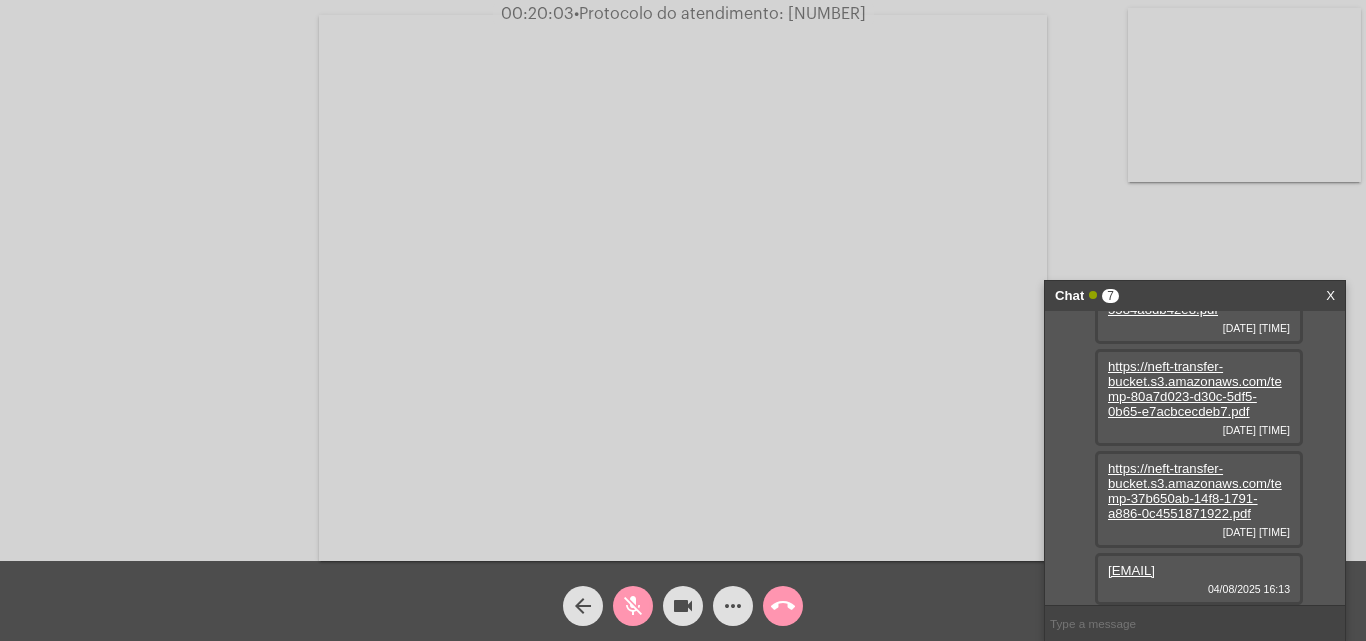 click on "mic_off" 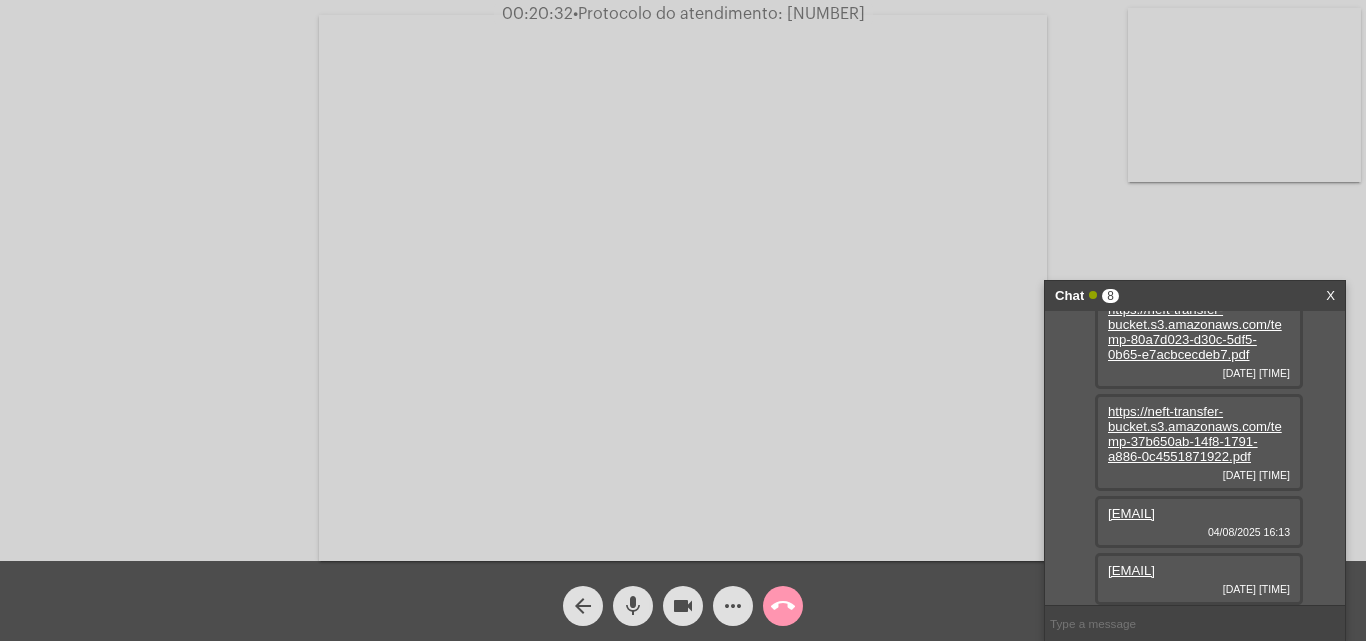 scroll, scrollTop: 467, scrollLeft: 0, axis: vertical 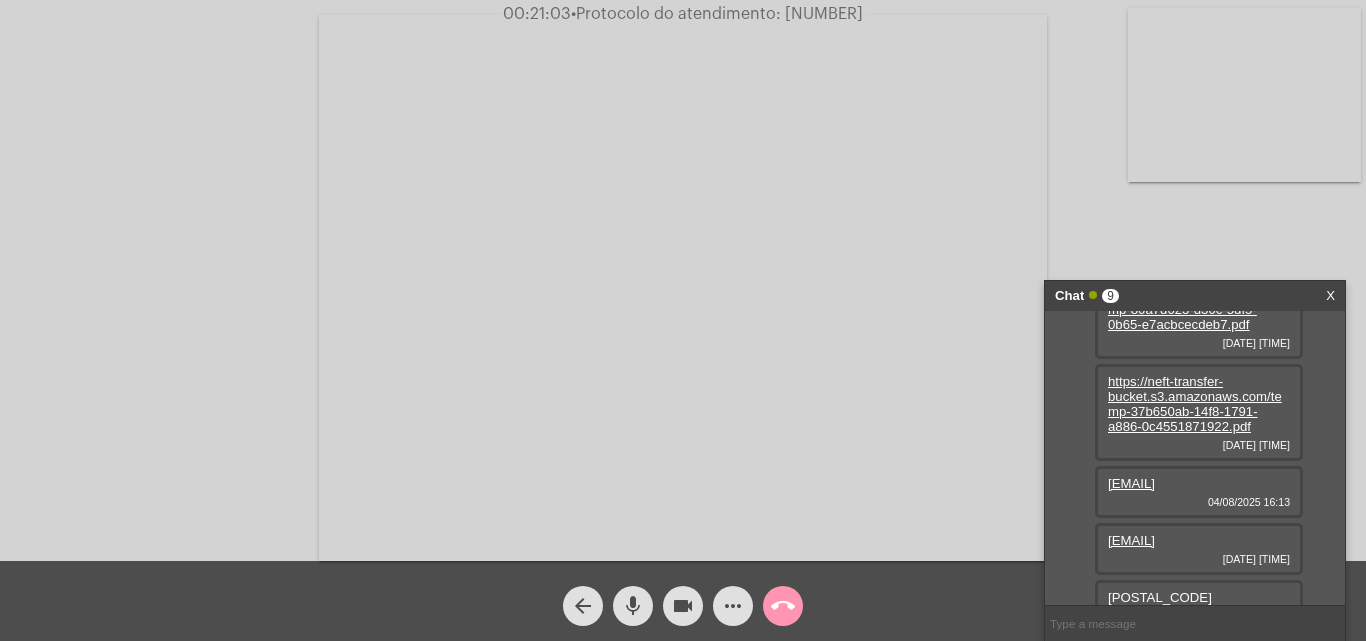 click on "mic" 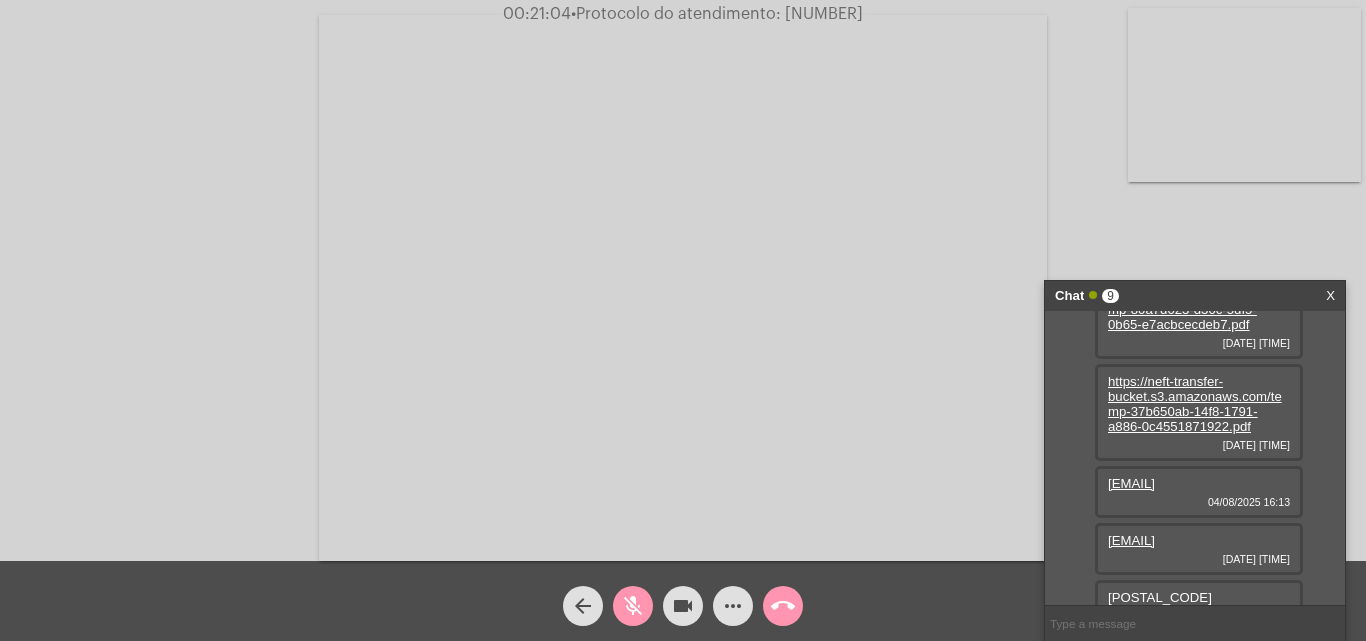 scroll, scrollTop: 524, scrollLeft: 0, axis: vertical 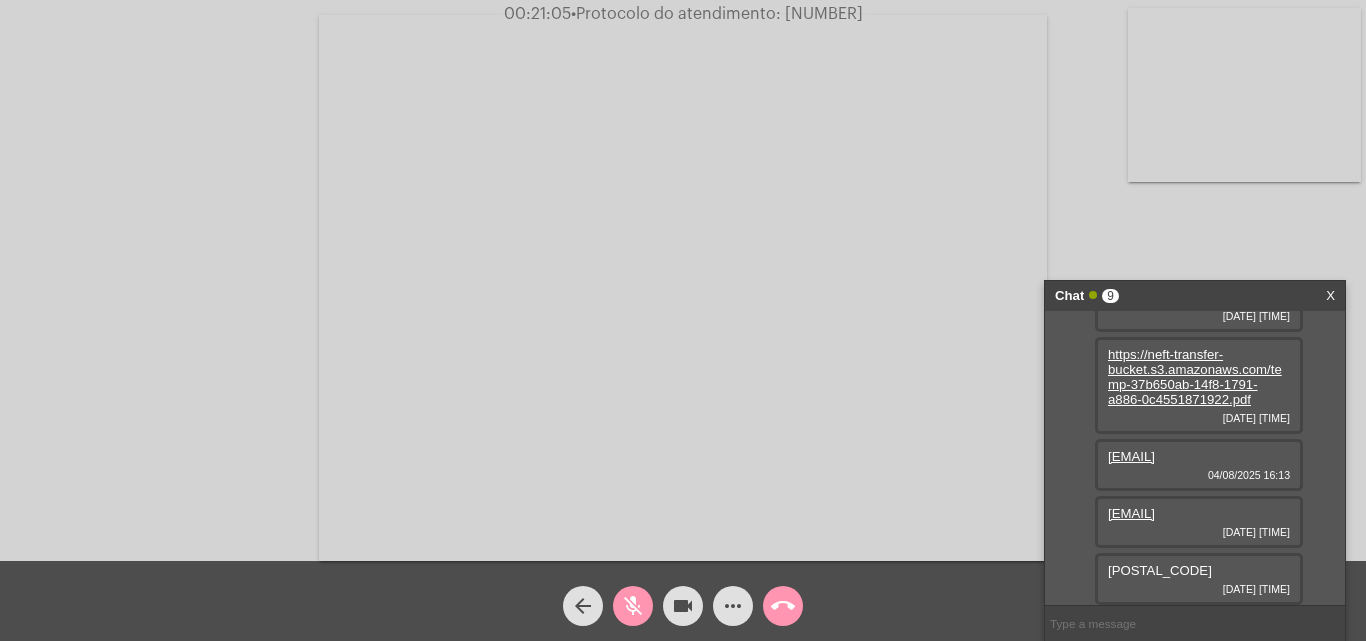 click on "[POSTAL_CODE]" at bounding box center (1160, 570) 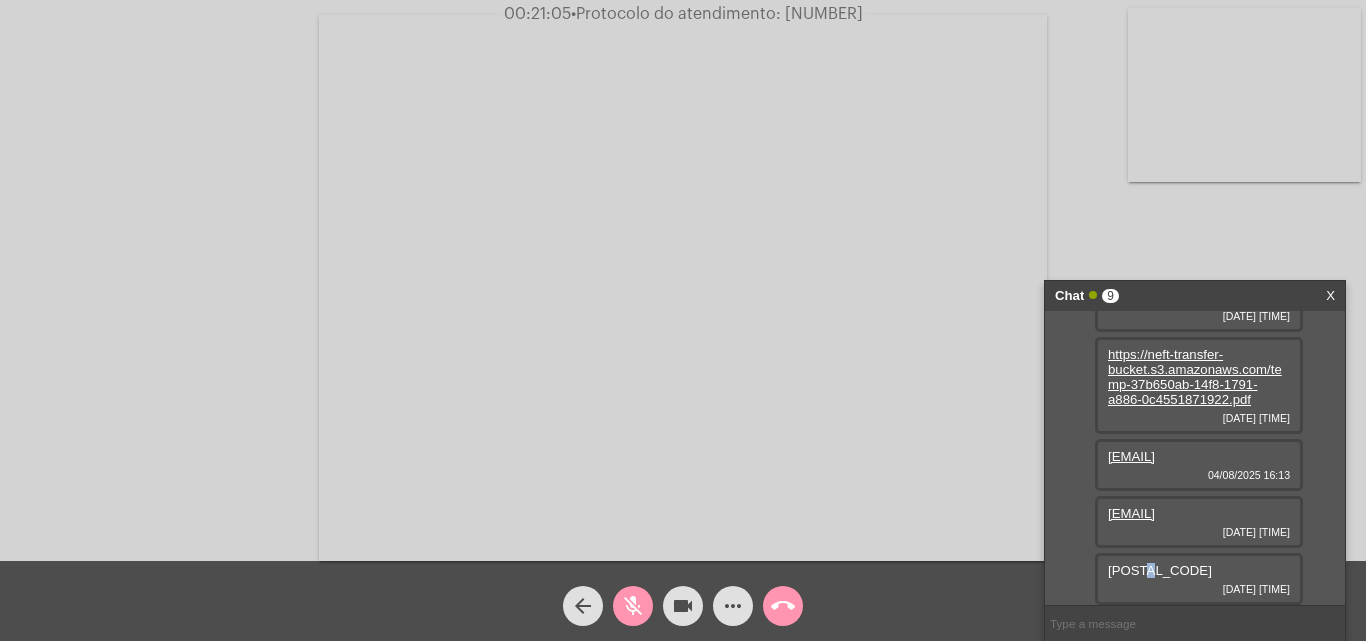 click on "[POSTAL_CODE]" at bounding box center (1160, 570) 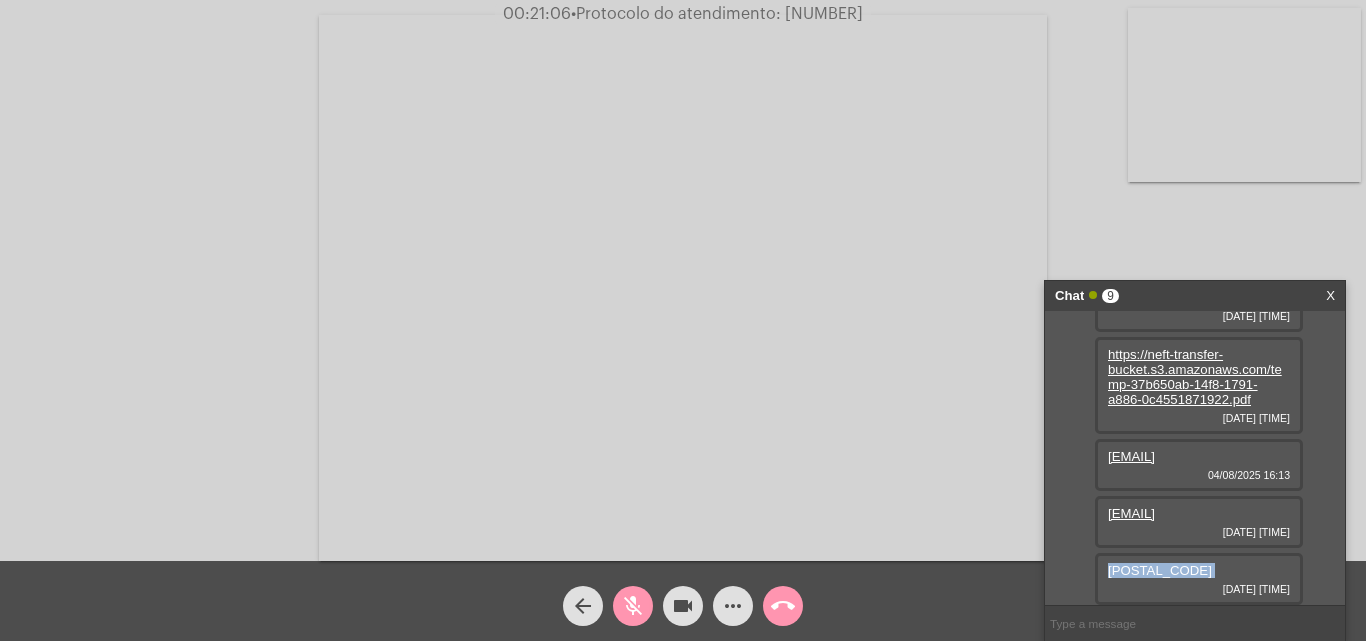 click on "[POSTAL_CODE]" at bounding box center [1160, 570] 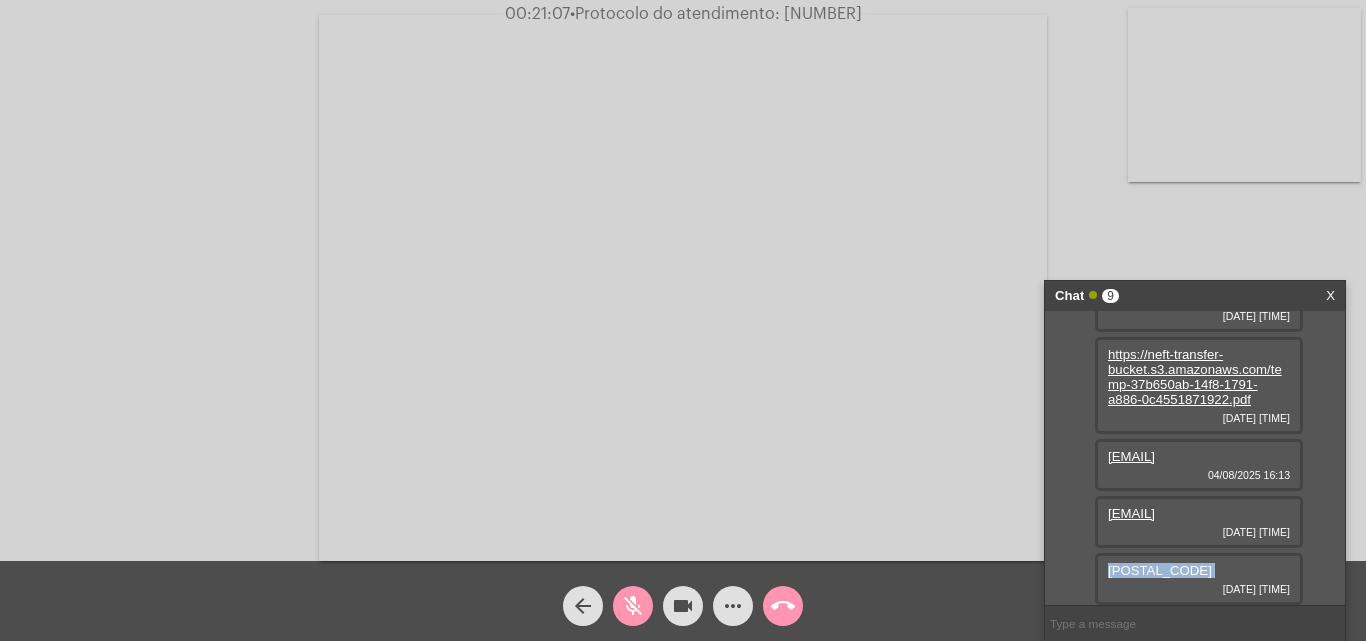 copy on "[POSTAL_CODE]" 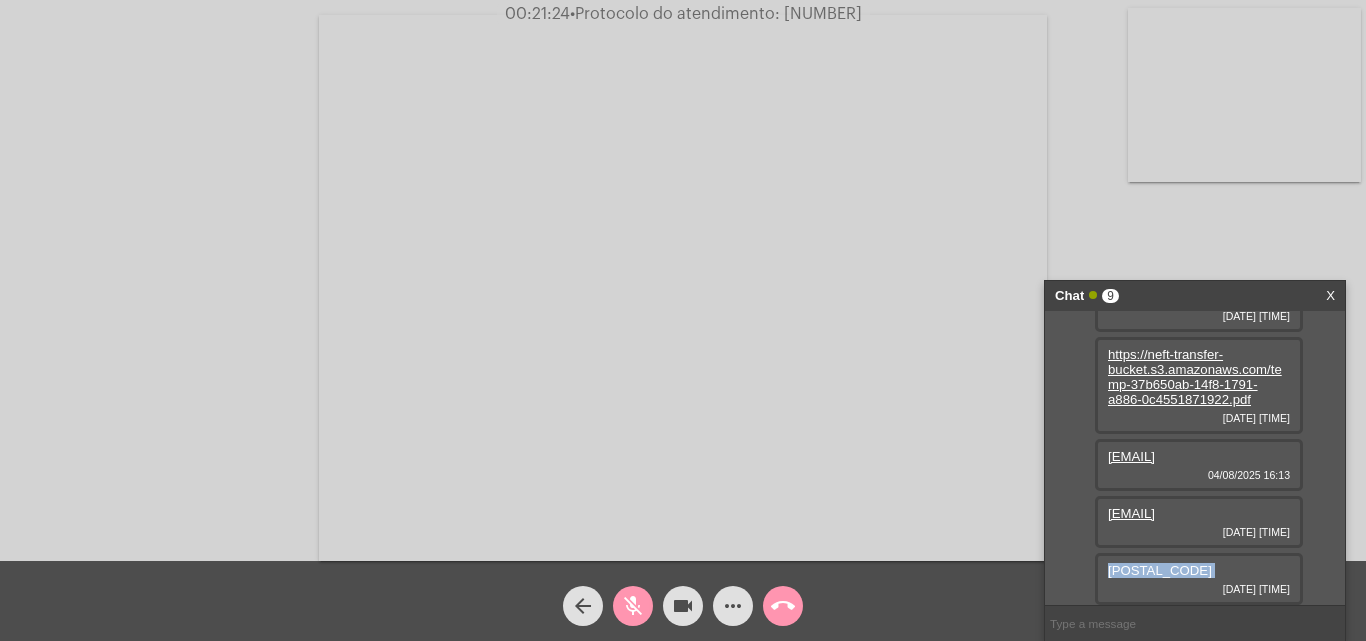 click on "mic_off" 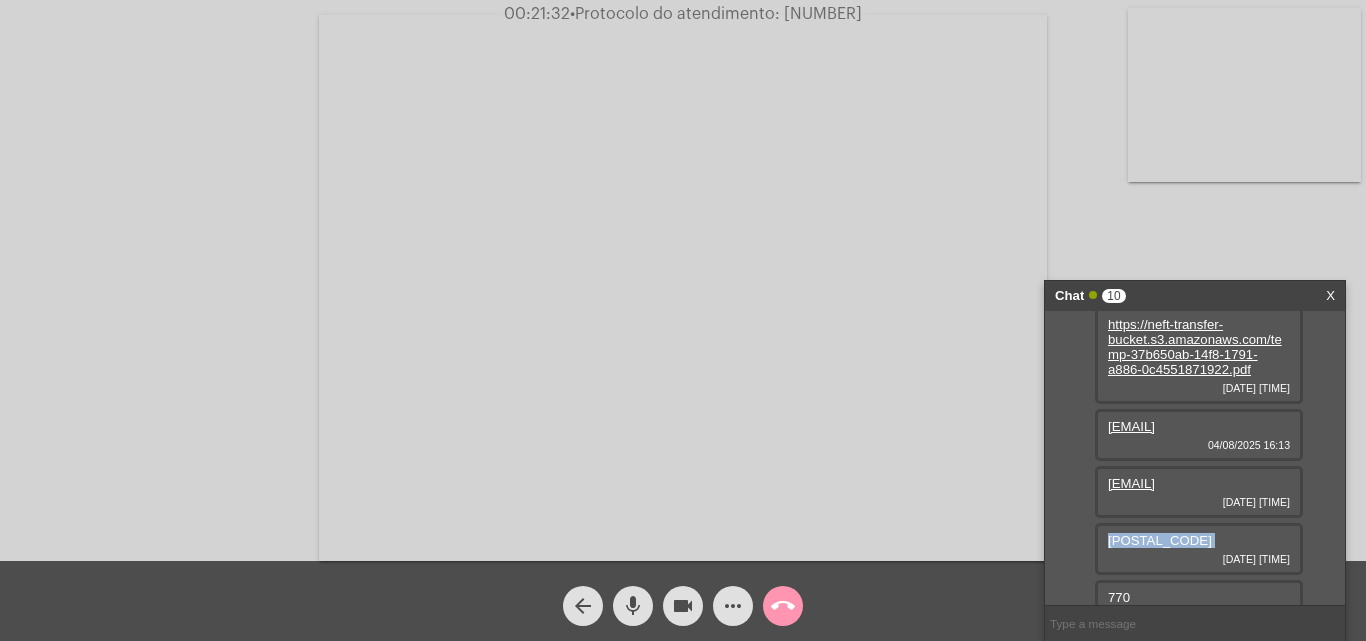 scroll, scrollTop: 581, scrollLeft: 0, axis: vertical 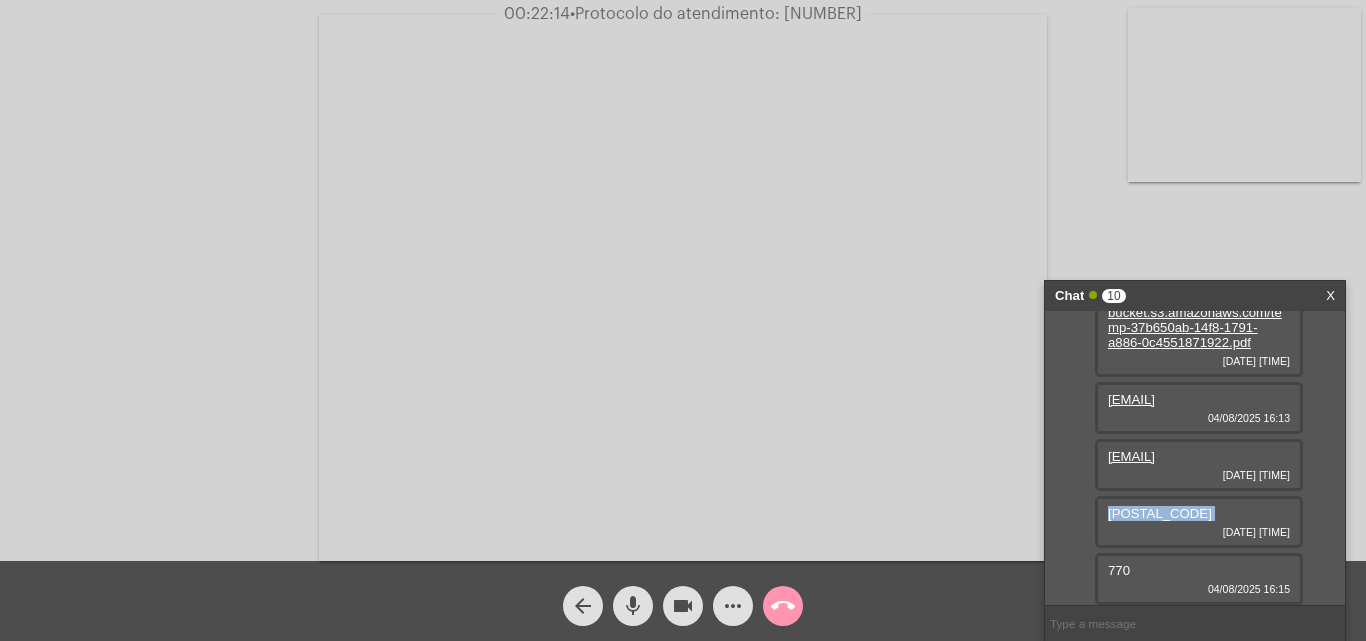 click on "mic" 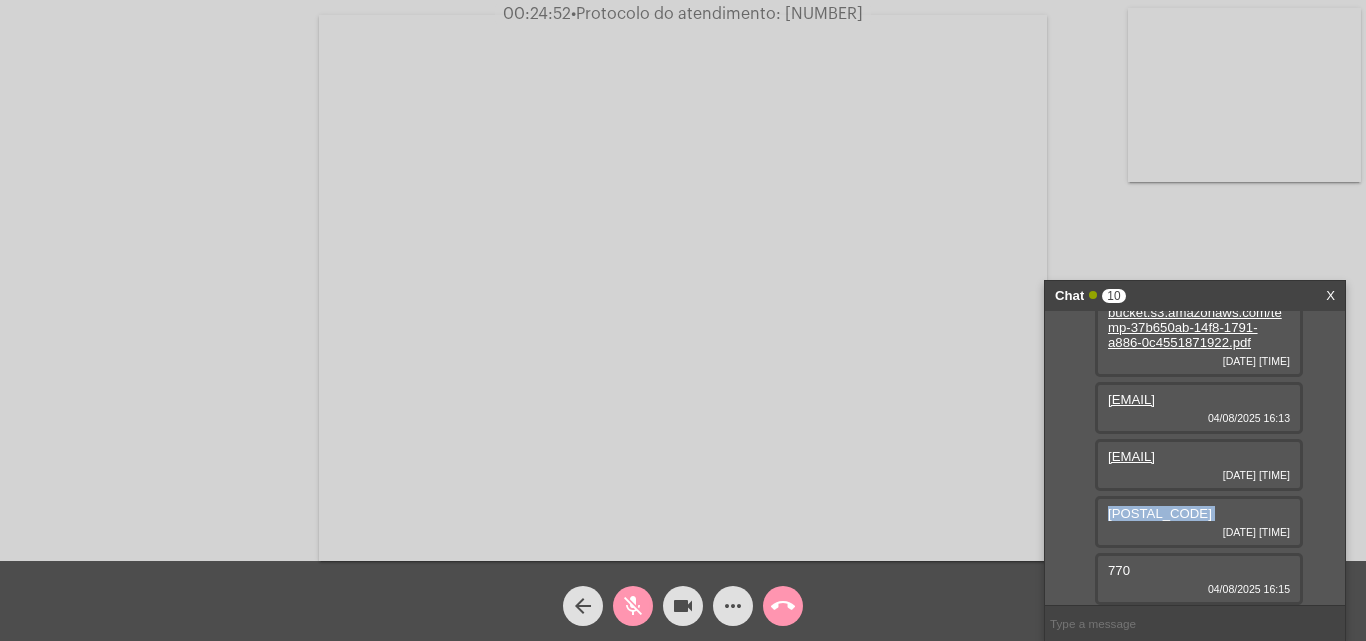 drag, startPoint x: 1136, startPoint y: 503, endPoint x: 1181, endPoint y: 511, distance: 45.705578 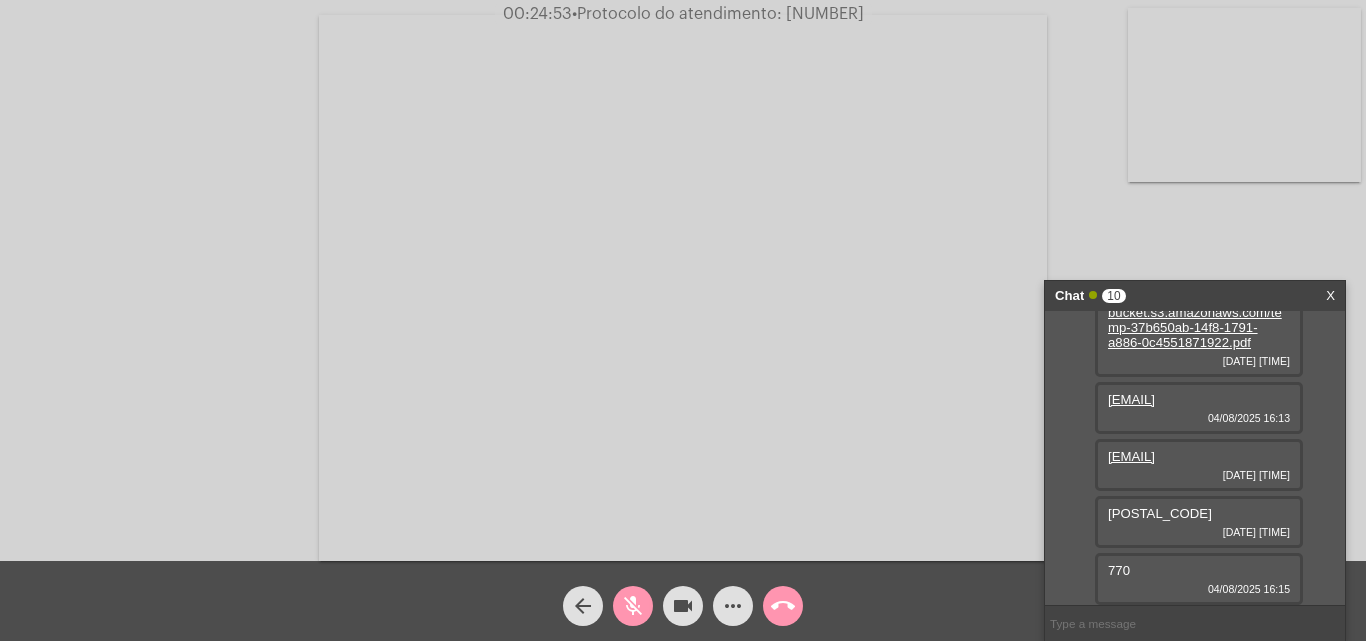 click on "[POSTAL_CODE]" at bounding box center (1160, 513) 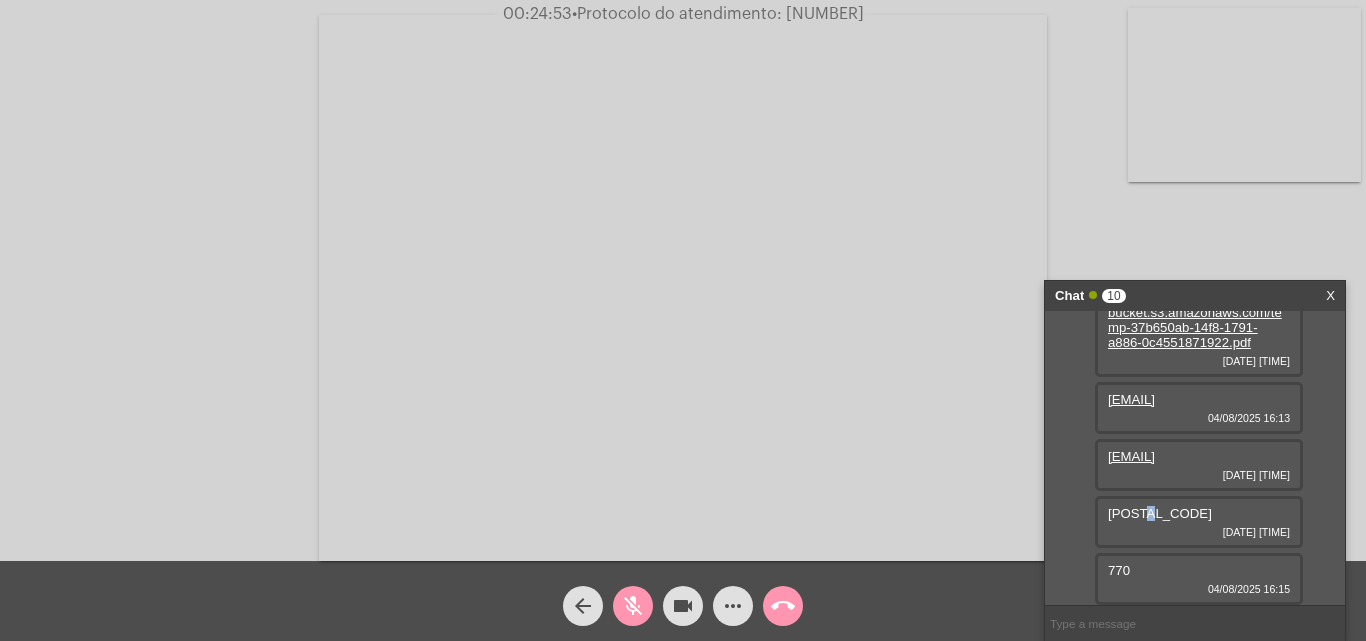 click on "[POSTAL_CODE]" at bounding box center [1160, 513] 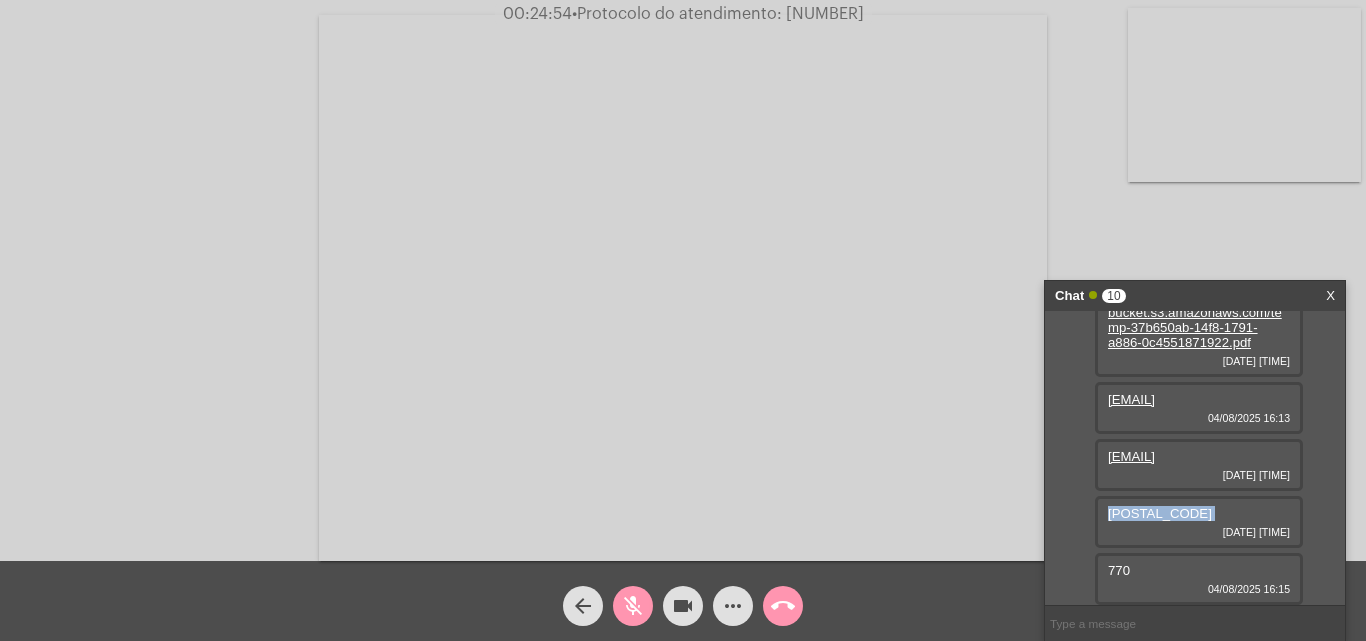 click on "[POSTAL_CODE]" at bounding box center (1160, 513) 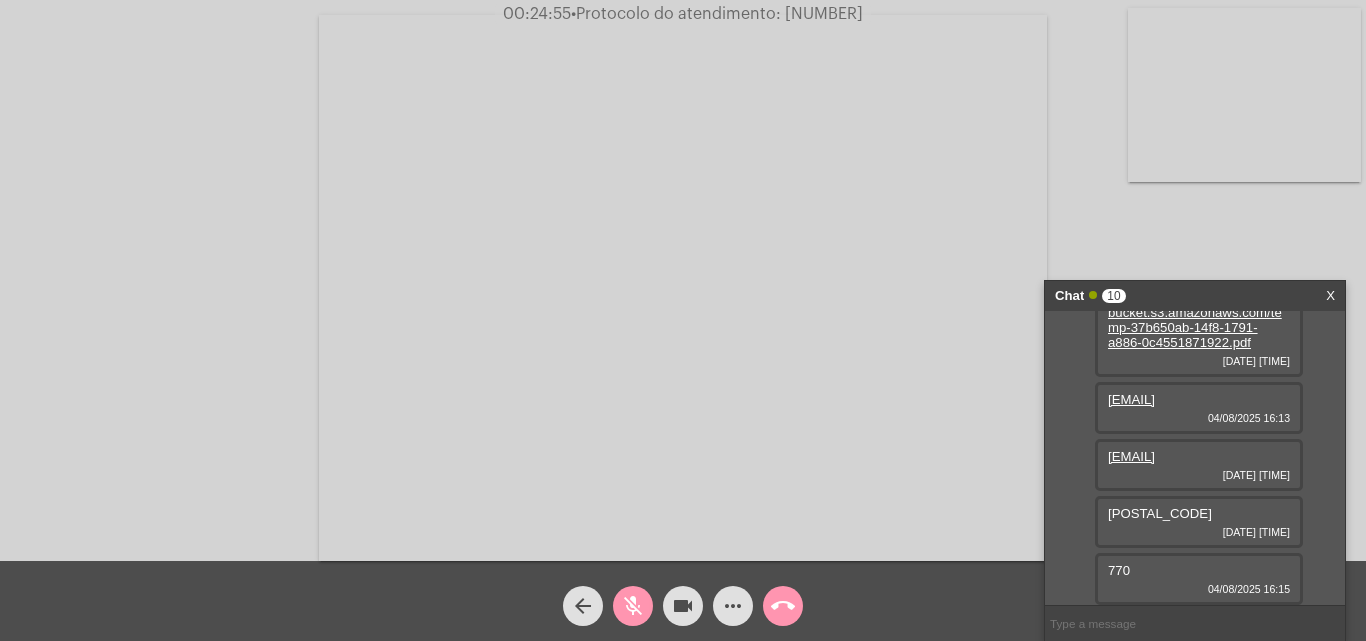 drag, startPoint x: 1141, startPoint y: 511, endPoint x: 1204, endPoint y: 460, distance: 81.055534 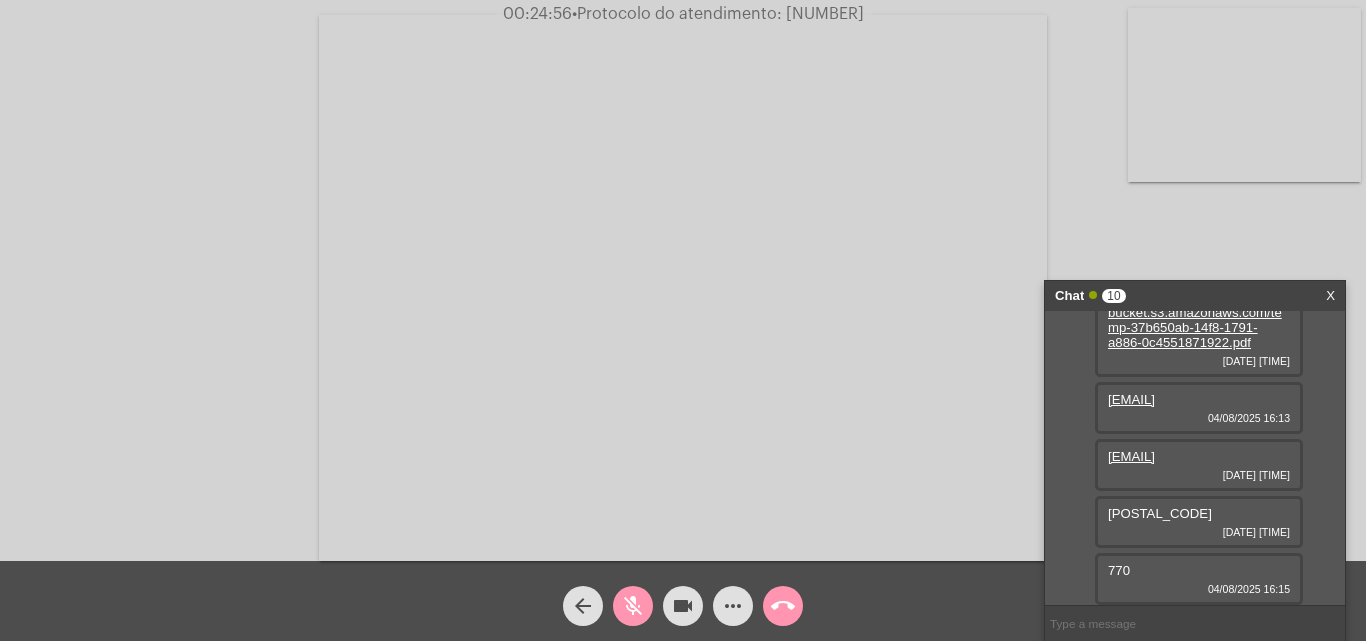 click on "[POSTAL_CODE]" at bounding box center [1160, 513] 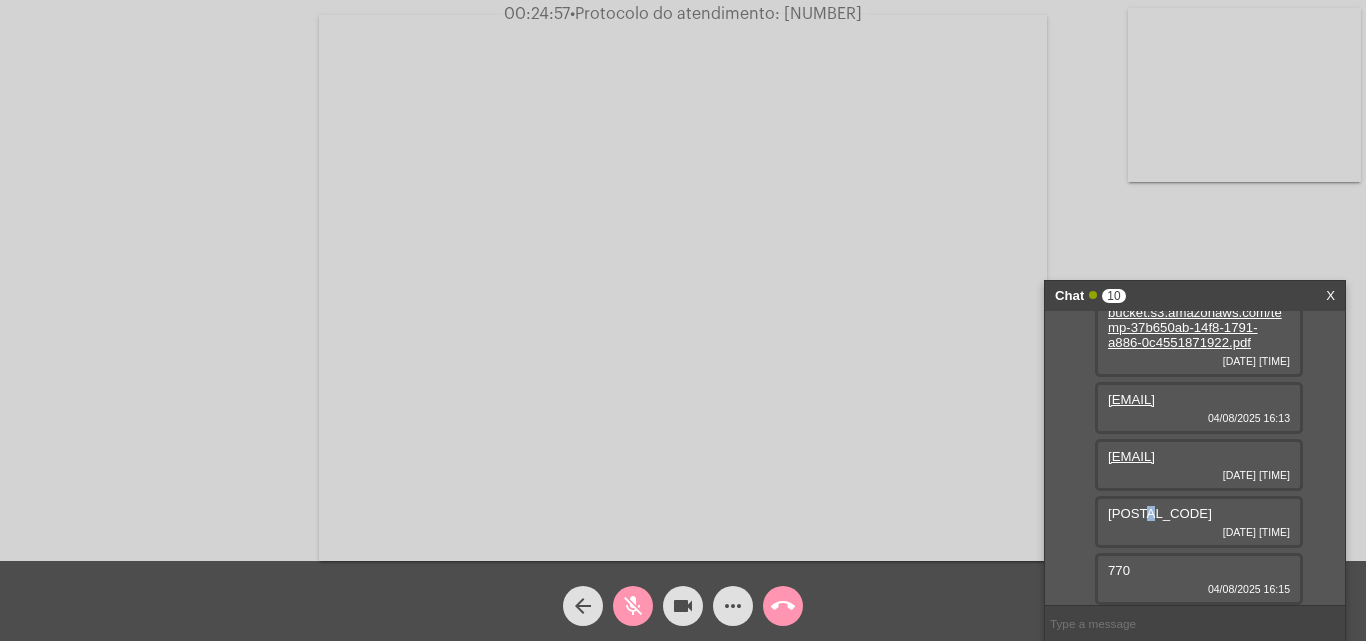 click on "[POSTAL_CODE]" at bounding box center (1160, 513) 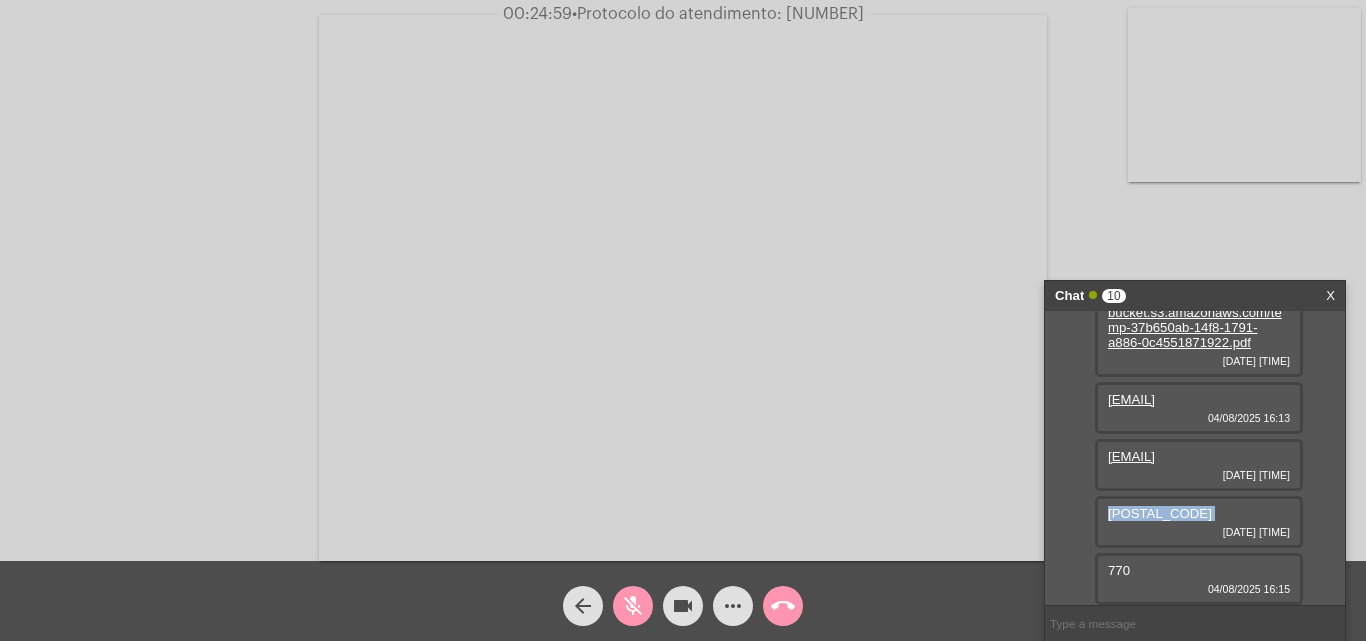 copy on "[POSTAL_CODE]" 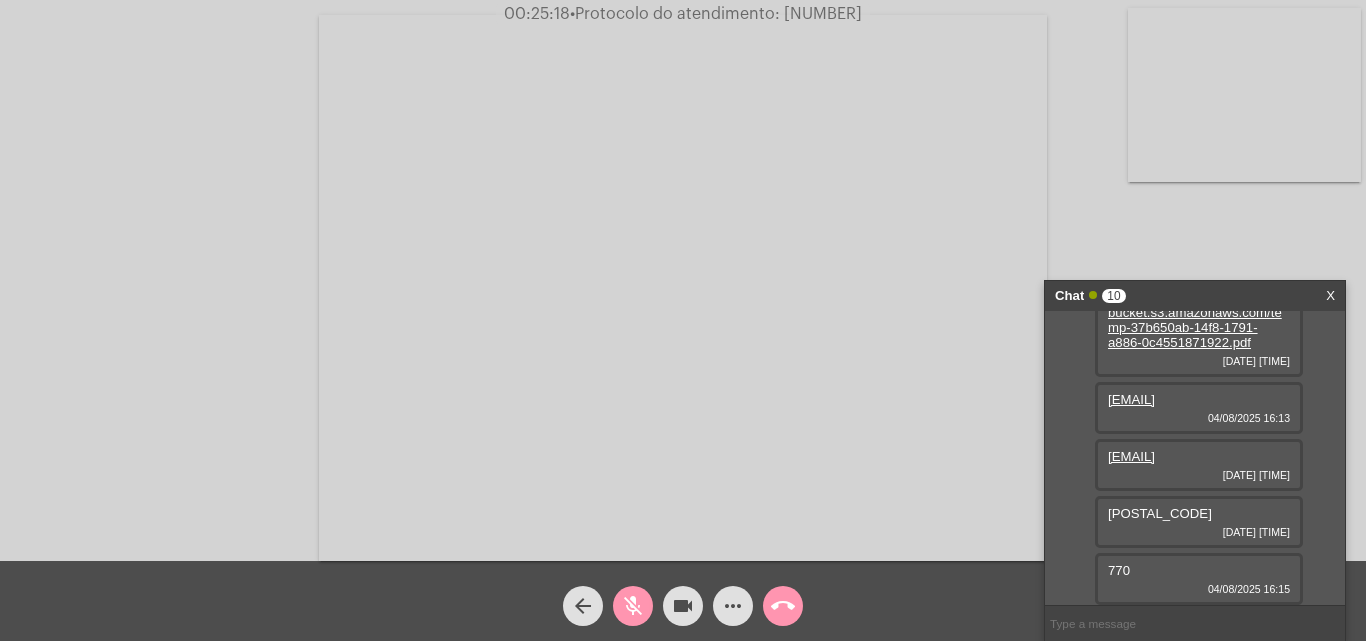 click on "770" at bounding box center (1119, 570) 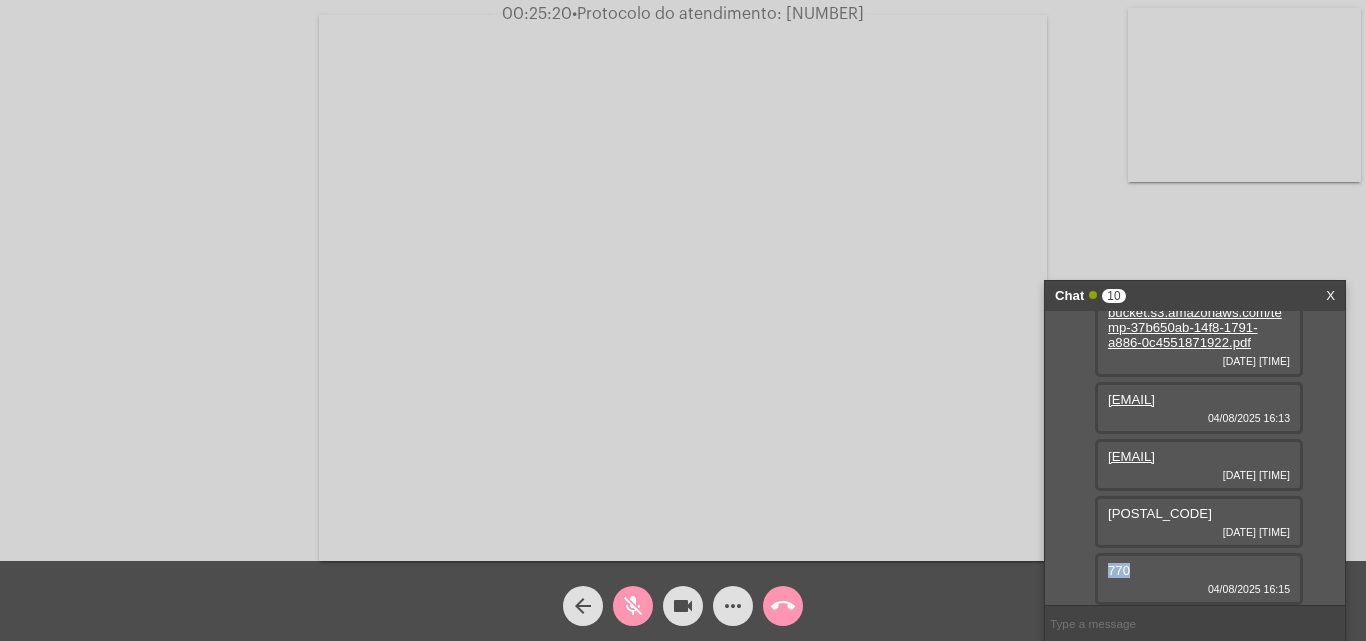 copy on "770" 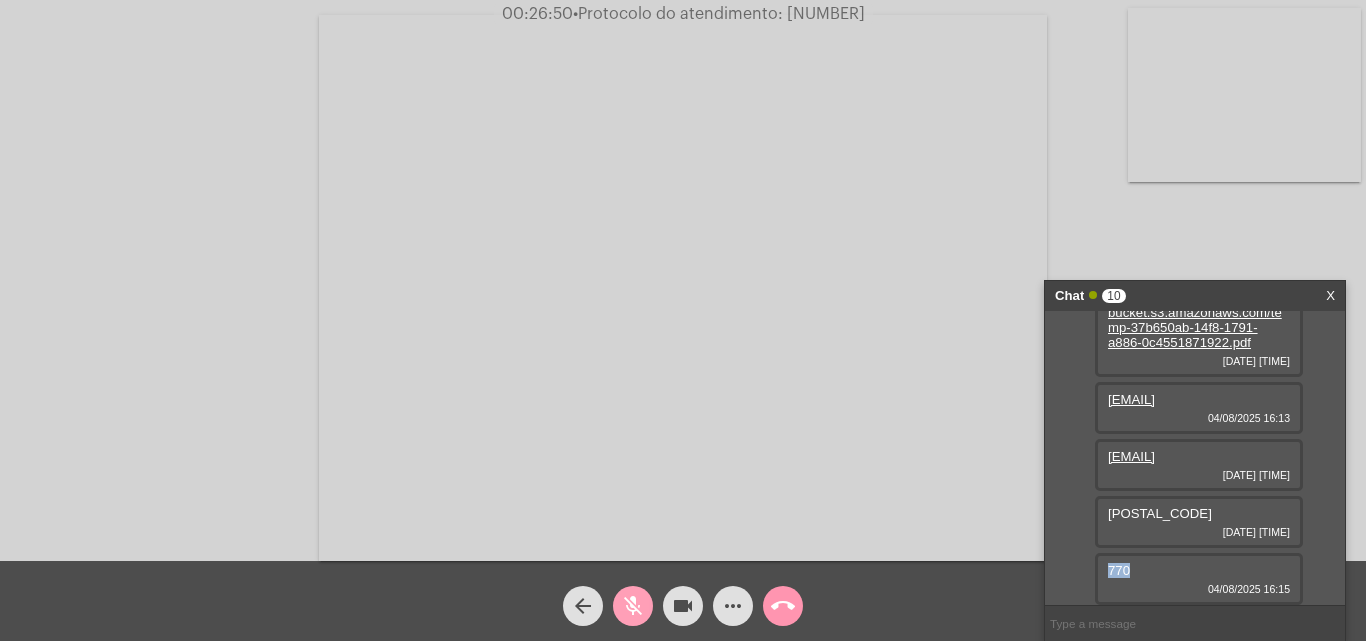 click on "mic_off" 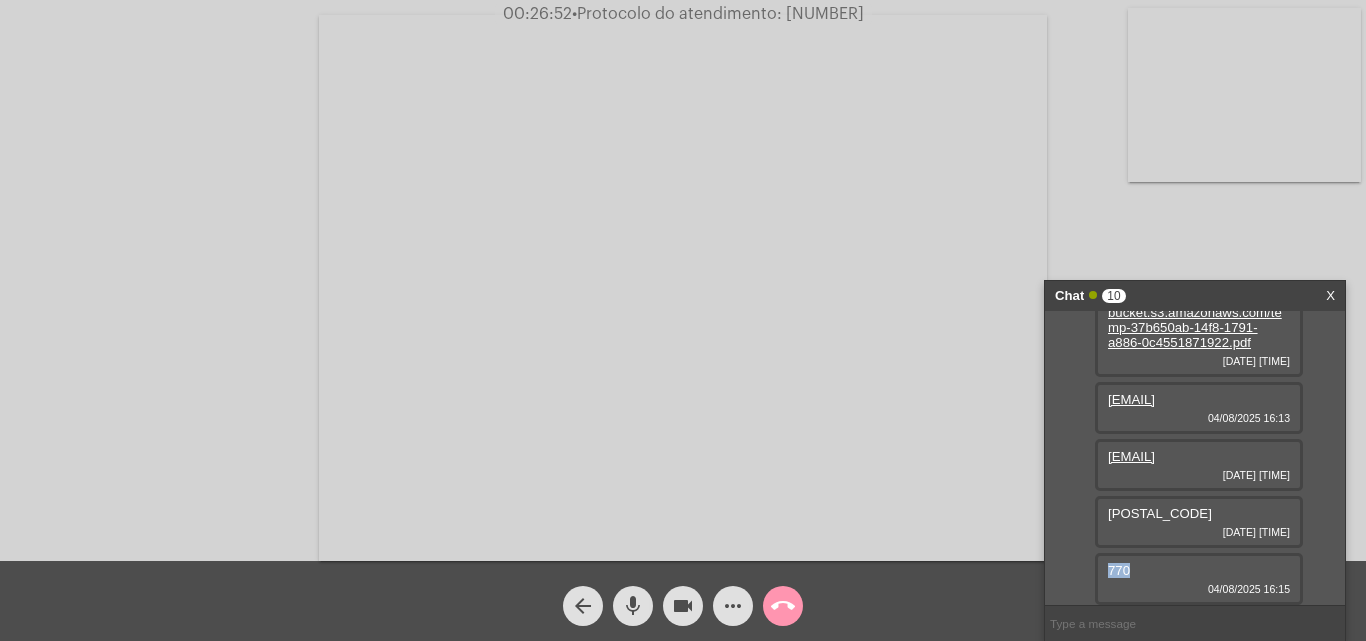 click on "more_horiz" 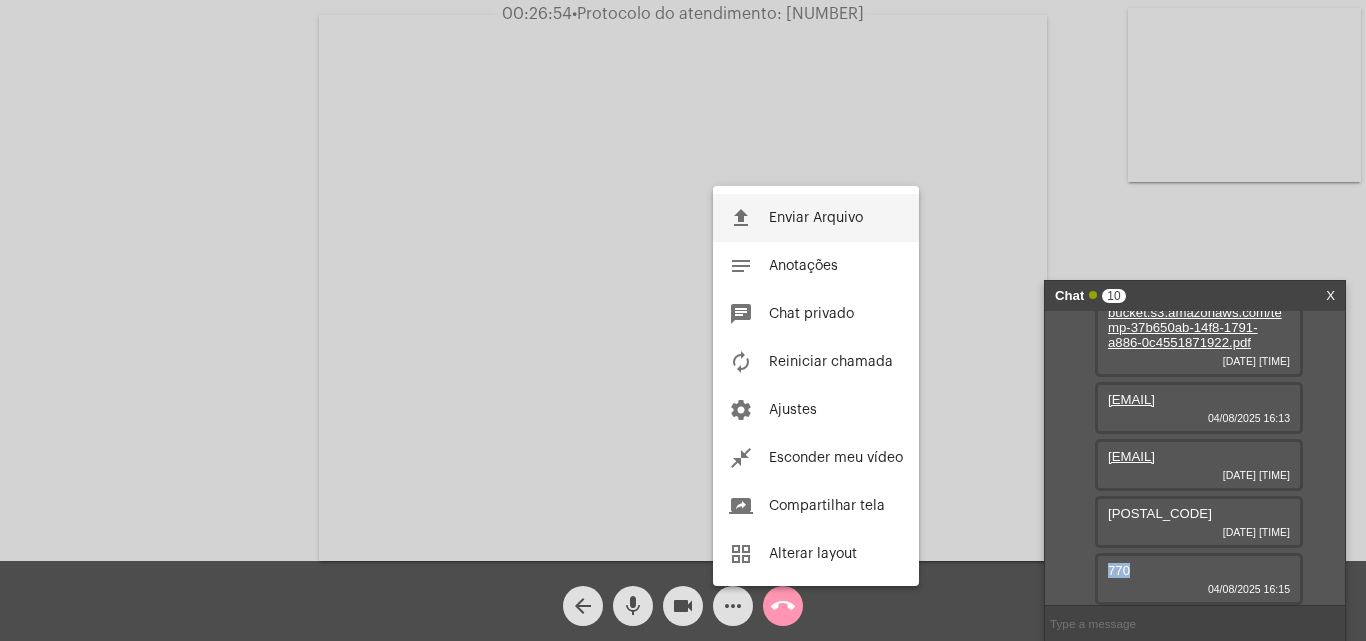 click on "Enviar Arquivo" at bounding box center (816, 218) 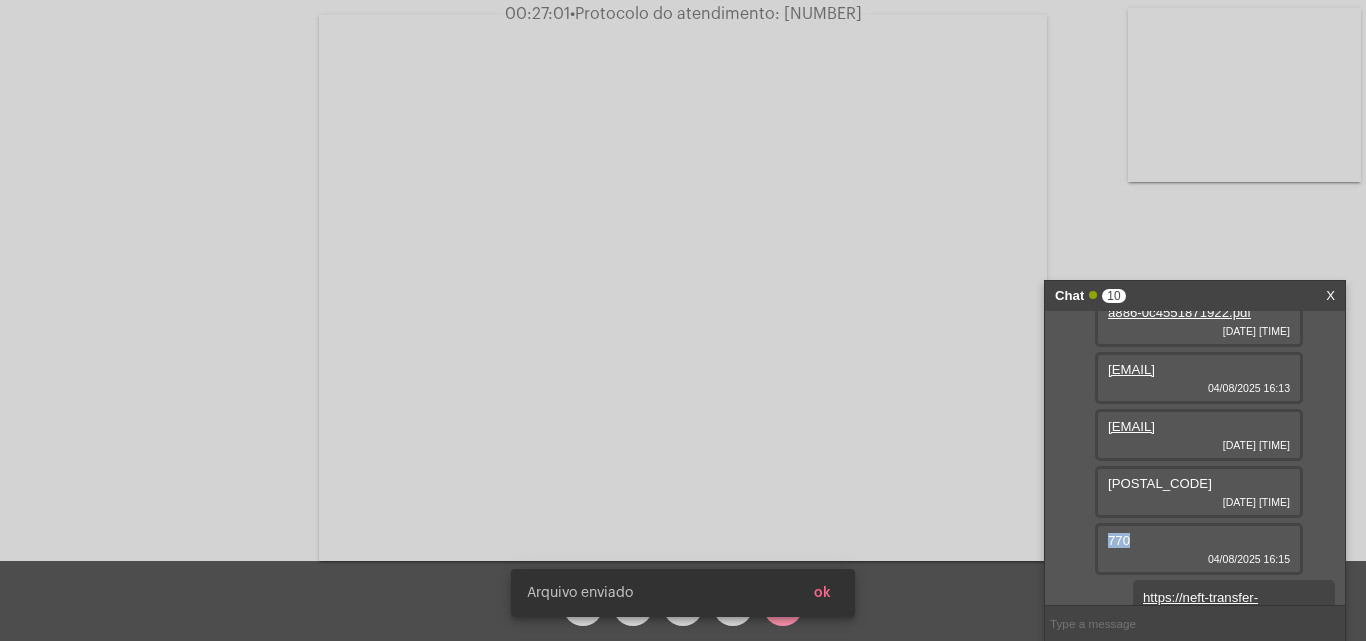 scroll, scrollTop: 683, scrollLeft: 0, axis: vertical 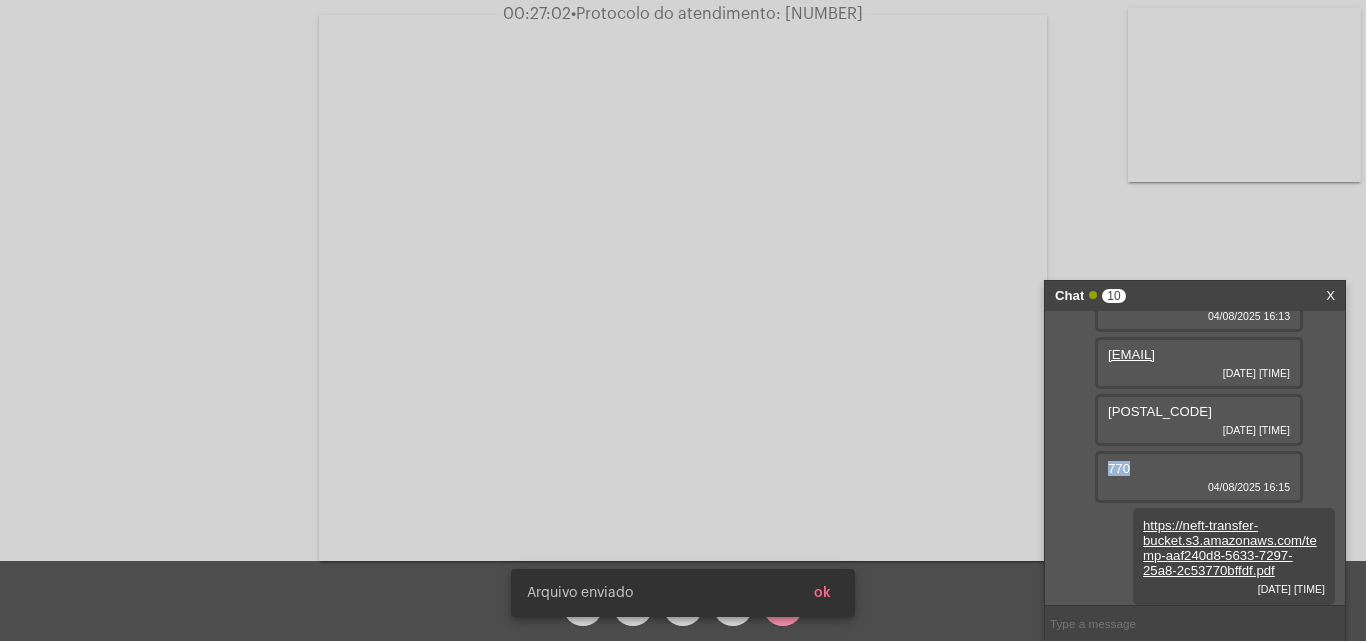 click on "ok" at bounding box center [822, 593] 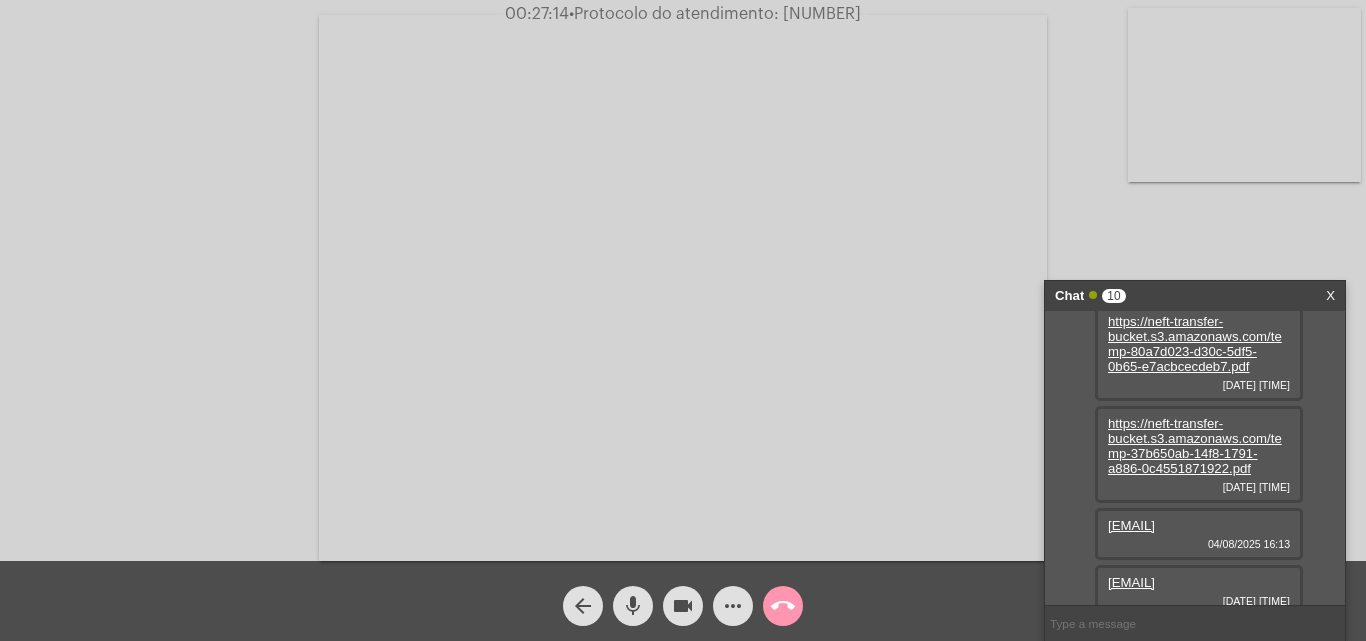 scroll, scrollTop: 683, scrollLeft: 0, axis: vertical 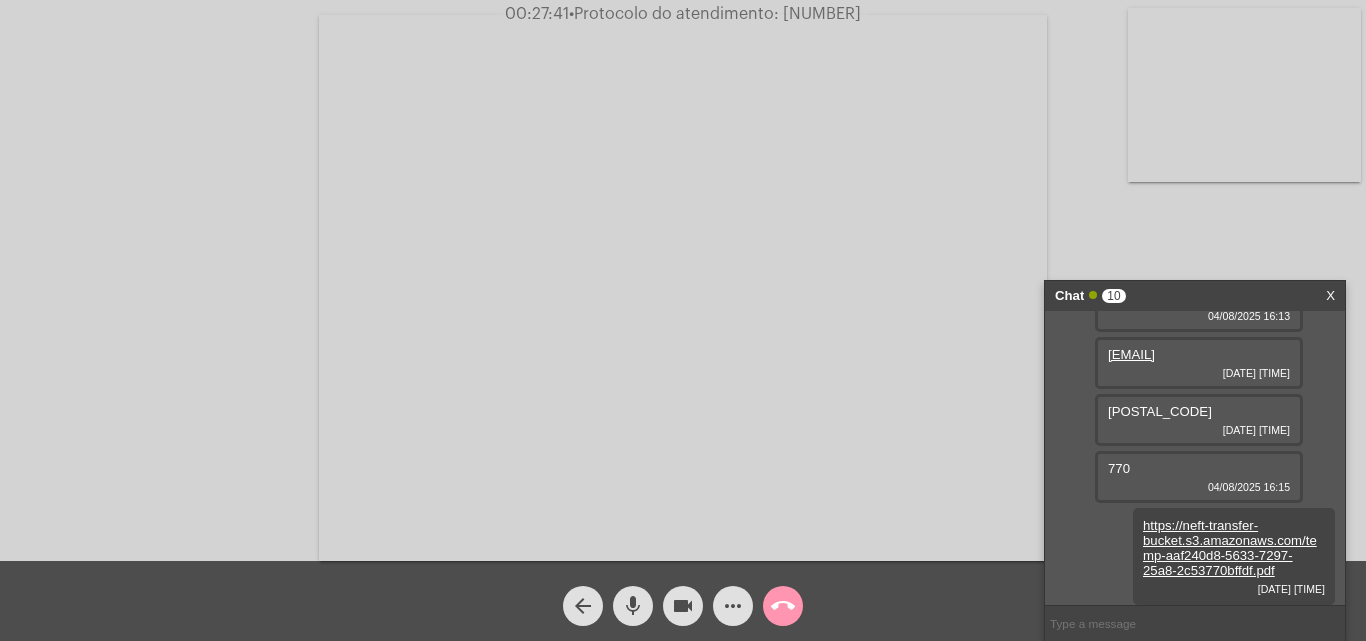 click on "•  Protocolo do atendimento: [NUMBER]" 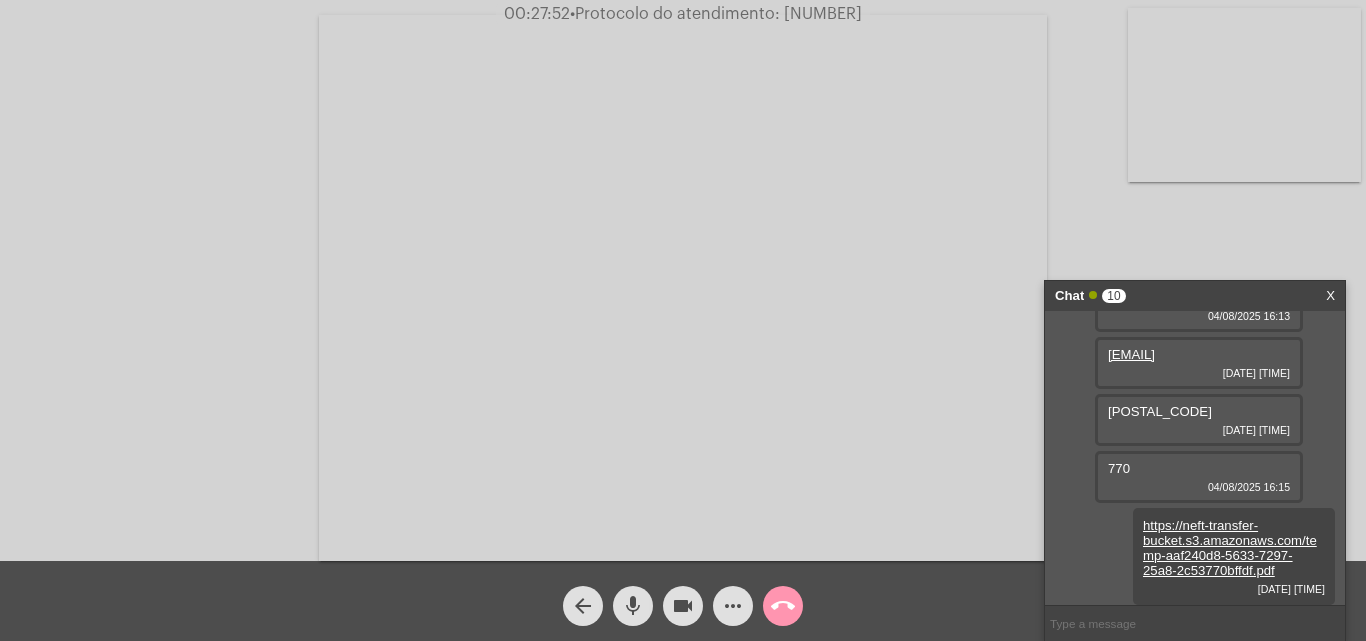 copy on "[NUMBER]" 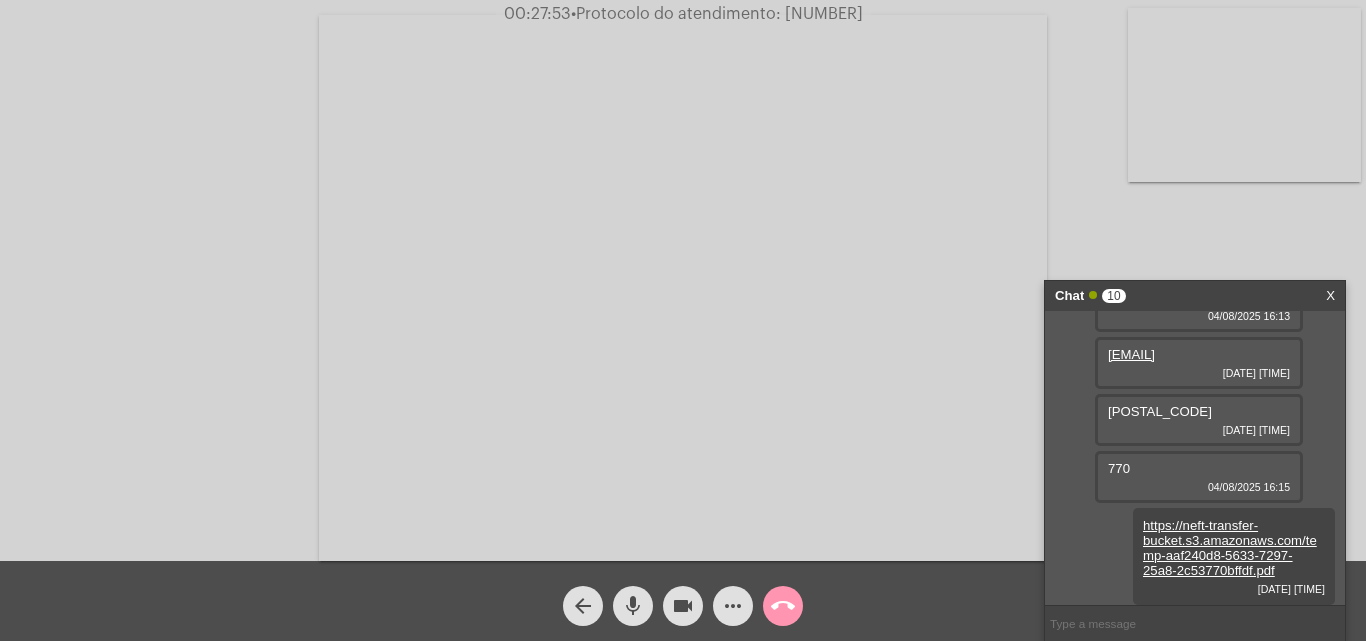click at bounding box center (1195, 623) 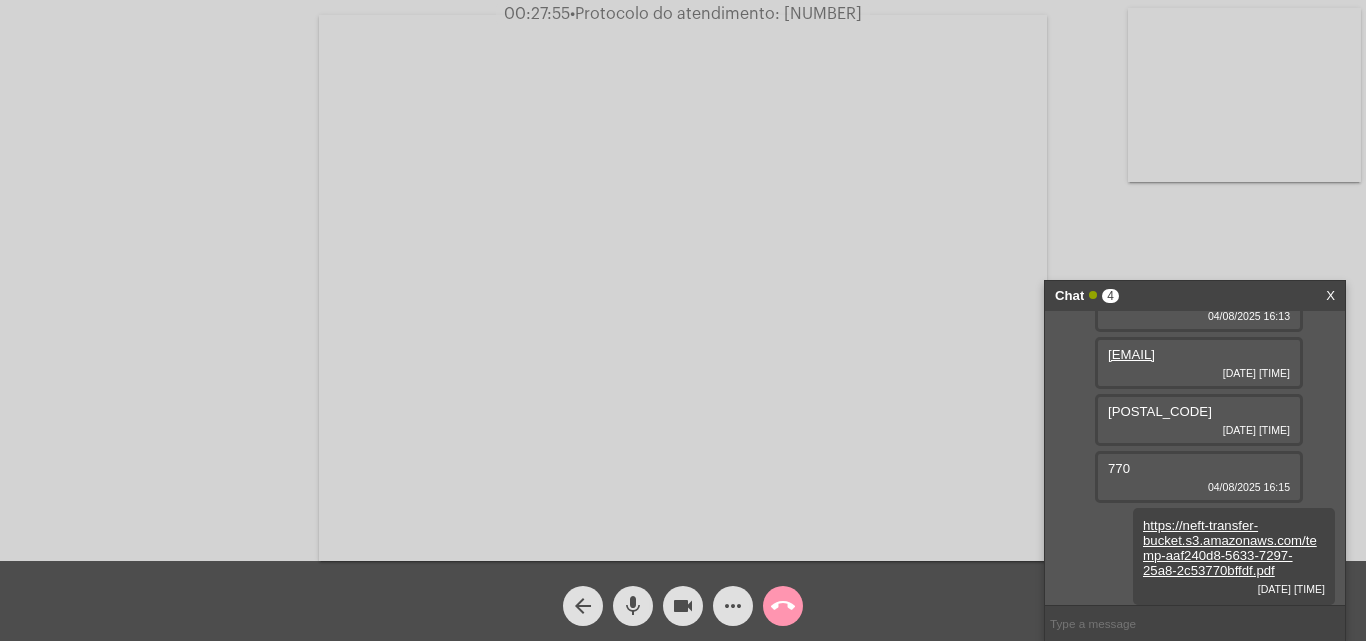 paste on "[NUMBER]" 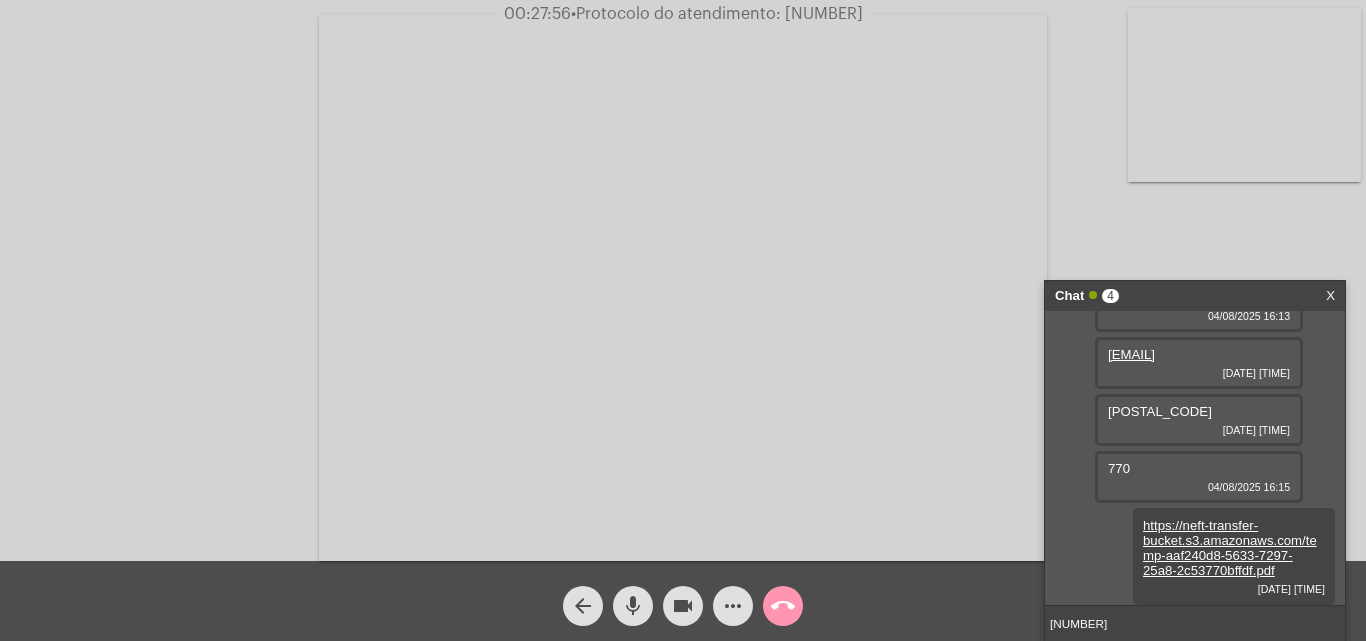 type 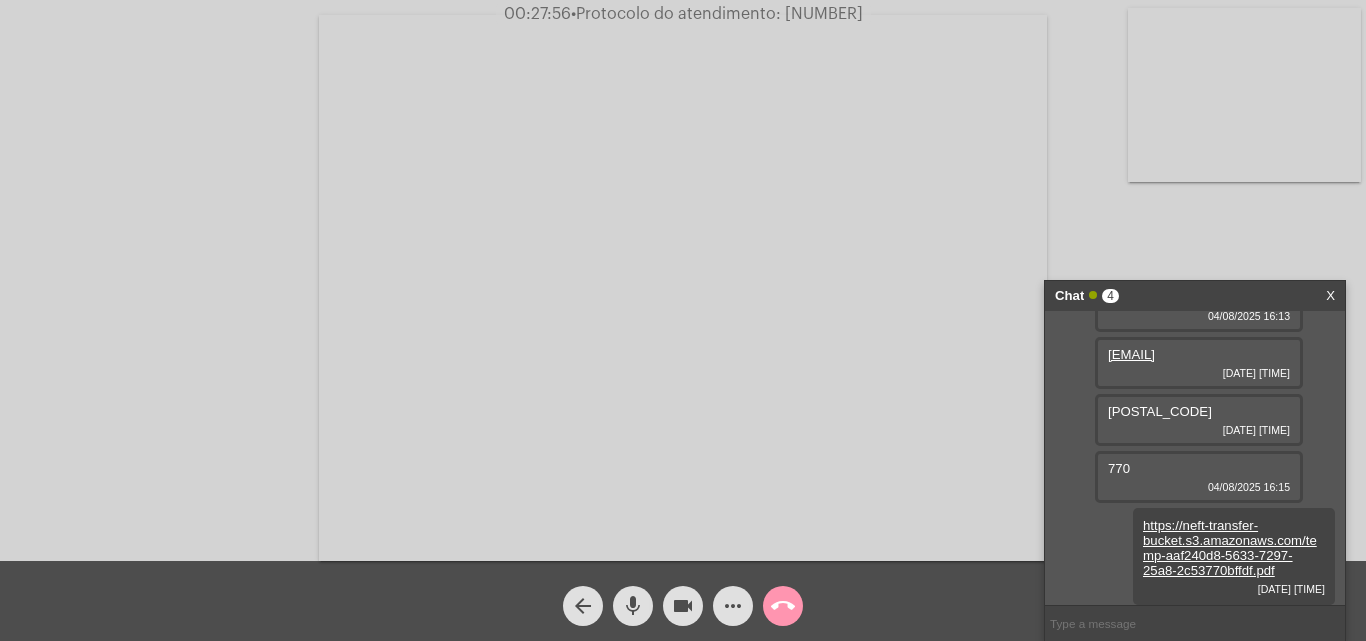 scroll, scrollTop: 740, scrollLeft: 0, axis: vertical 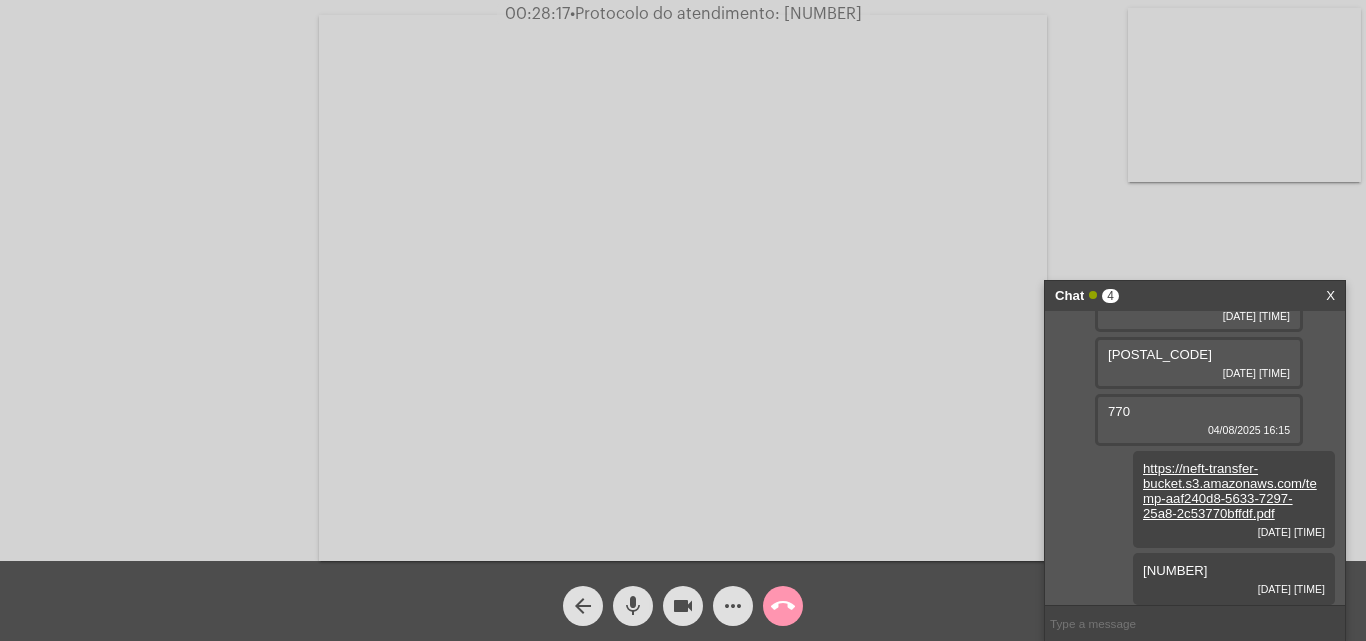 click on "call_end" 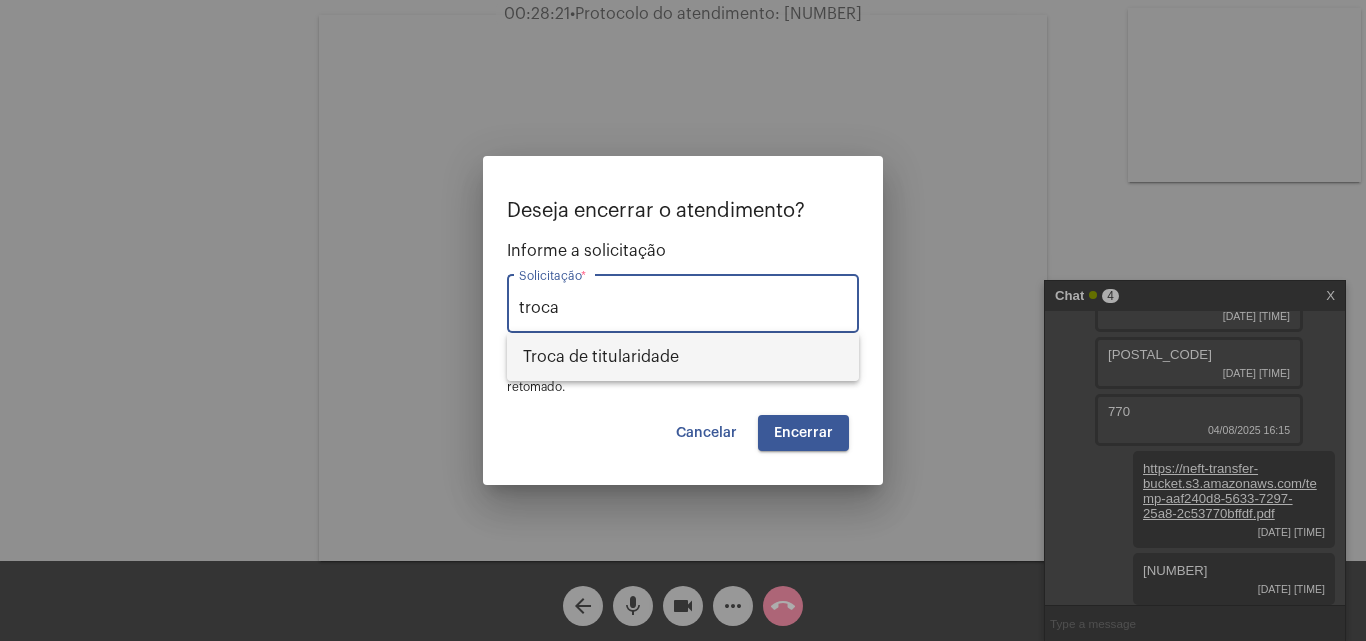 click on "Troca de titularidade" at bounding box center [683, 357] 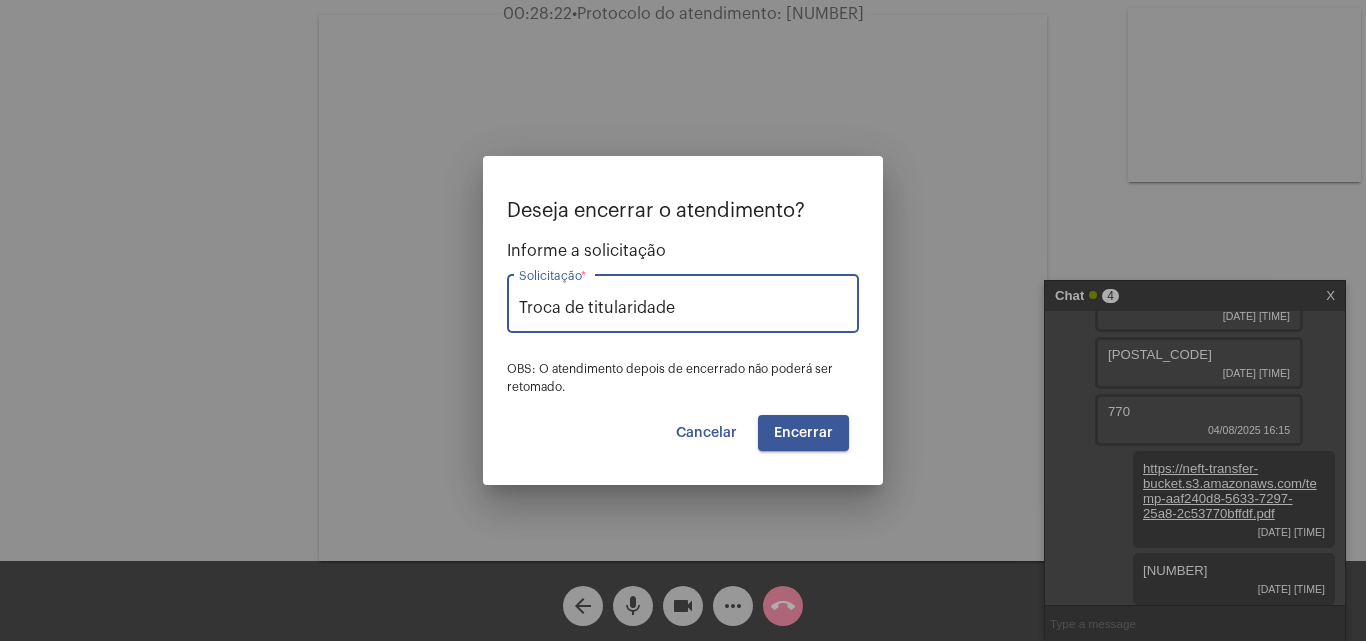 click on "Encerrar" at bounding box center (803, 433) 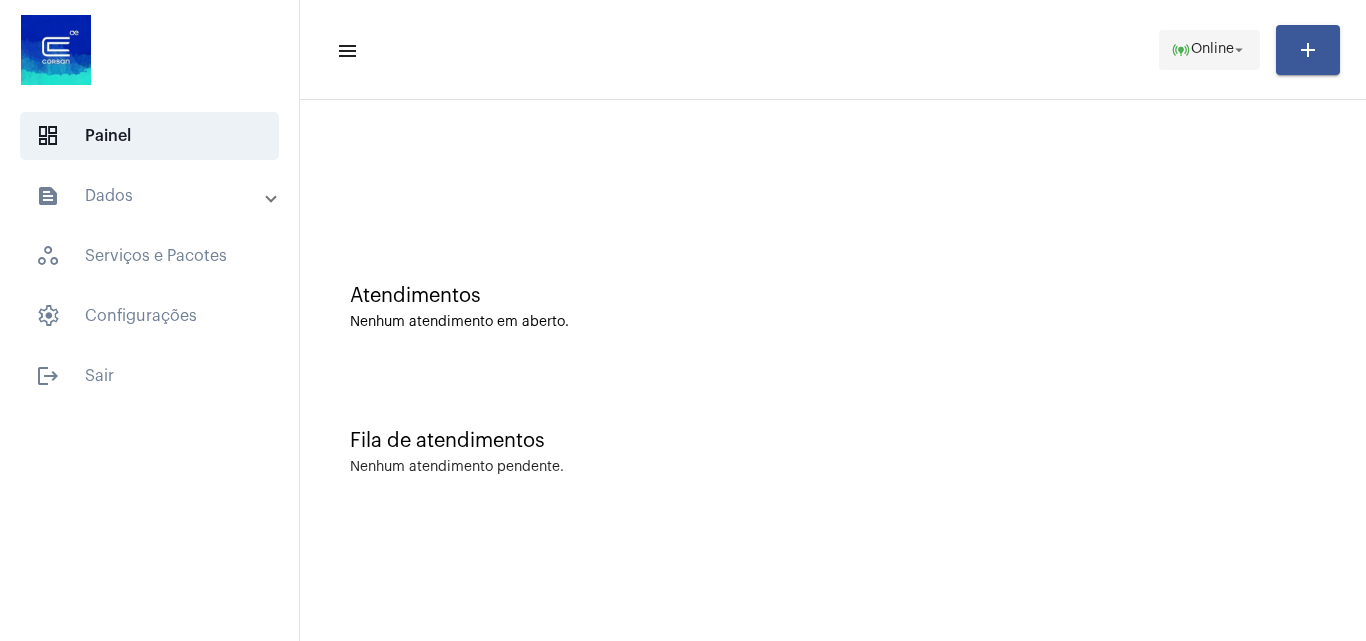 click on "online_prediction" 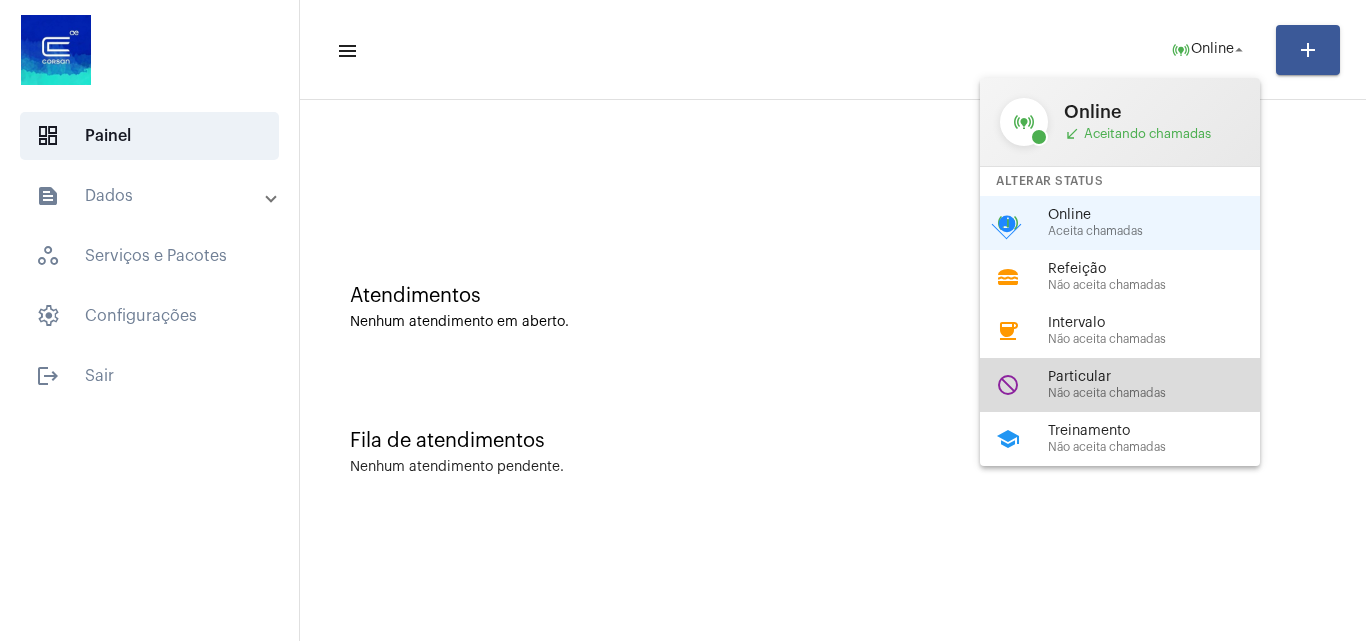 click on "Particular" at bounding box center [1162, 377] 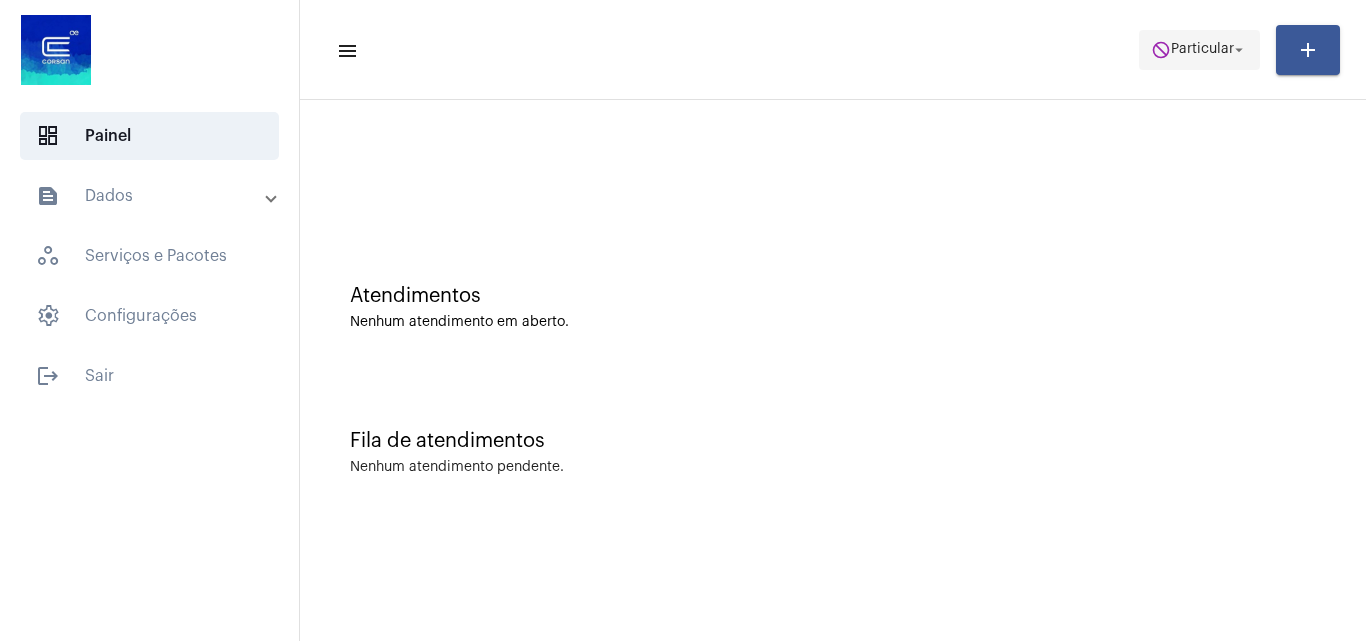 click on "Particular" 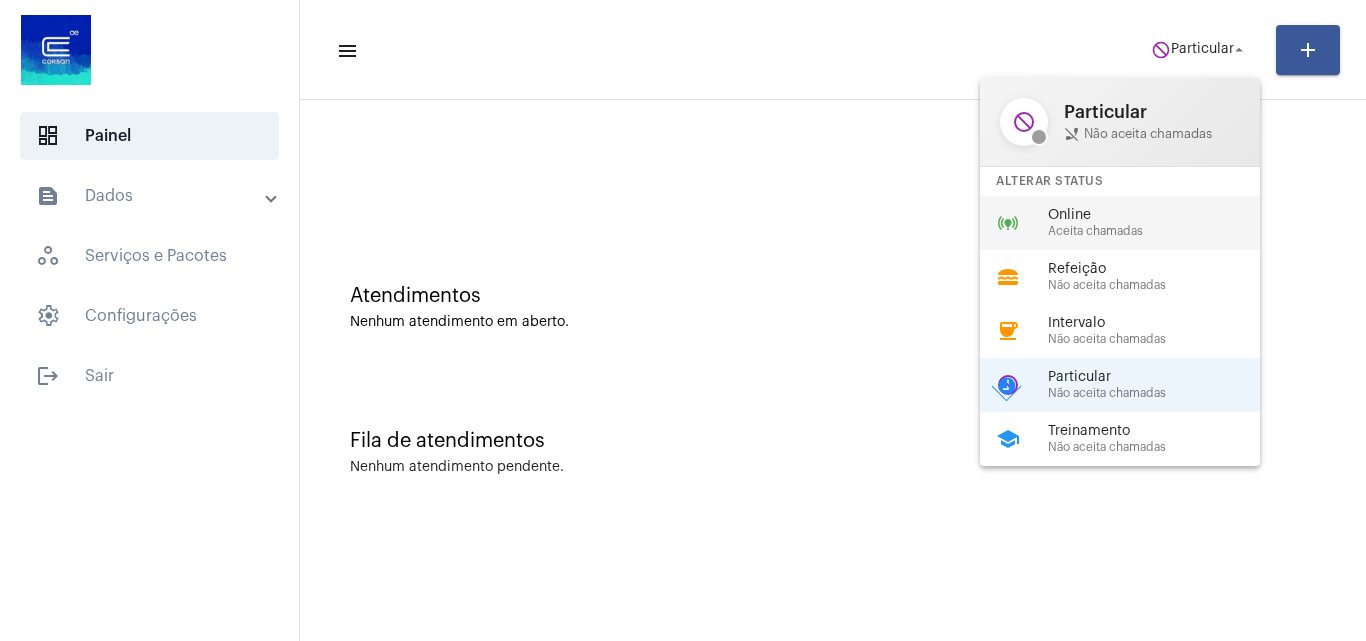 click on "Online" at bounding box center [1162, 215] 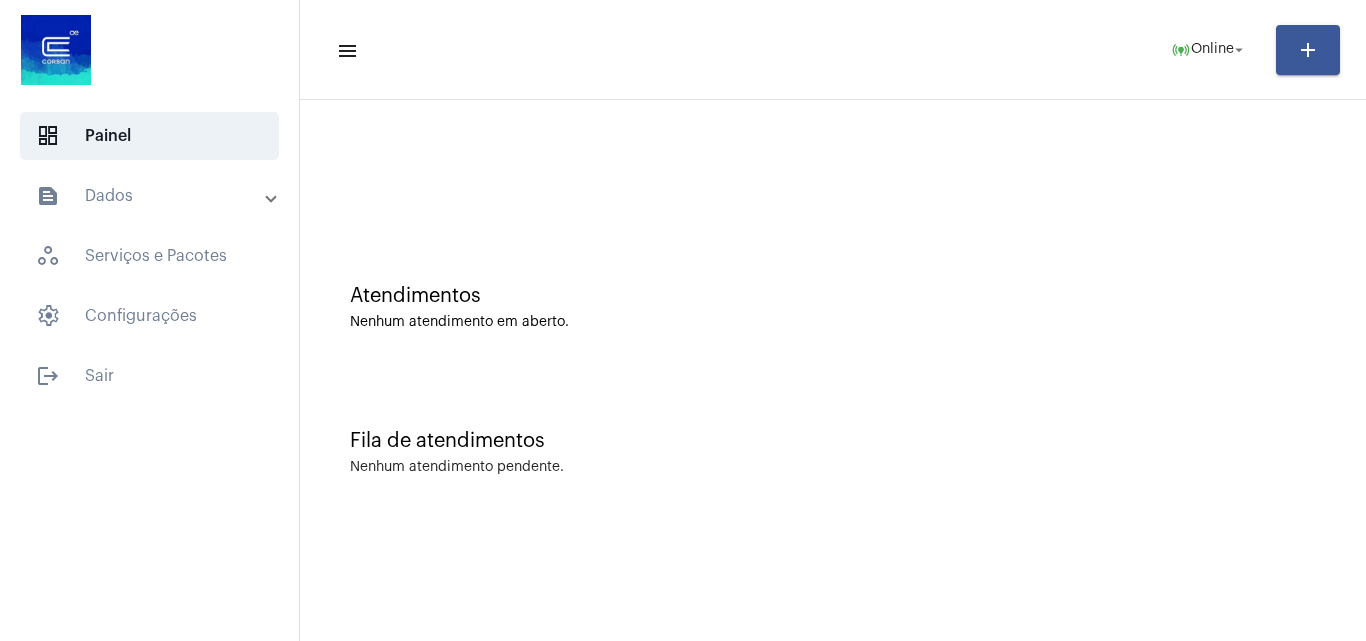 click on "text_snippet_outlined  Dados" at bounding box center (155, 196) 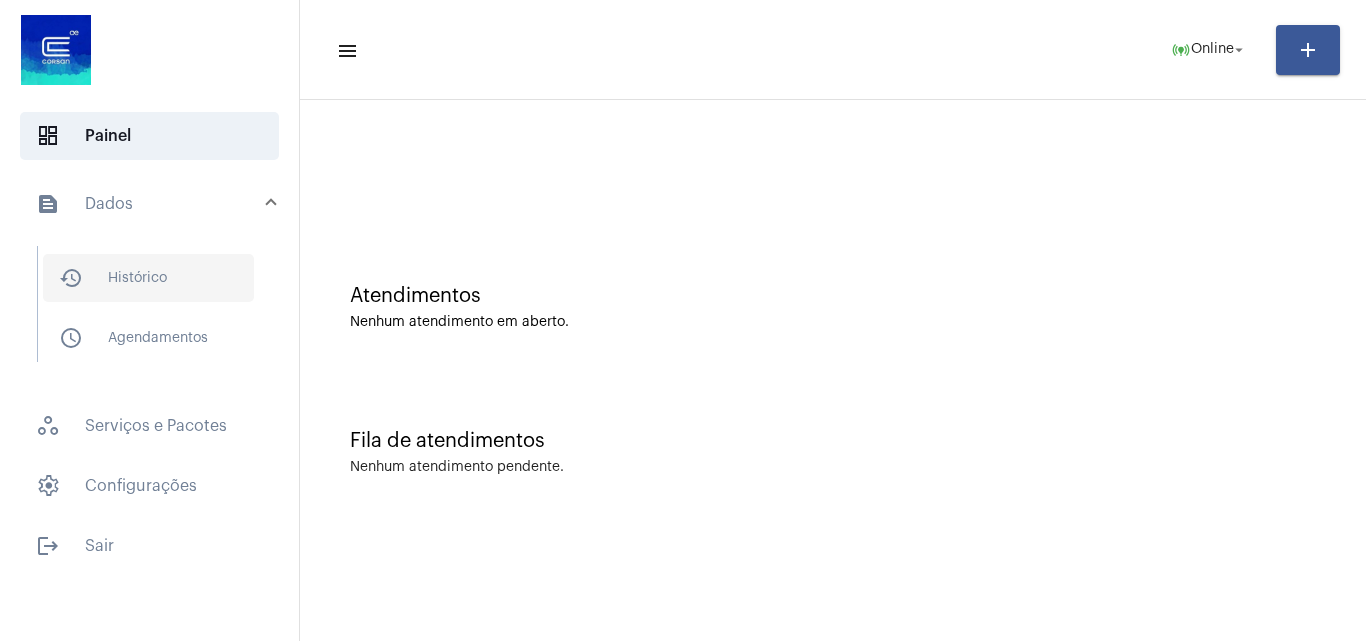 click on "history_outlined  Histórico" at bounding box center (148, 278) 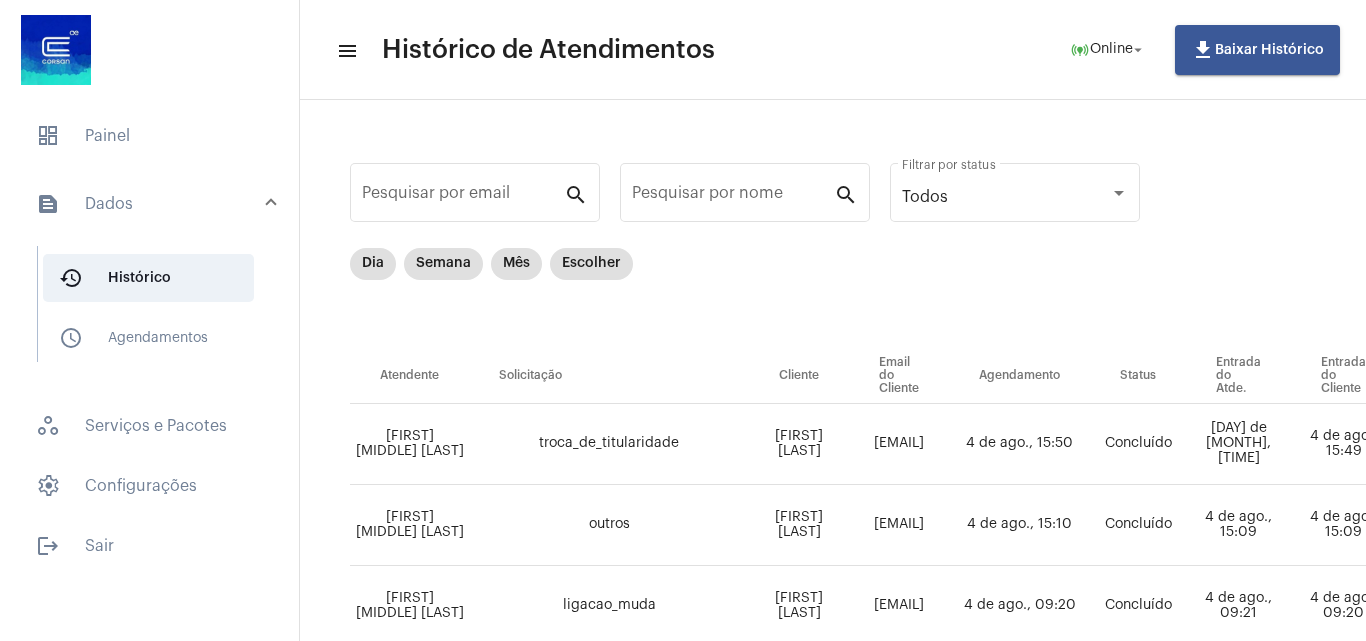 scroll, scrollTop: 0, scrollLeft: 0, axis: both 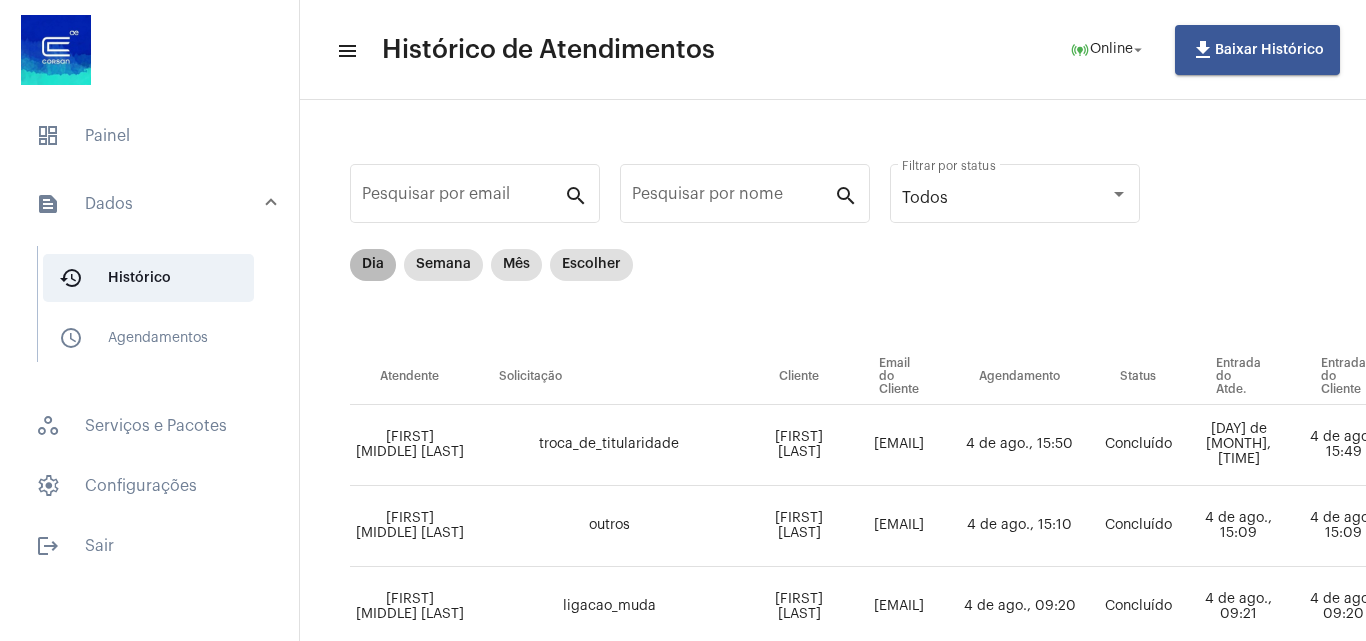 click on "Dia" at bounding box center (373, 265) 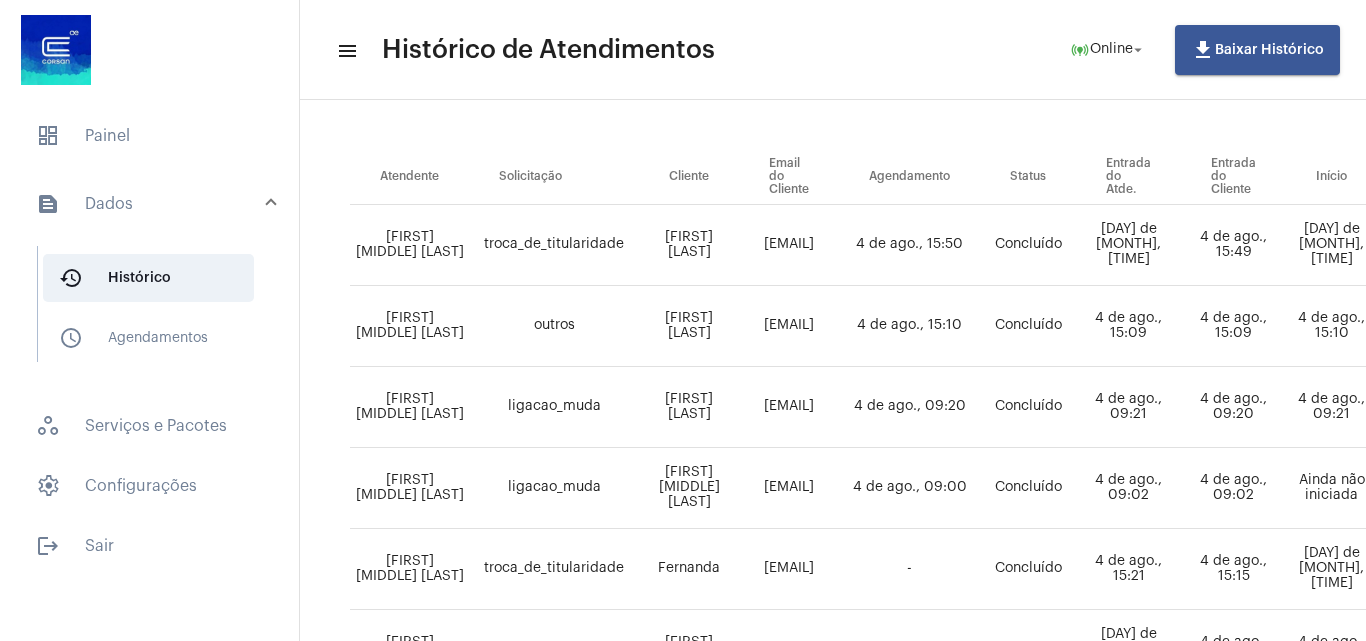 scroll, scrollTop: 300, scrollLeft: 0, axis: vertical 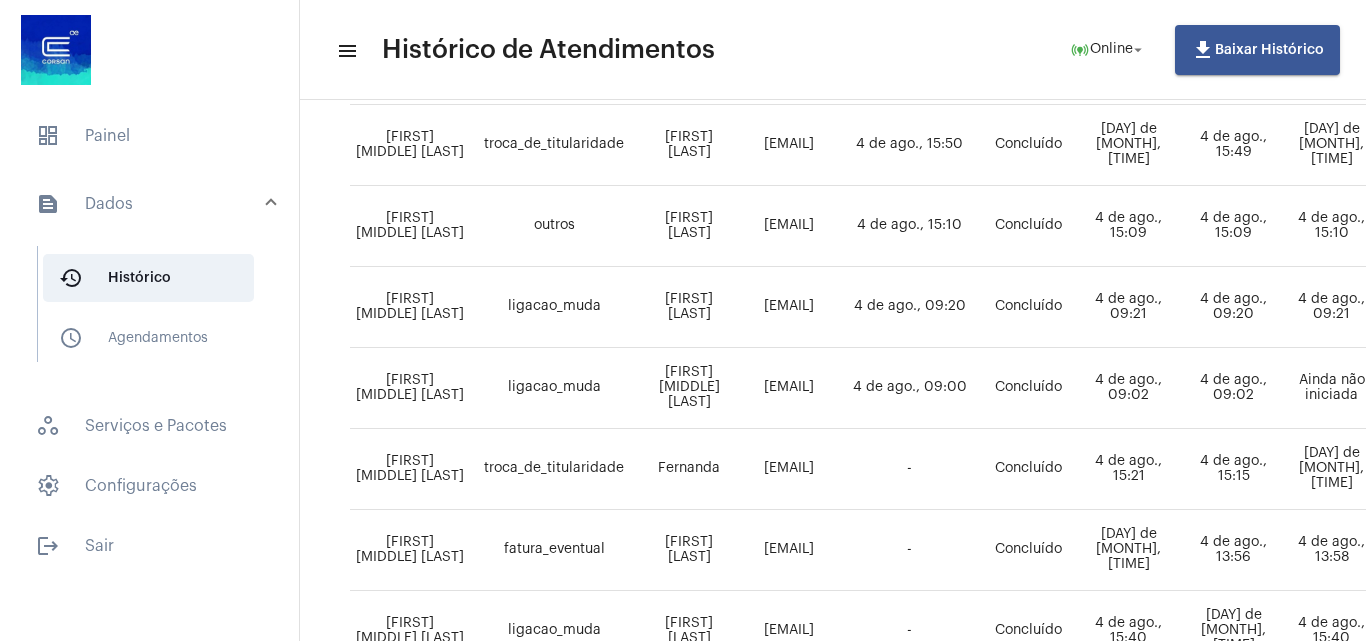 drag, startPoint x: 556, startPoint y: 578, endPoint x: 563, endPoint y: 515, distance: 63.387695 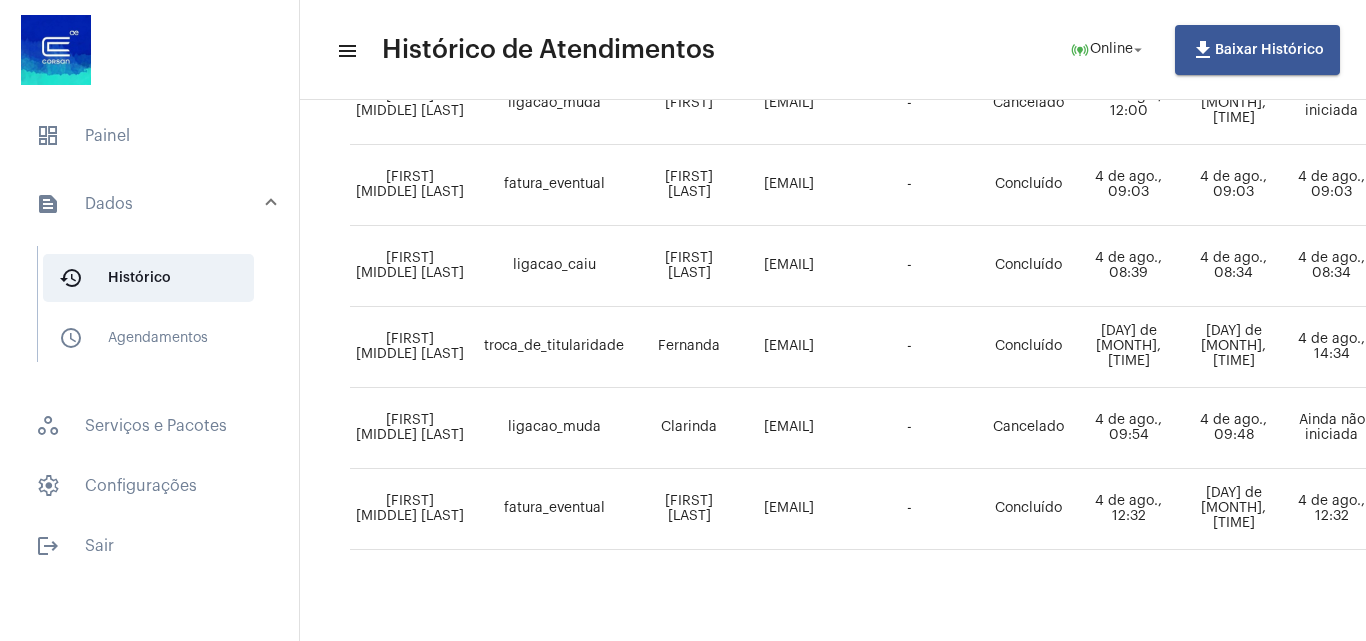 scroll, scrollTop: 1262, scrollLeft: 0, axis: vertical 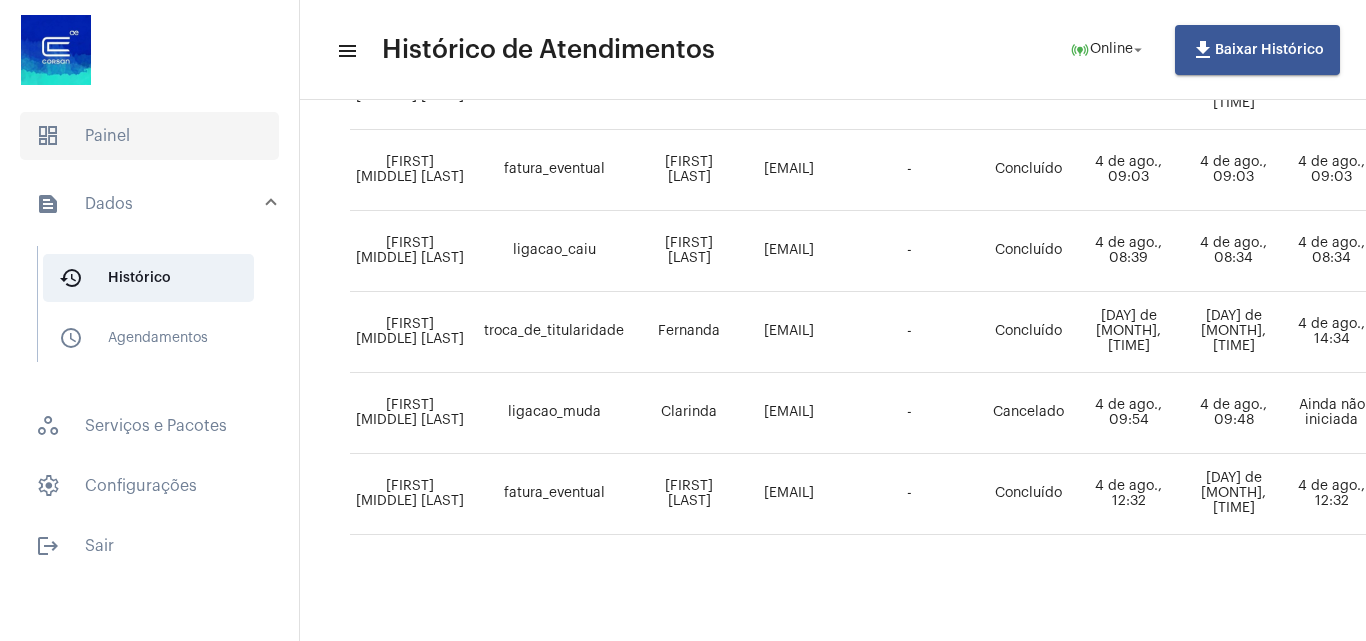 click on "dashboard   Painel" 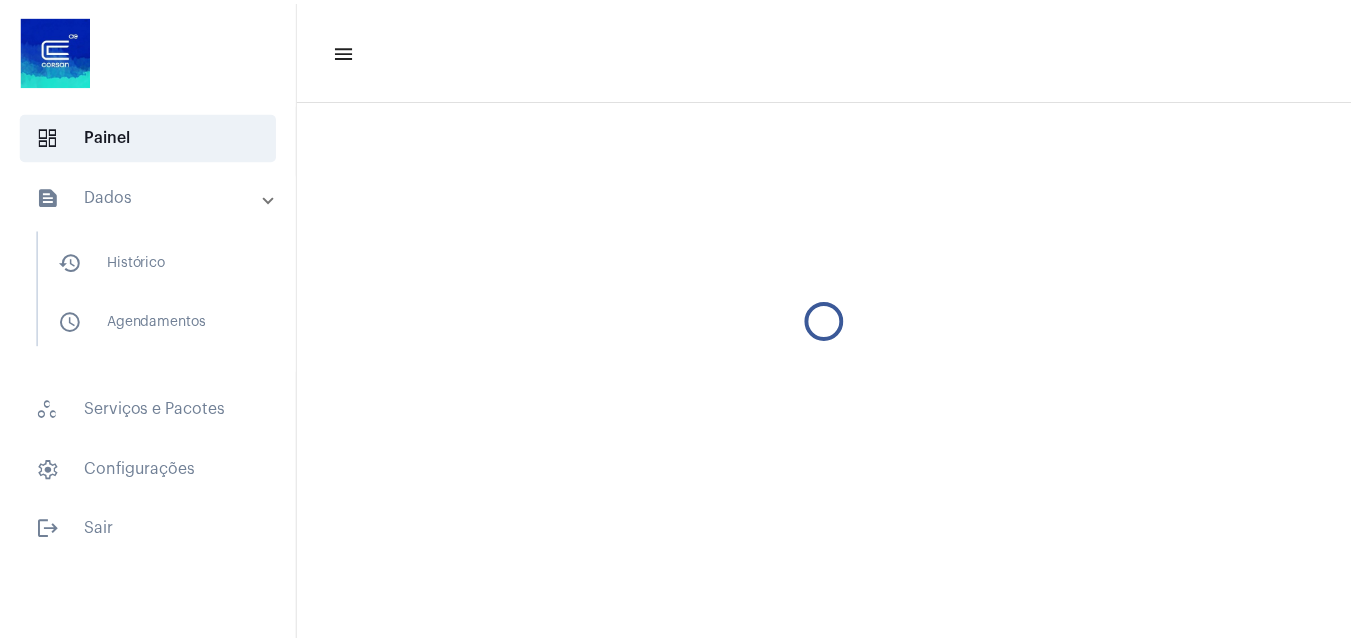 scroll, scrollTop: 0, scrollLeft: 0, axis: both 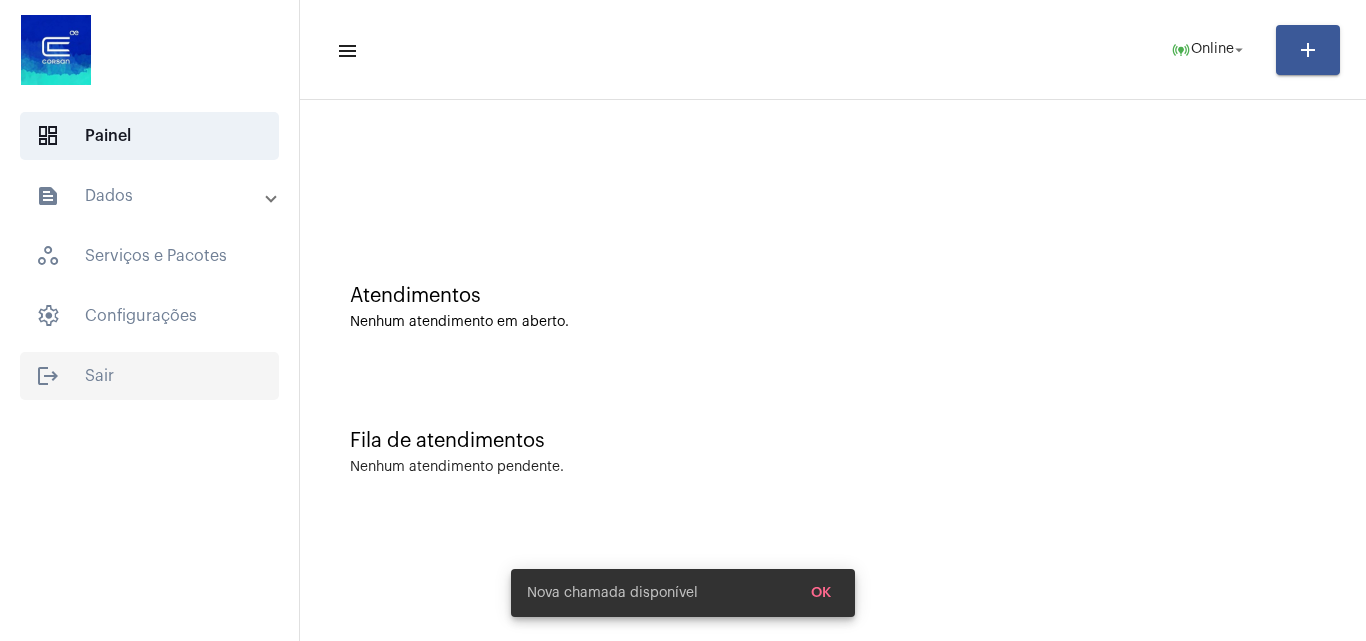 click on "logout  Sair" 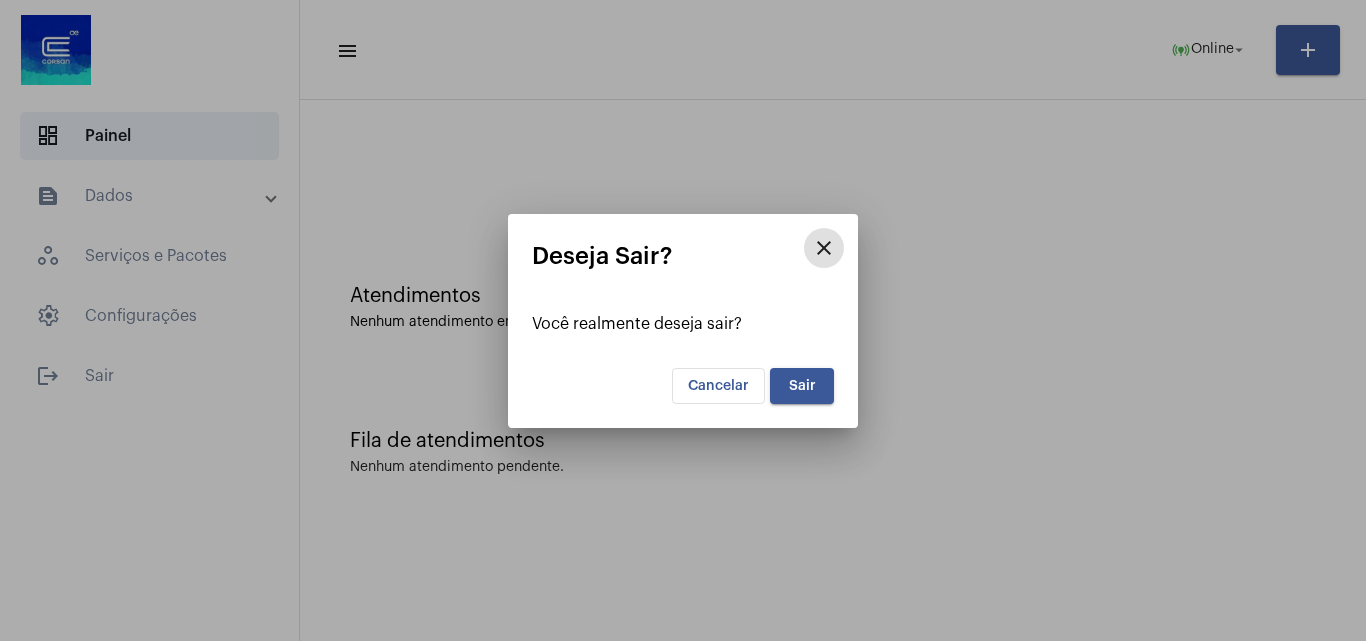 click on "Sair" at bounding box center [802, 386] 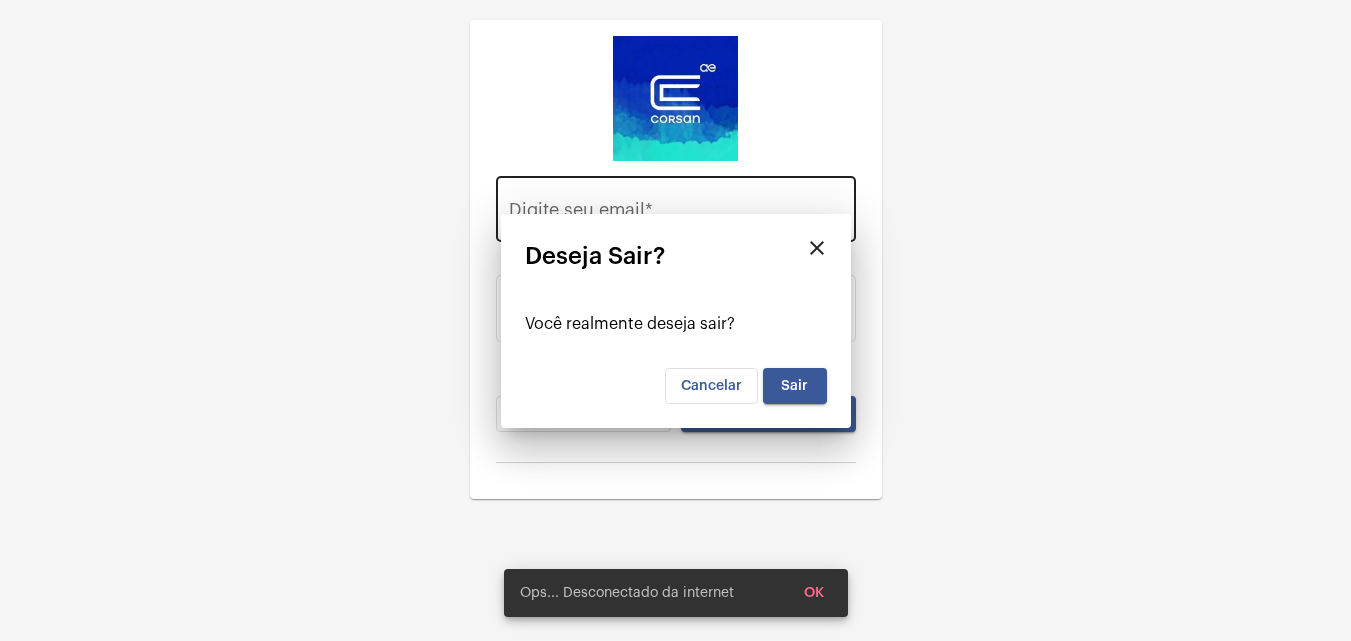 type on "[EMAIL]" 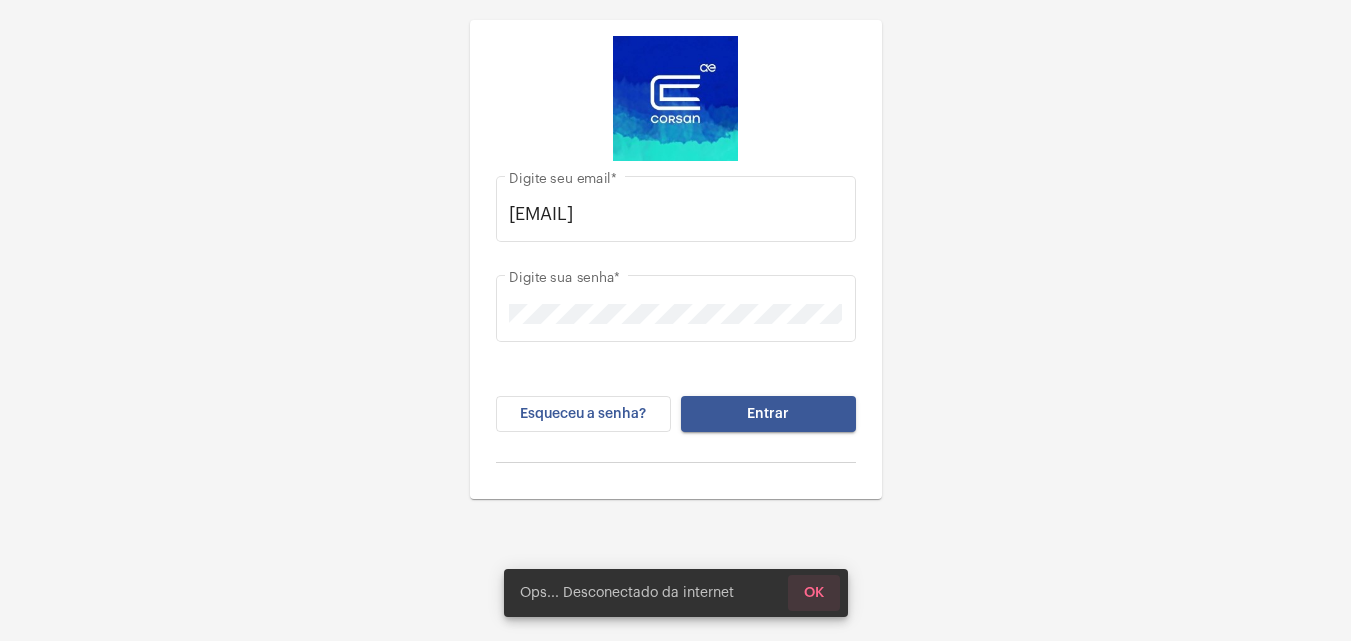 click on "OK" at bounding box center (814, 593) 